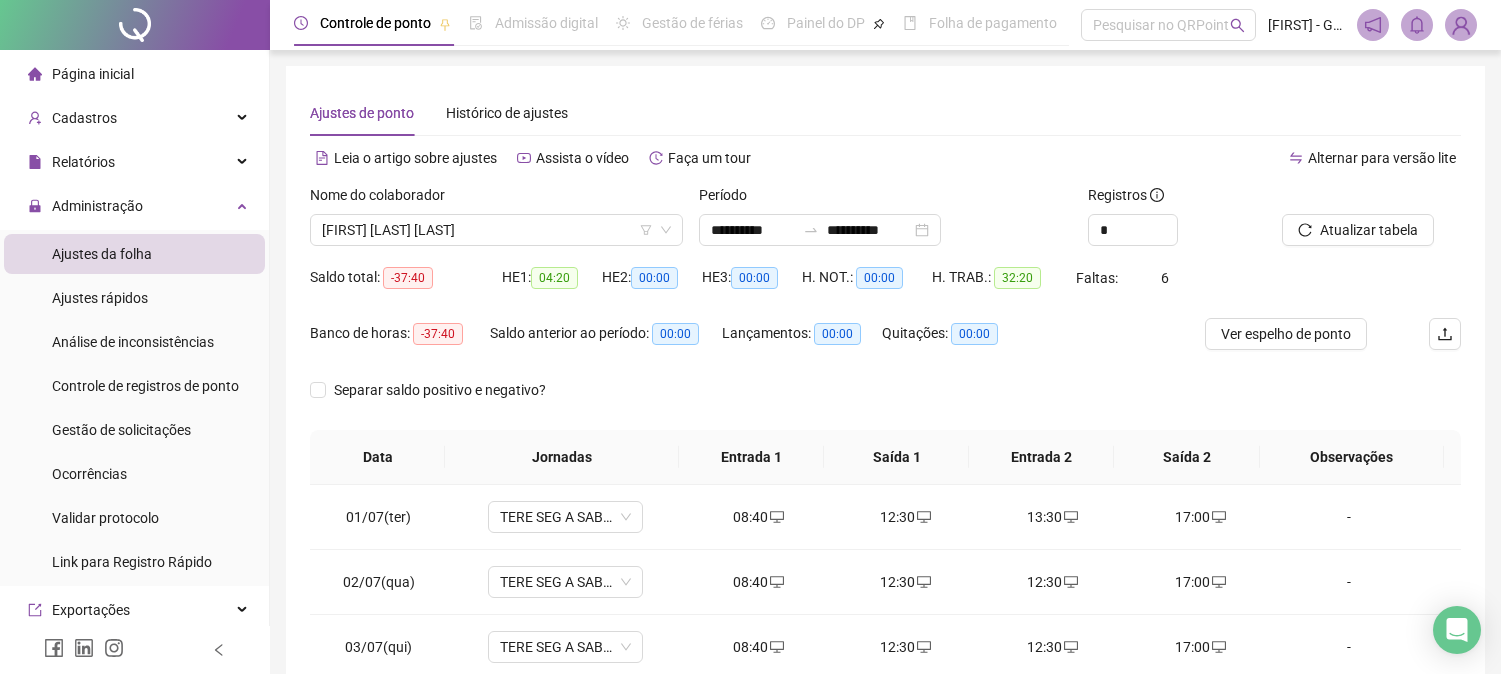 scroll, scrollTop: 125, scrollLeft: 0, axis: vertical 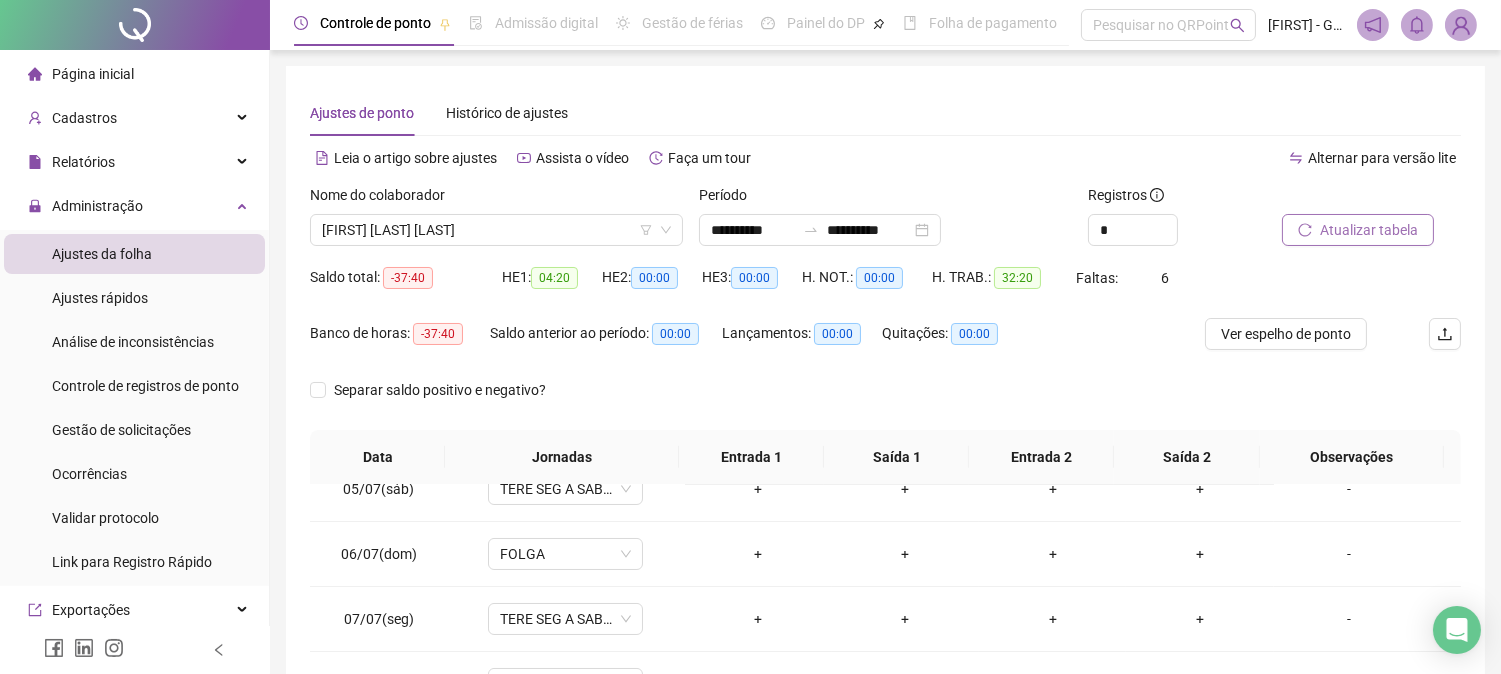 click on "Atualizar tabela" at bounding box center (1369, 230) 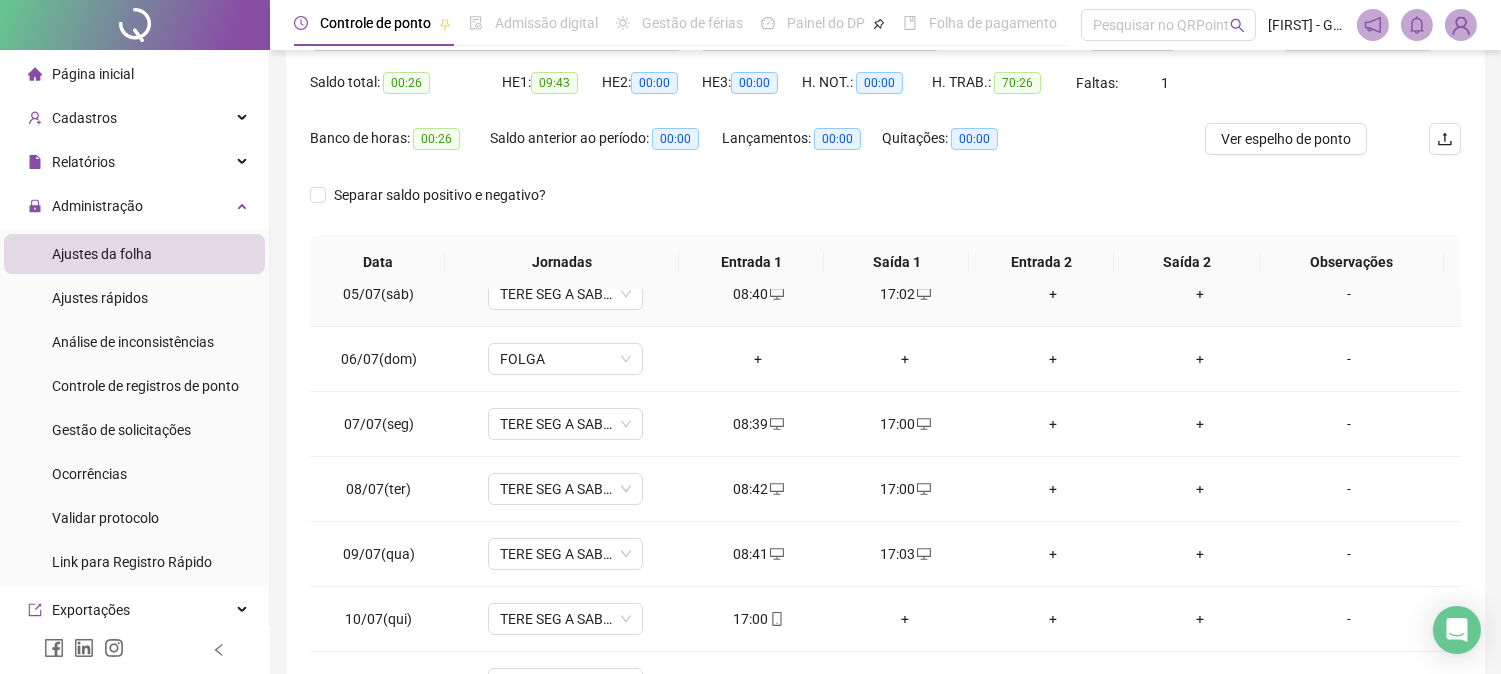 scroll, scrollTop: 347, scrollLeft: 0, axis: vertical 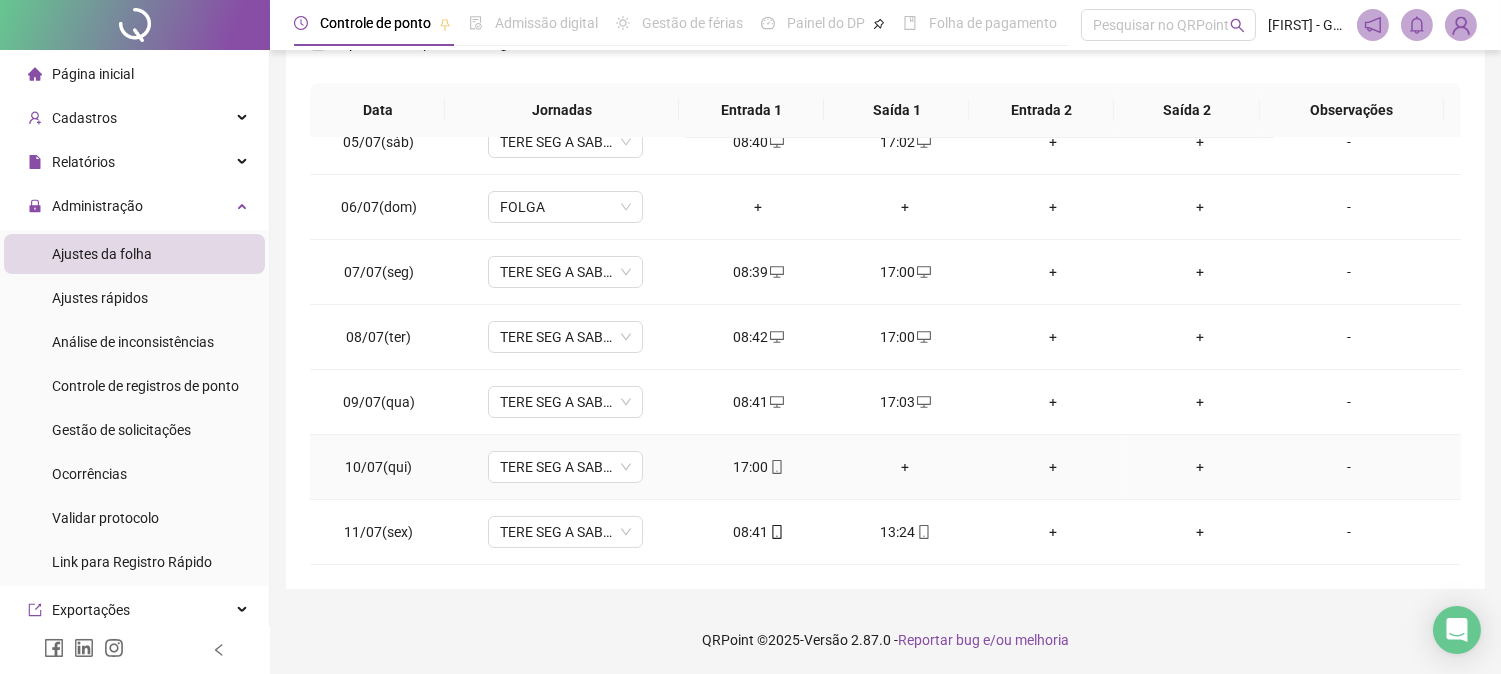 click on "+" at bounding box center [905, 467] 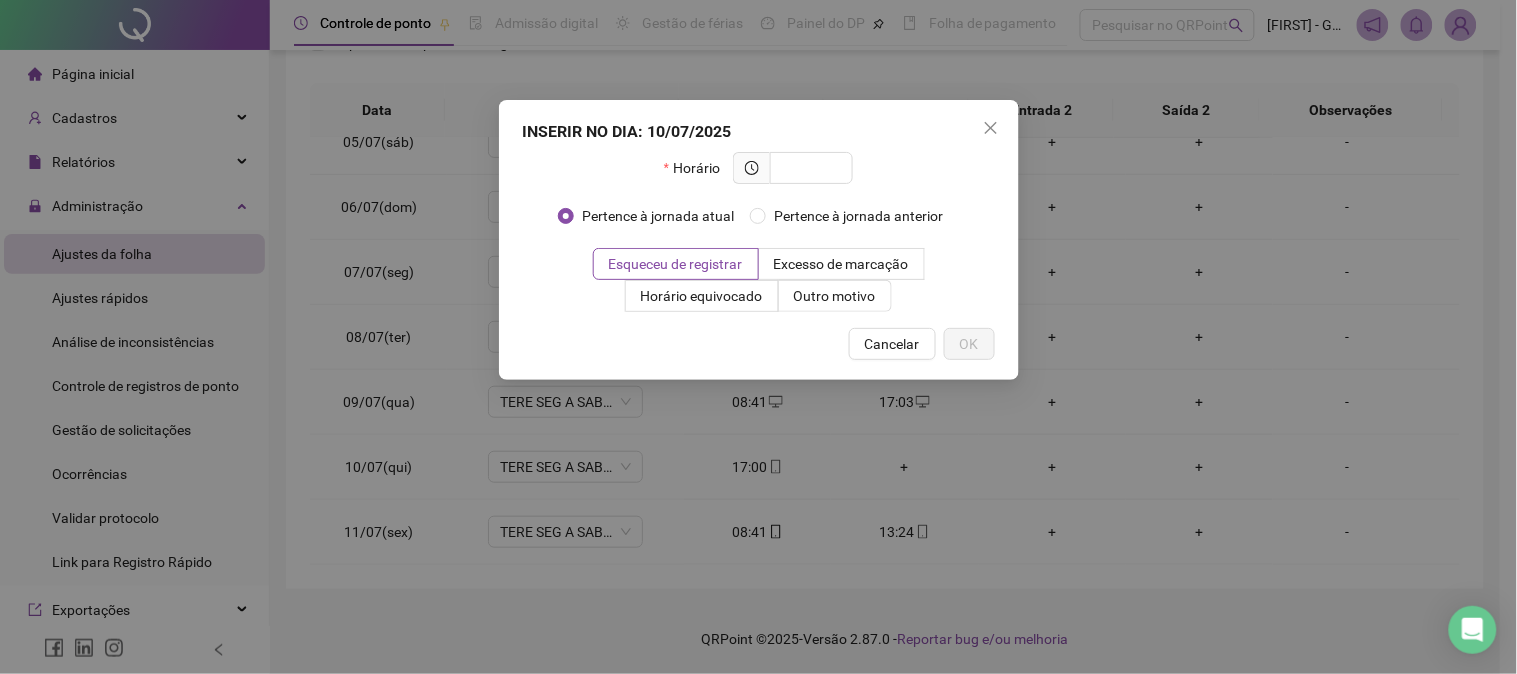 type on "*" 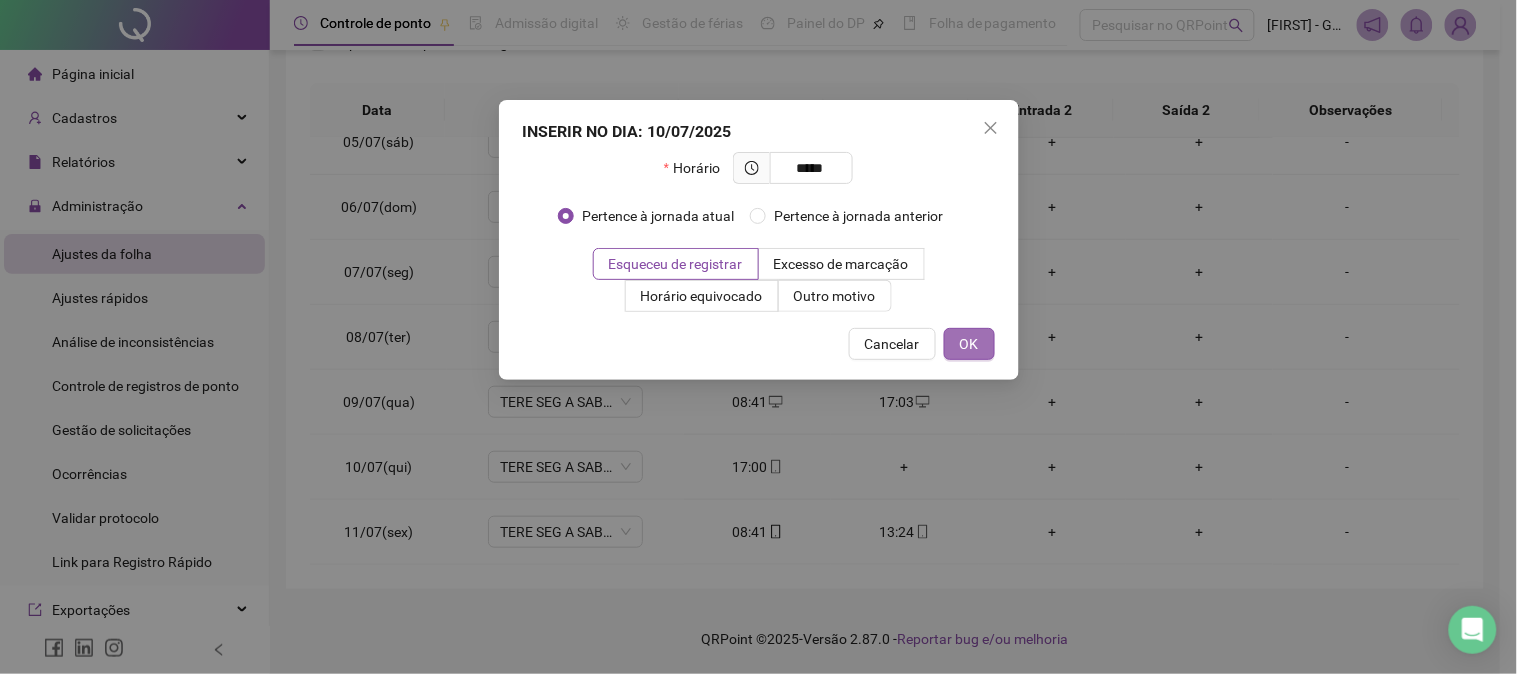 type on "*****" 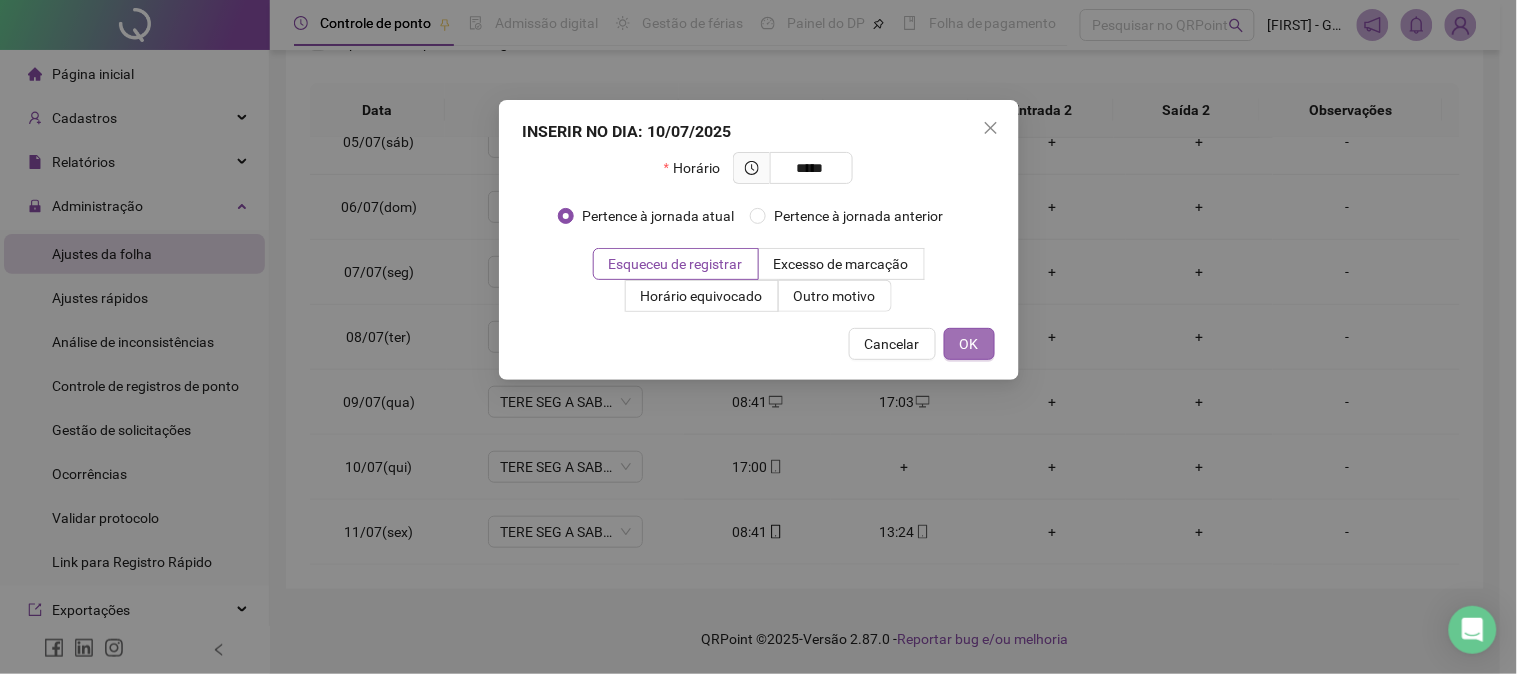 click on "OK" at bounding box center [969, 344] 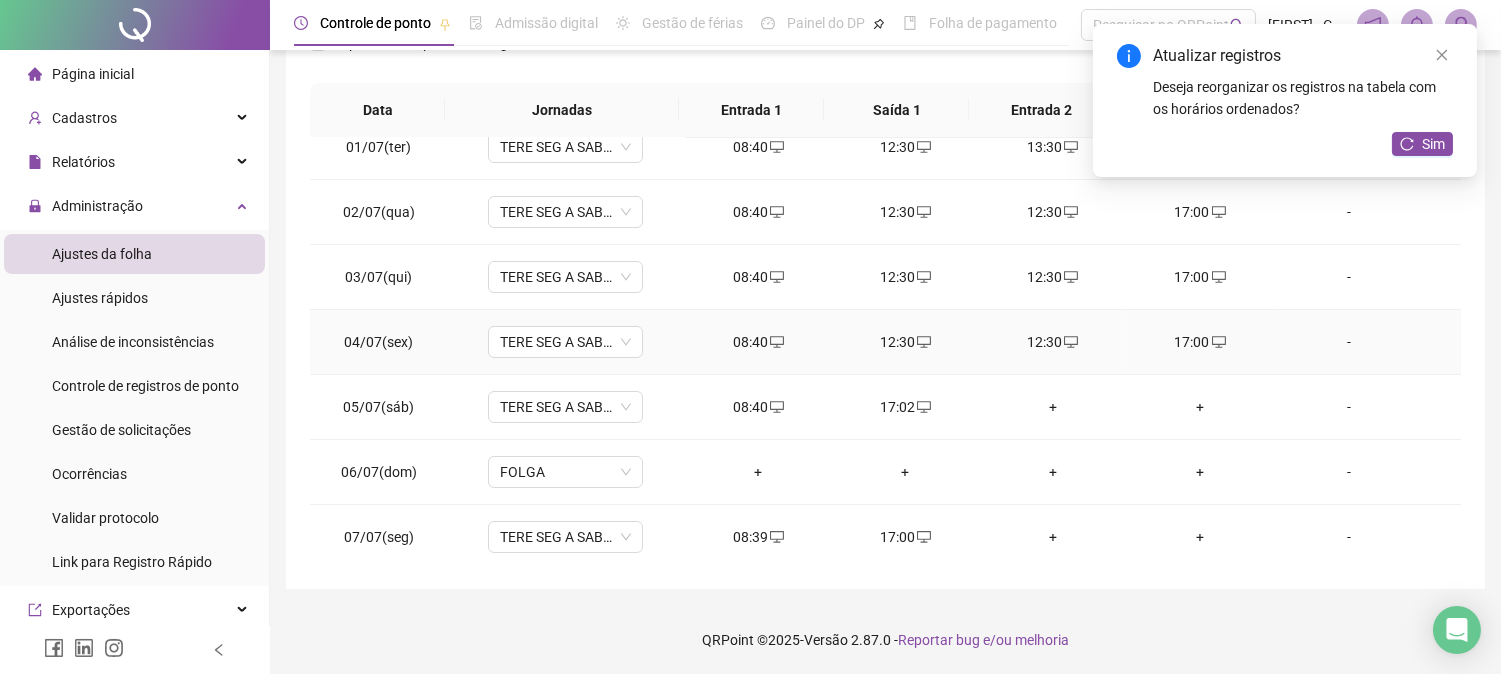 scroll, scrollTop: 0, scrollLeft: 0, axis: both 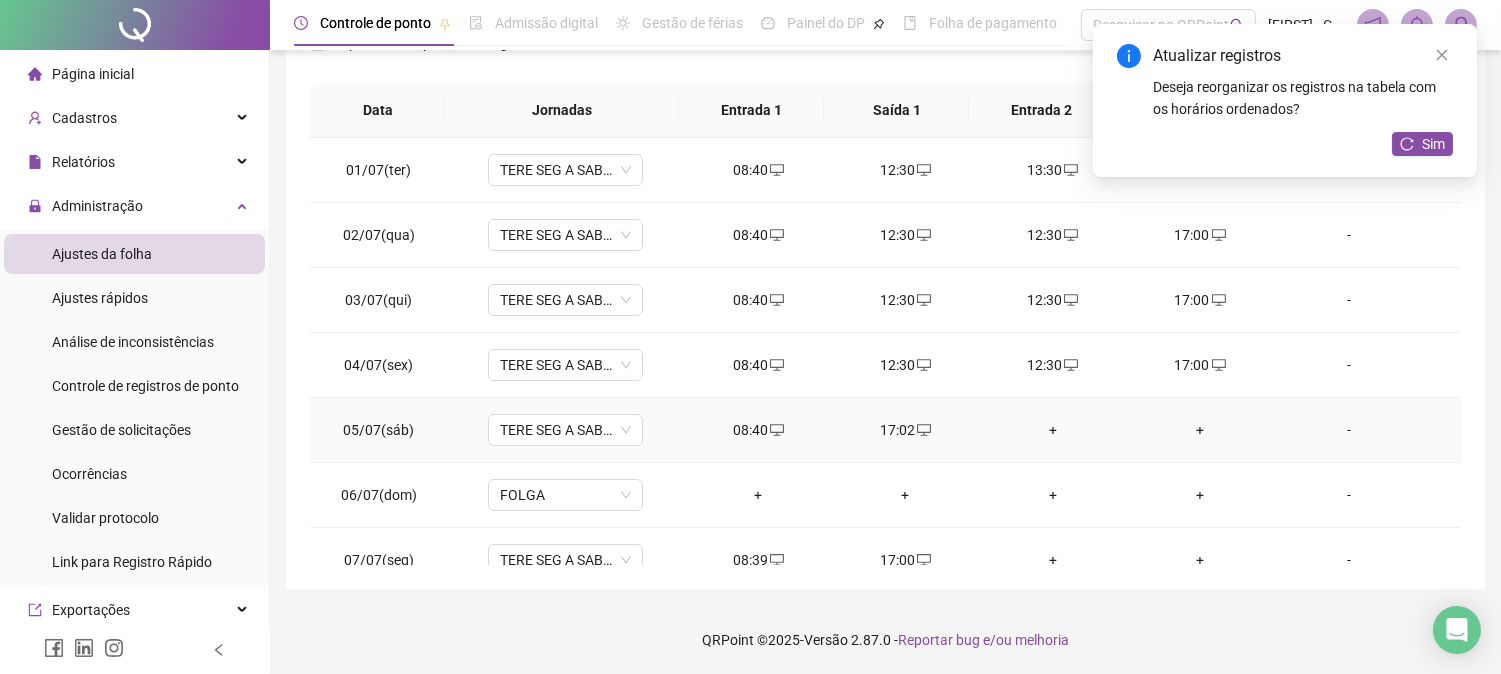 click on "+" at bounding box center (1052, 430) 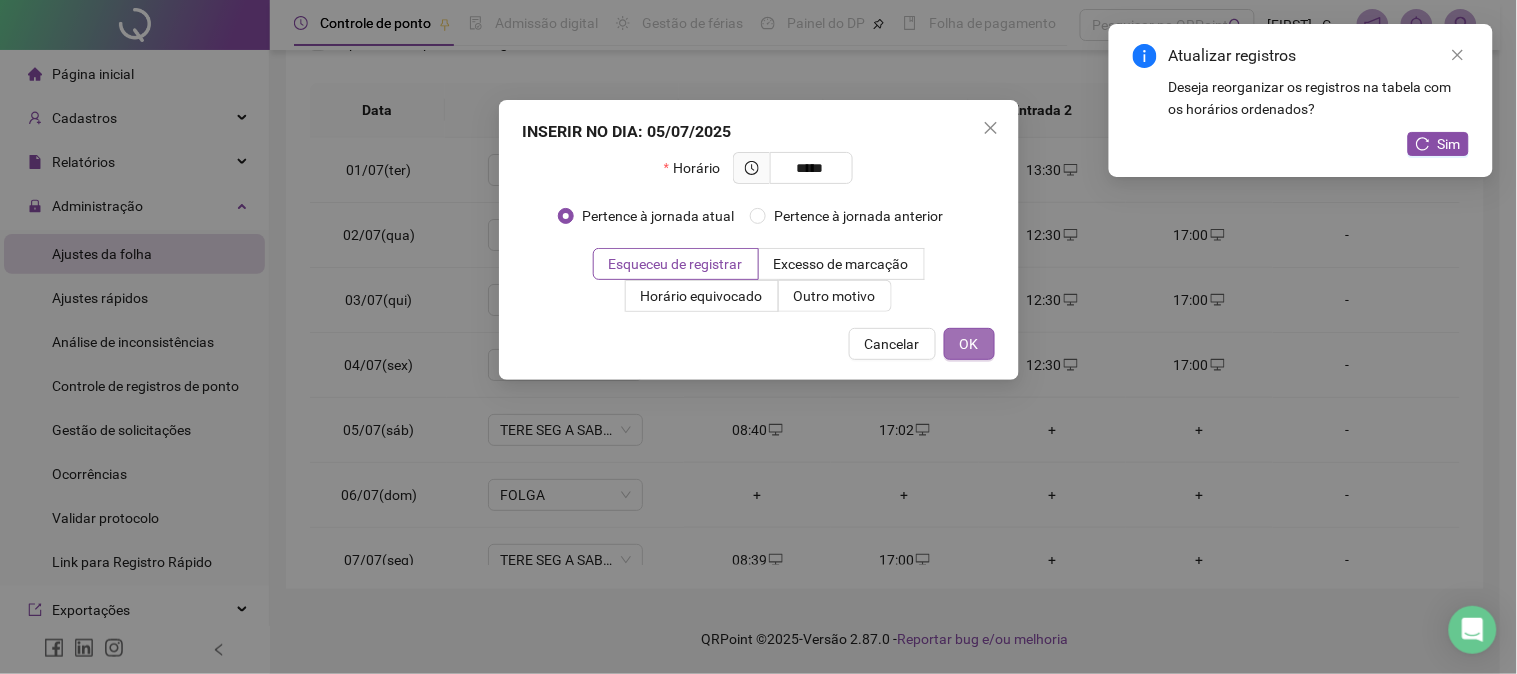 type on "*****" 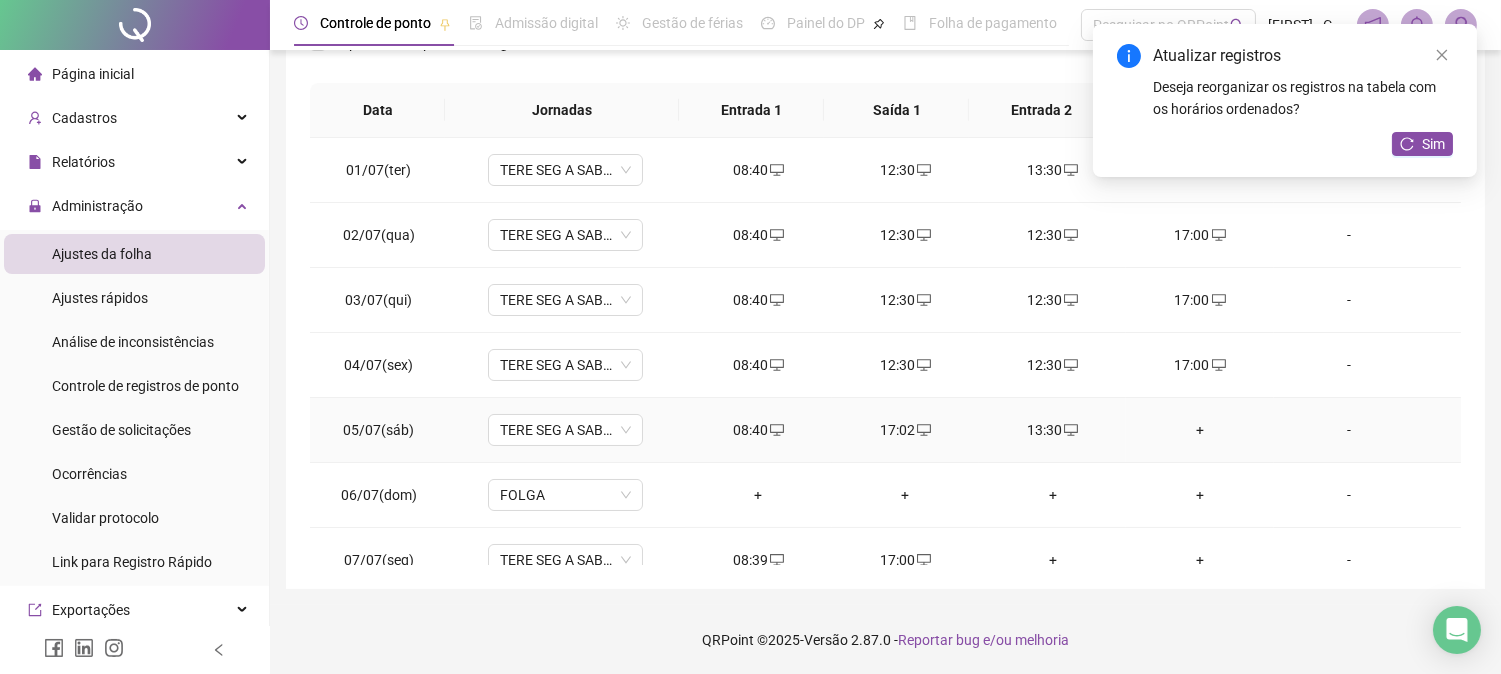 click on "+" at bounding box center [1199, 430] 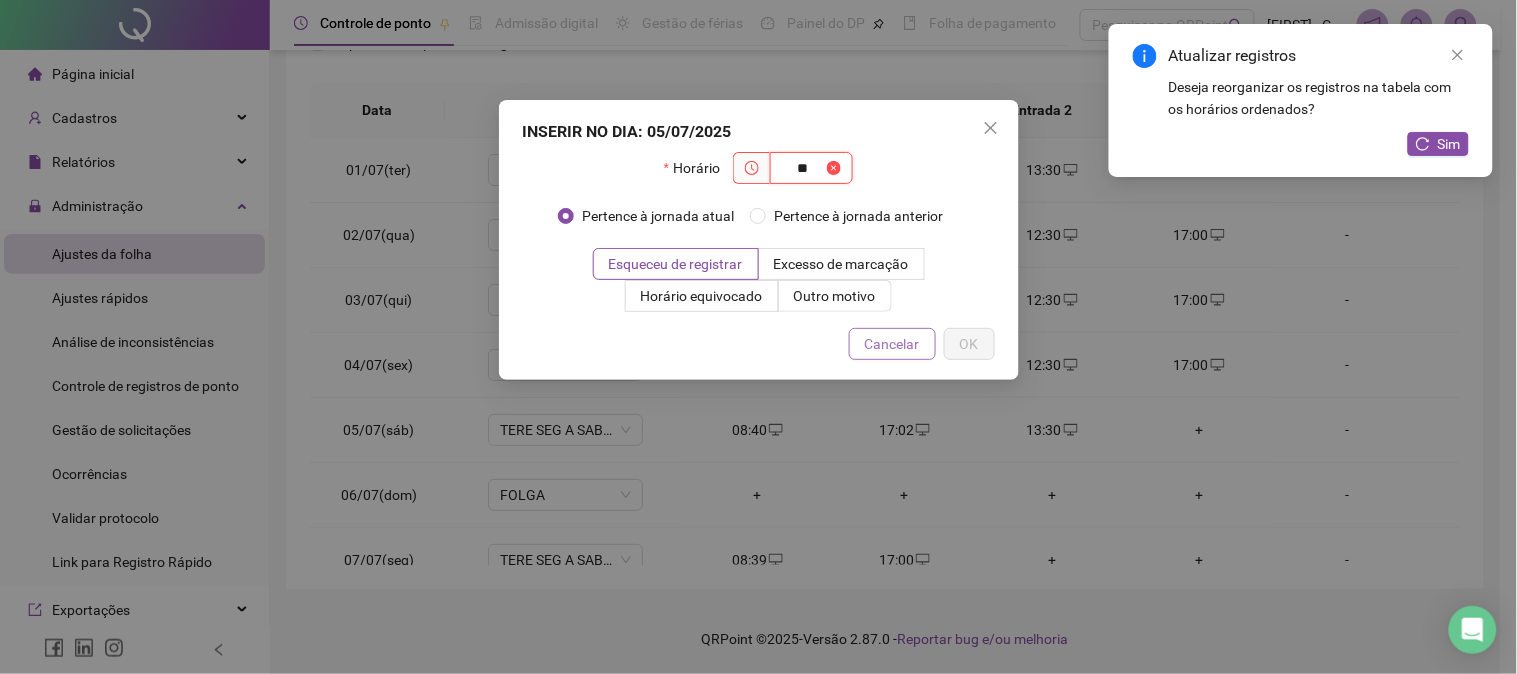 type on "**" 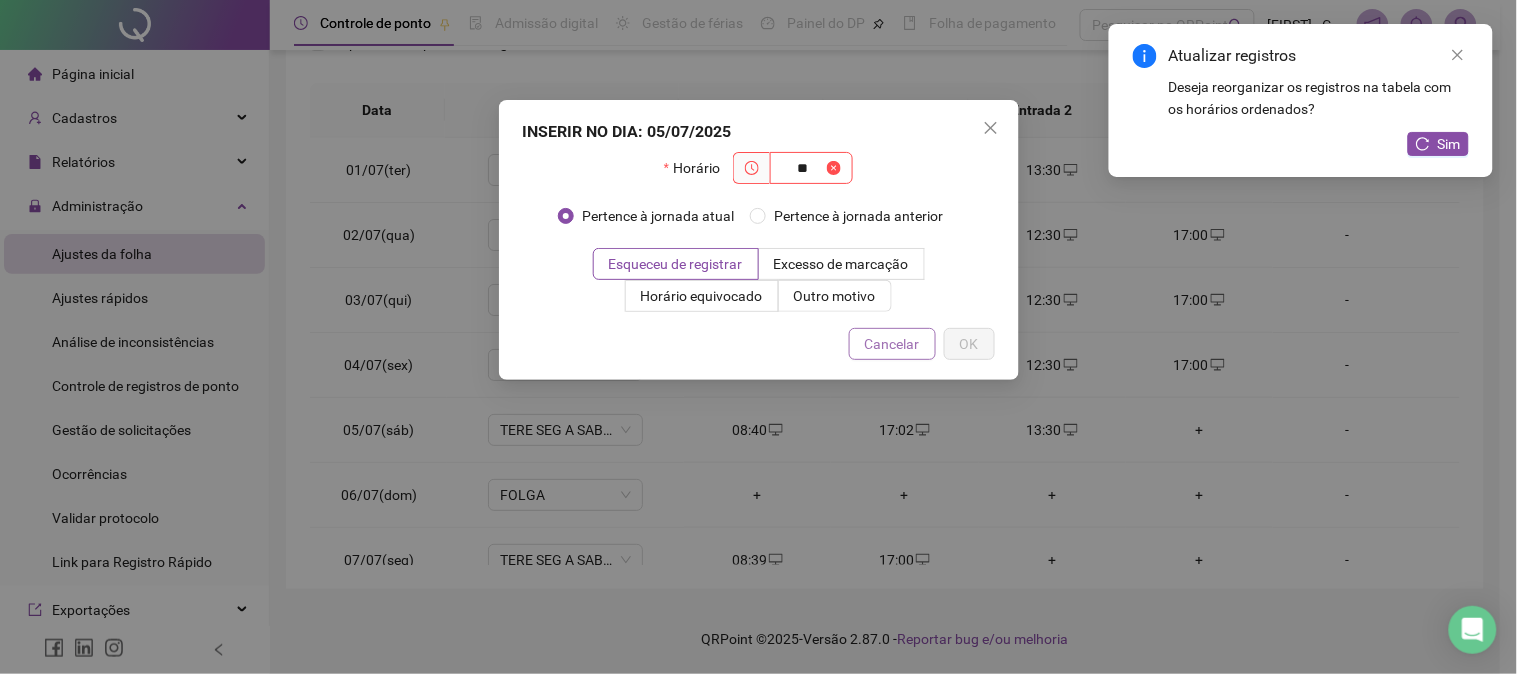 click on "Cancelar" at bounding box center [892, 344] 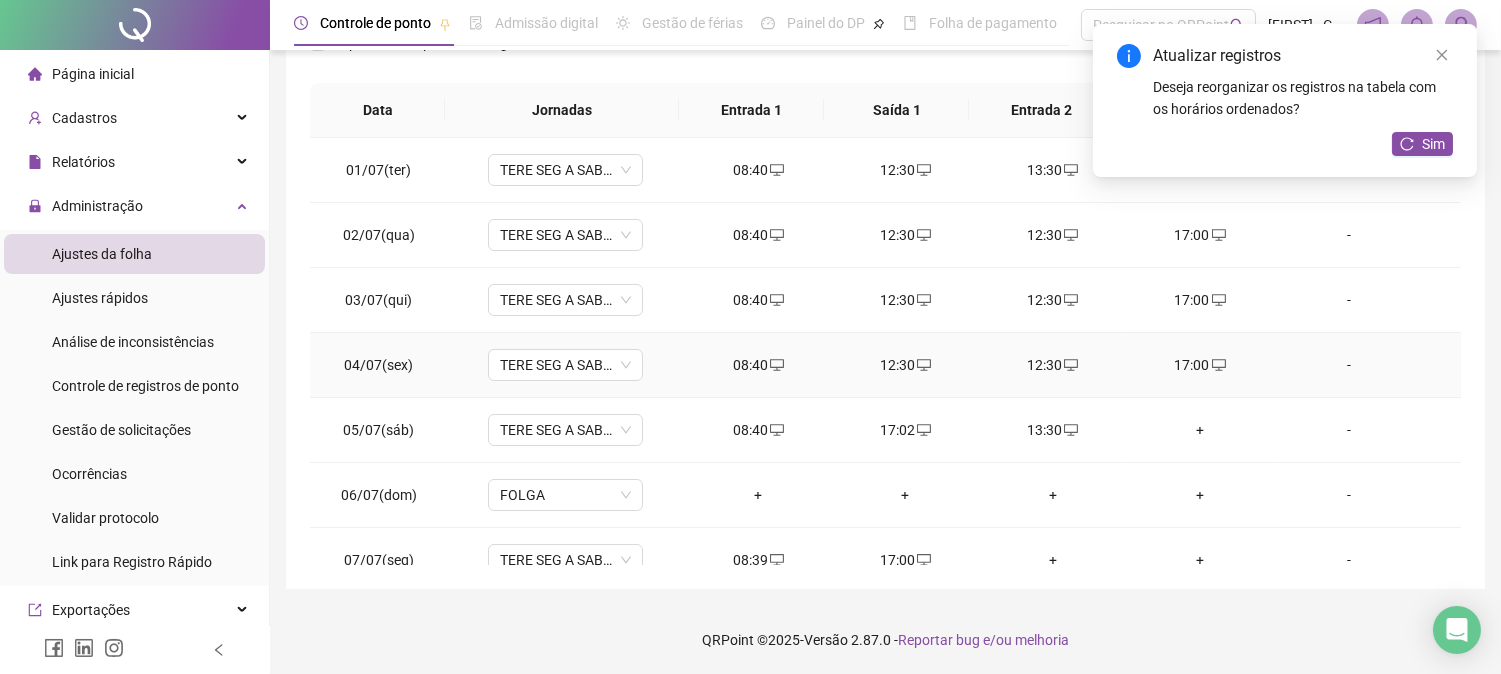 click on "12:30" at bounding box center (1052, 365) 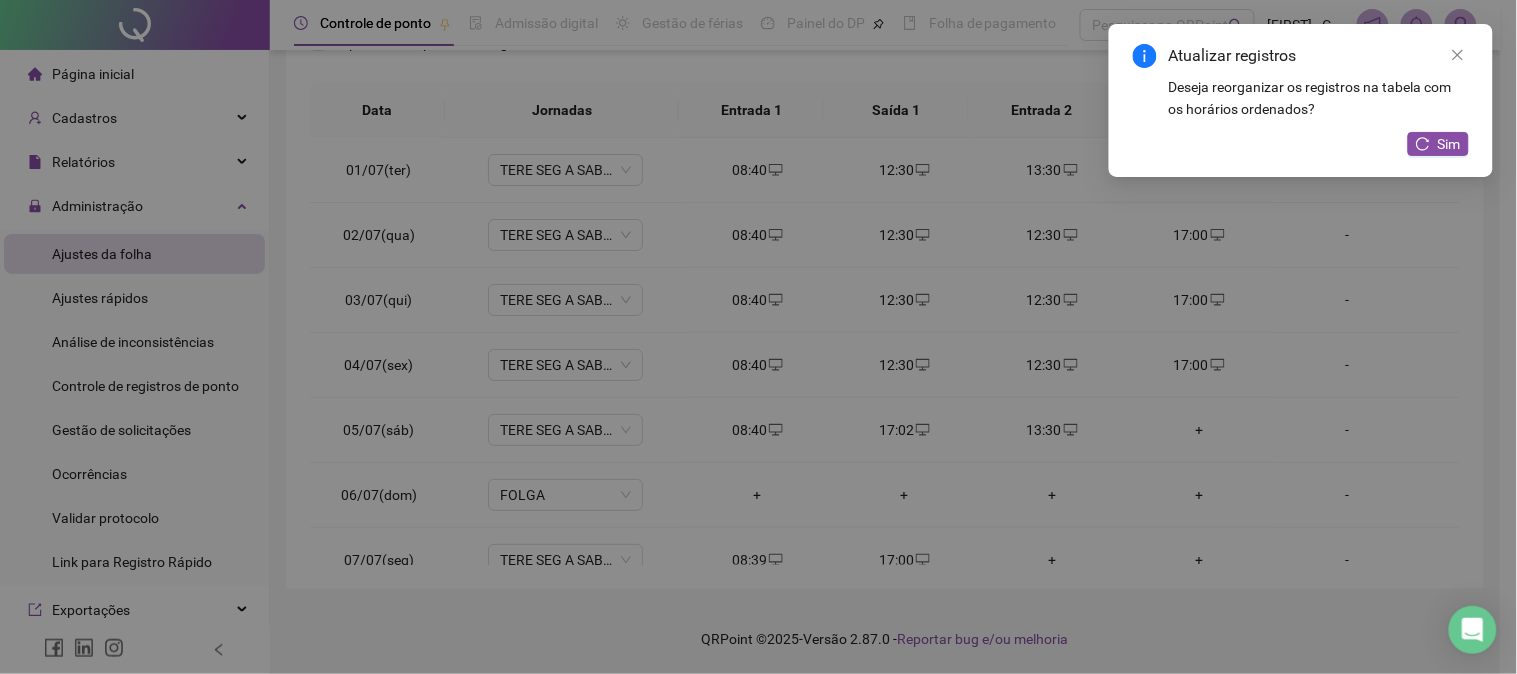 type on "**********" 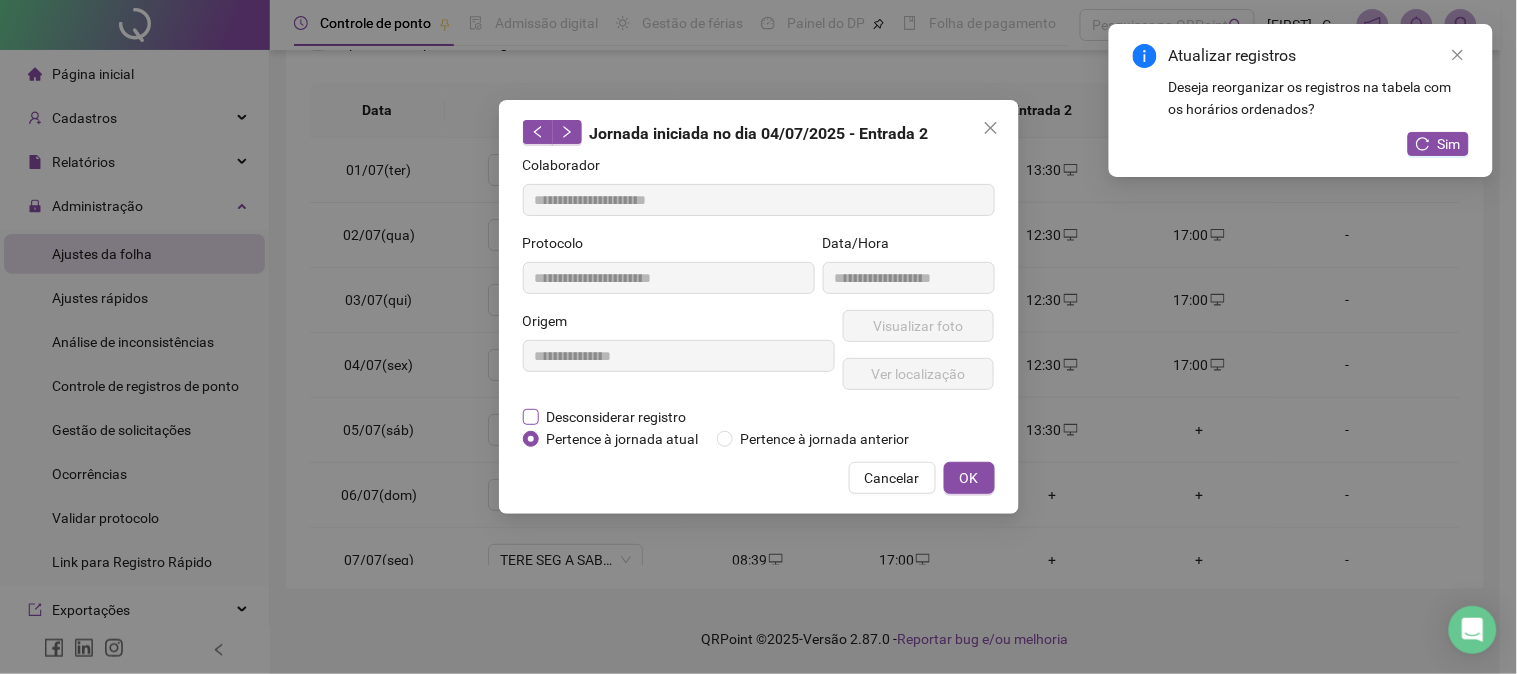 click on "Desconsiderar registro" at bounding box center (617, 417) 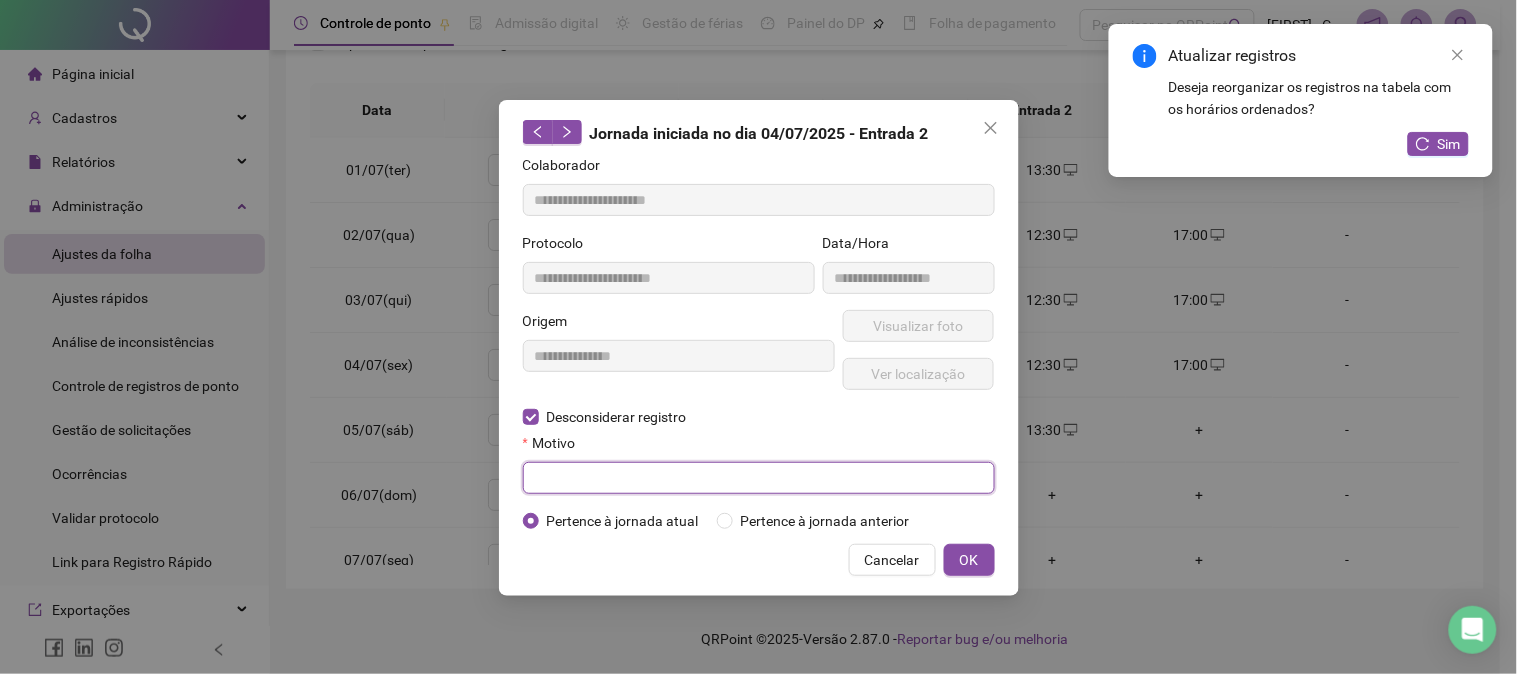 click at bounding box center (759, 478) 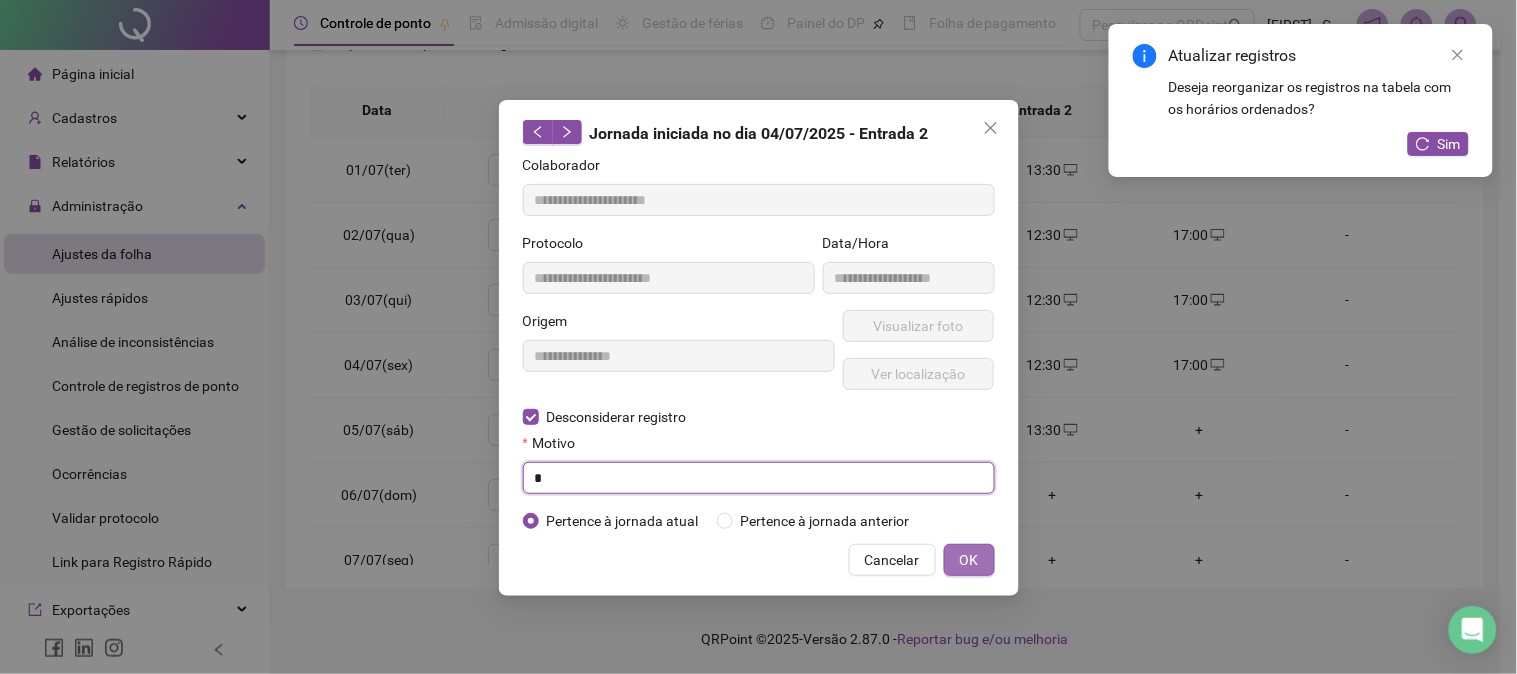 type on "*" 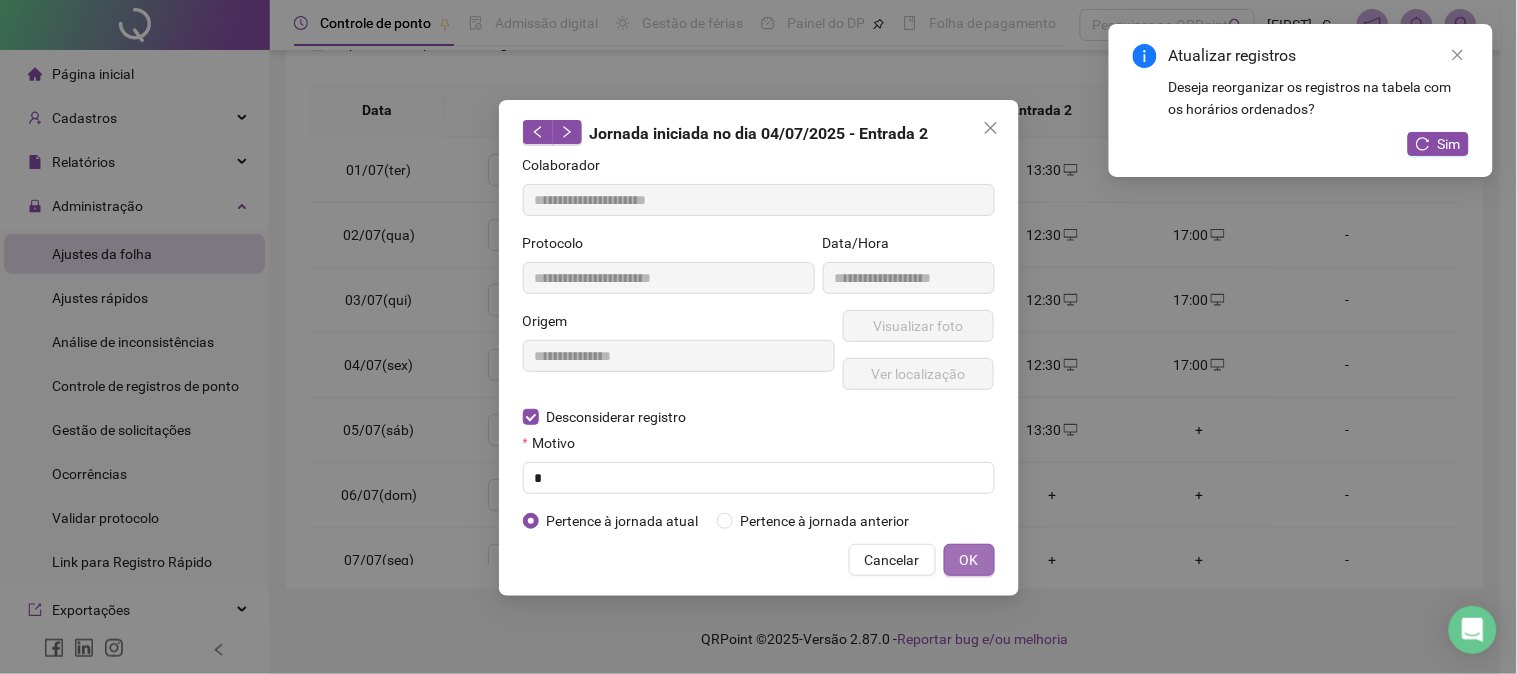click on "OK" at bounding box center (969, 560) 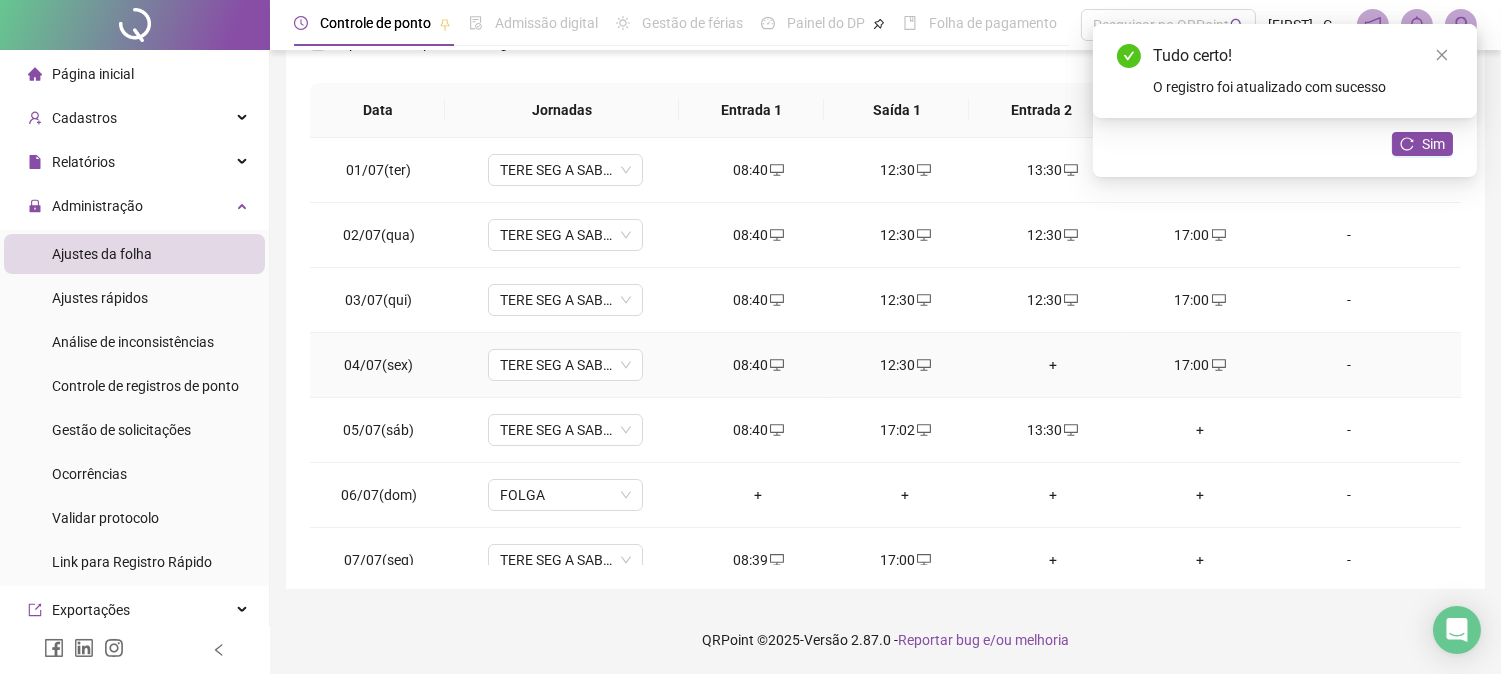 click on "+" at bounding box center (1052, 365) 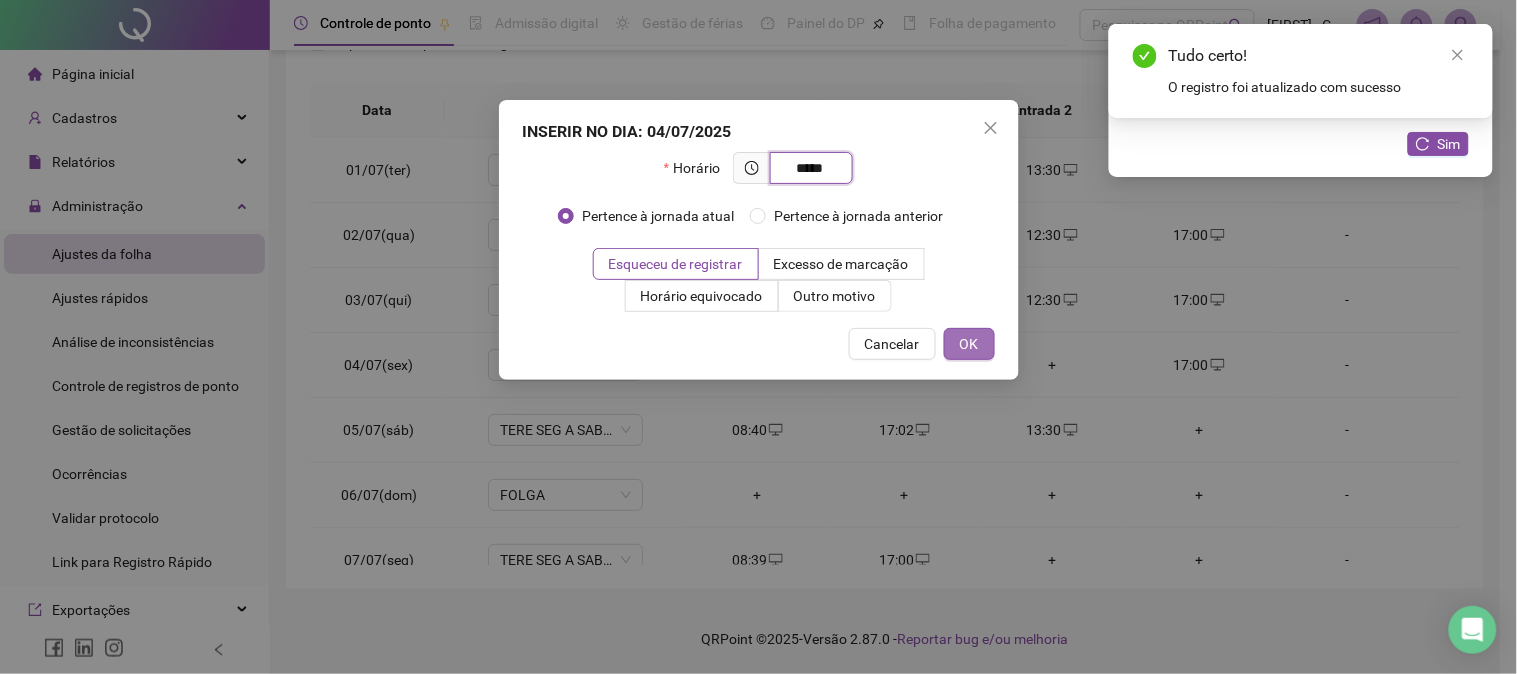 type on "*****" 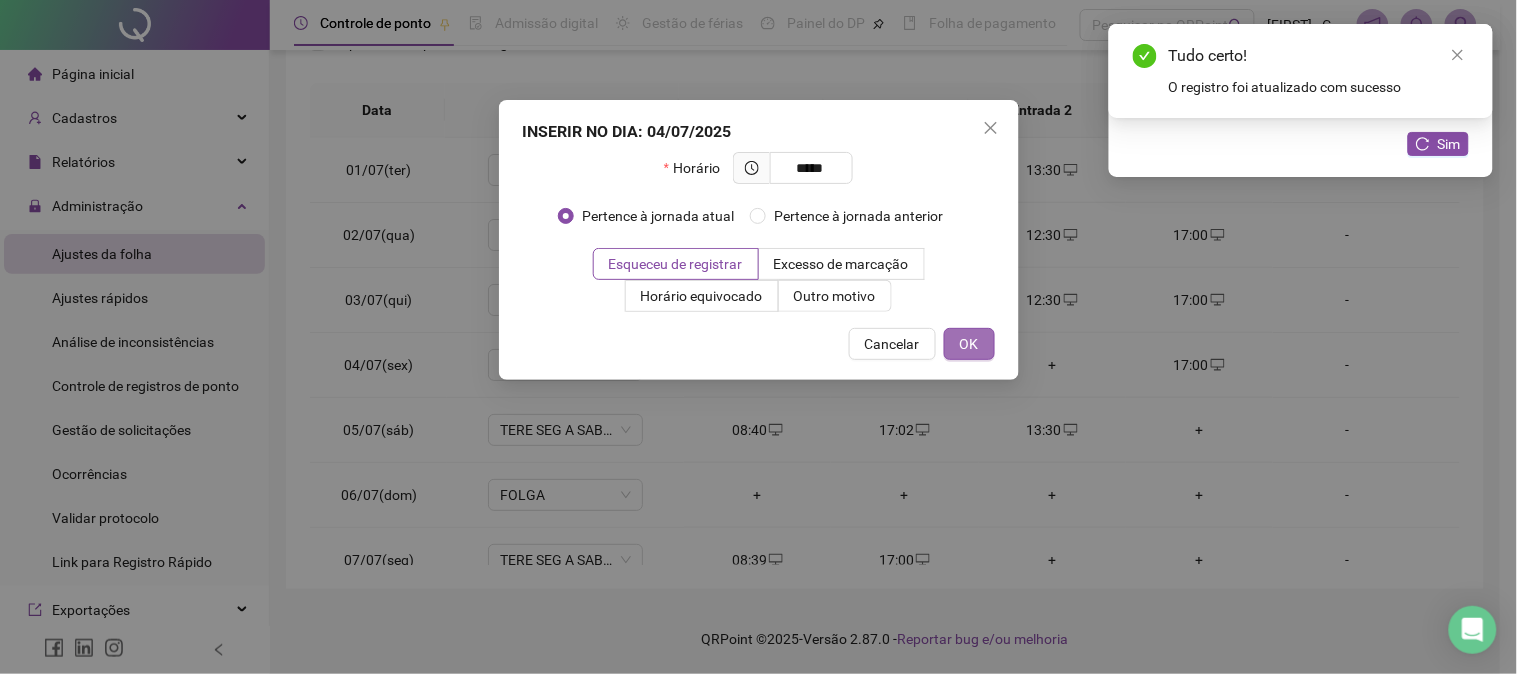 click on "OK" at bounding box center [969, 344] 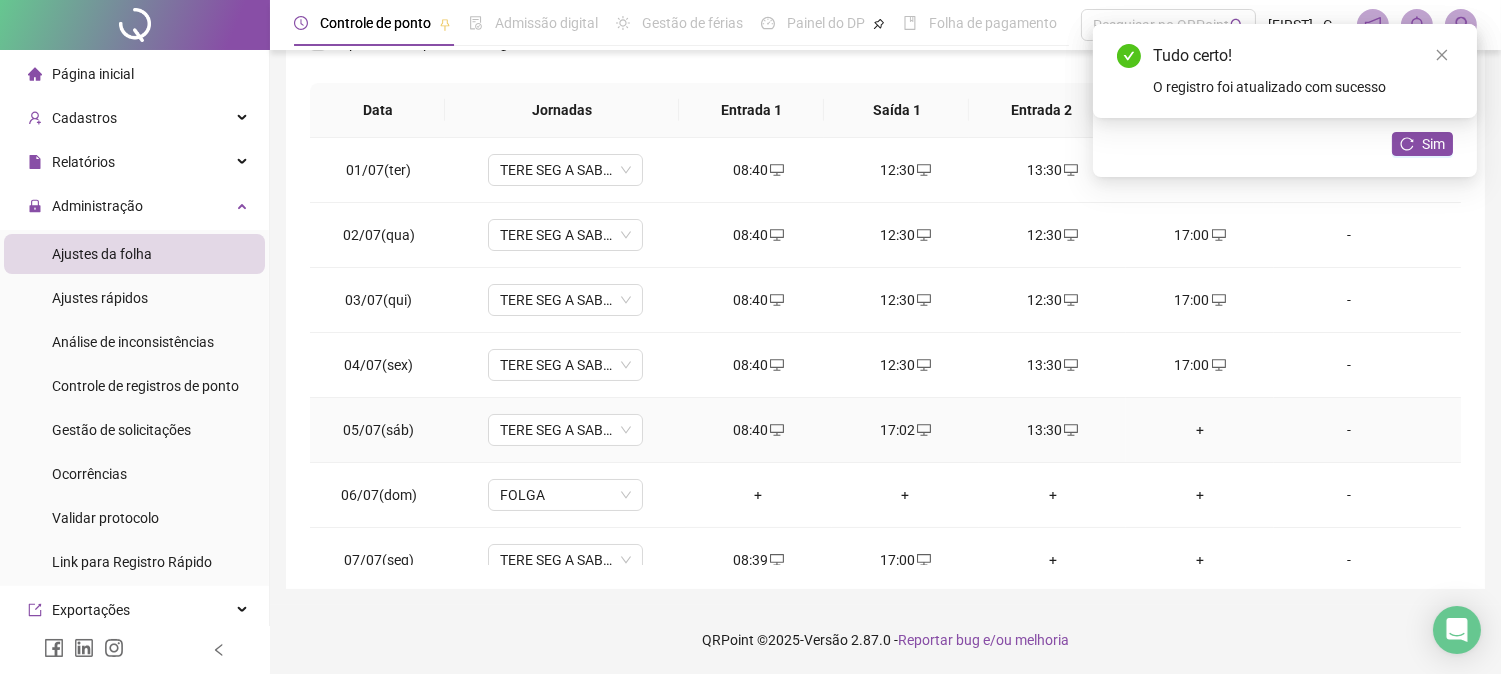 click on "+" at bounding box center (1199, 430) 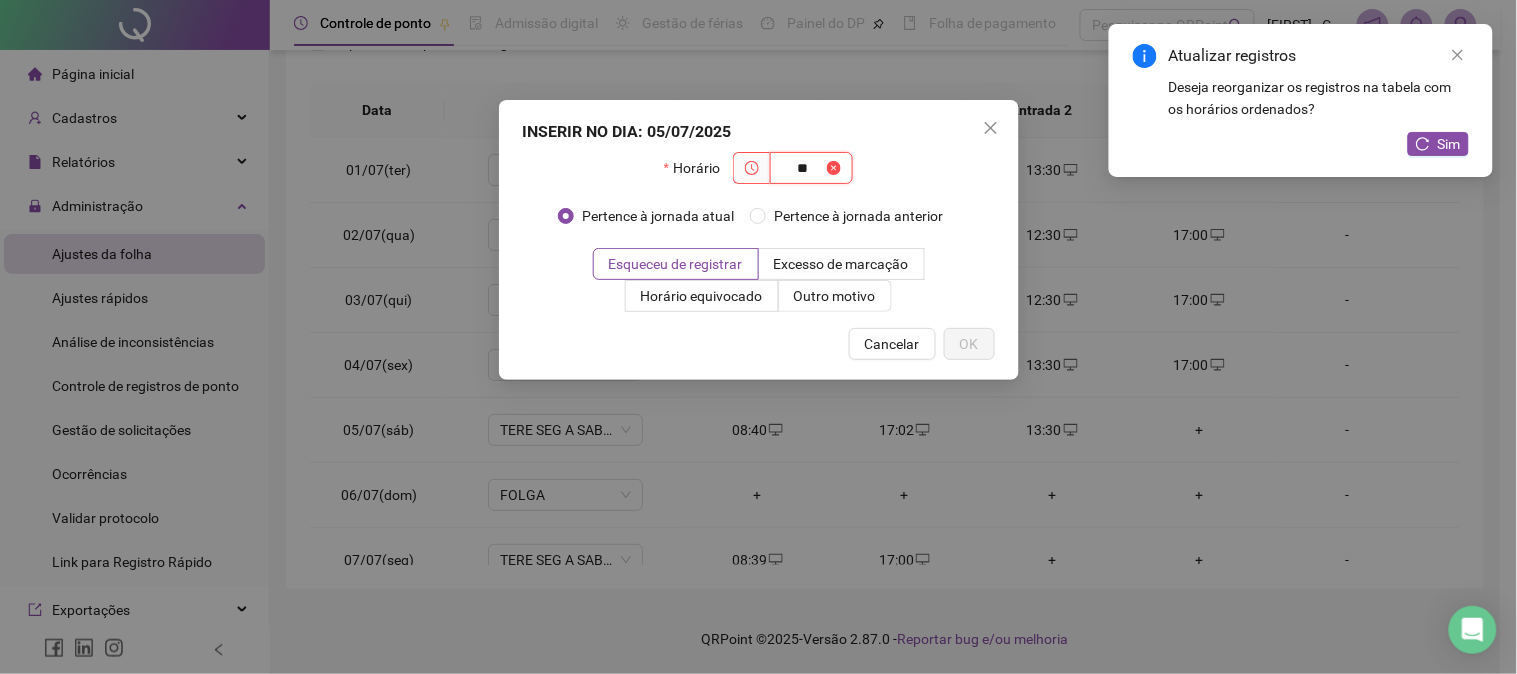 type on "*" 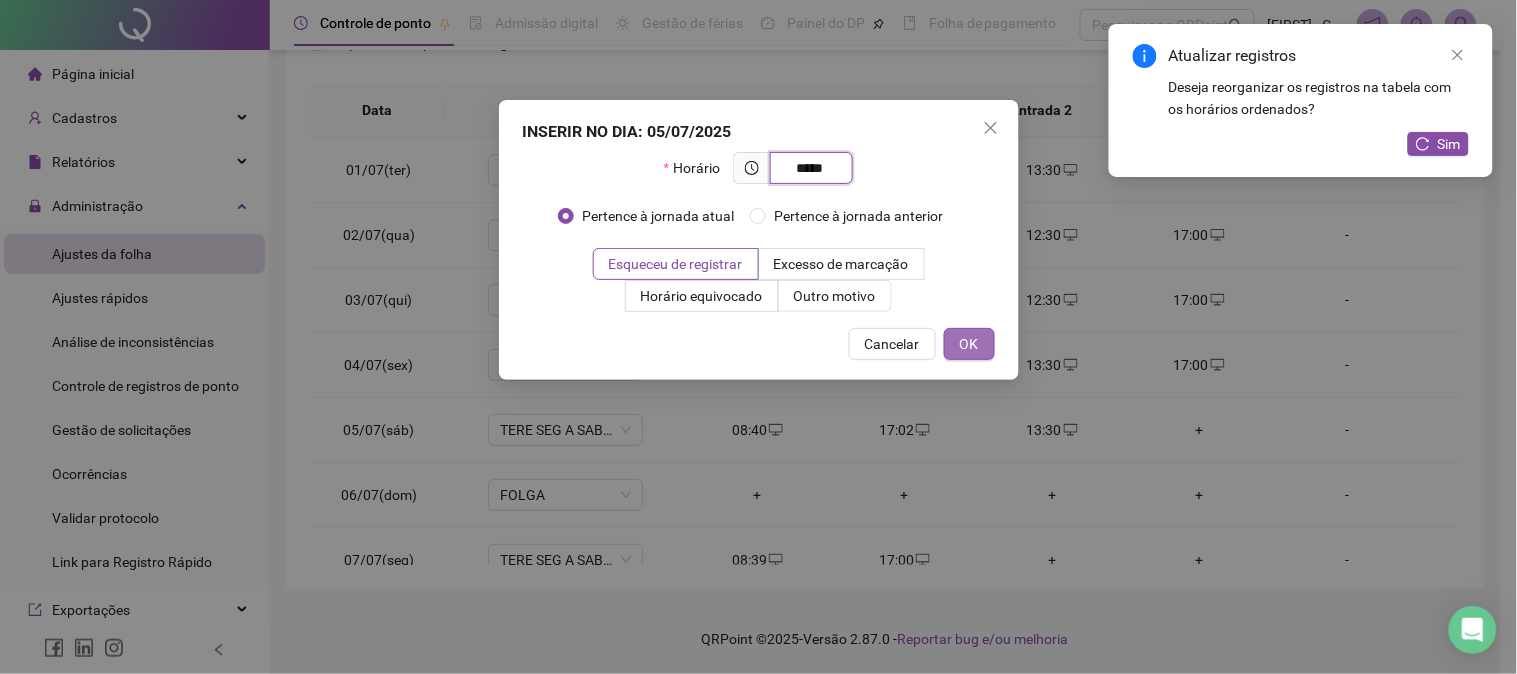 type on "*****" 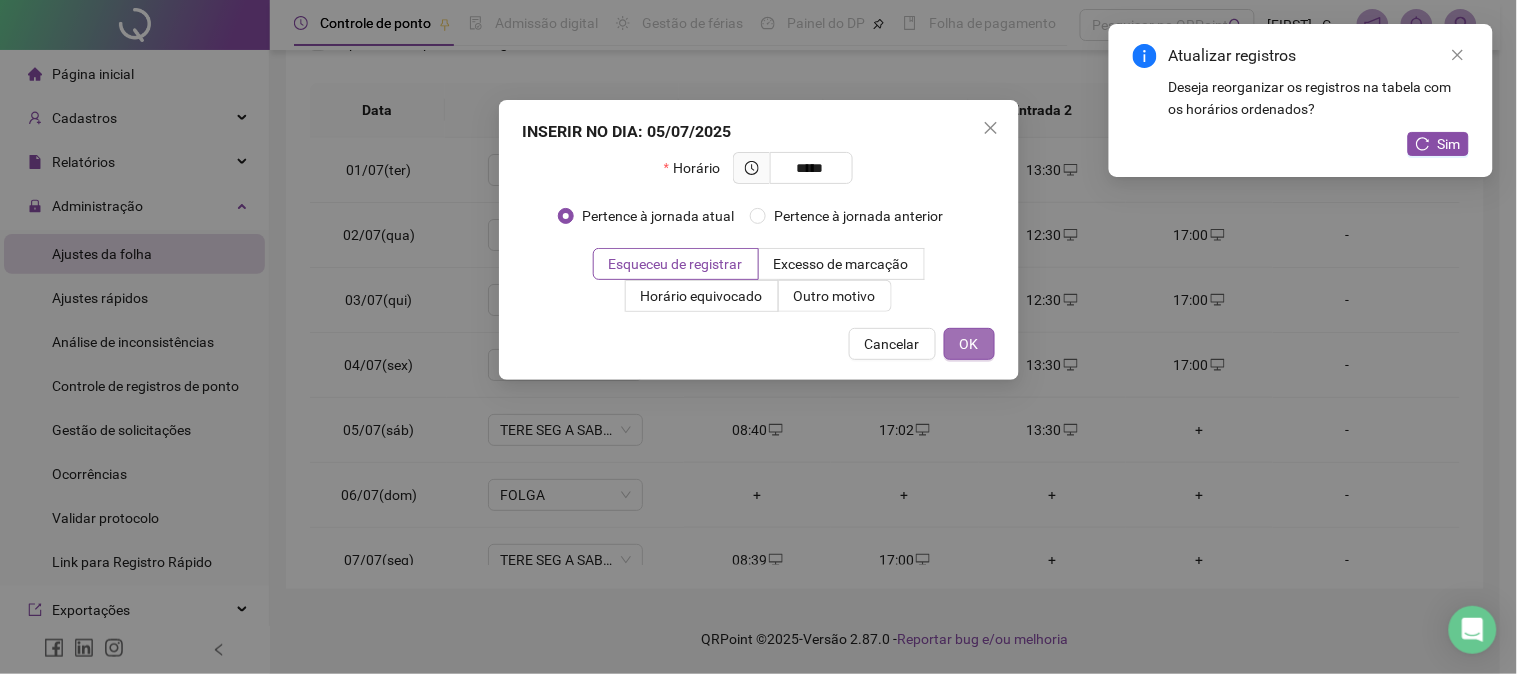 click on "OK" at bounding box center (969, 344) 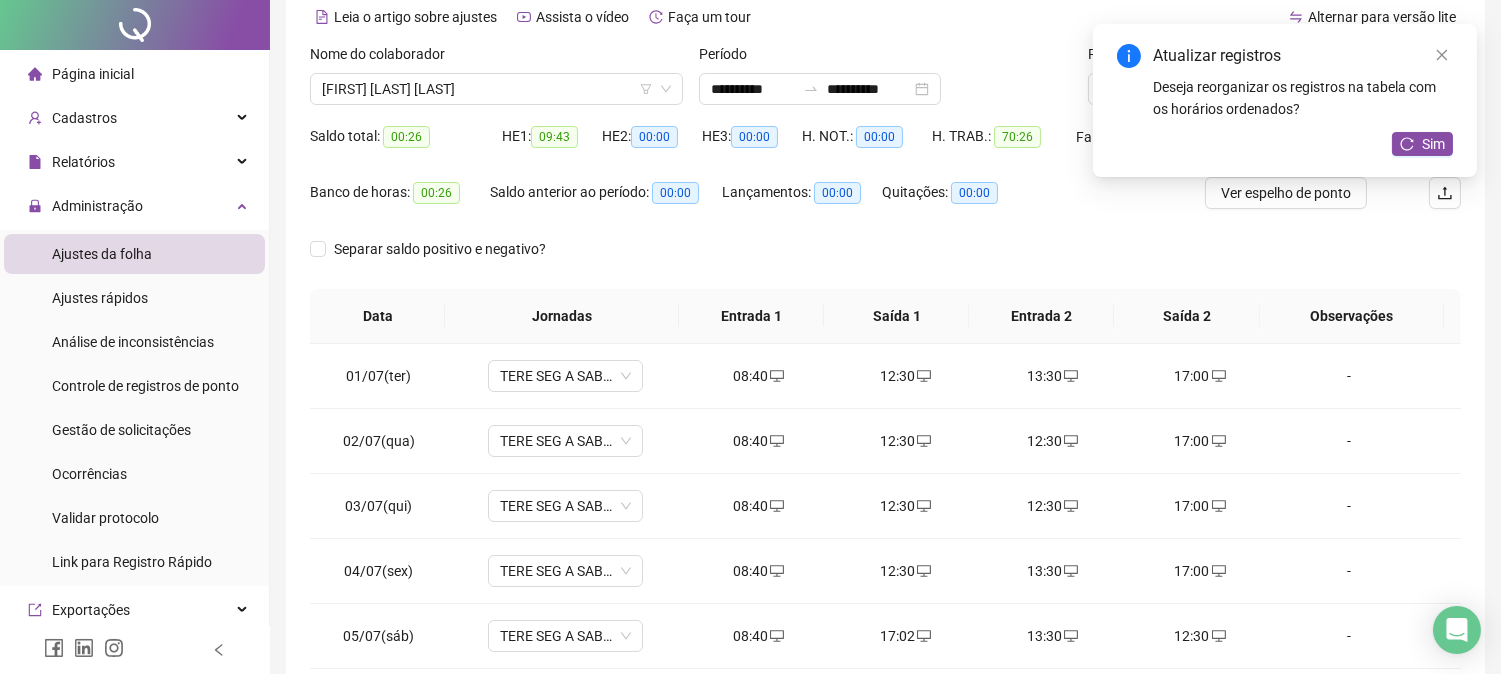 scroll, scrollTop: 0, scrollLeft: 0, axis: both 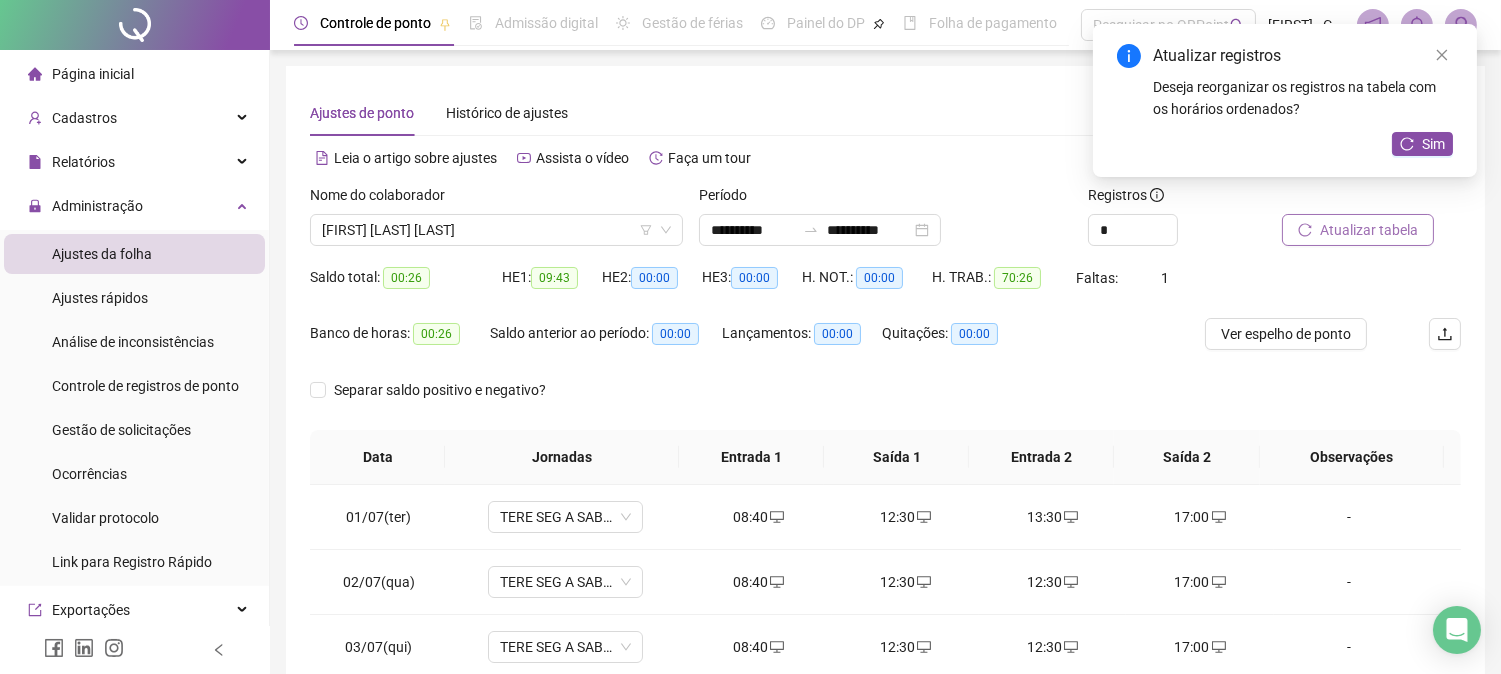 click on "Atualizar tabela" at bounding box center [1358, 230] 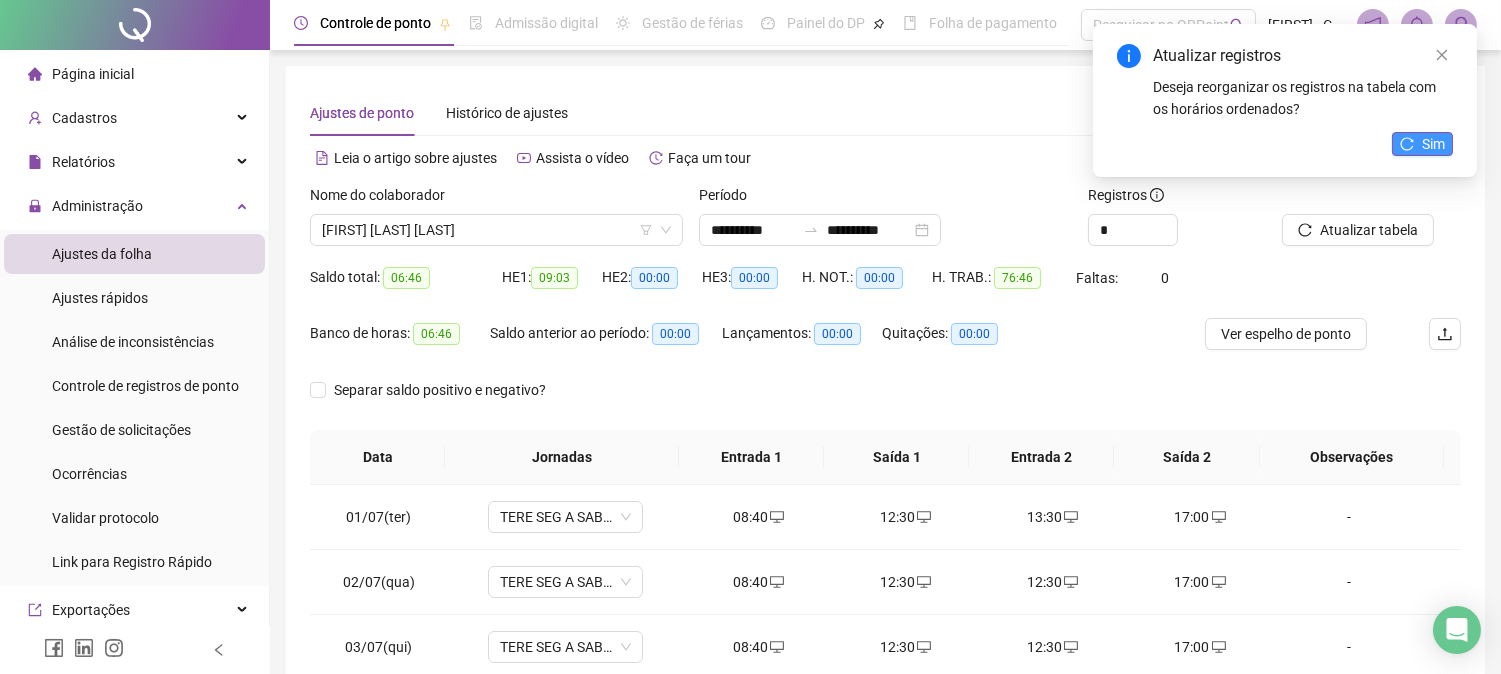click on "Sim" at bounding box center (1433, 144) 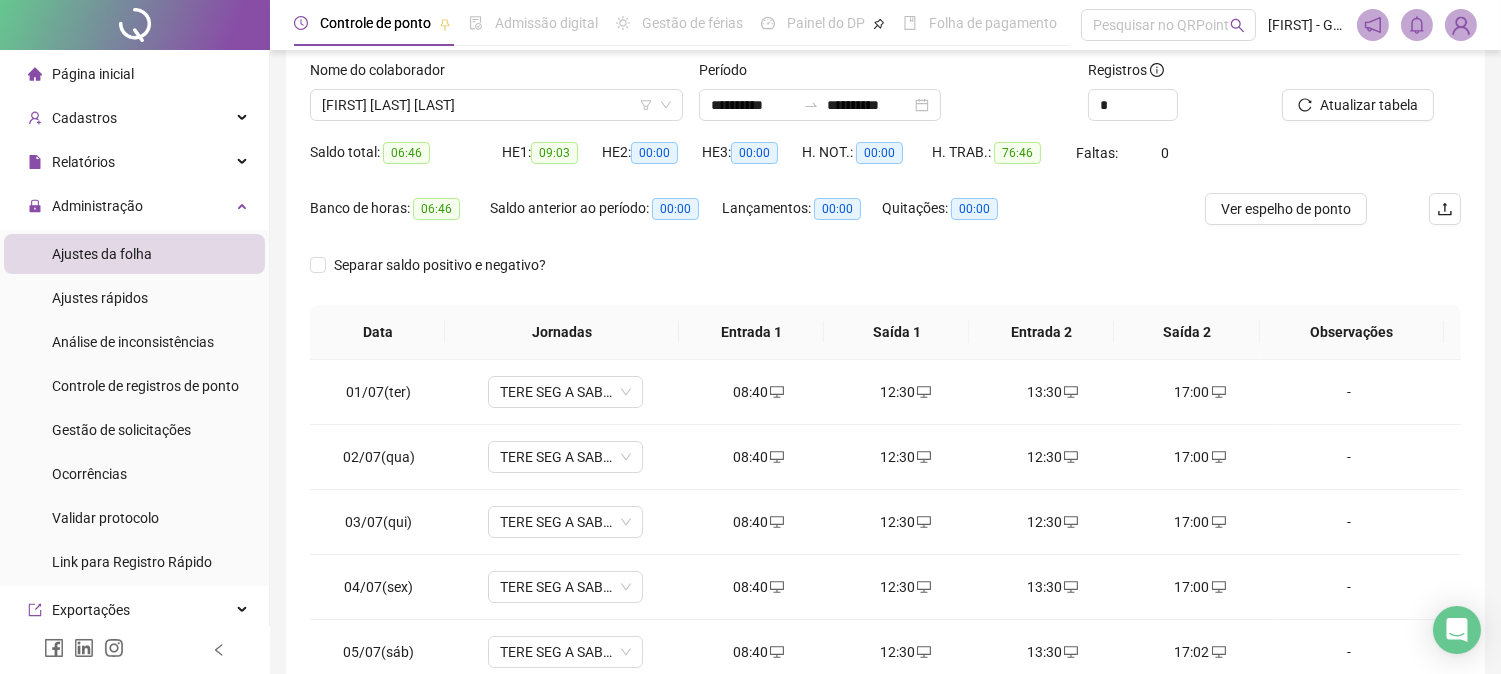 scroll, scrollTop: 347, scrollLeft: 0, axis: vertical 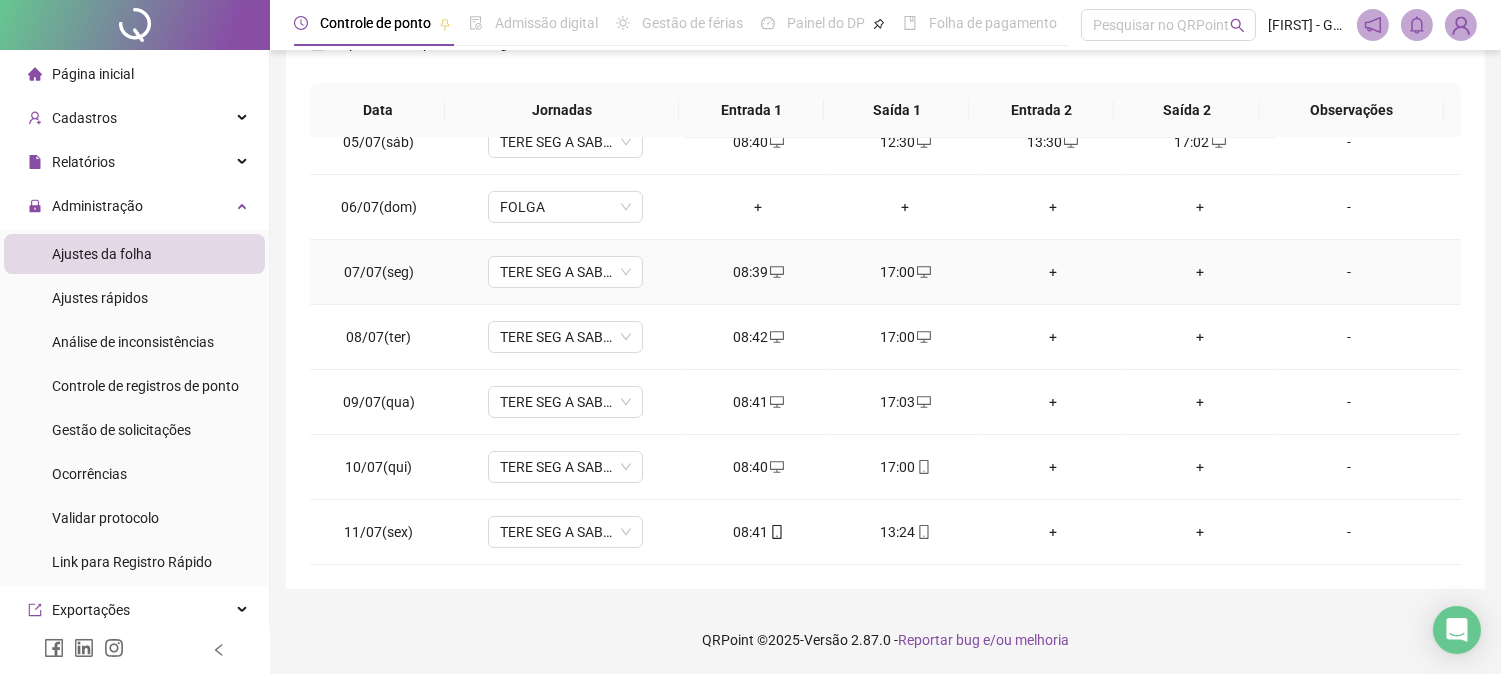 click on "+" at bounding box center (1052, 272) 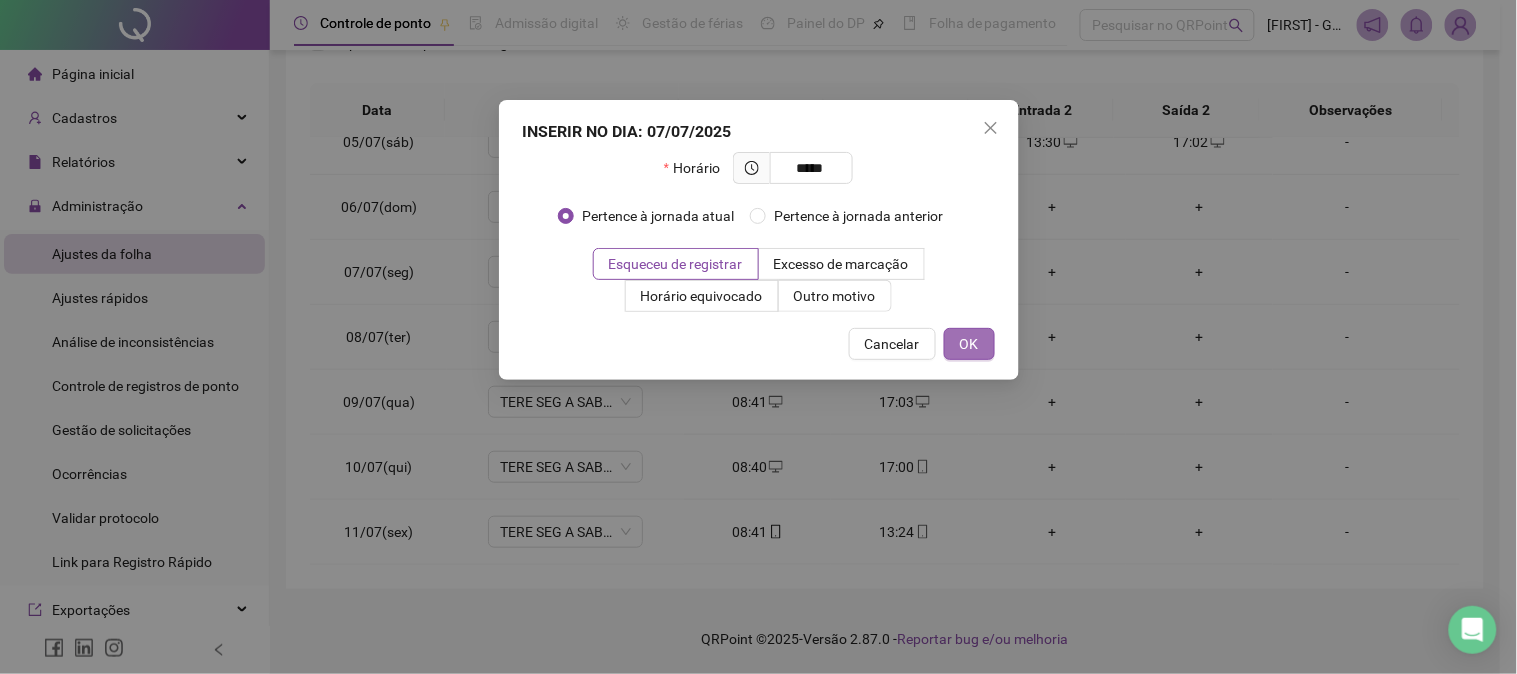 type on "*****" 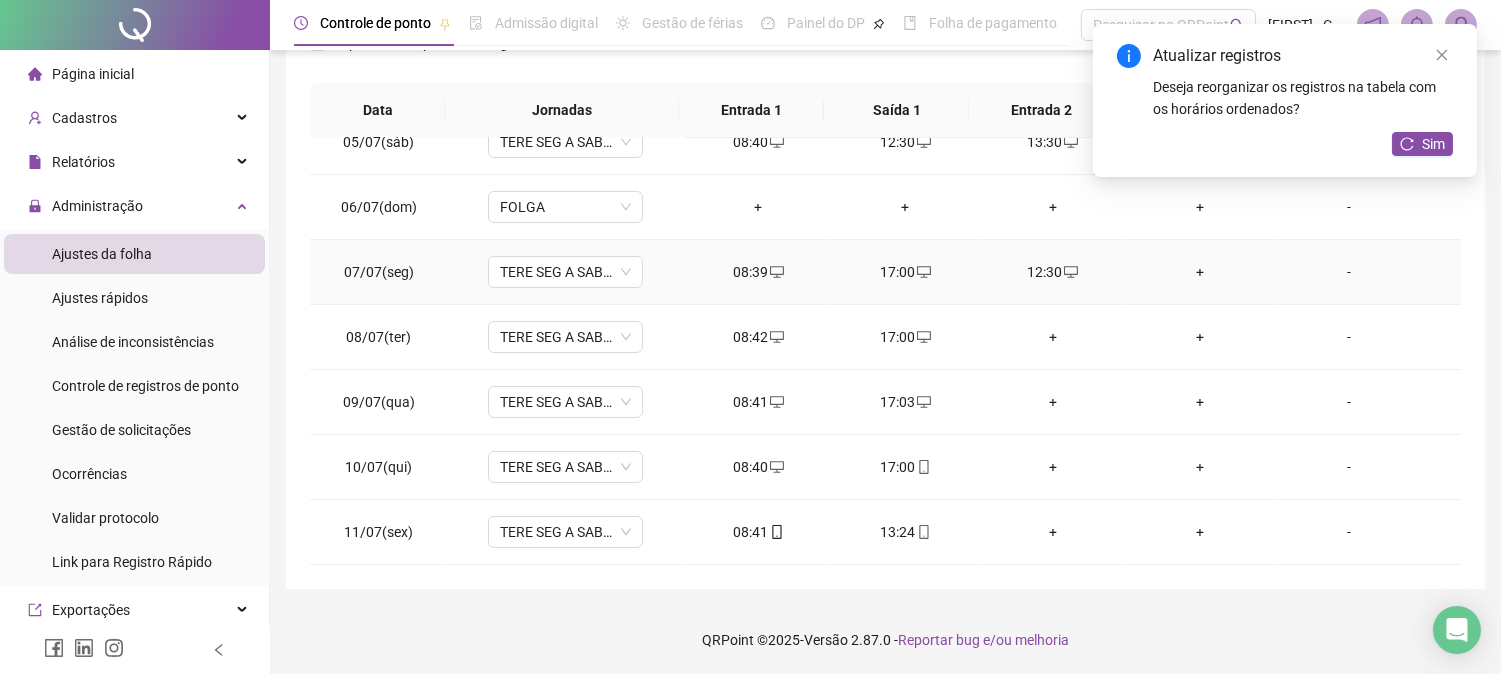 click on "+" at bounding box center (1199, 272) 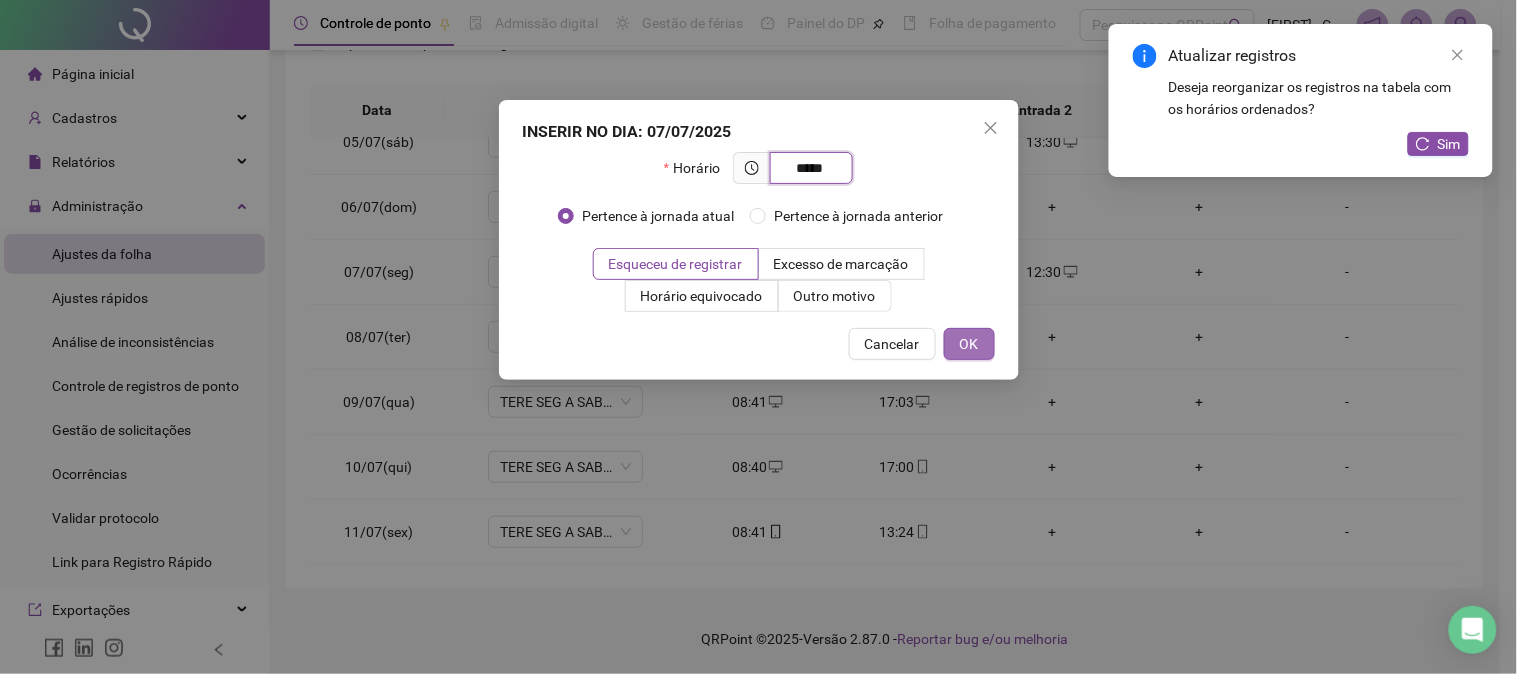type on "*****" 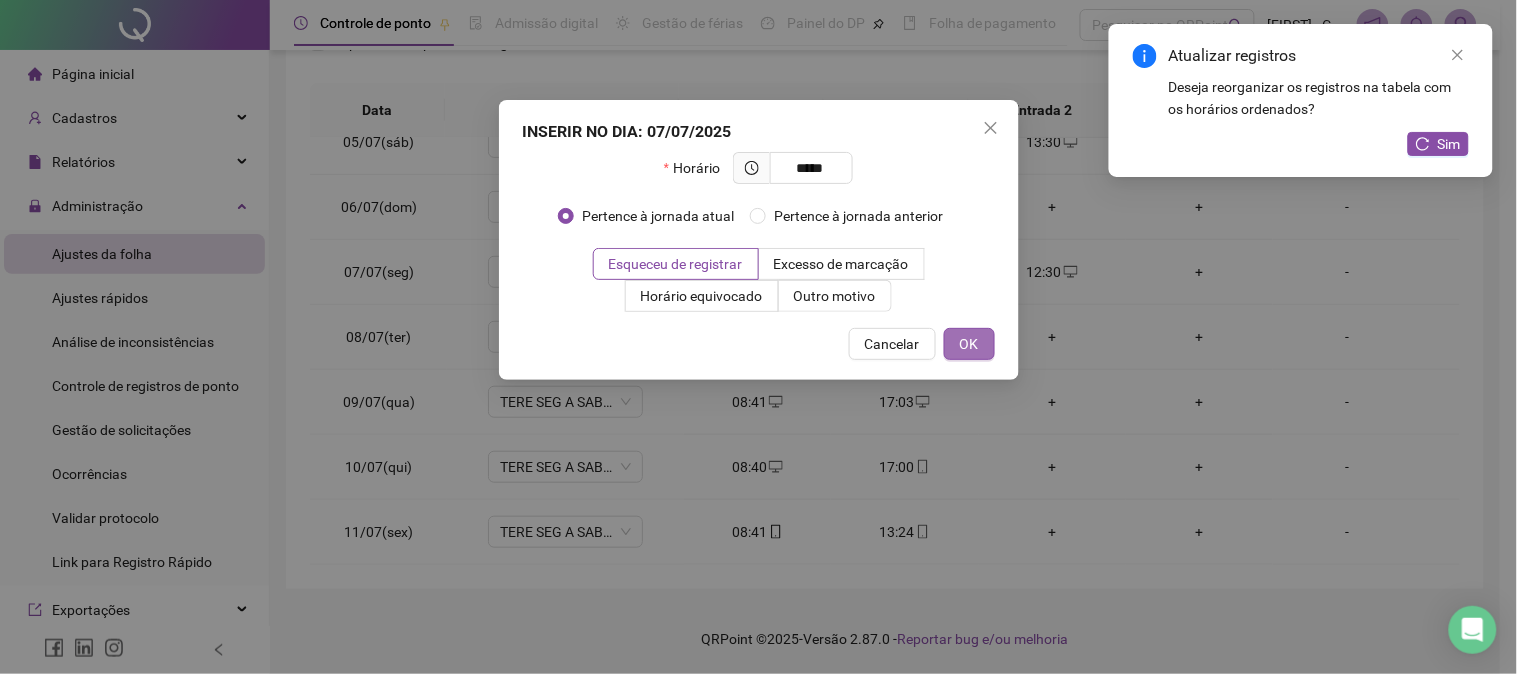 click on "OK" at bounding box center [969, 344] 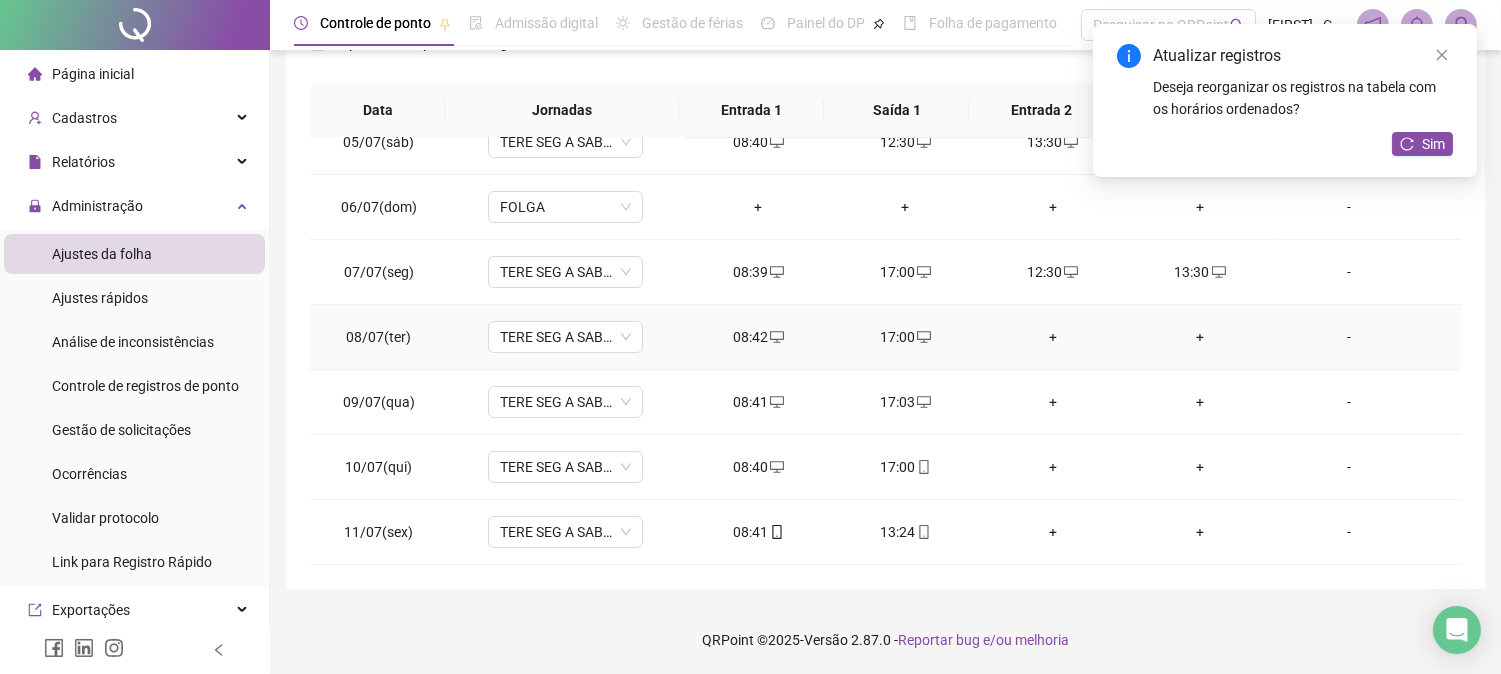 click on "+" at bounding box center [1052, 337] 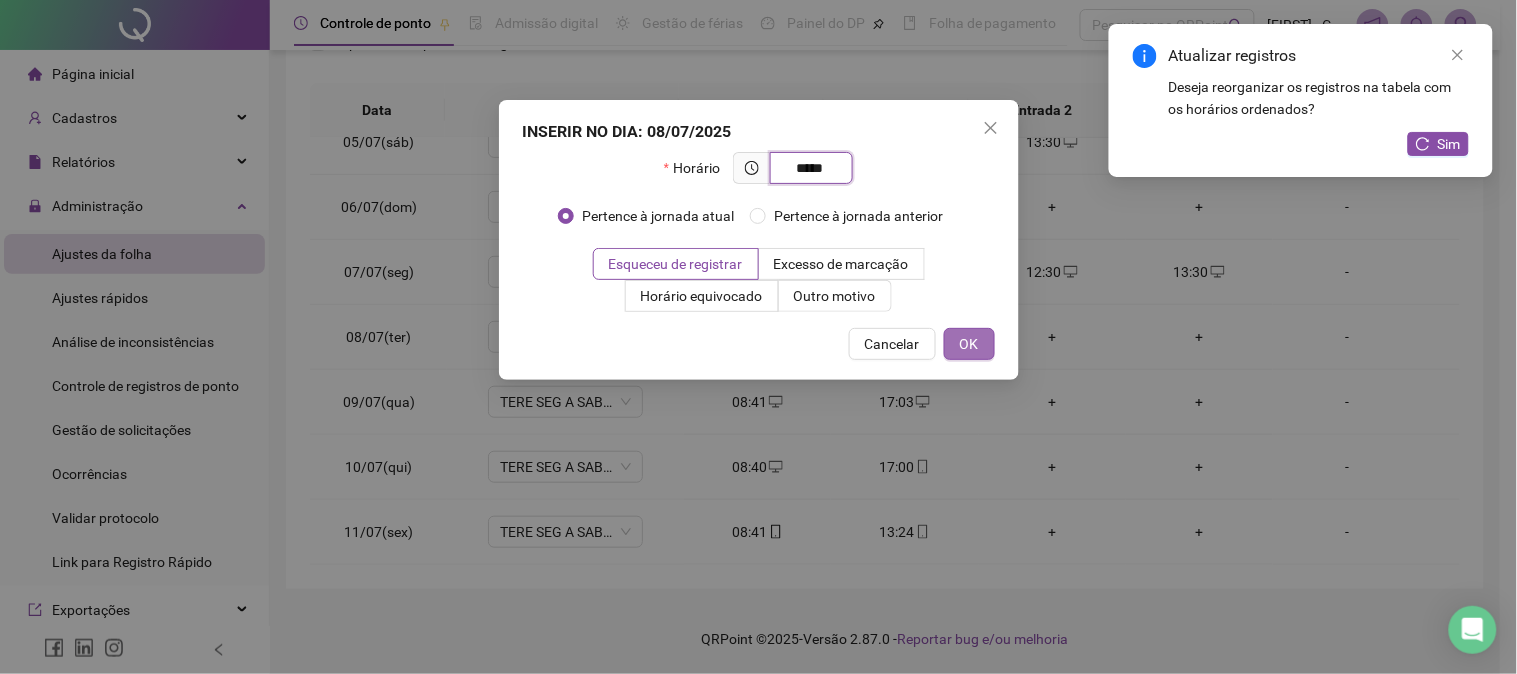 type on "*****" 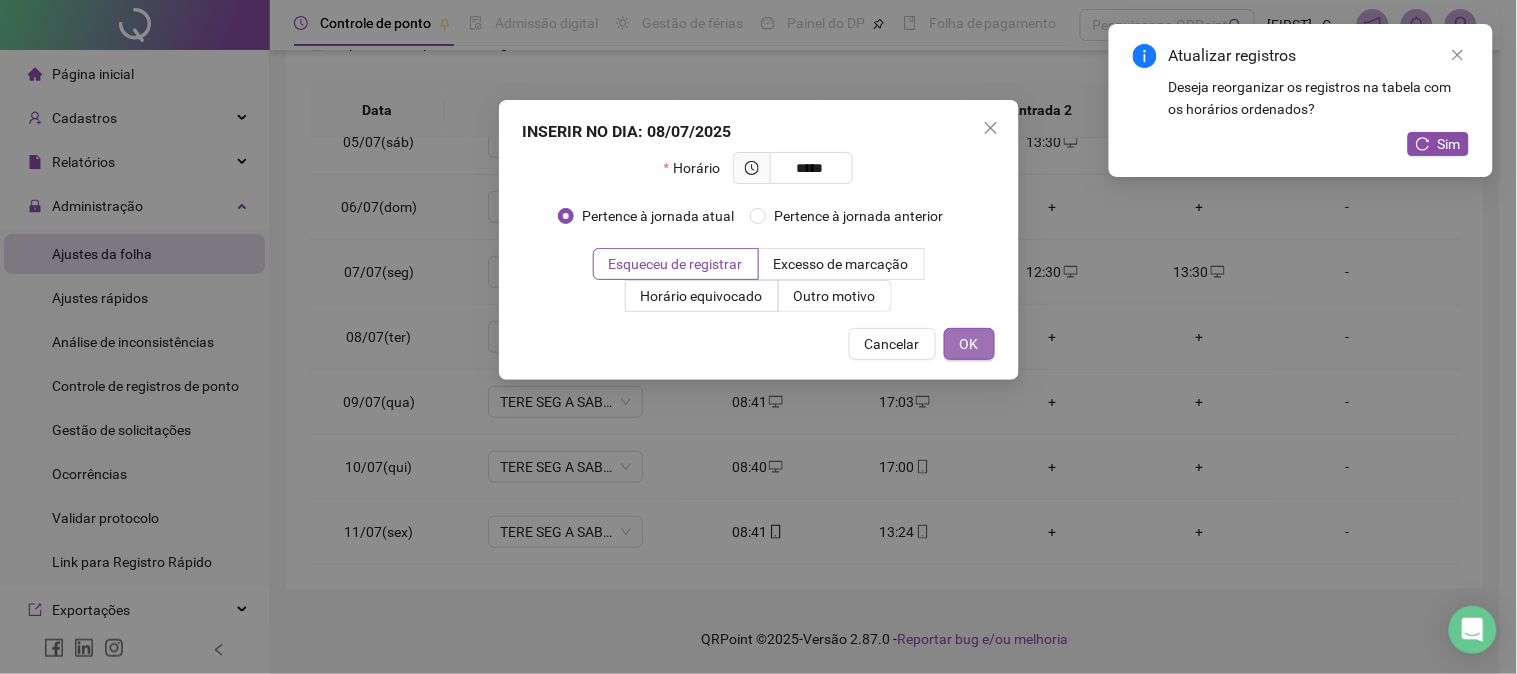 click on "OK" at bounding box center (969, 344) 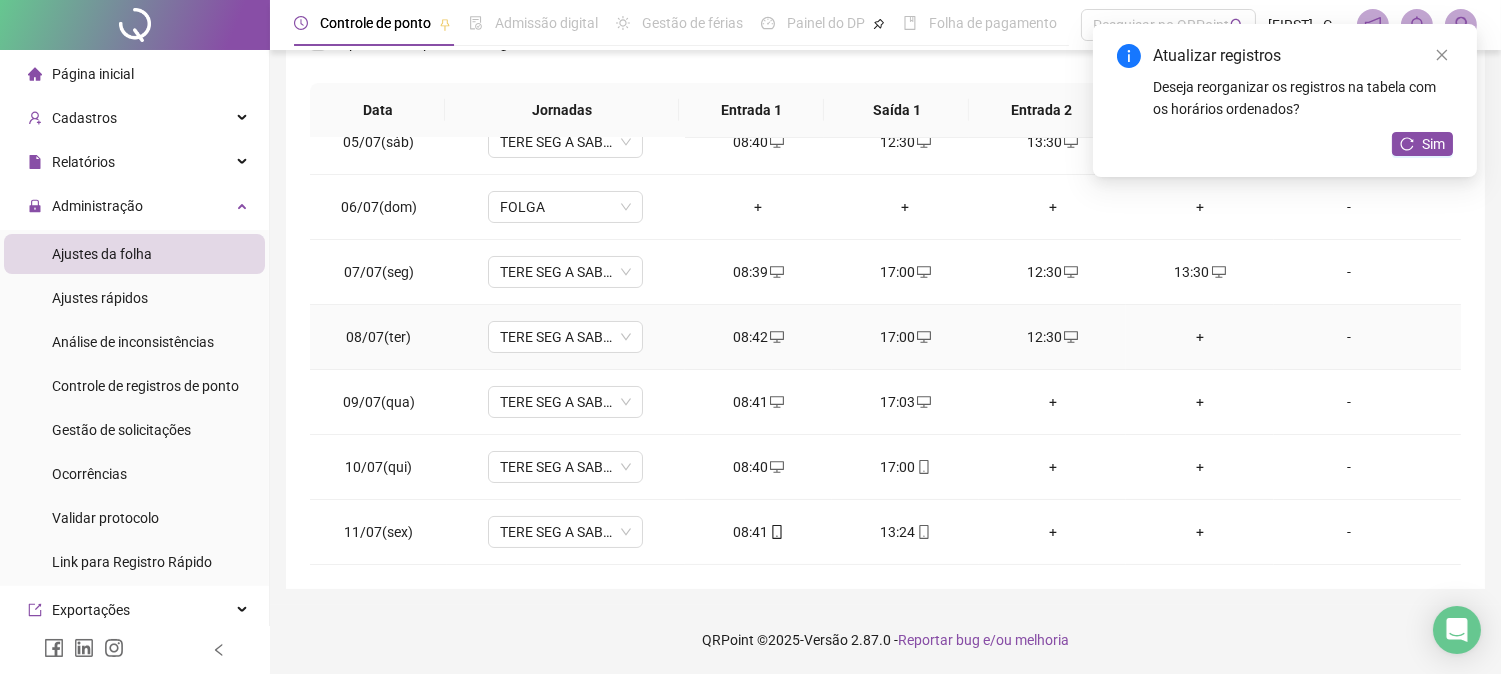 click on "+" at bounding box center (1199, 337) 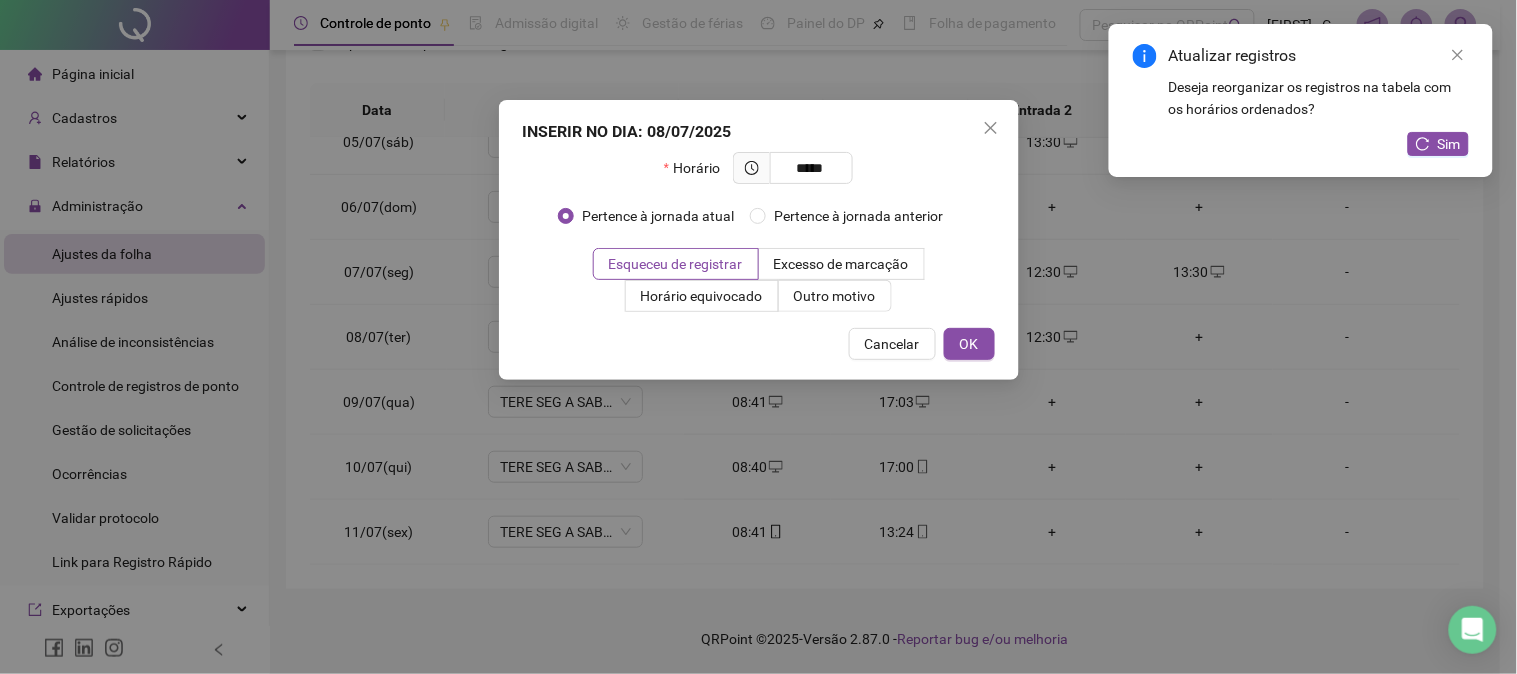 type on "*****" 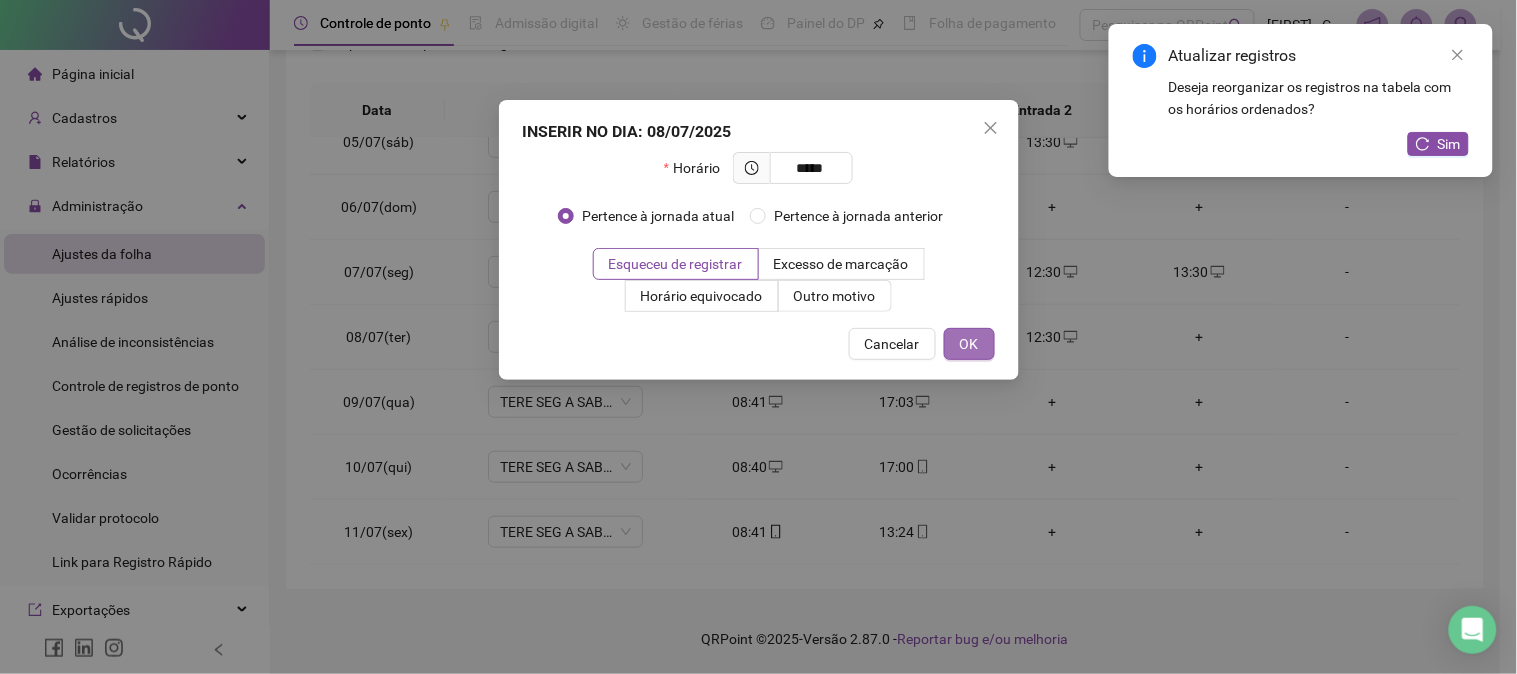 click on "OK" at bounding box center [969, 344] 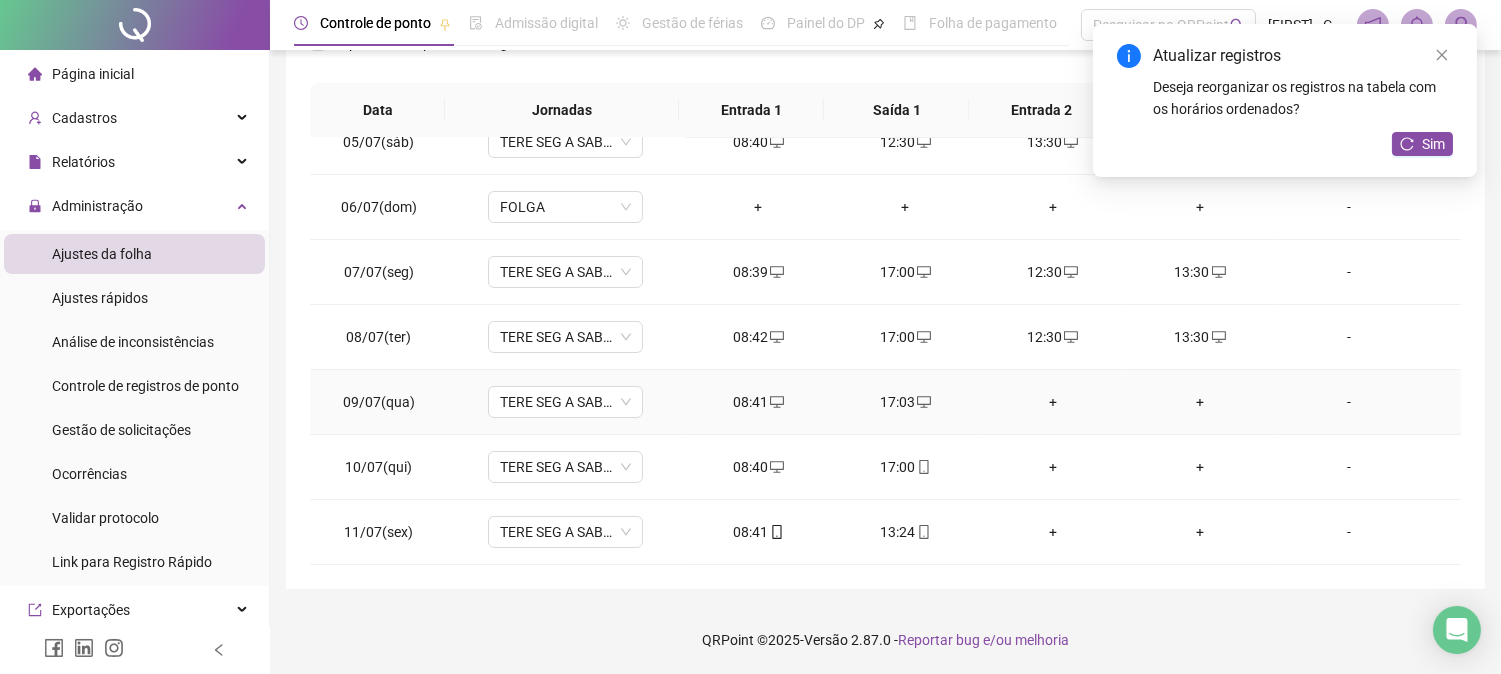 click on "+" at bounding box center [1052, 402] 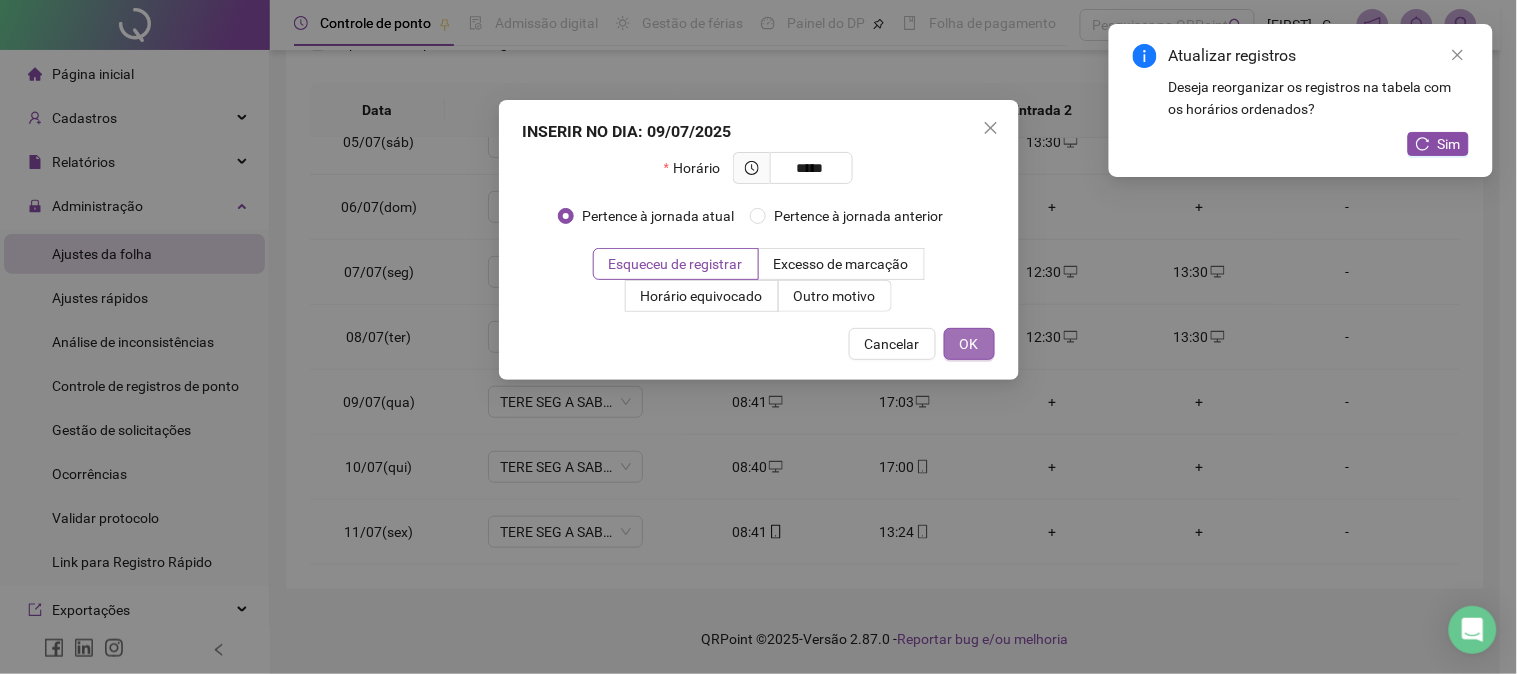 type on "*****" 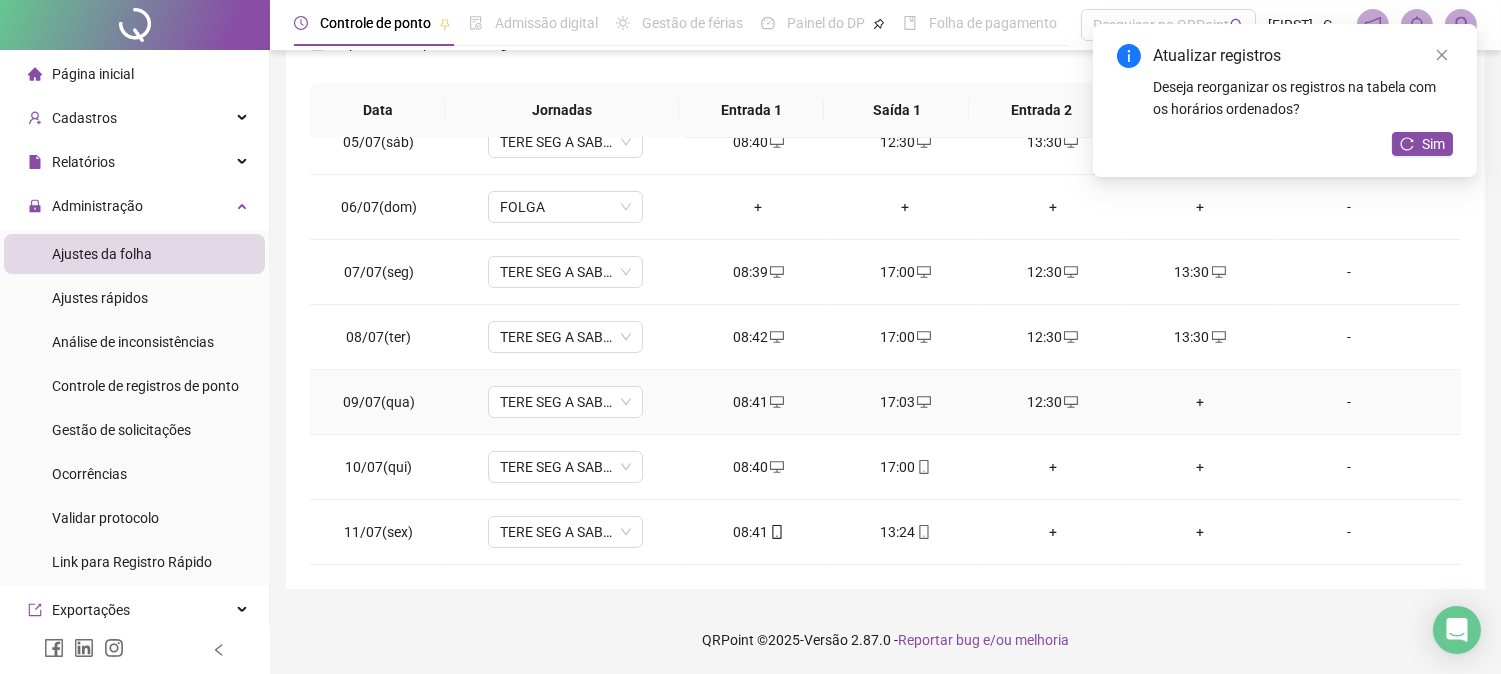 click on "+" at bounding box center (1199, 402) 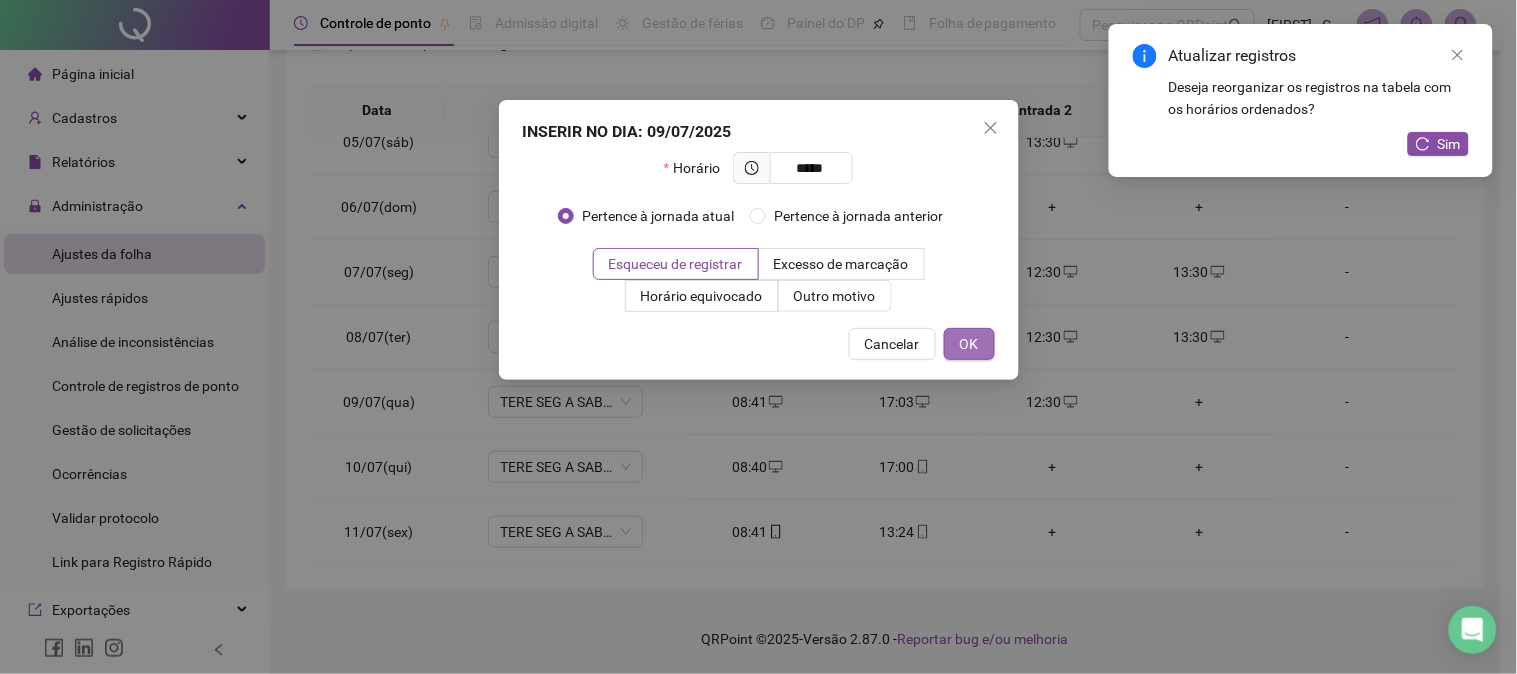 type on "*****" 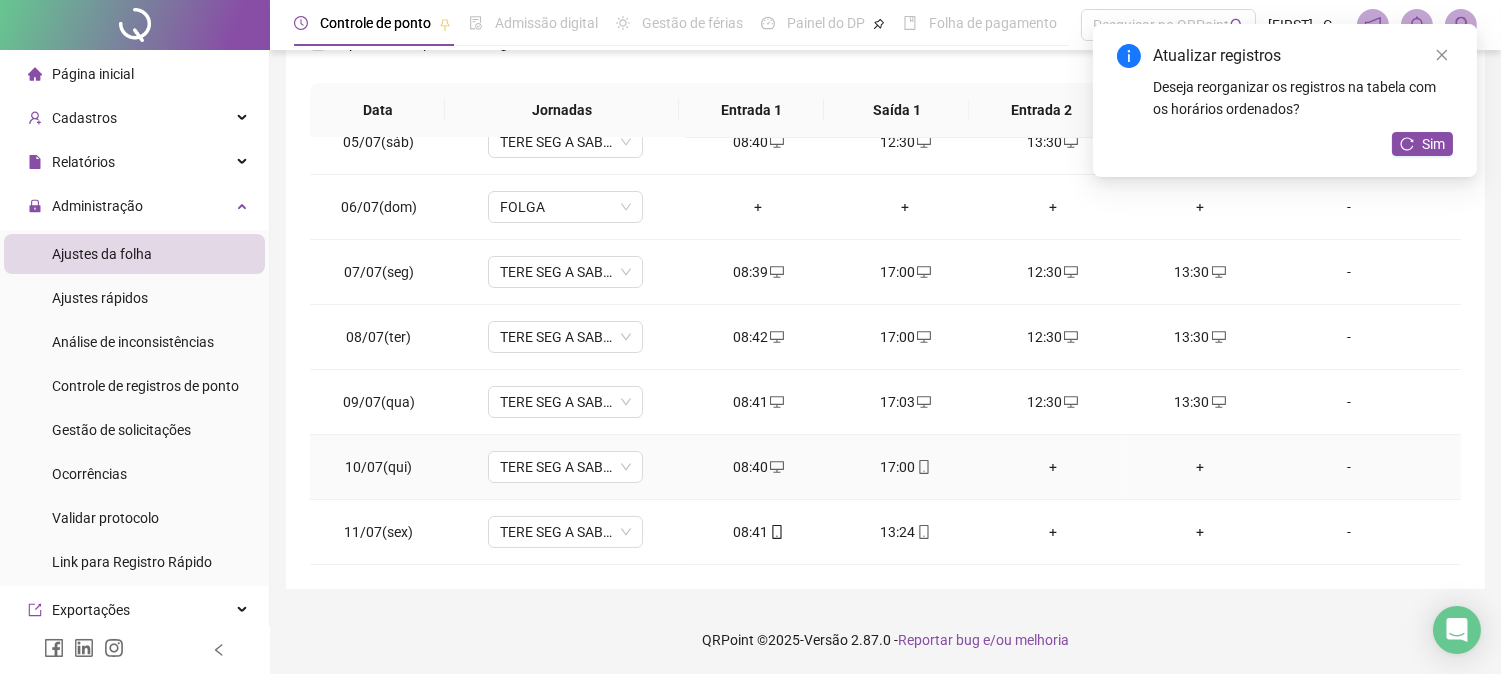click on "+" at bounding box center (1052, 467) 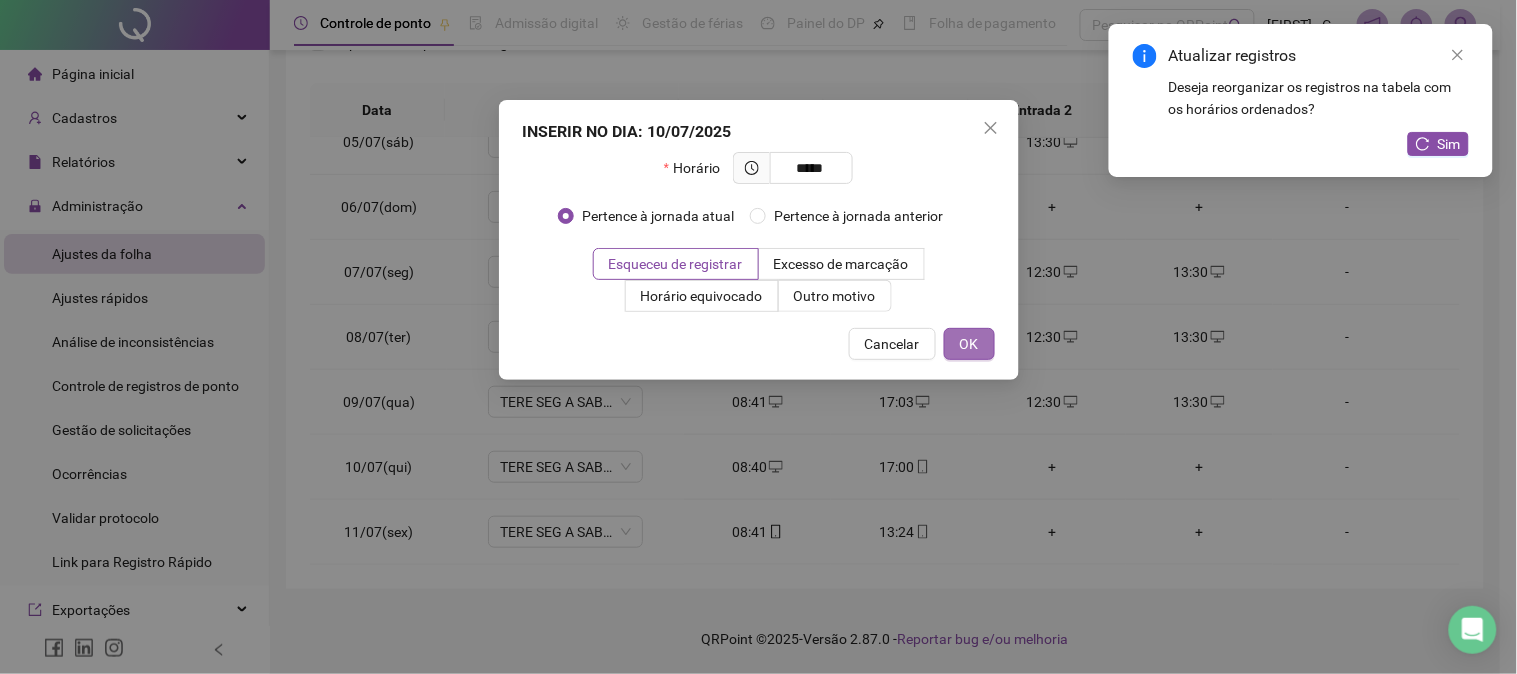 type on "*****" 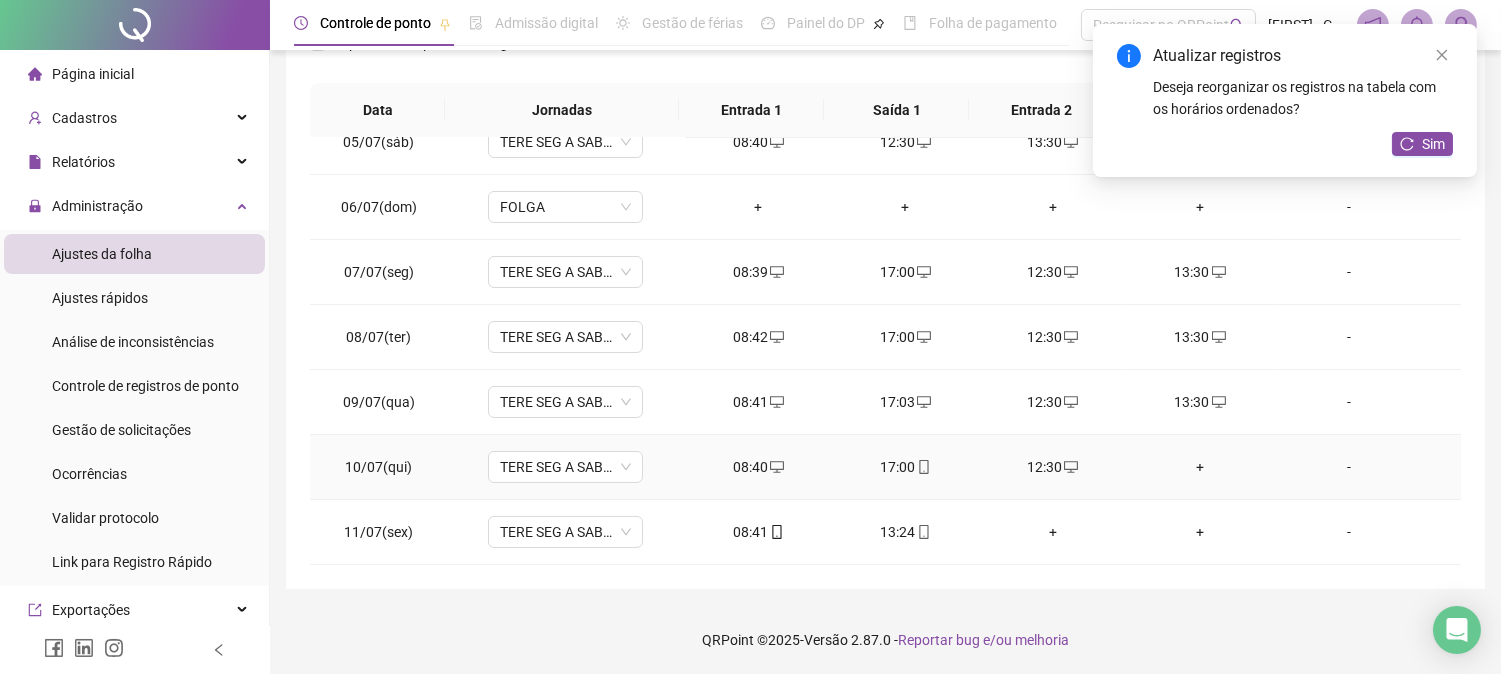 click on "+" at bounding box center (1199, 467) 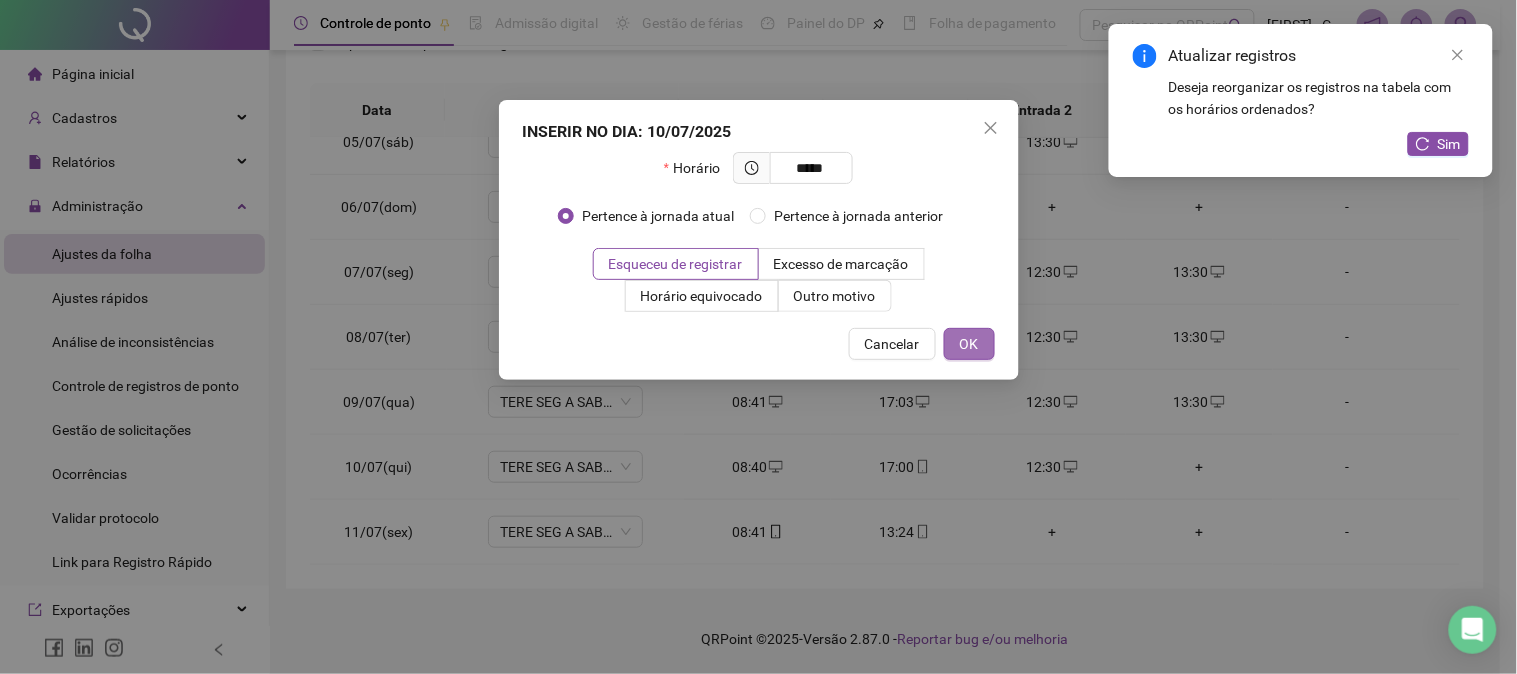 type on "*****" 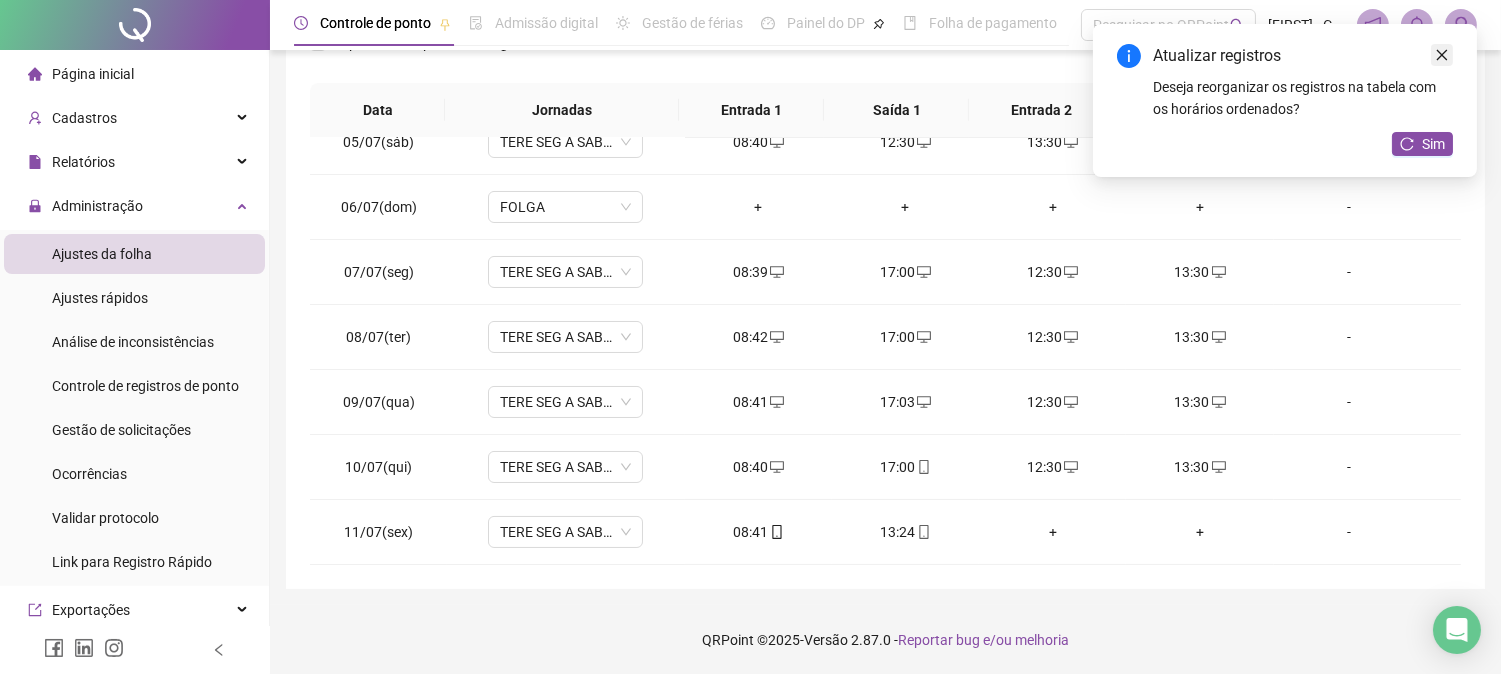 click 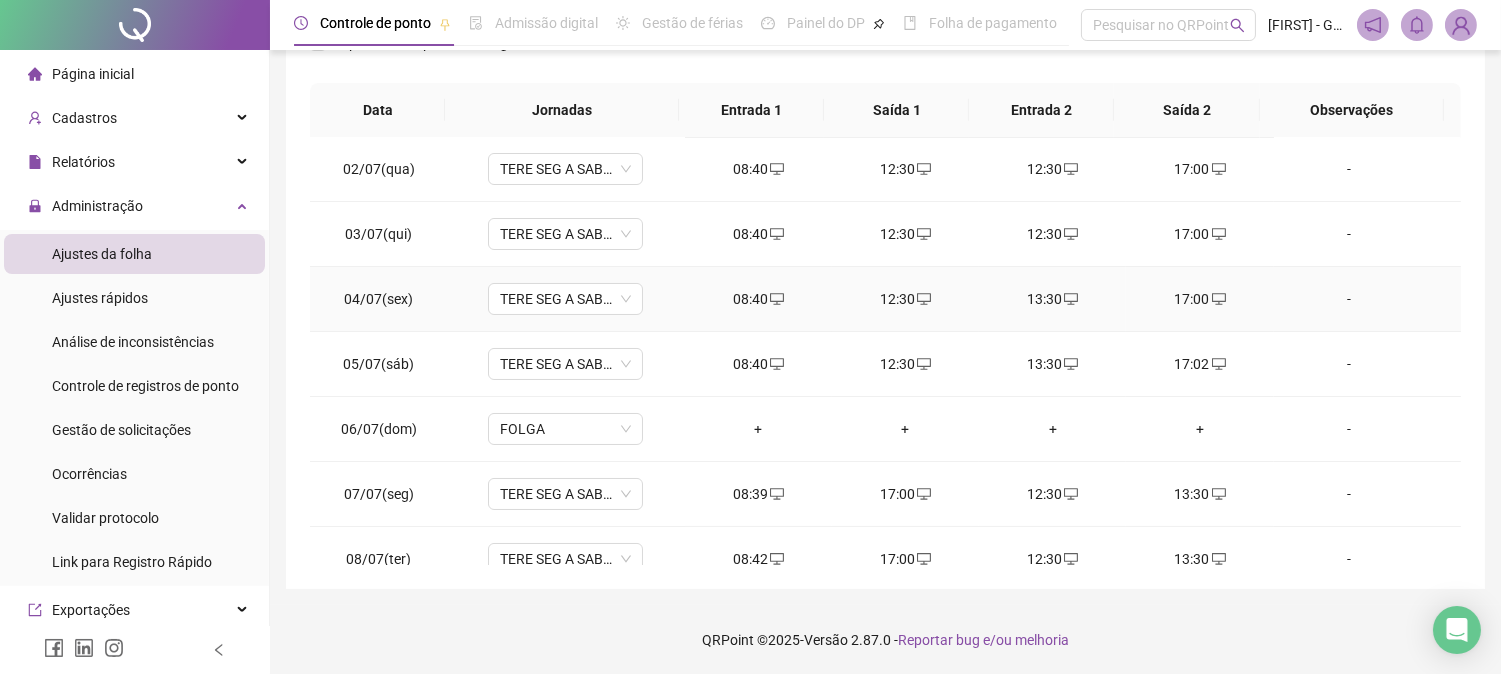 scroll, scrollTop: 0, scrollLeft: 0, axis: both 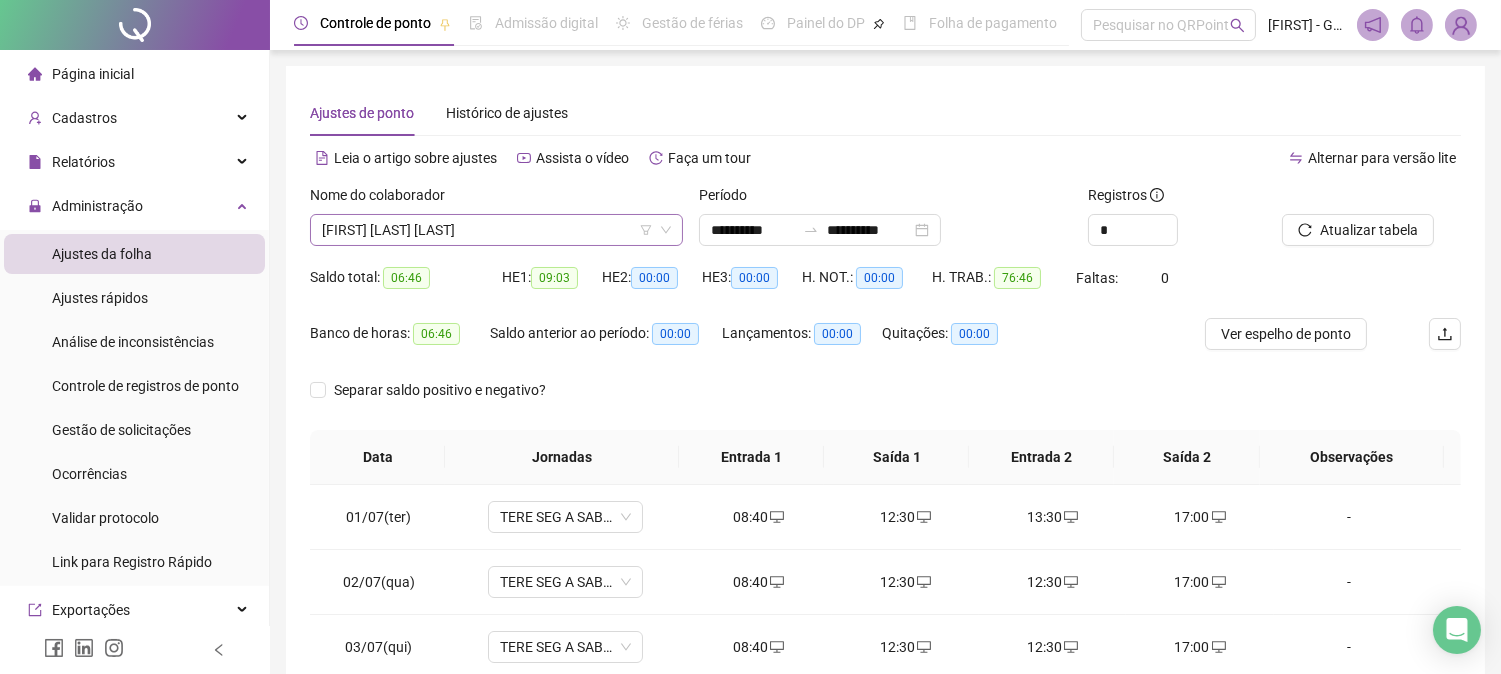 click on "[FIRST] [LAST] [LAST]" at bounding box center [496, 230] 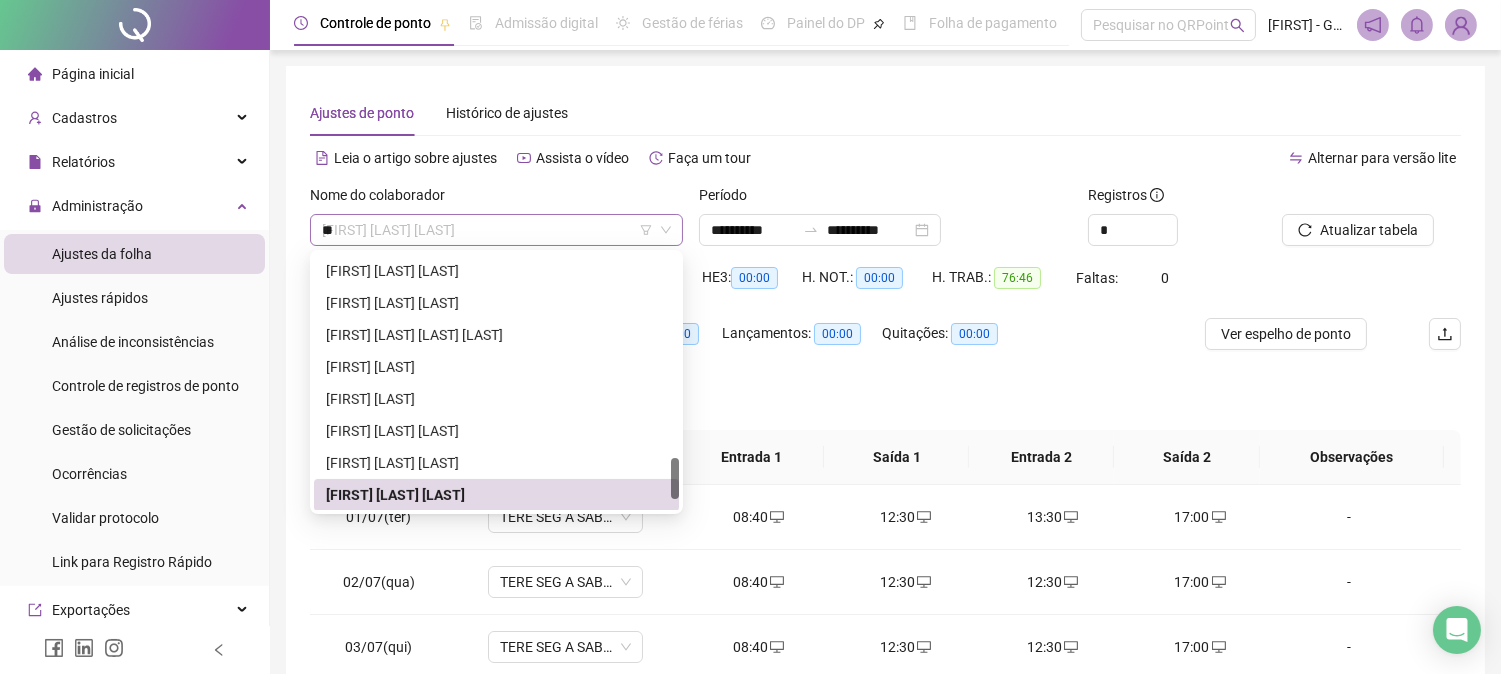 scroll, scrollTop: 0, scrollLeft: 0, axis: both 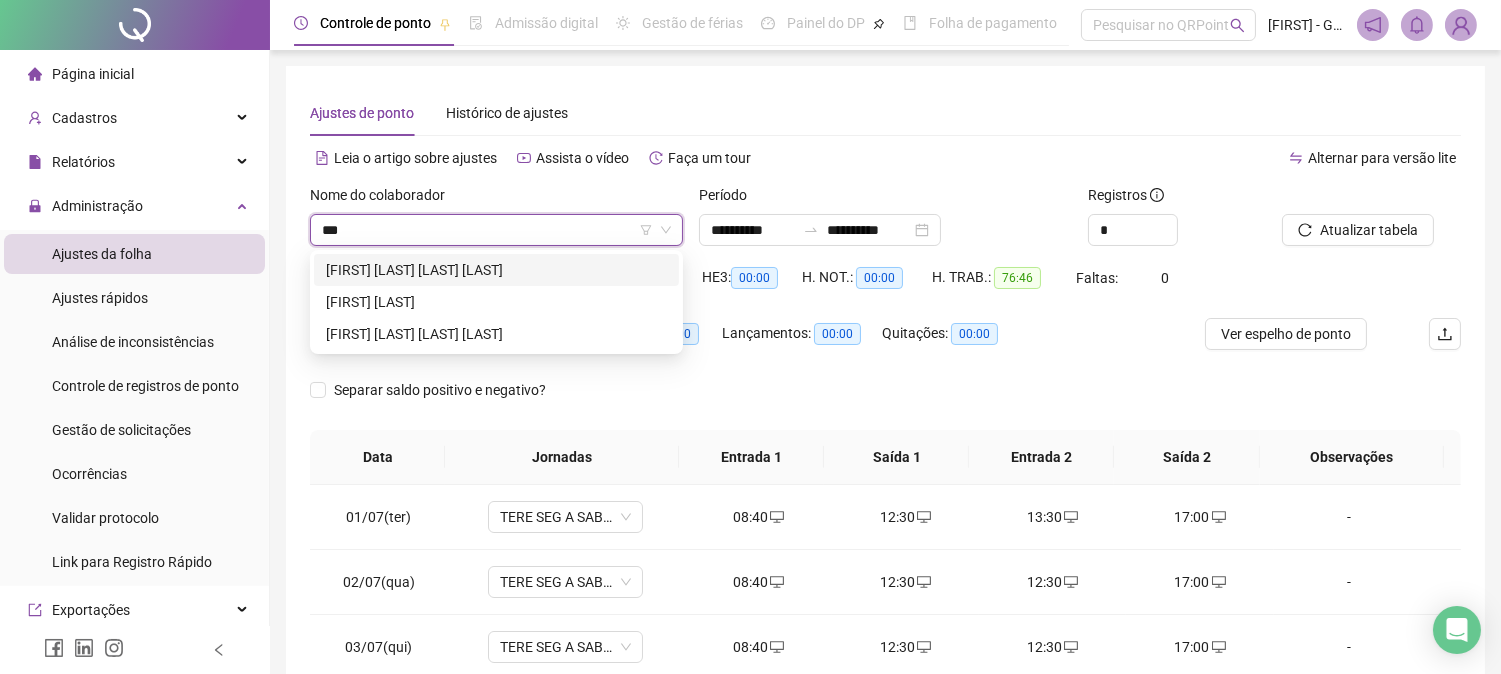 type on "****" 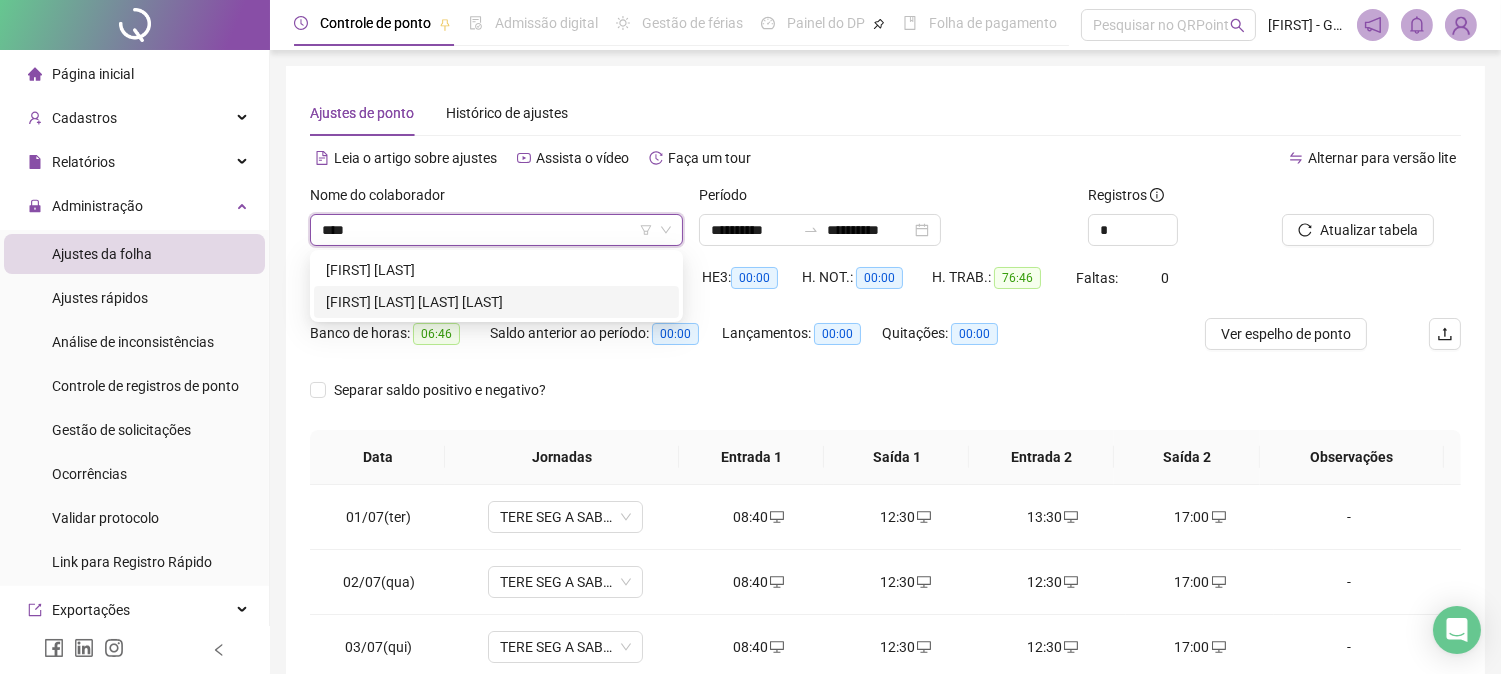 click on "[FIRST] [LAST] [LAST] [LAST]" at bounding box center [496, 302] 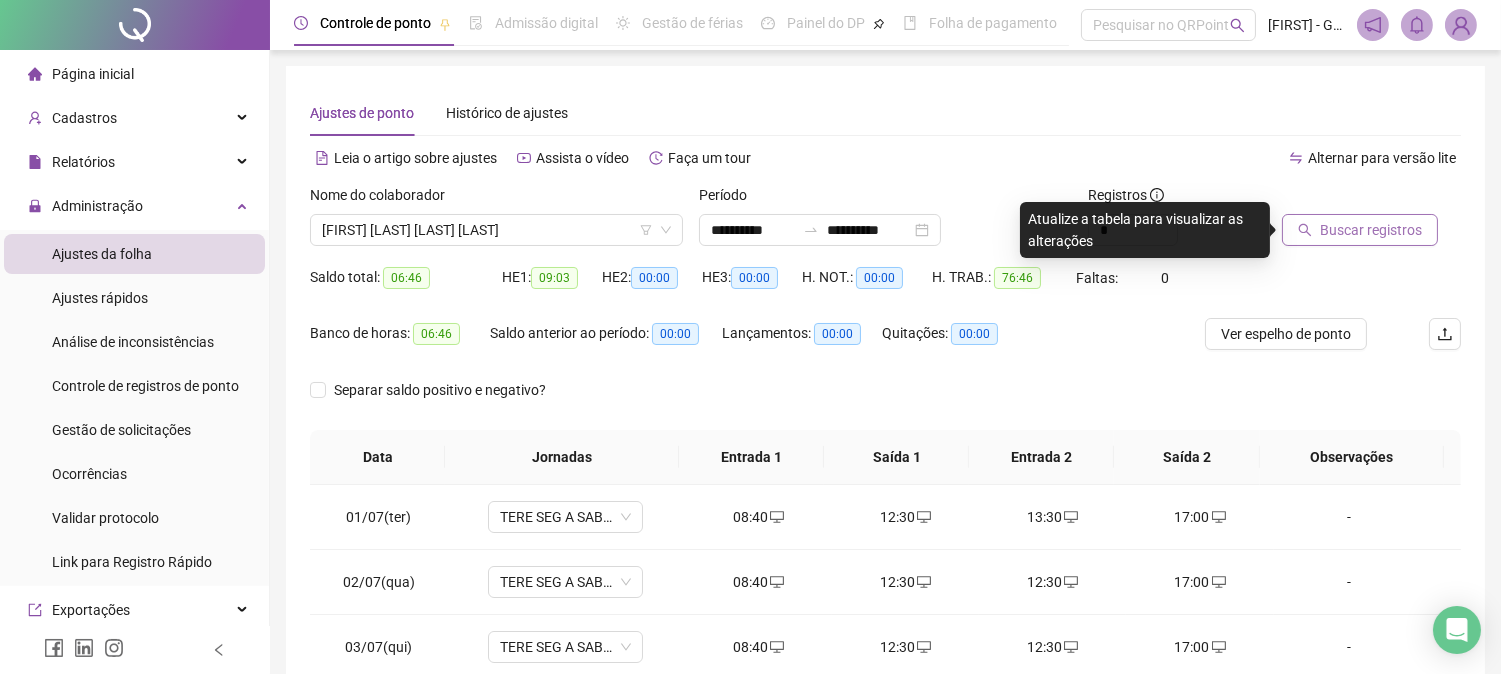 click on "Buscar registros" at bounding box center [1371, 230] 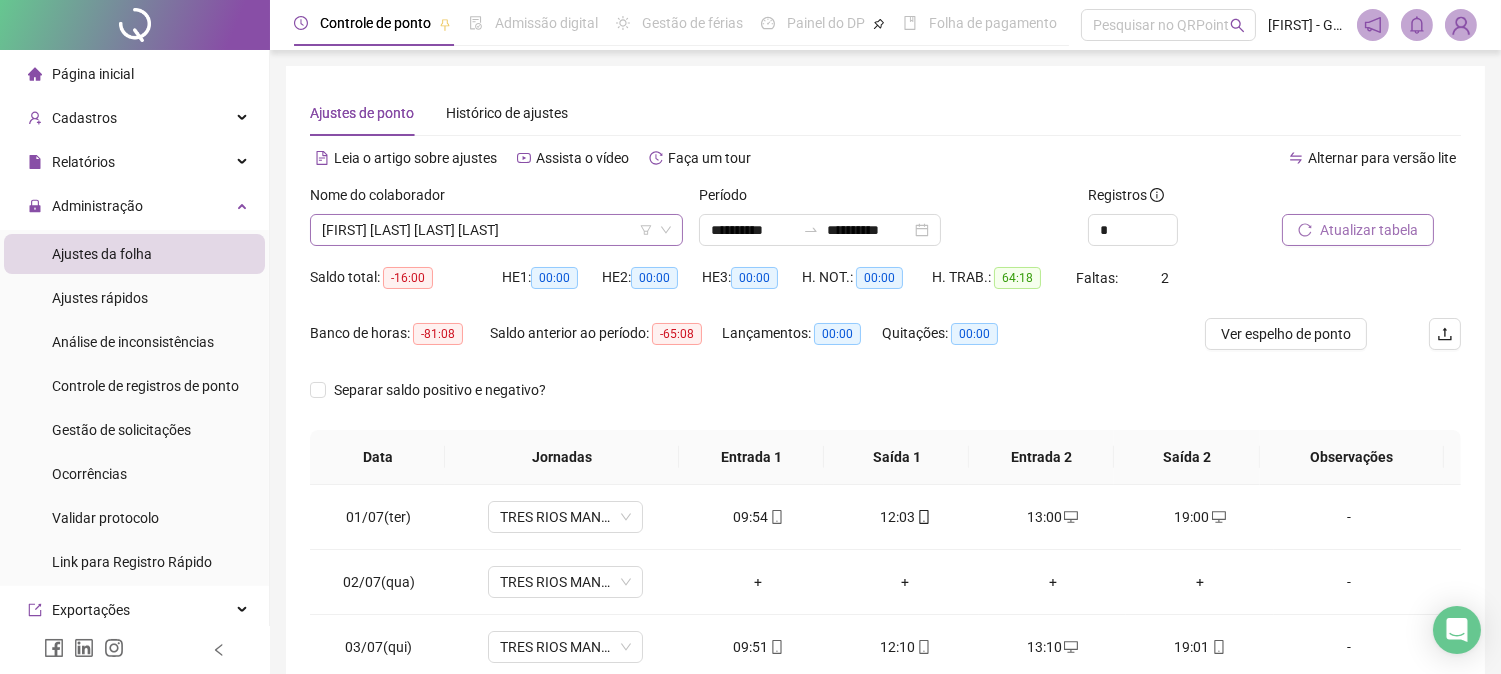 click on "[FIRST] [LAST] [LAST] [LAST]" at bounding box center (496, 230) 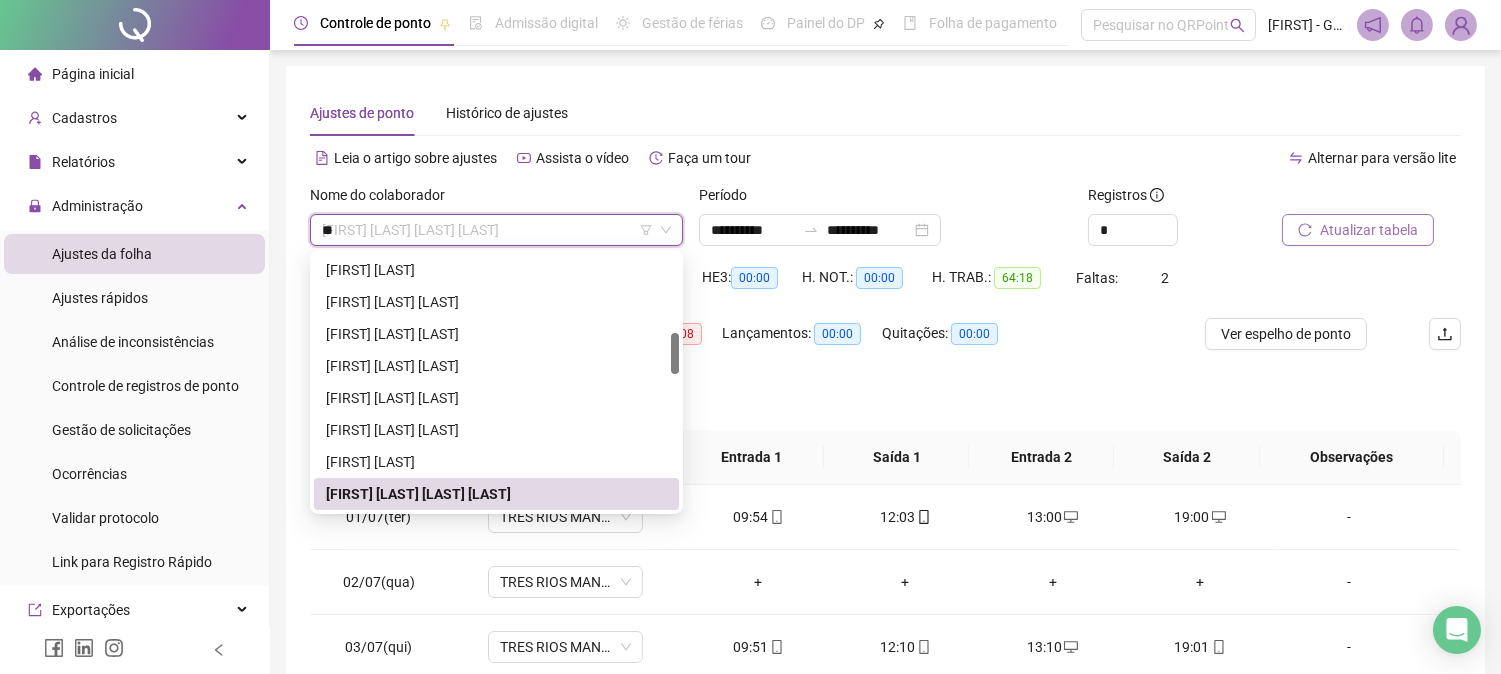 scroll, scrollTop: 0, scrollLeft: 0, axis: both 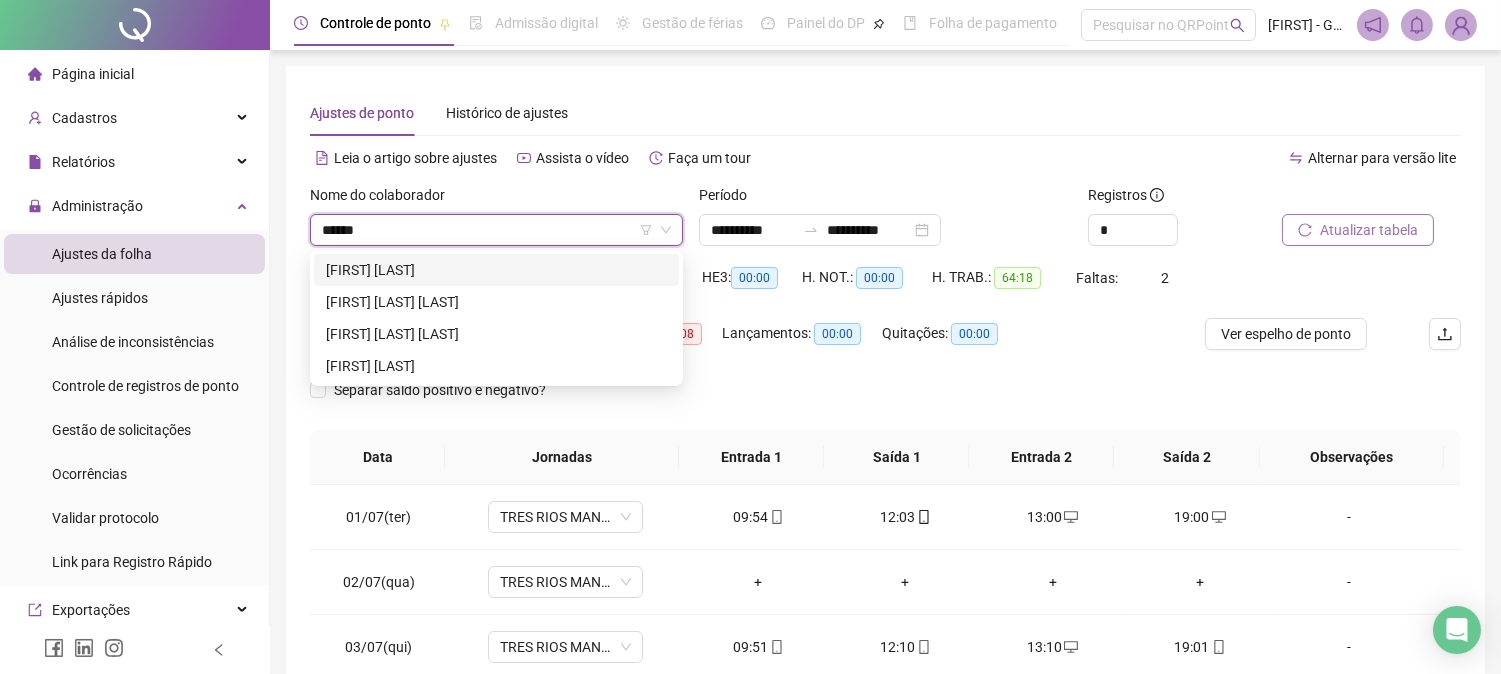 type on "*******" 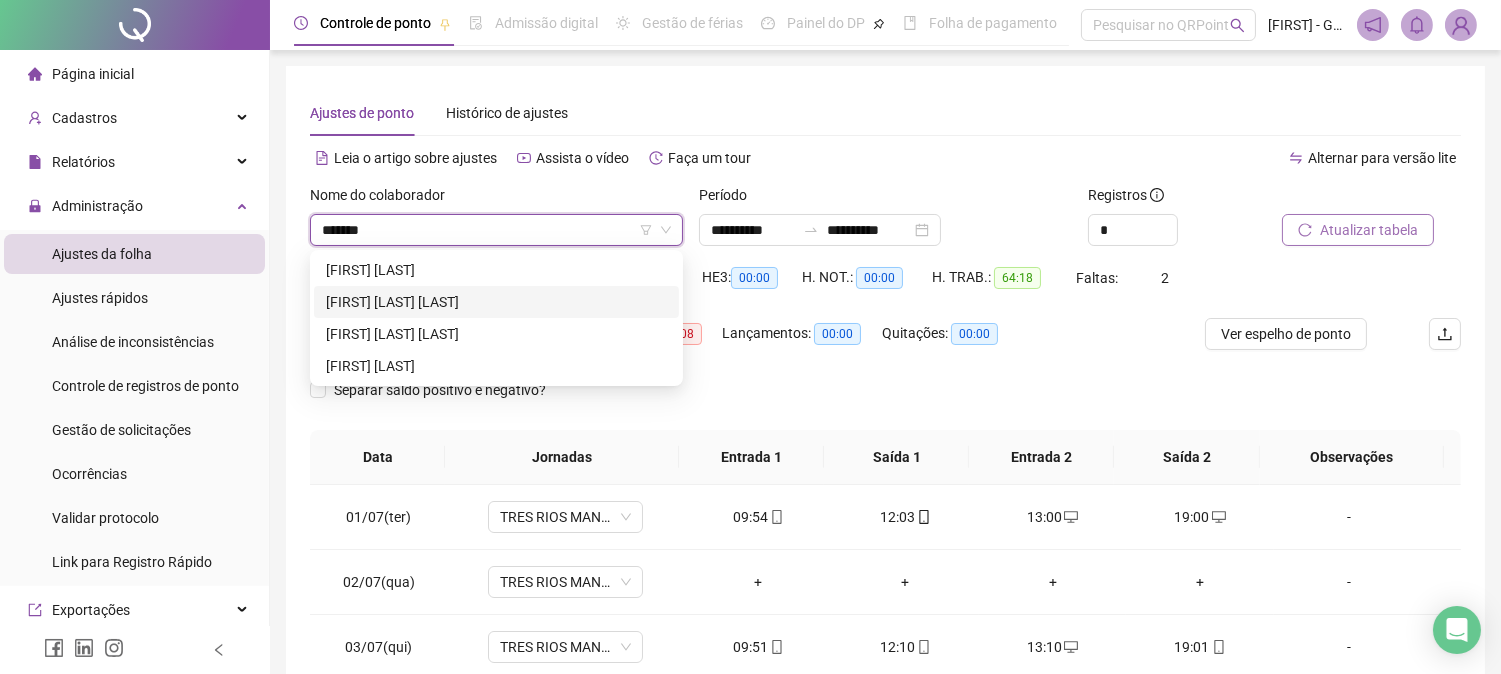 click on "[FIRST] [LAST] [LAST]" at bounding box center [496, 302] 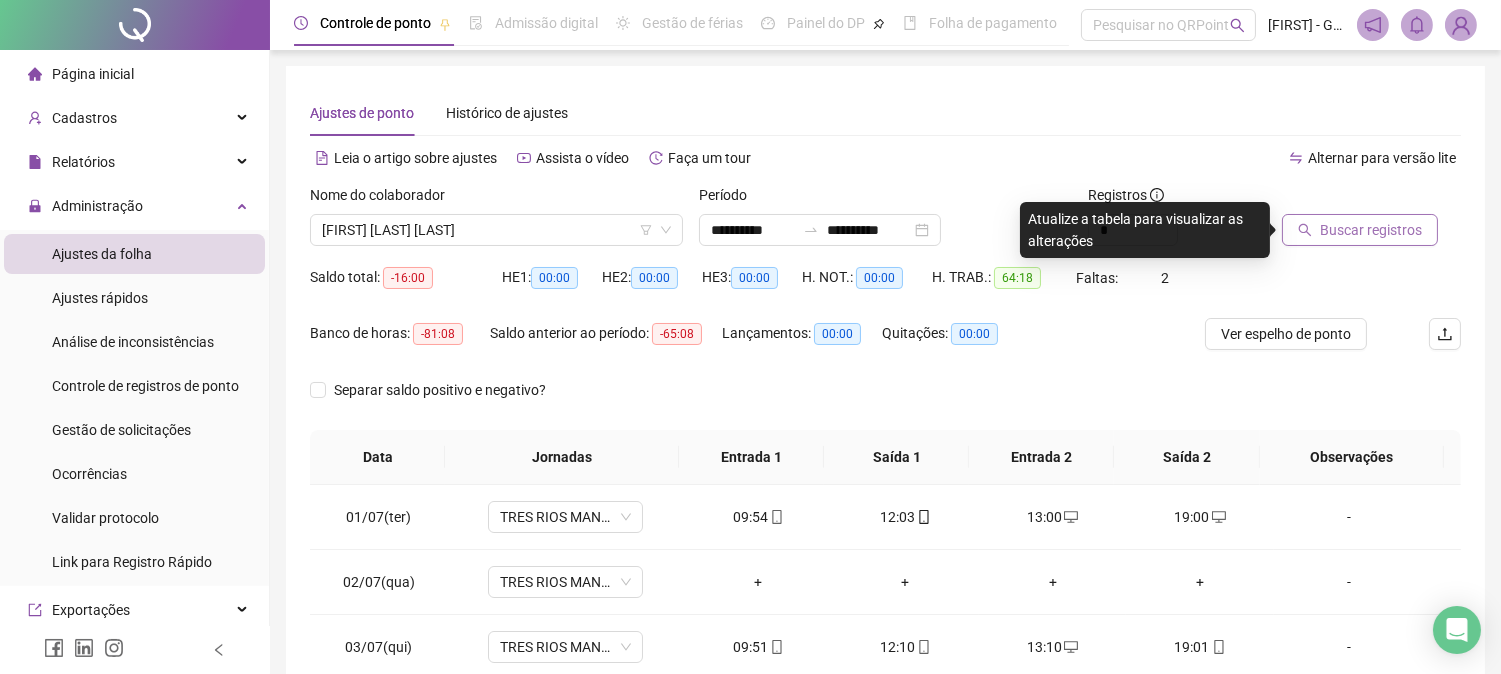 click at bounding box center [1346, 199] 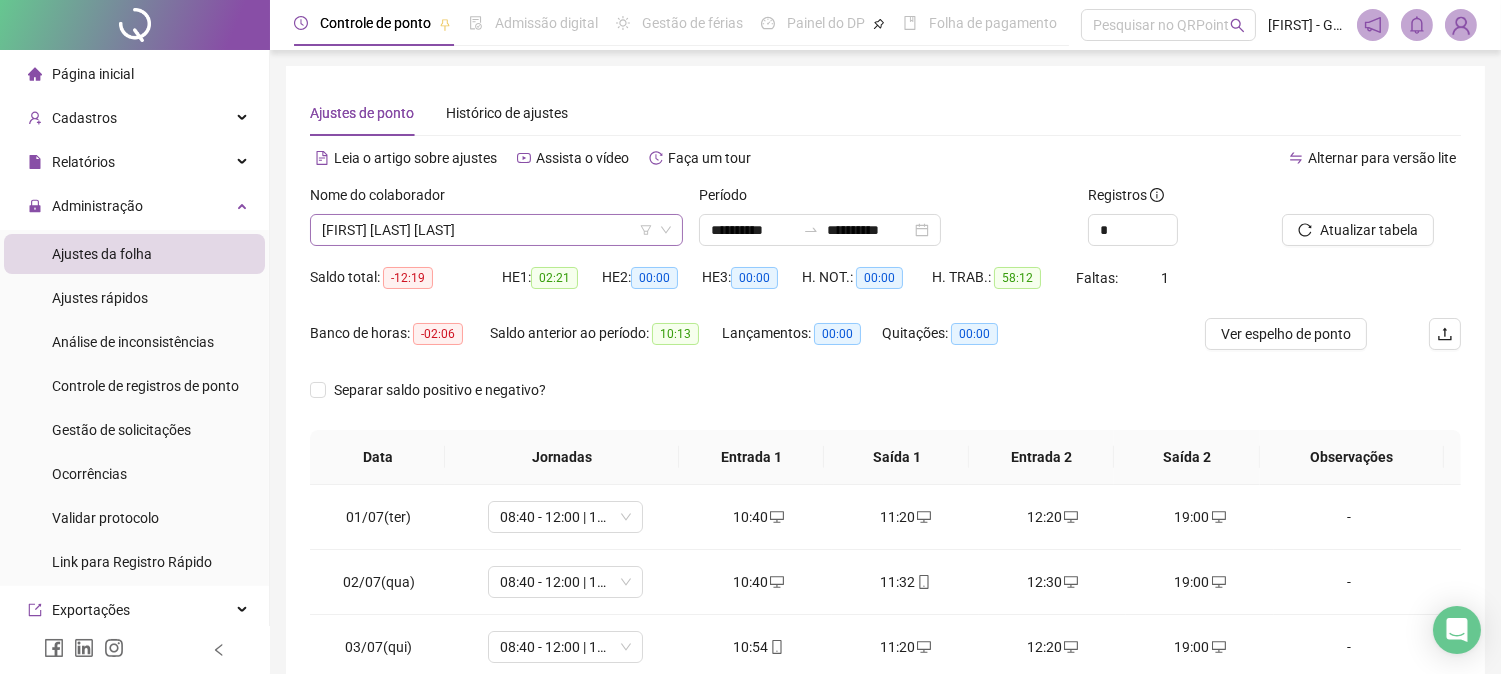 click on "[FIRST] [LAST] [LAST]" at bounding box center [496, 230] 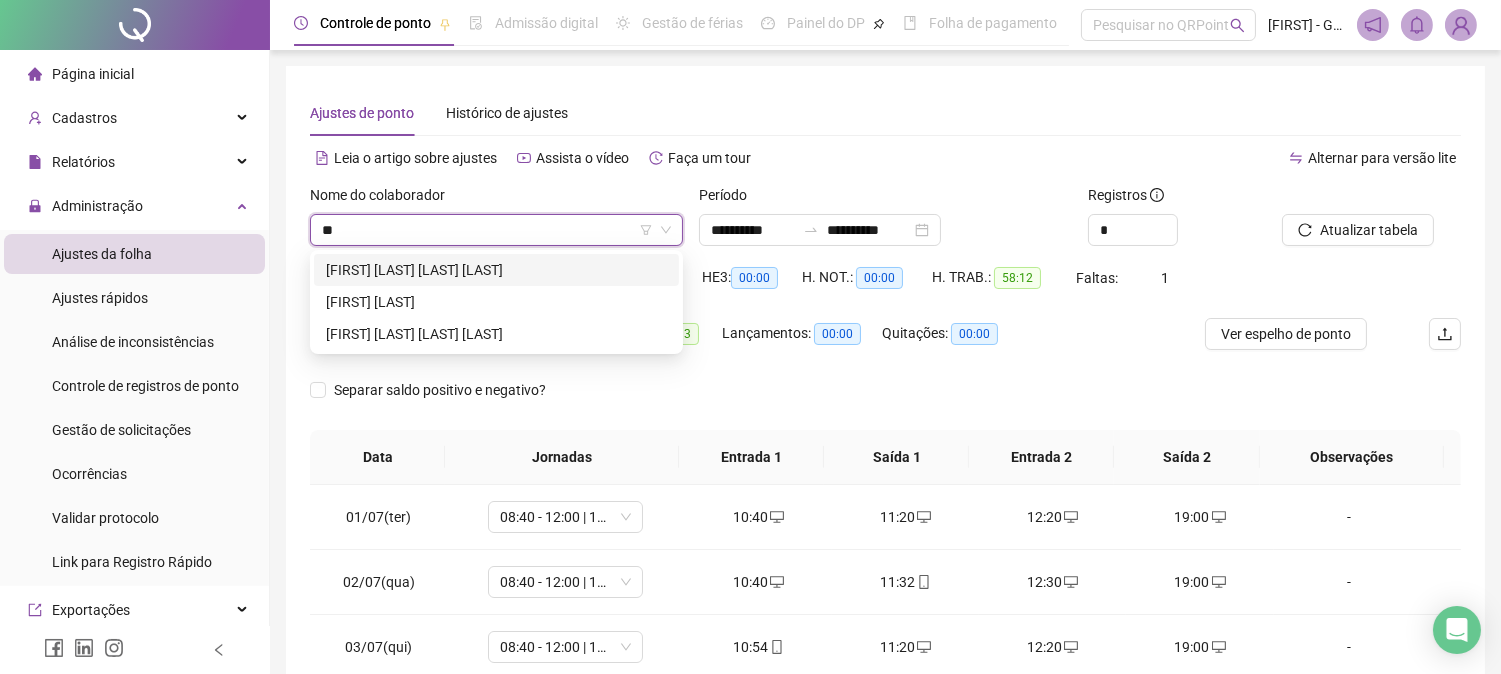scroll, scrollTop: 0, scrollLeft: 0, axis: both 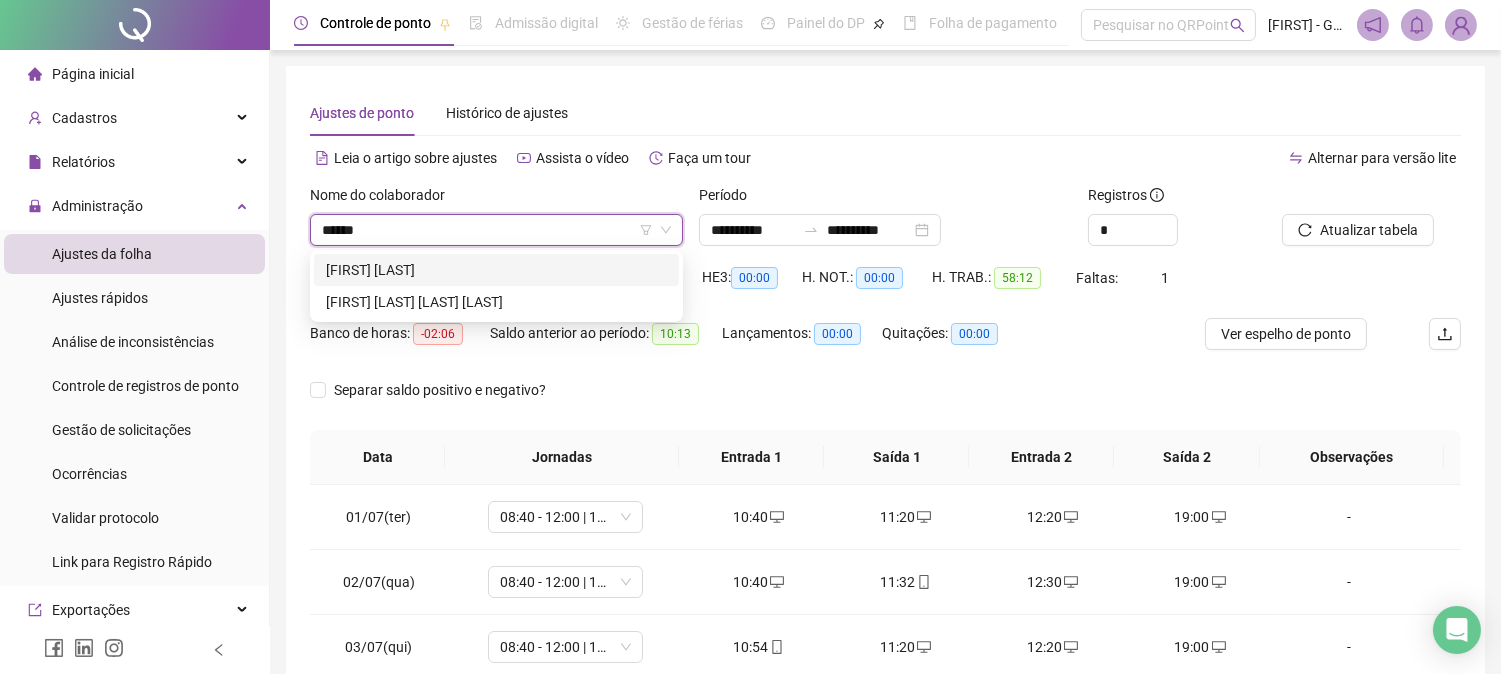 type on "*******" 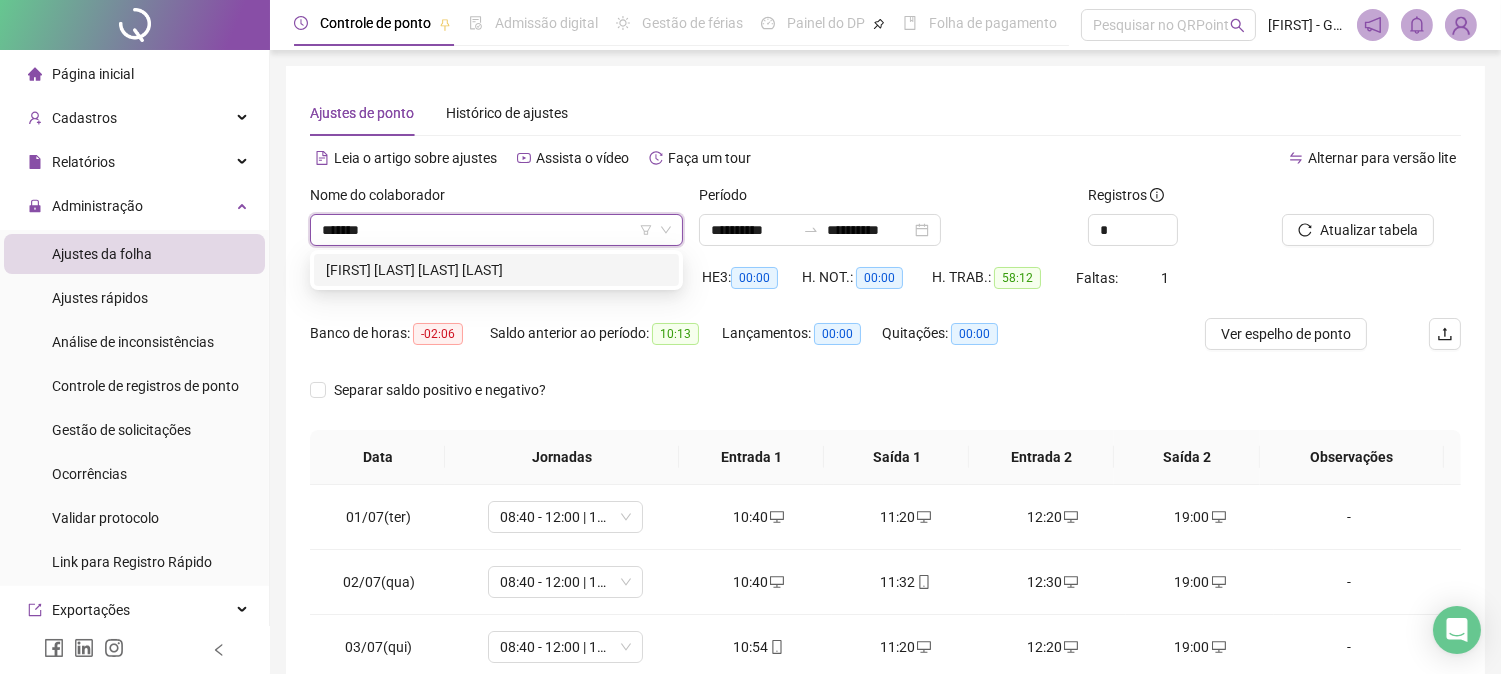 drag, startPoint x: 563, startPoint y: 265, endPoint x: 377, endPoint y: 10, distance: 315.62796 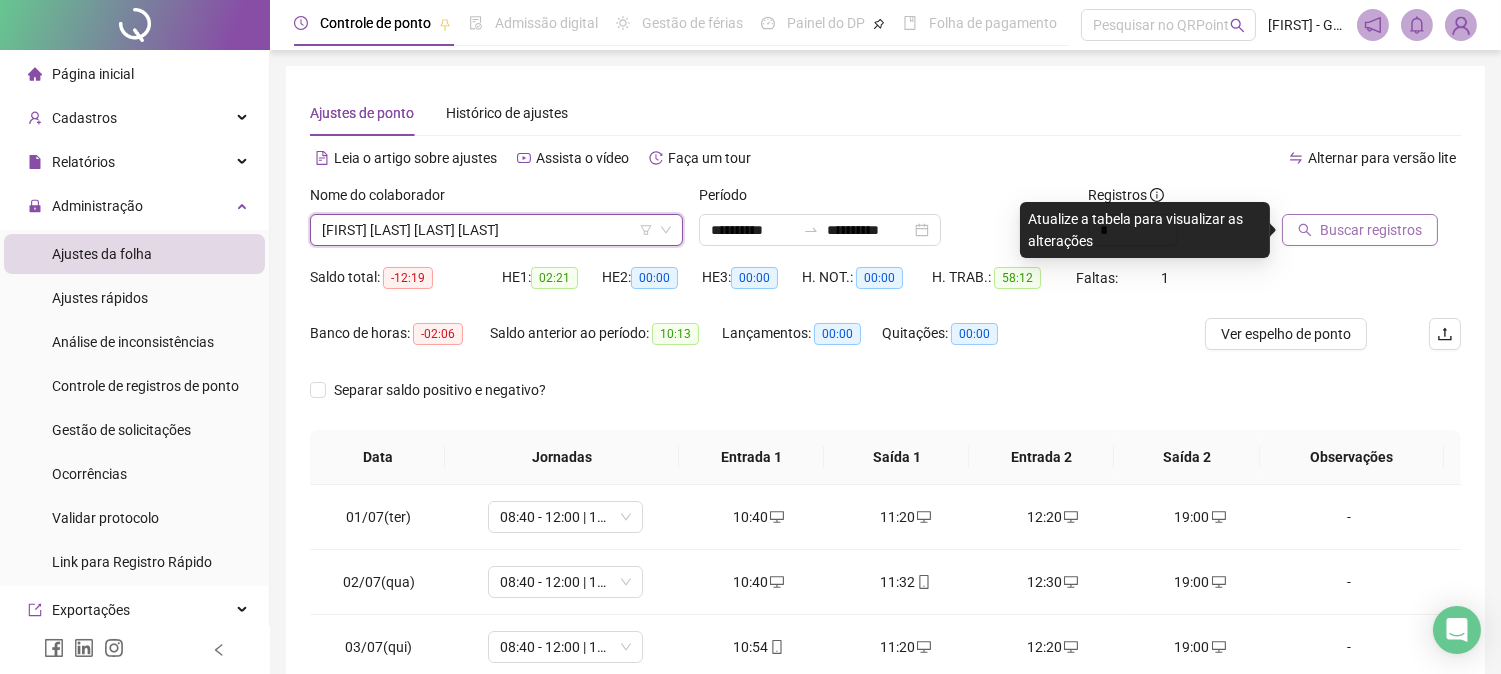 click on "Buscar registros" at bounding box center [1371, 230] 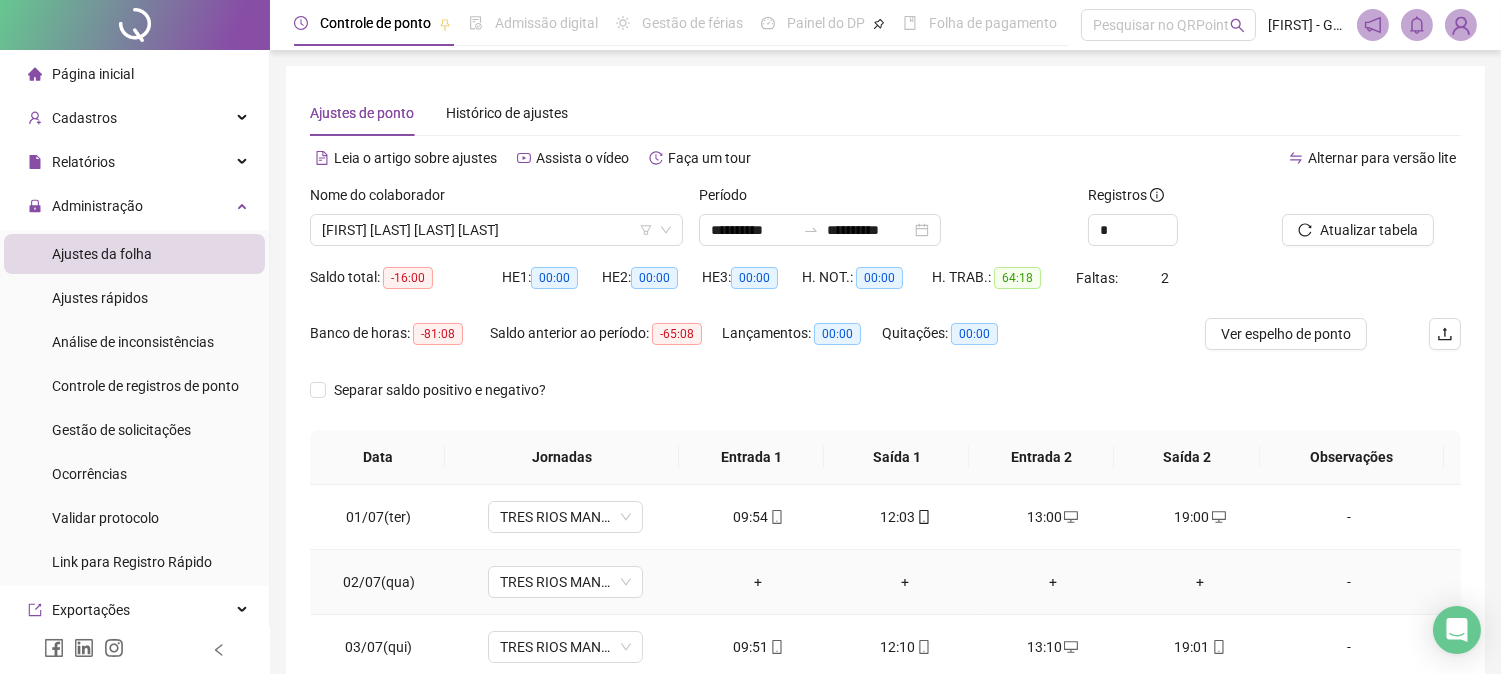 click on "-" at bounding box center [1349, 582] 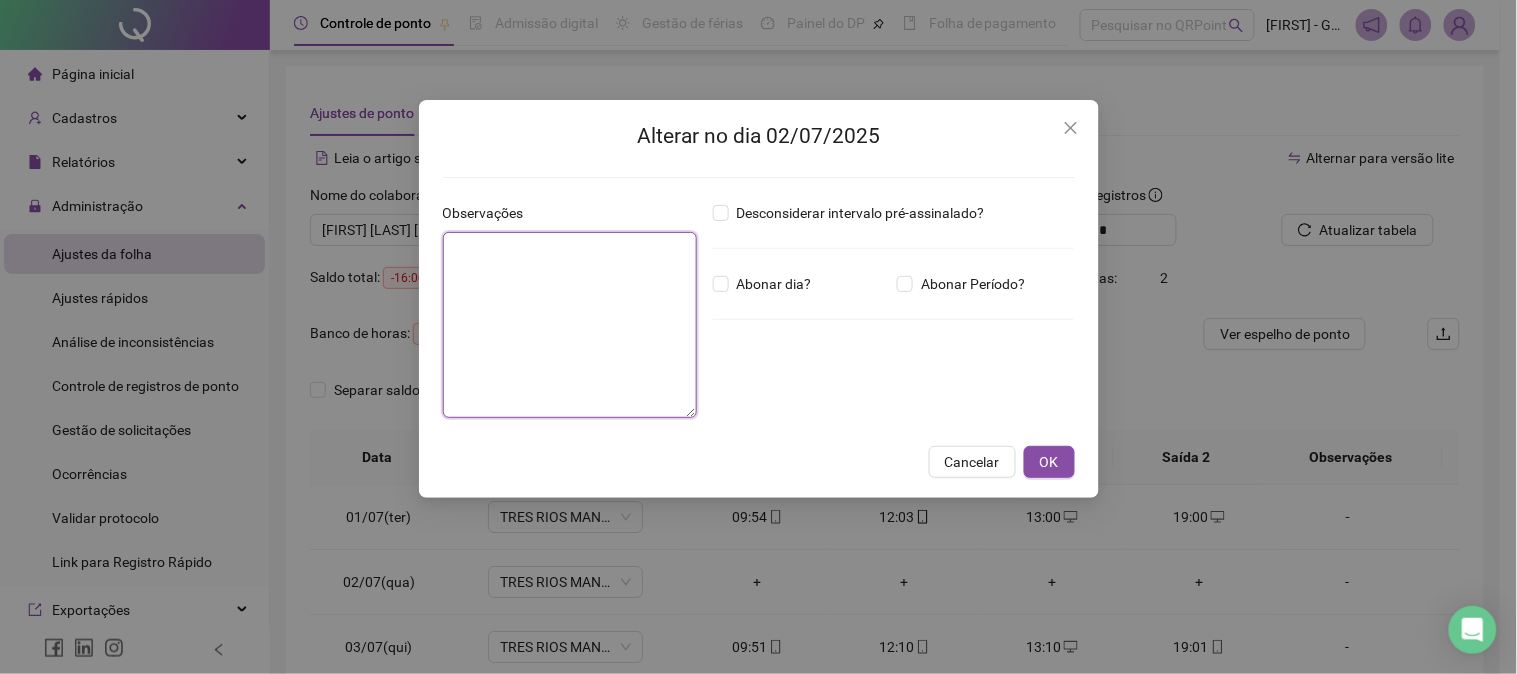 click at bounding box center (570, 325) 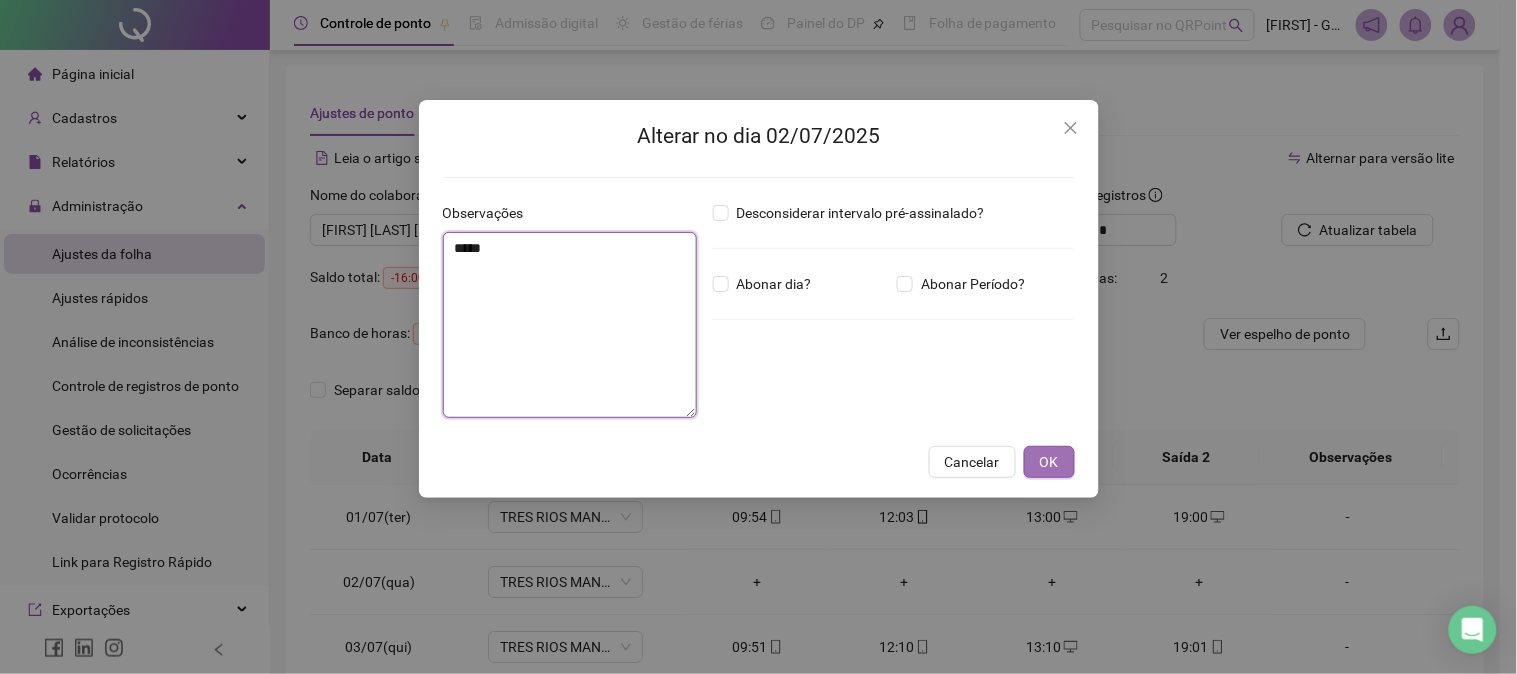 type on "*****" 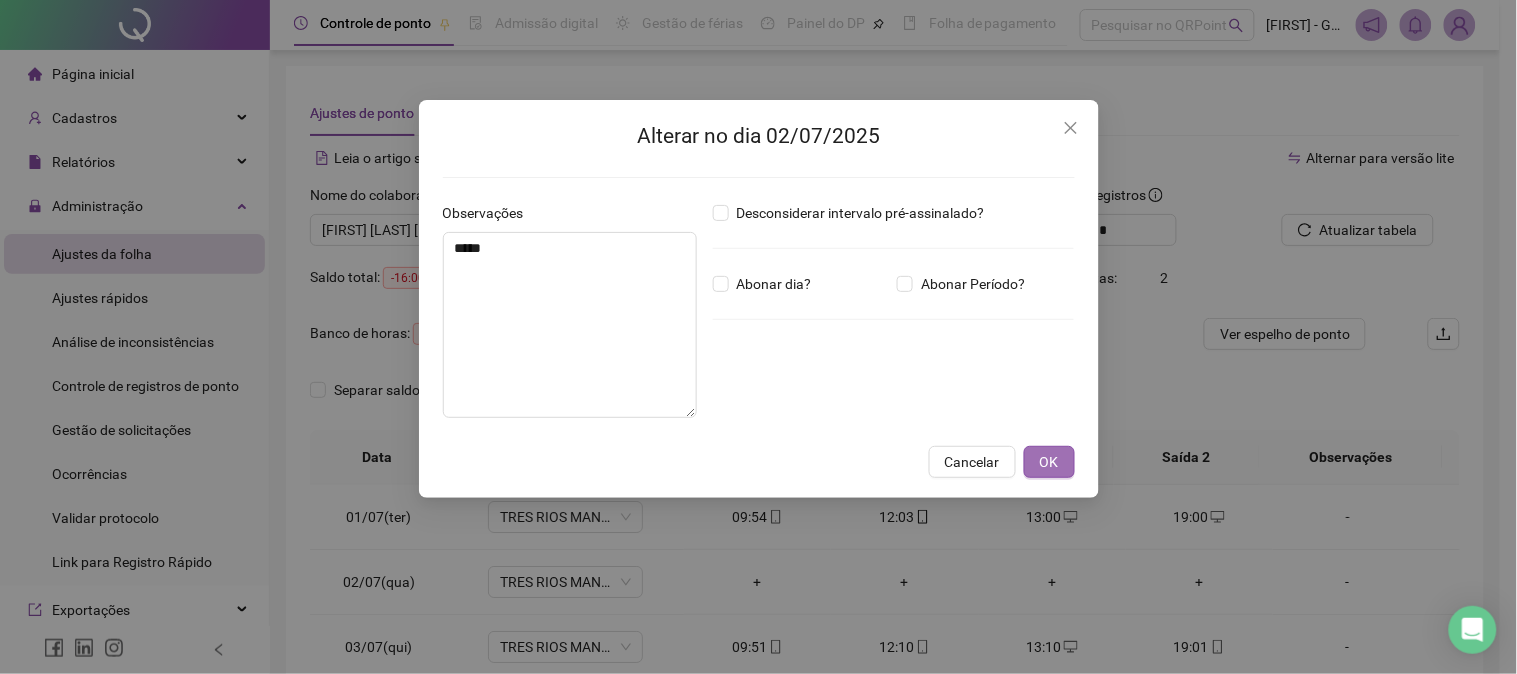 click on "OK" at bounding box center [1049, 462] 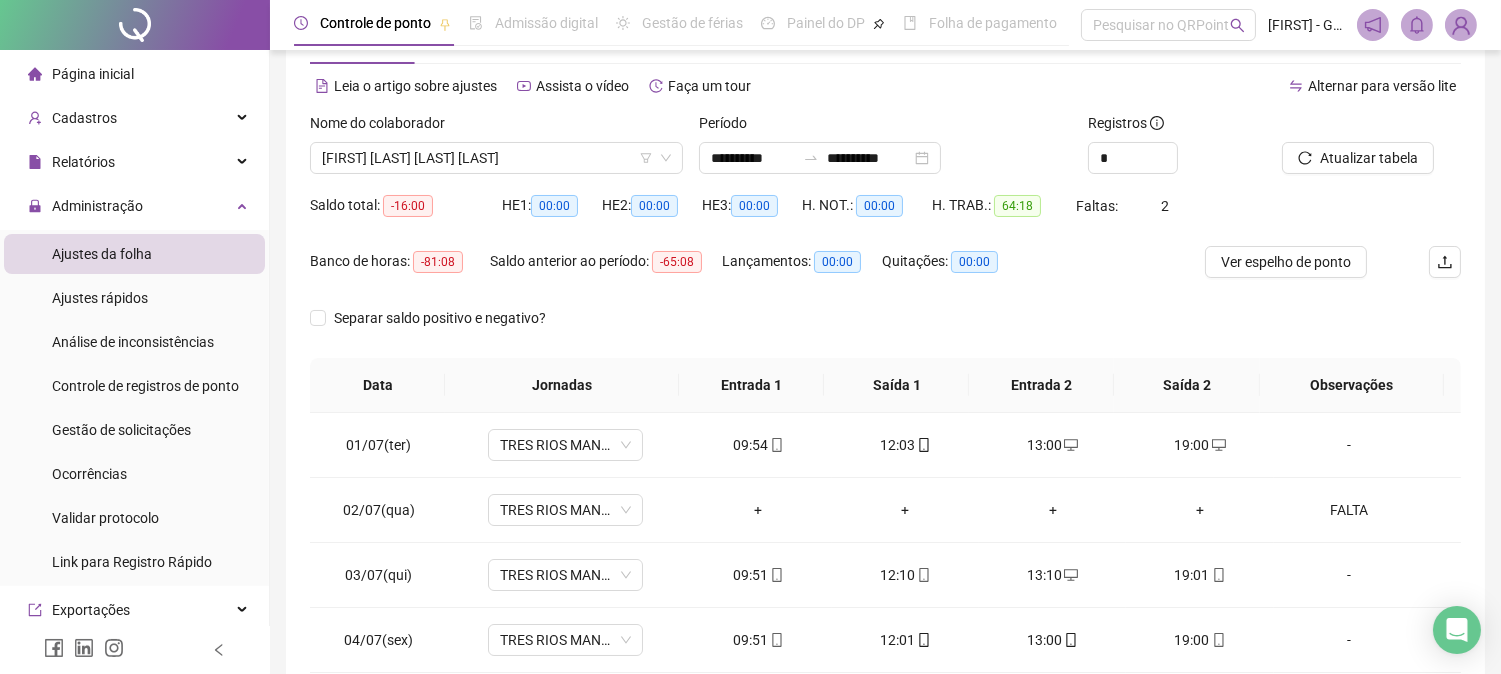 scroll, scrollTop: 111, scrollLeft: 0, axis: vertical 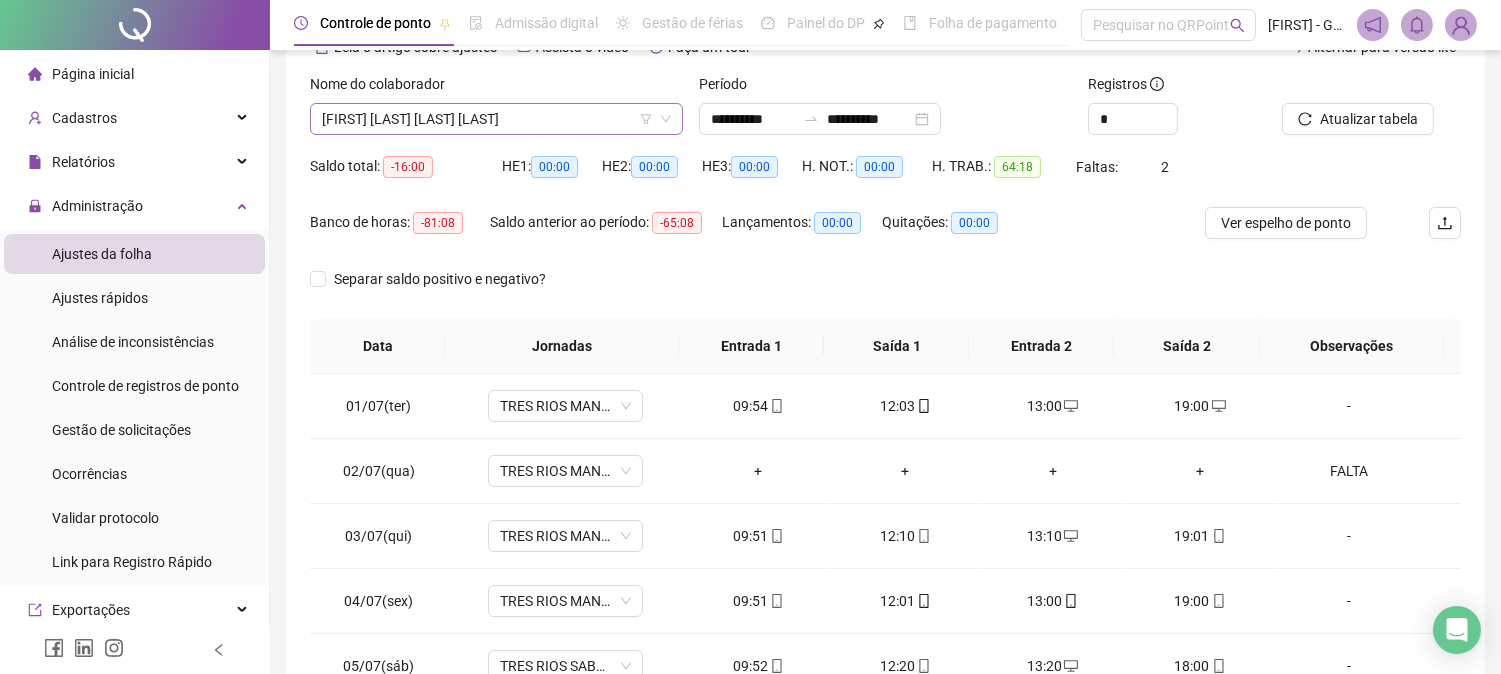 click on "[FIRST] [LAST] [LAST] [LAST]" at bounding box center (496, 119) 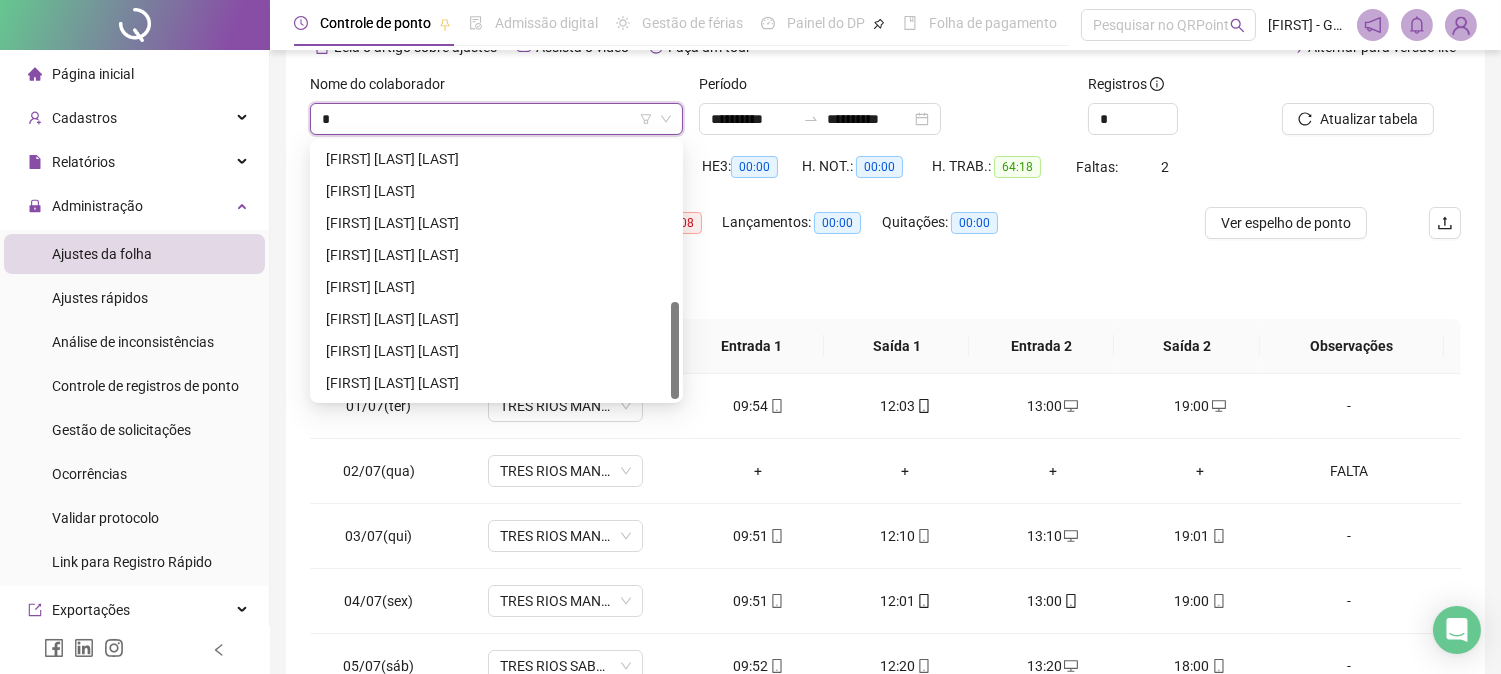scroll, scrollTop: 0, scrollLeft: 0, axis: both 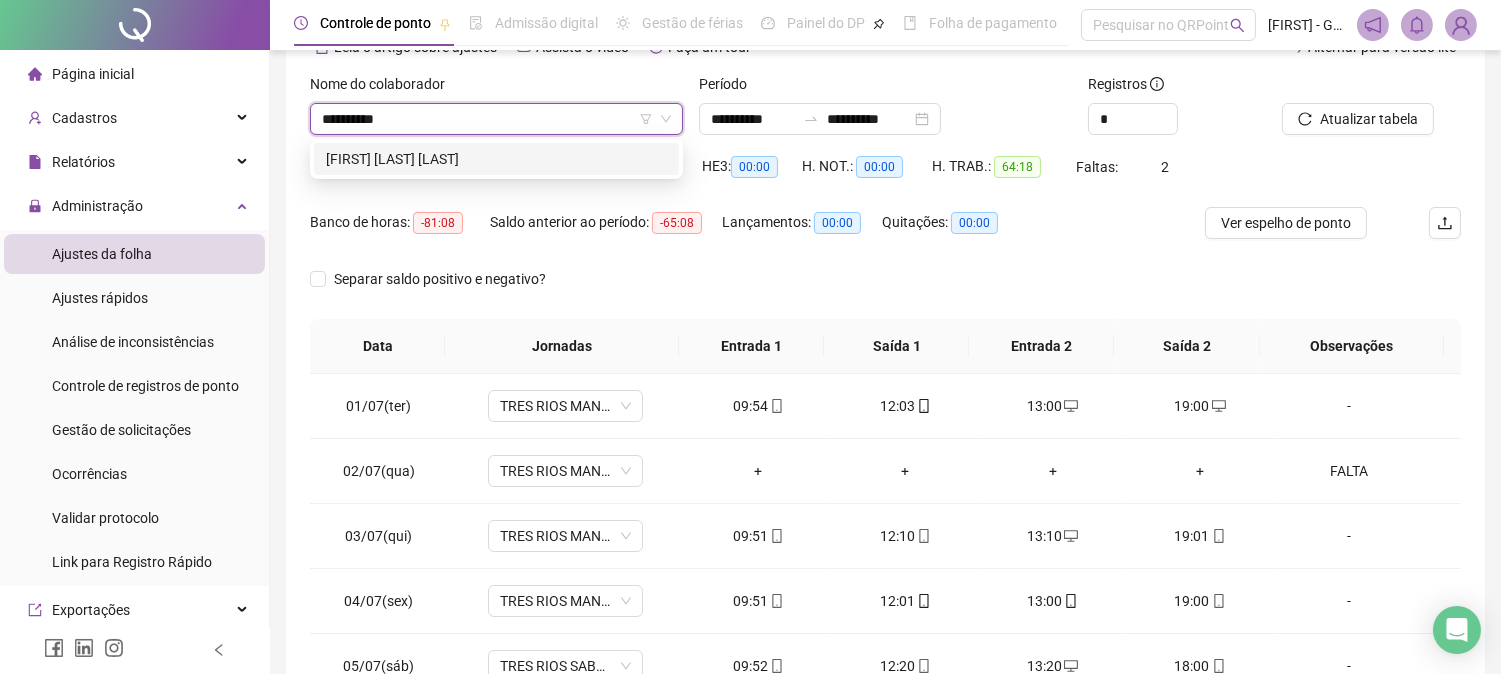 type on "**********" 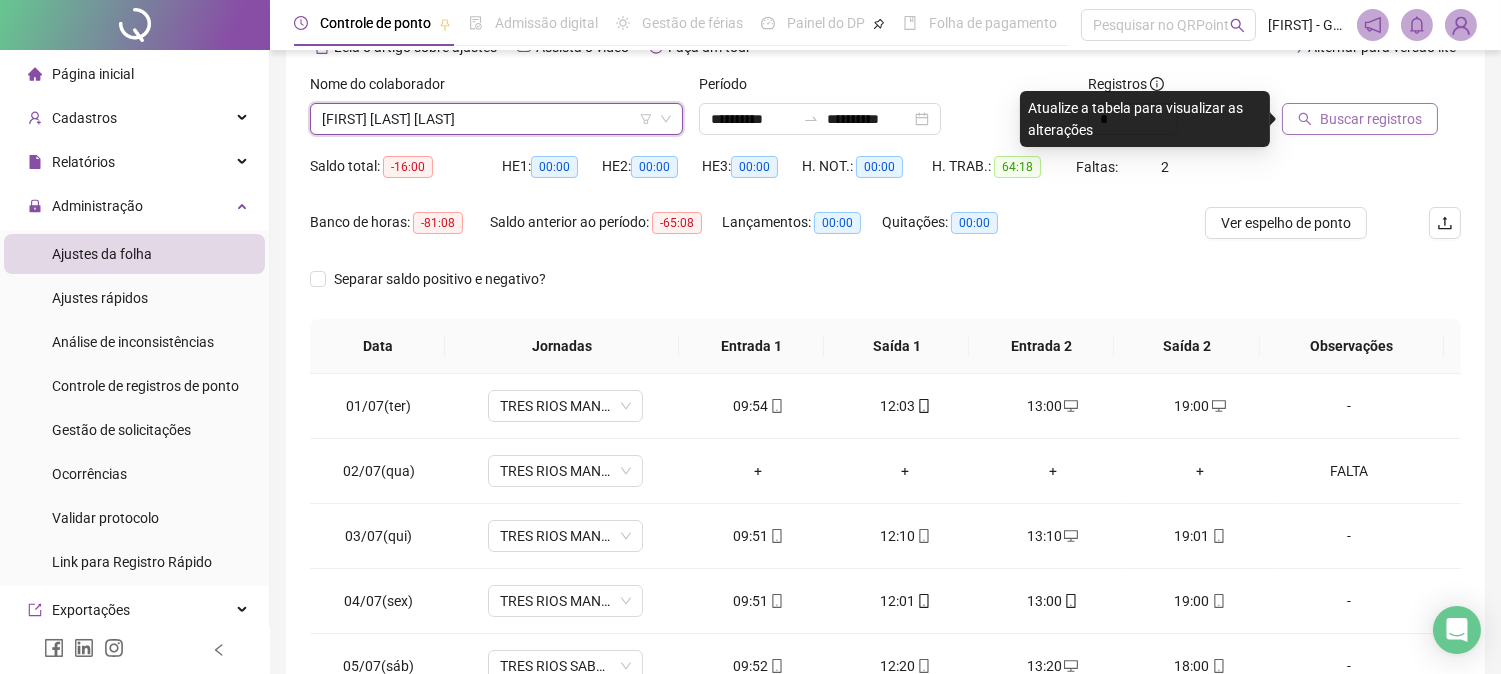 click on "Buscar registros" at bounding box center (1360, 119) 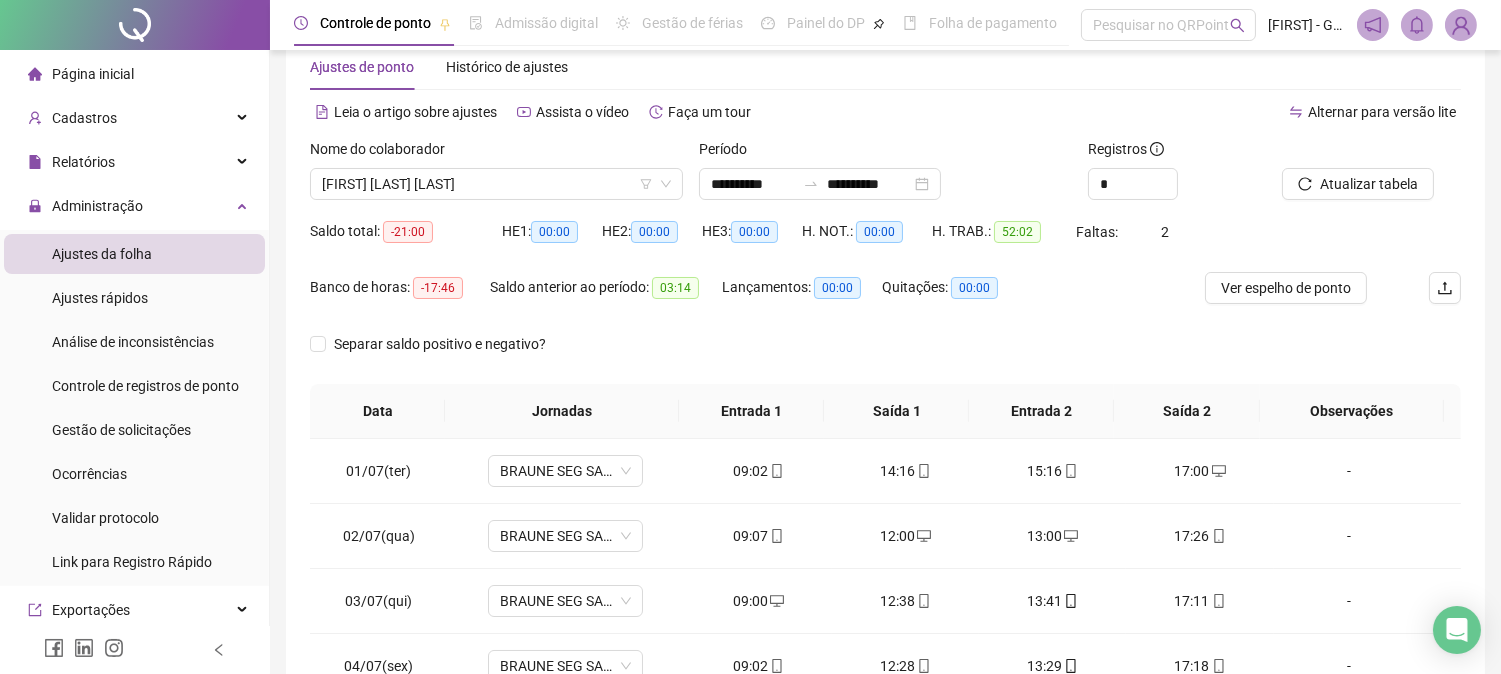 scroll, scrollTop: 0, scrollLeft: 0, axis: both 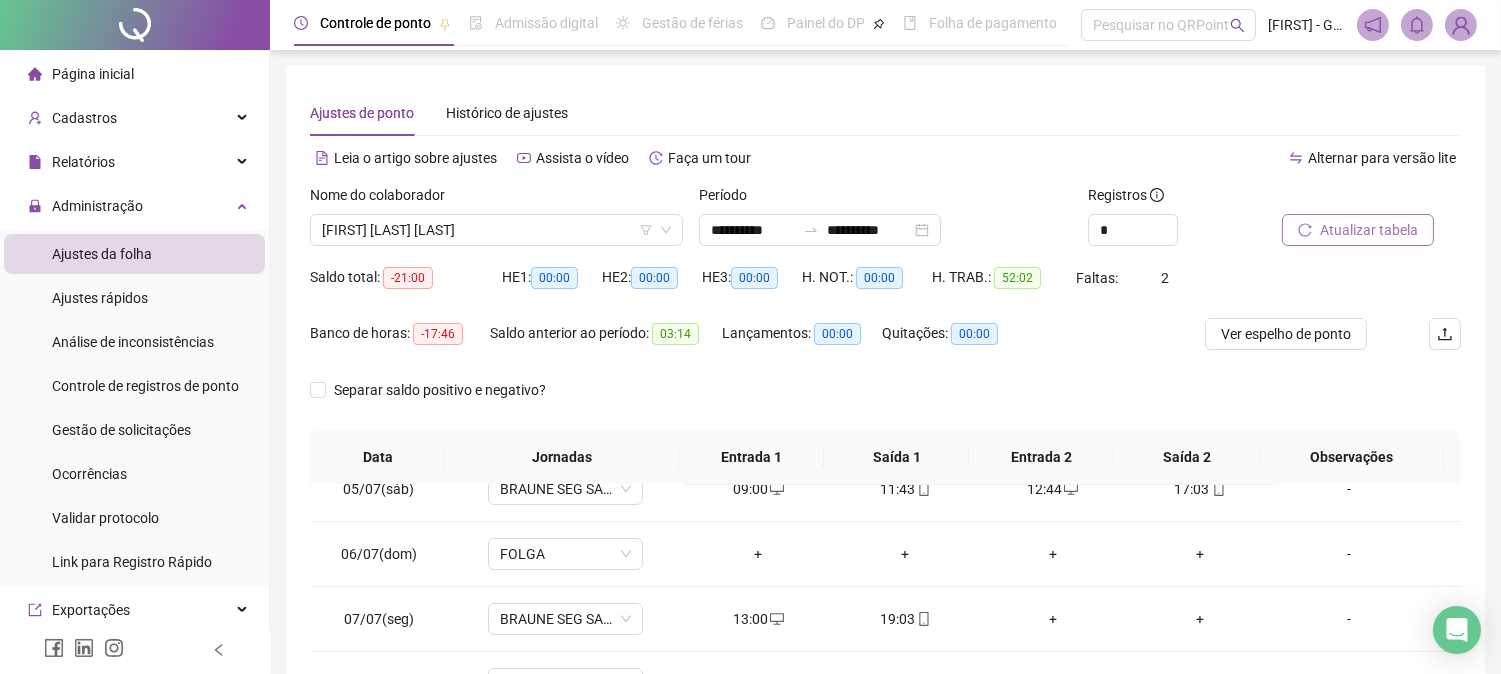 click on "Atualizar tabela" at bounding box center (1369, 230) 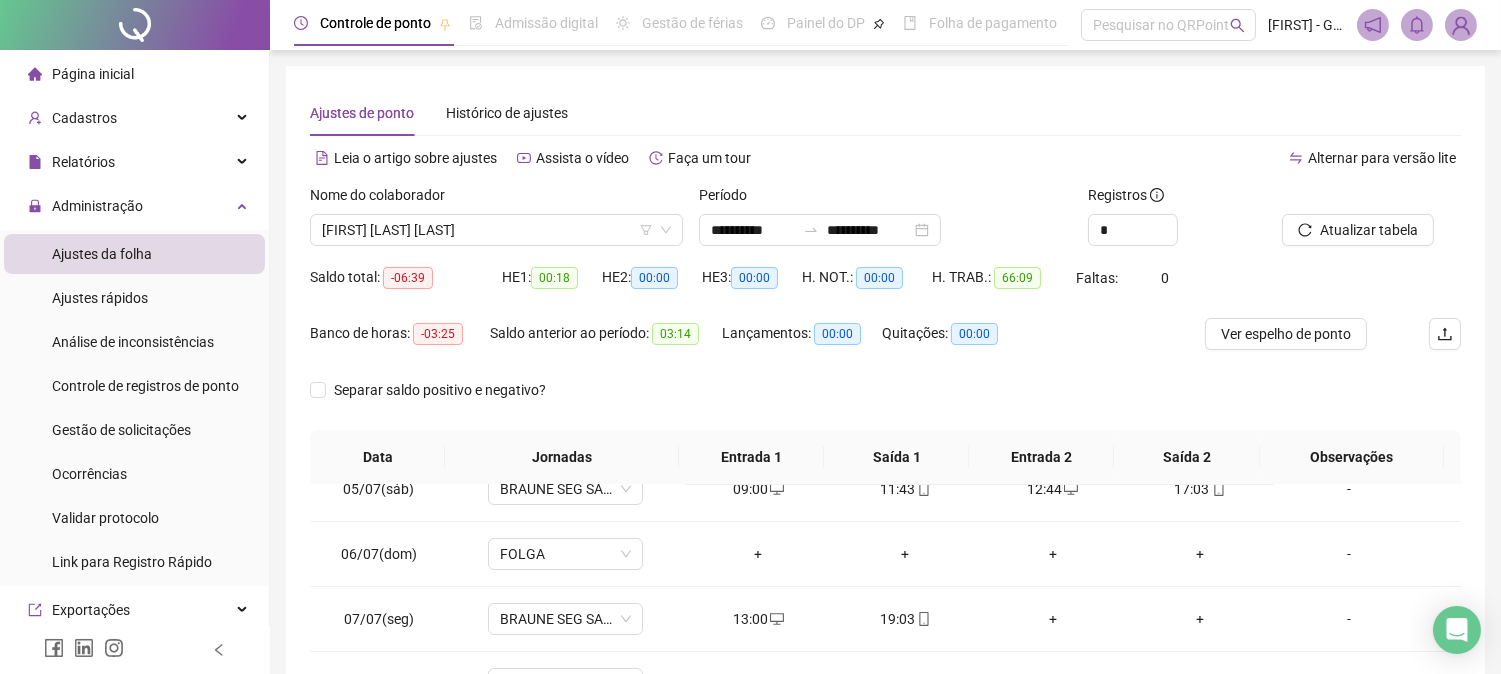 scroll, scrollTop: 347, scrollLeft: 0, axis: vertical 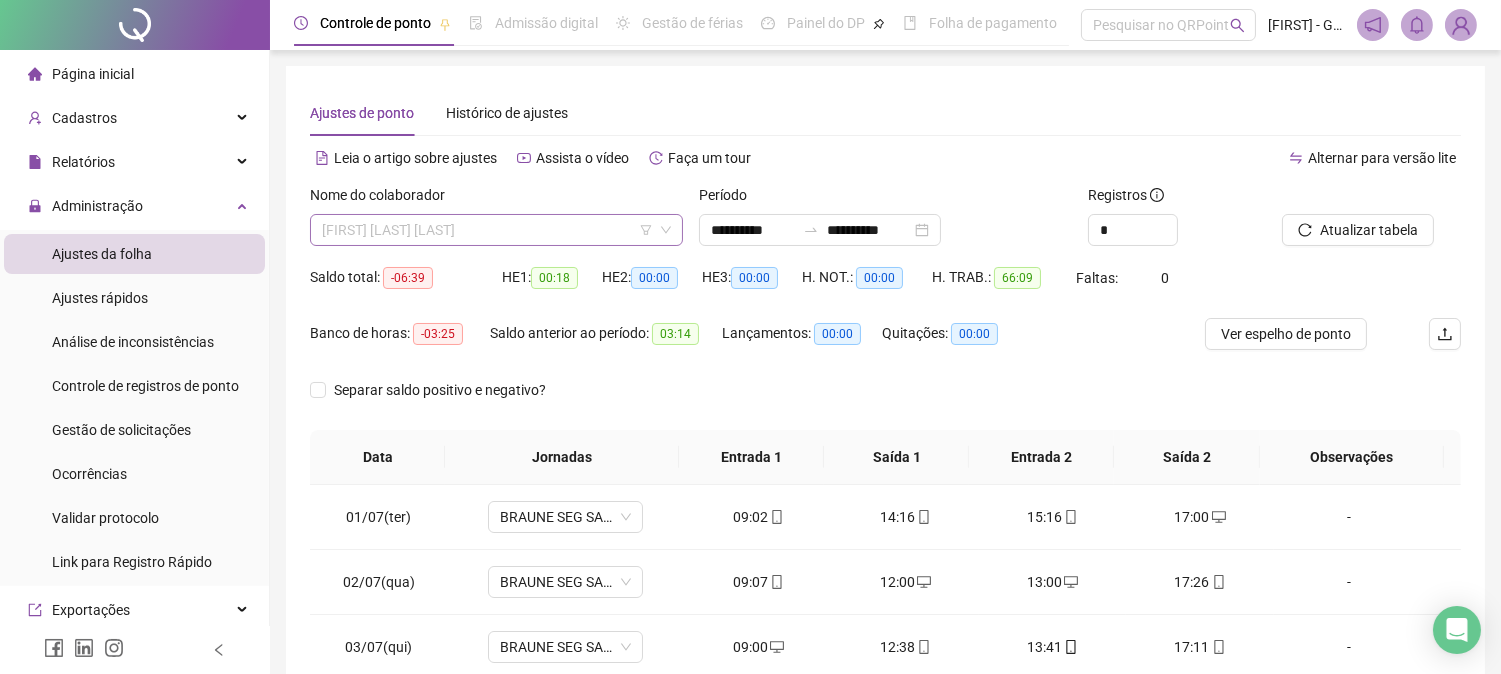 click on "[FIRST] [LAST] [LAST]" at bounding box center (496, 230) 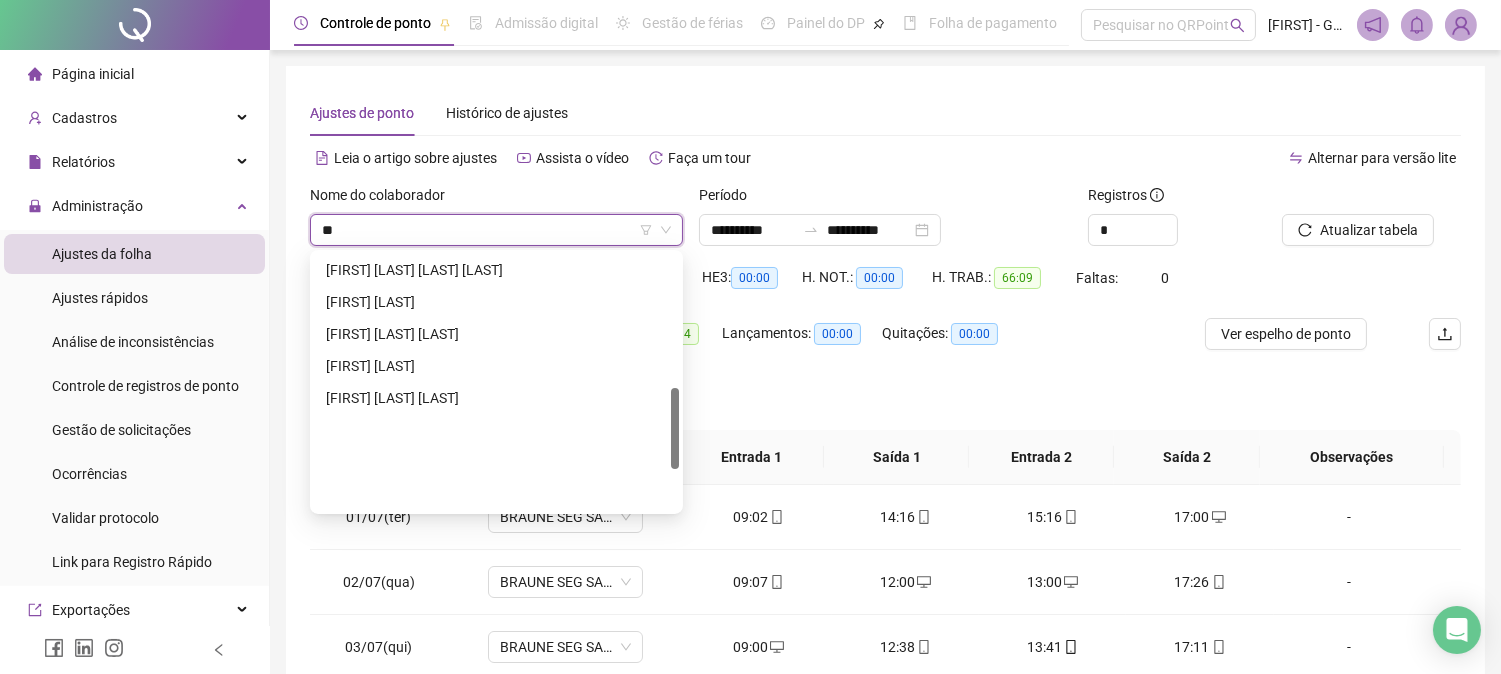 scroll, scrollTop: 0, scrollLeft: 0, axis: both 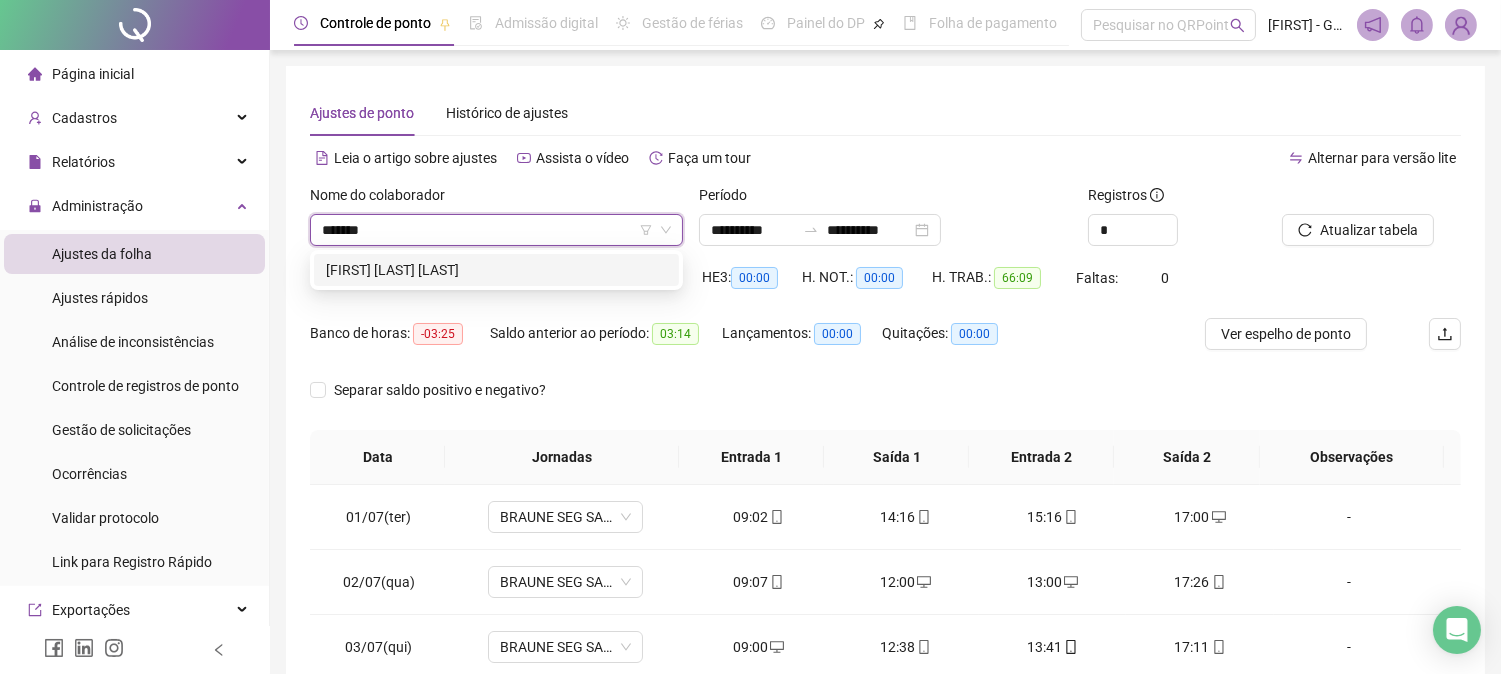 type on "********" 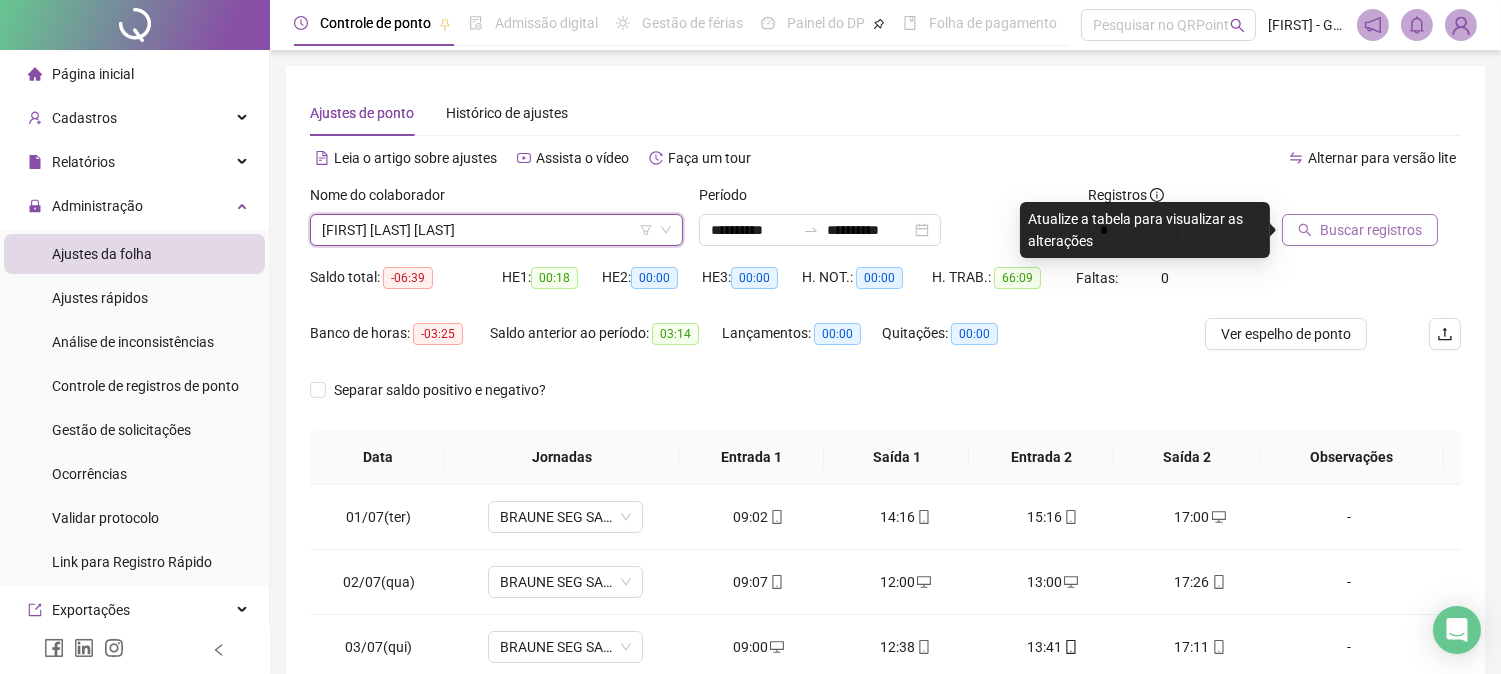 click on "Buscar registros" at bounding box center [1371, 230] 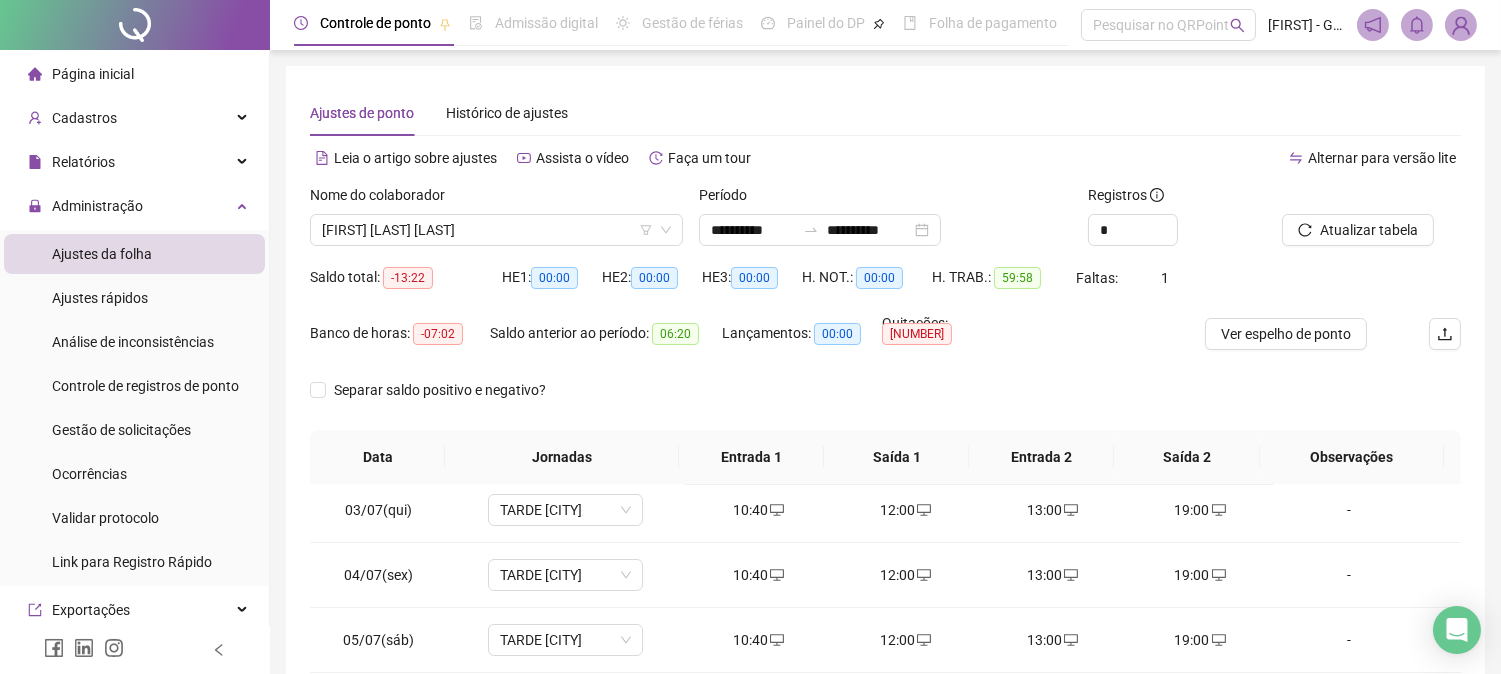 scroll, scrollTop: 288, scrollLeft: 0, axis: vertical 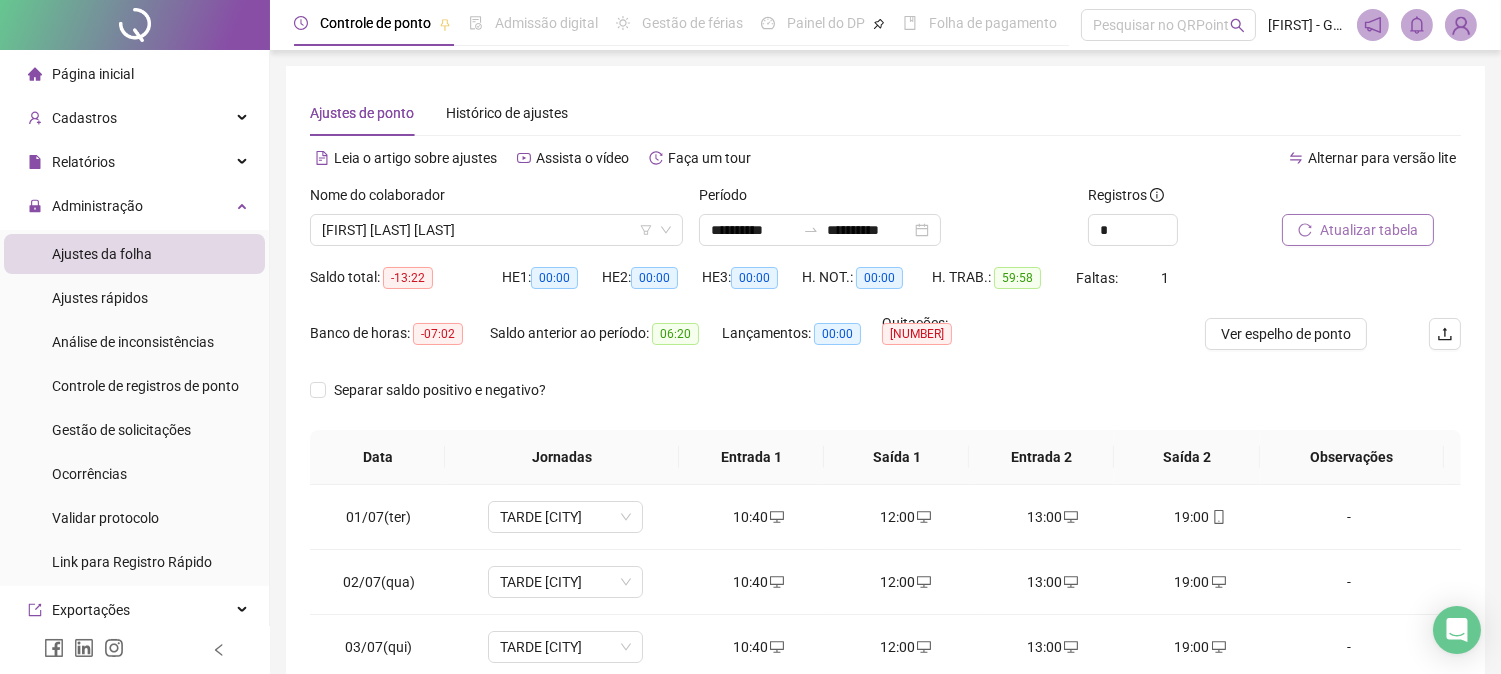 click on "Atualizar tabela" at bounding box center [1369, 230] 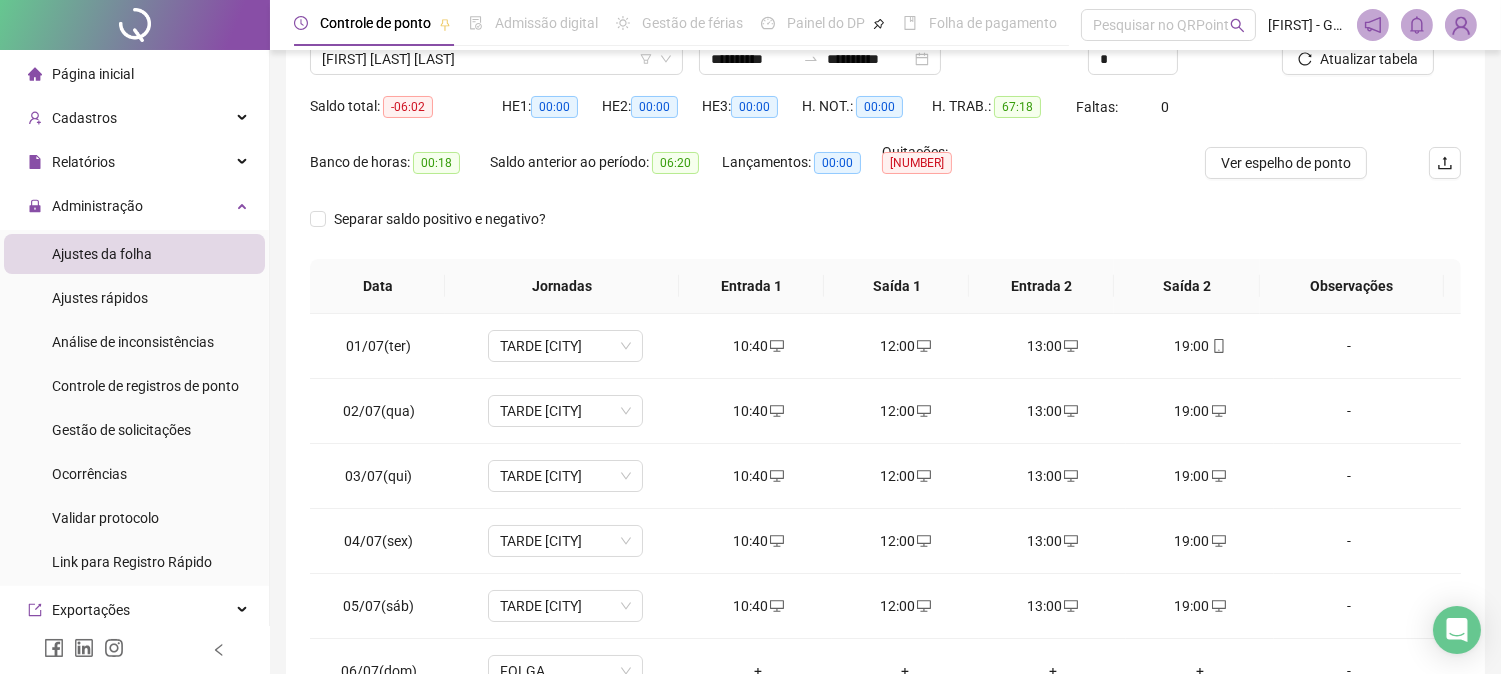 scroll, scrollTop: 347, scrollLeft: 0, axis: vertical 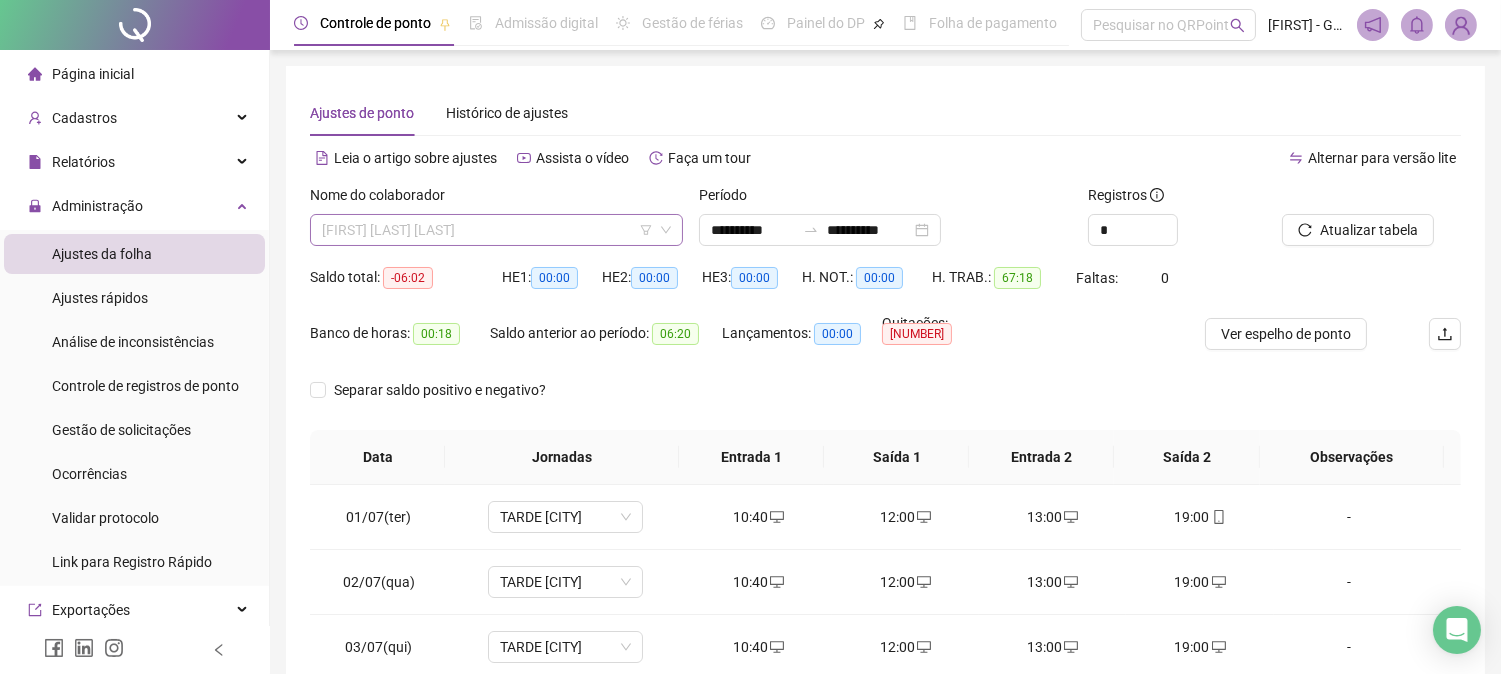 click on "[FIRST] [LAST] [LAST]" at bounding box center [496, 230] 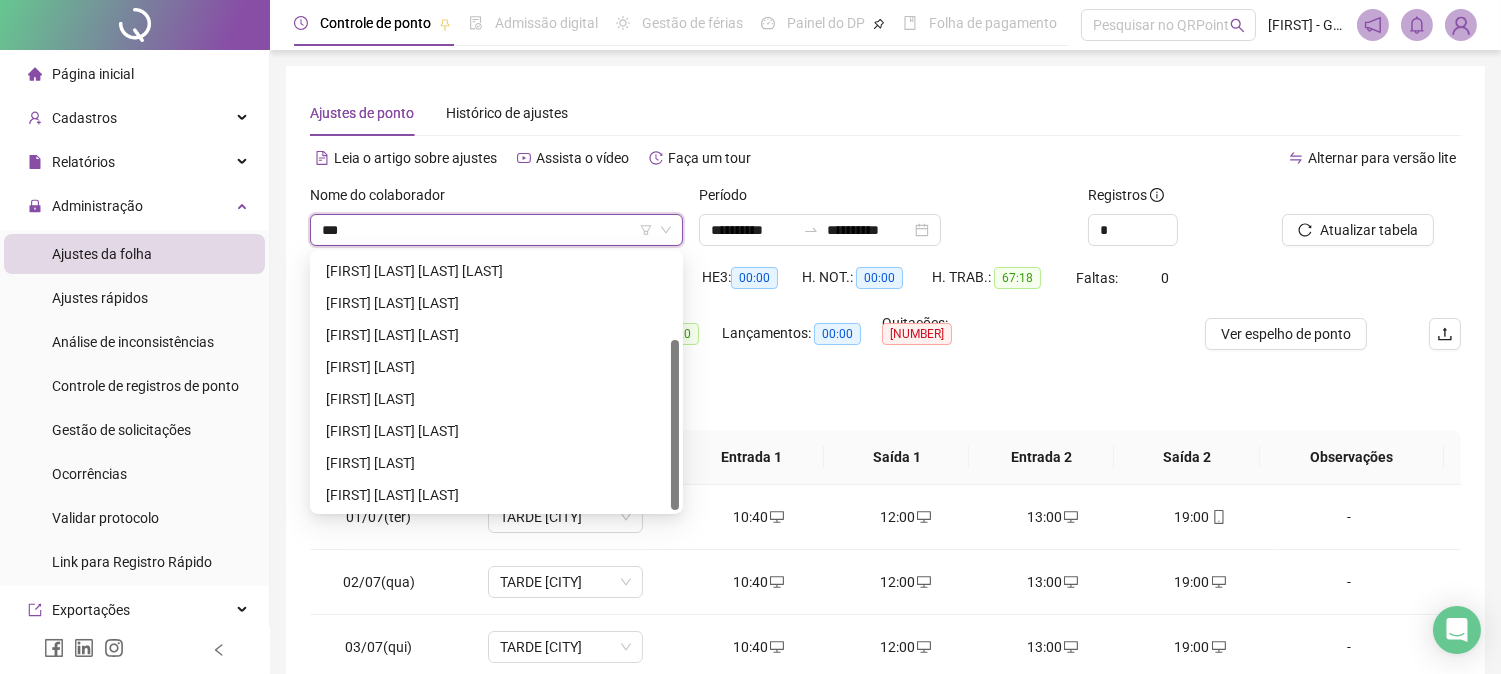 scroll, scrollTop: 0, scrollLeft: 0, axis: both 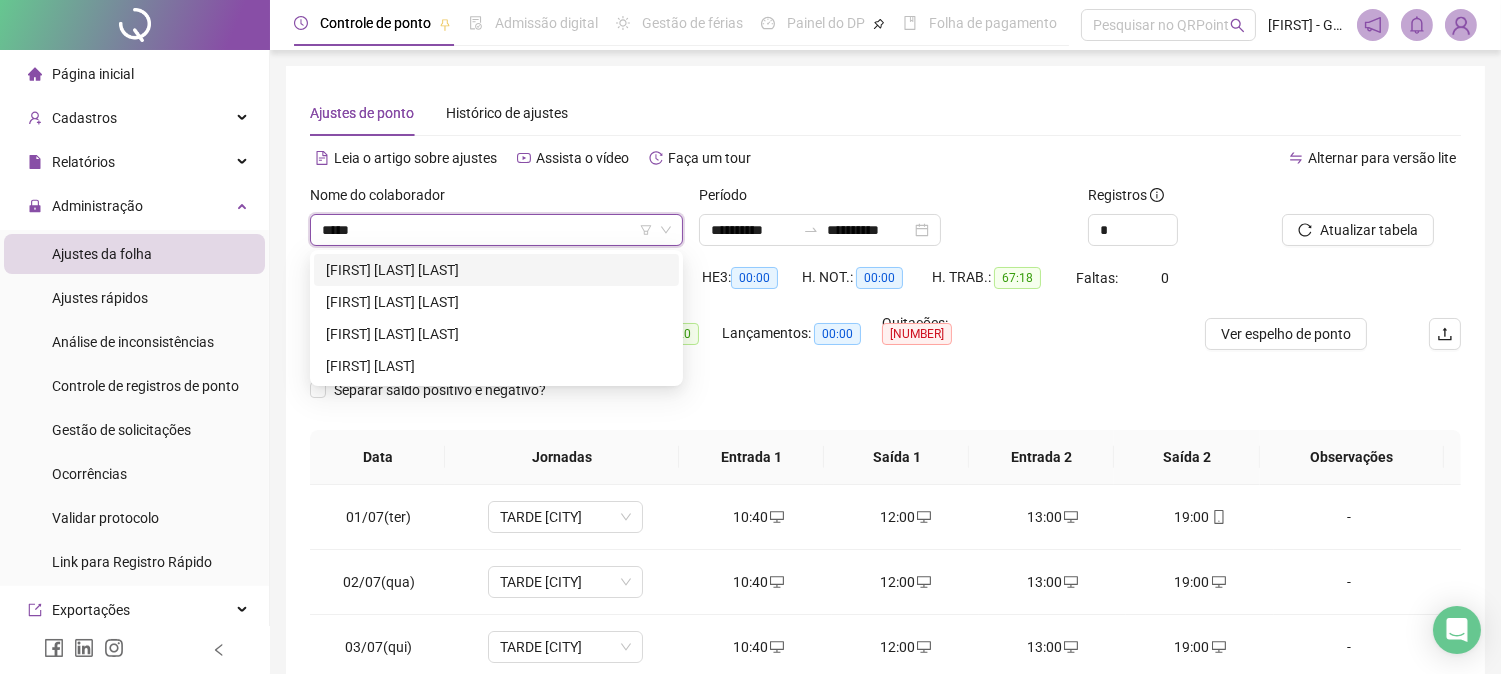 type on "*****" 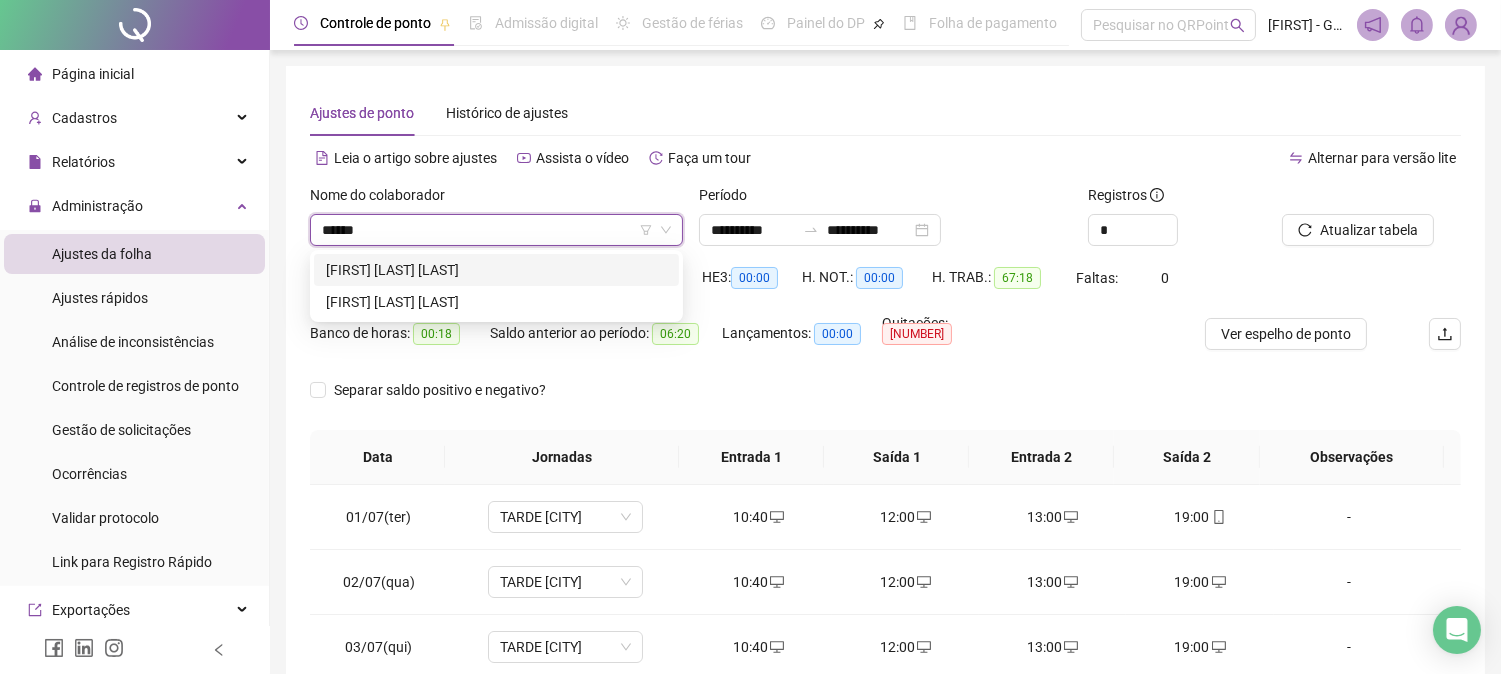click on "[FIRST] [LAST] [LAST]" at bounding box center [496, 270] 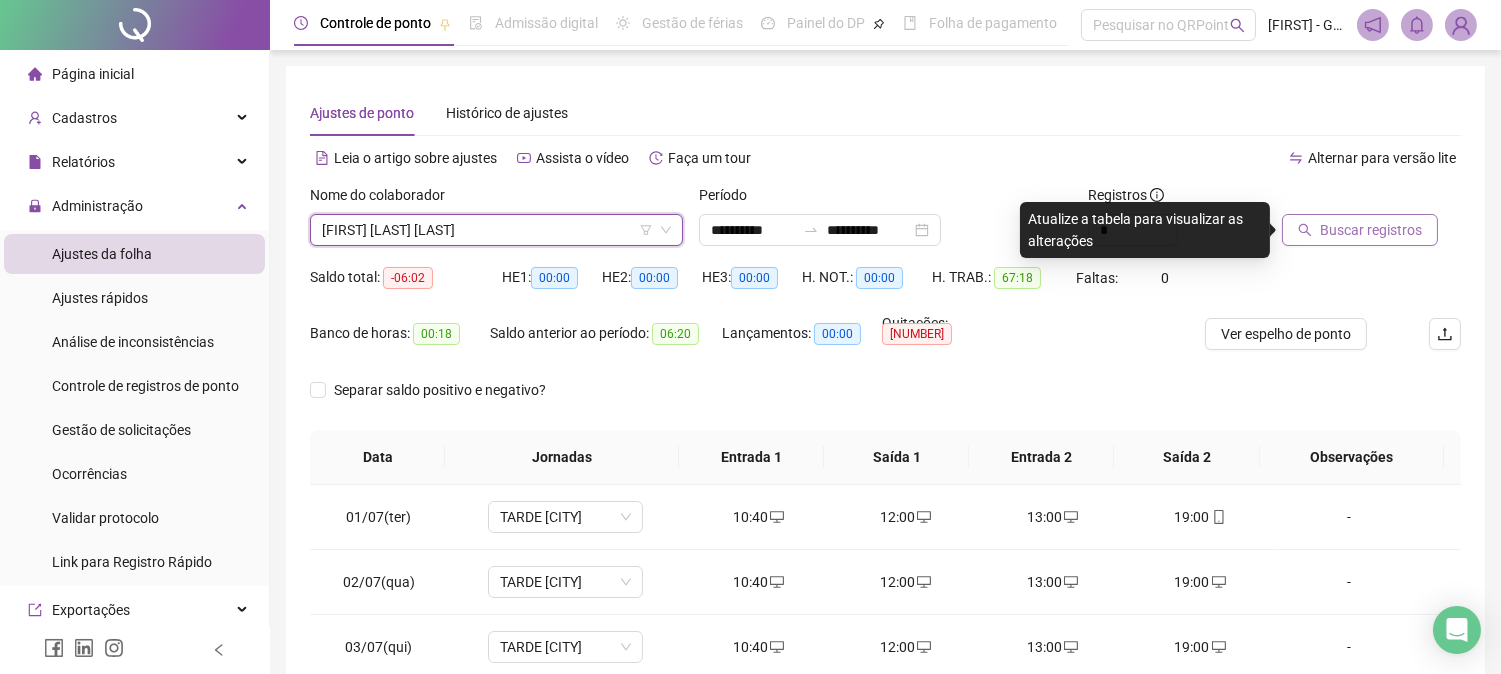 click on "Buscar registros" at bounding box center (1371, 230) 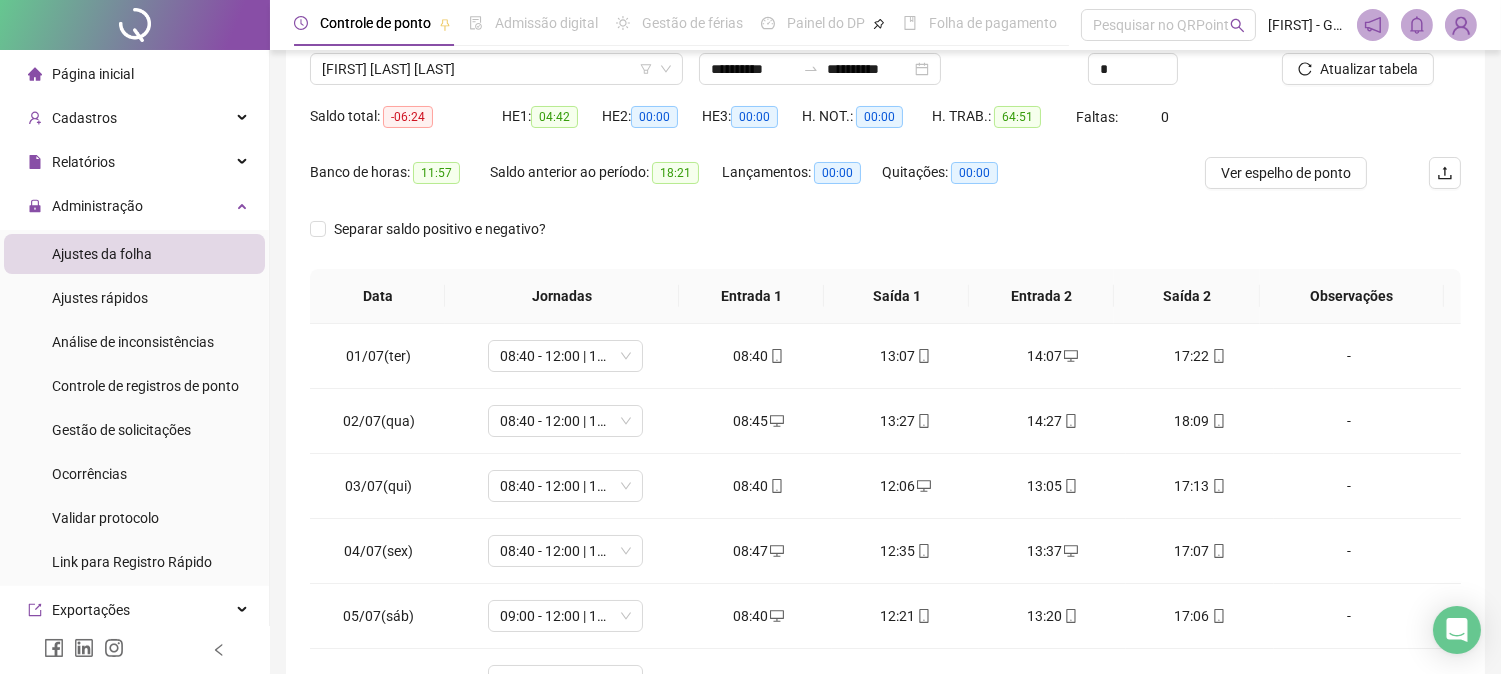 scroll, scrollTop: 347, scrollLeft: 0, axis: vertical 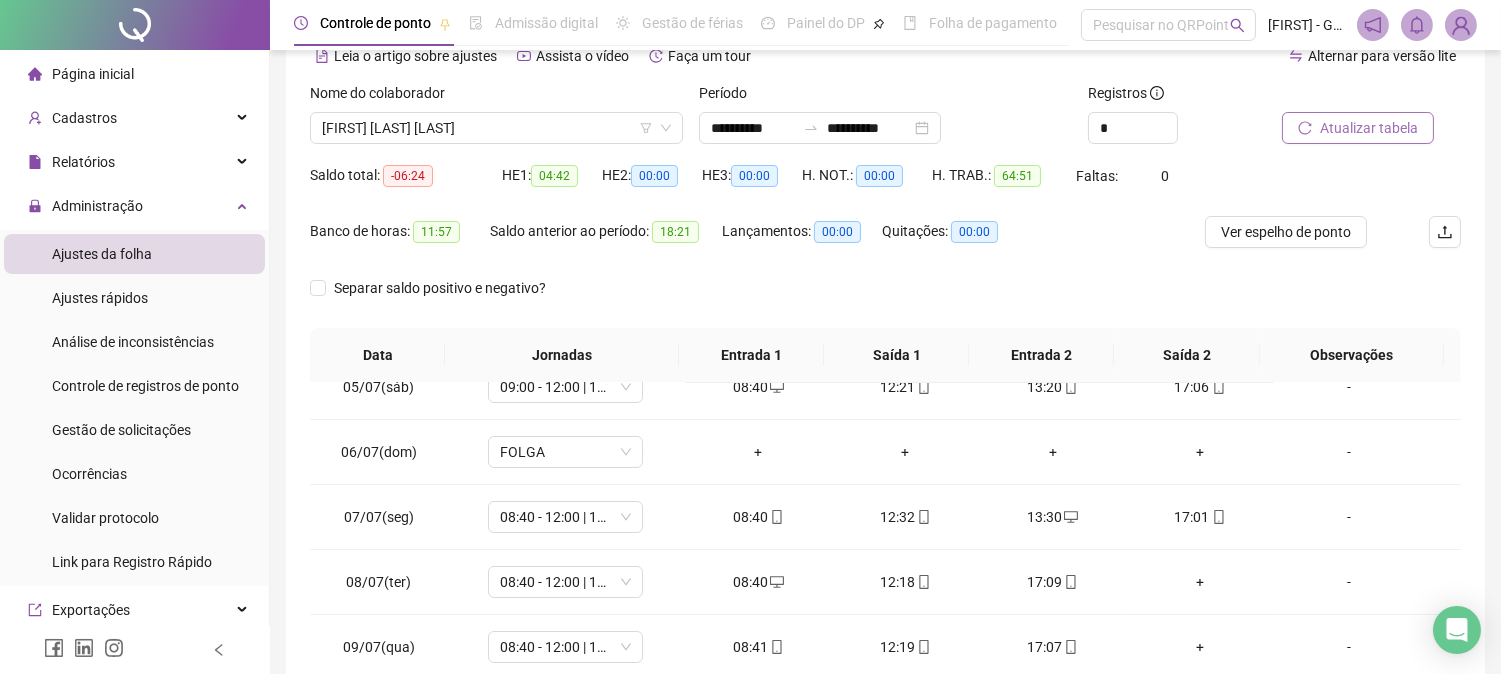 click on "Atualizar tabela" at bounding box center [1369, 128] 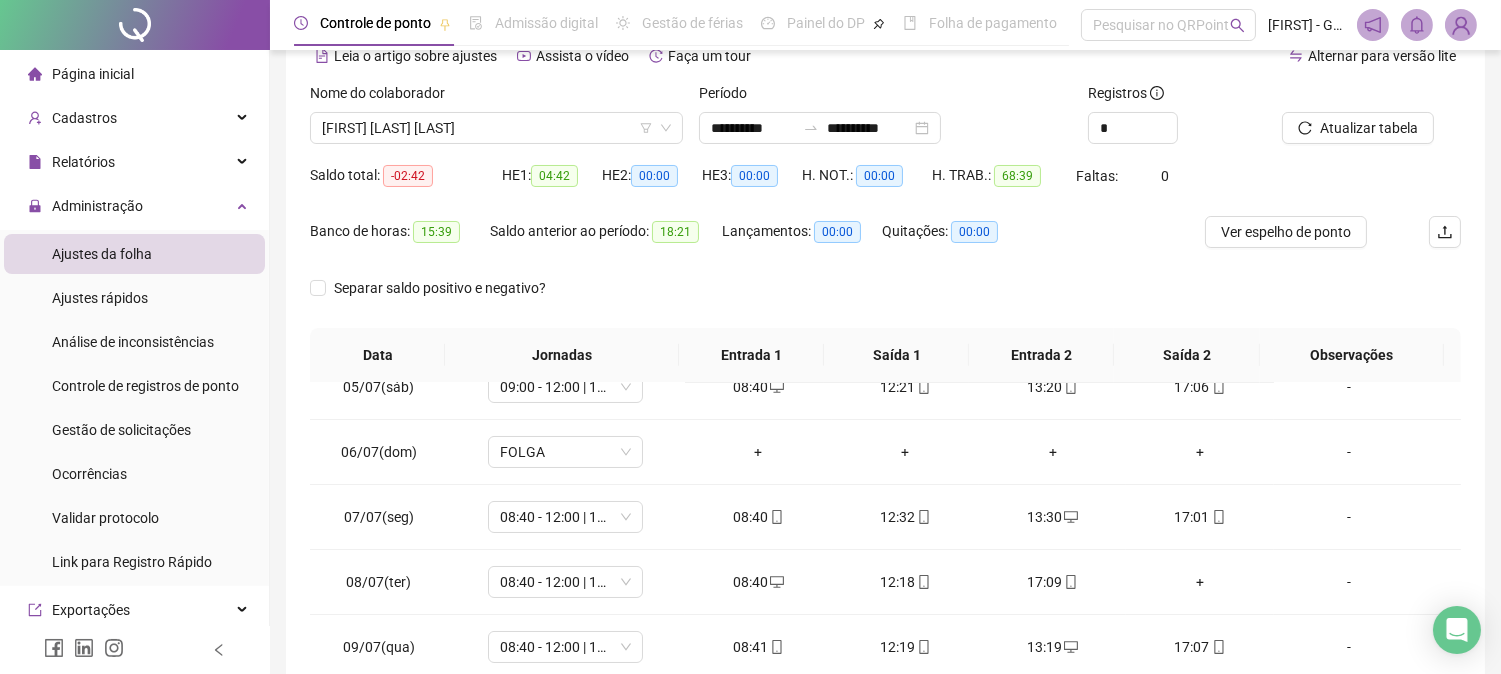 drag, startPoint x: 1502, startPoint y: 307, endPoint x: 1504, endPoint y: 392, distance: 85.02353 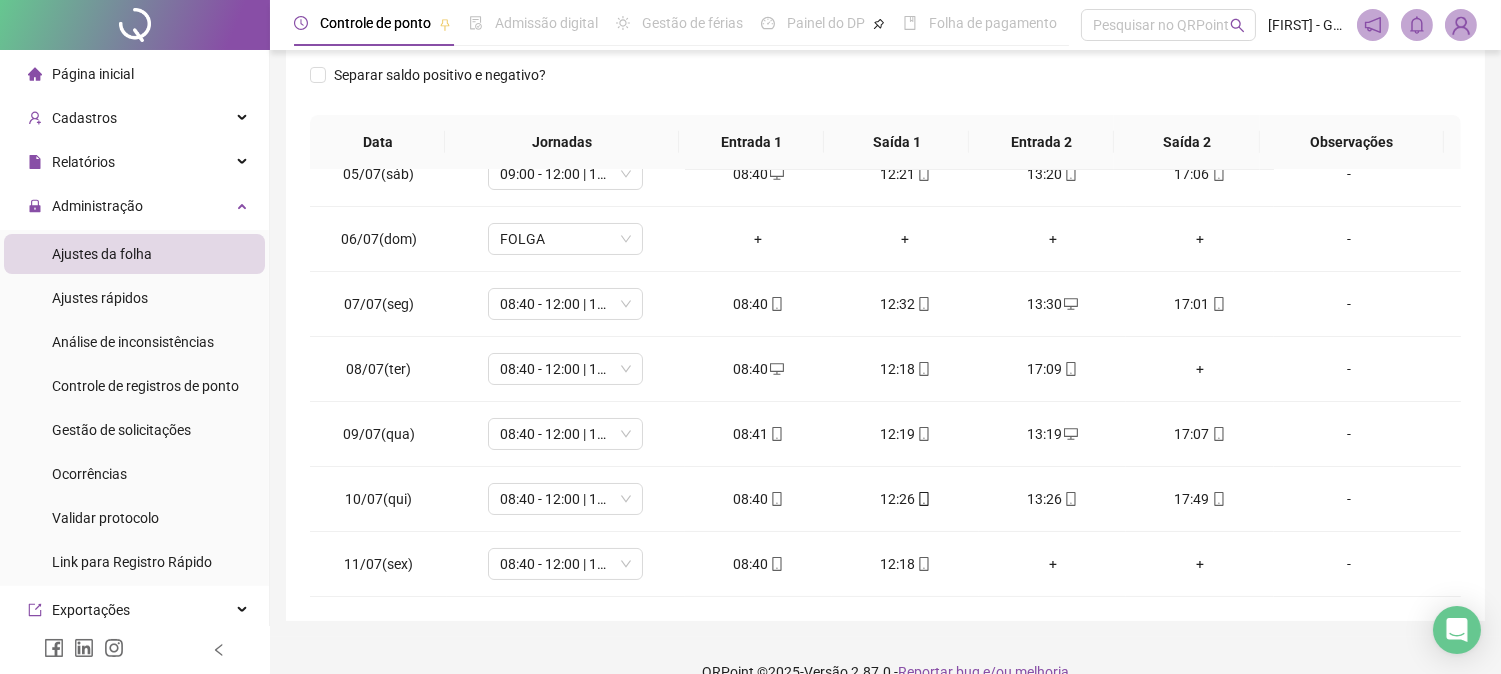 scroll, scrollTop: 347, scrollLeft: 0, axis: vertical 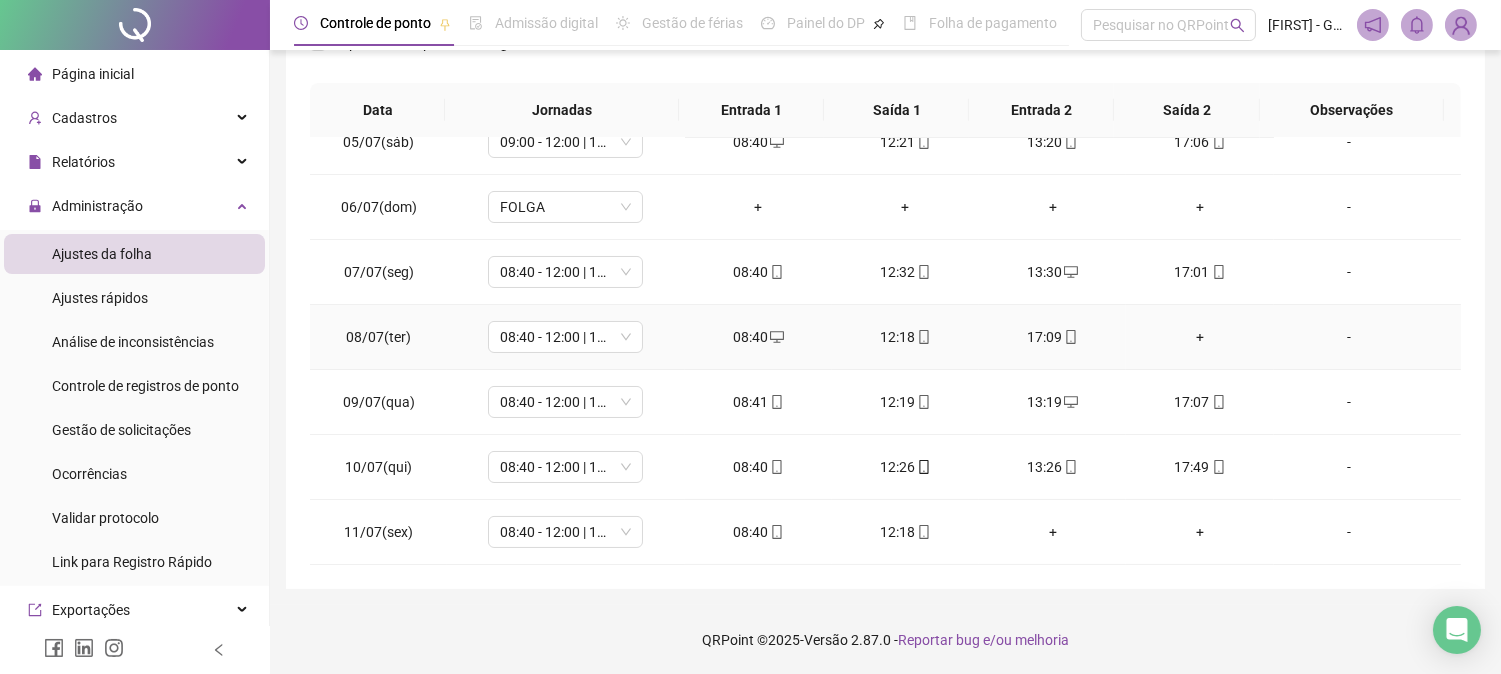 click on "+" at bounding box center [1199, 337] 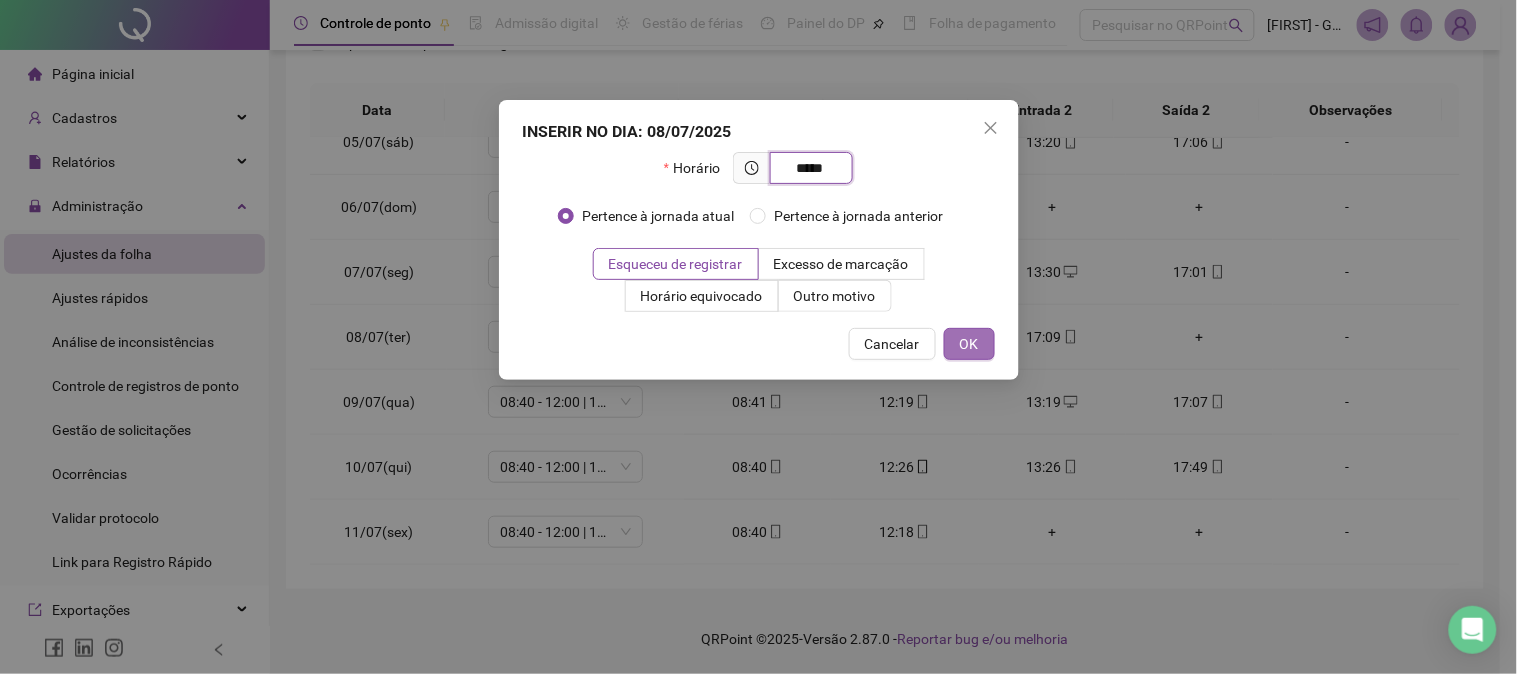 type on "*****" 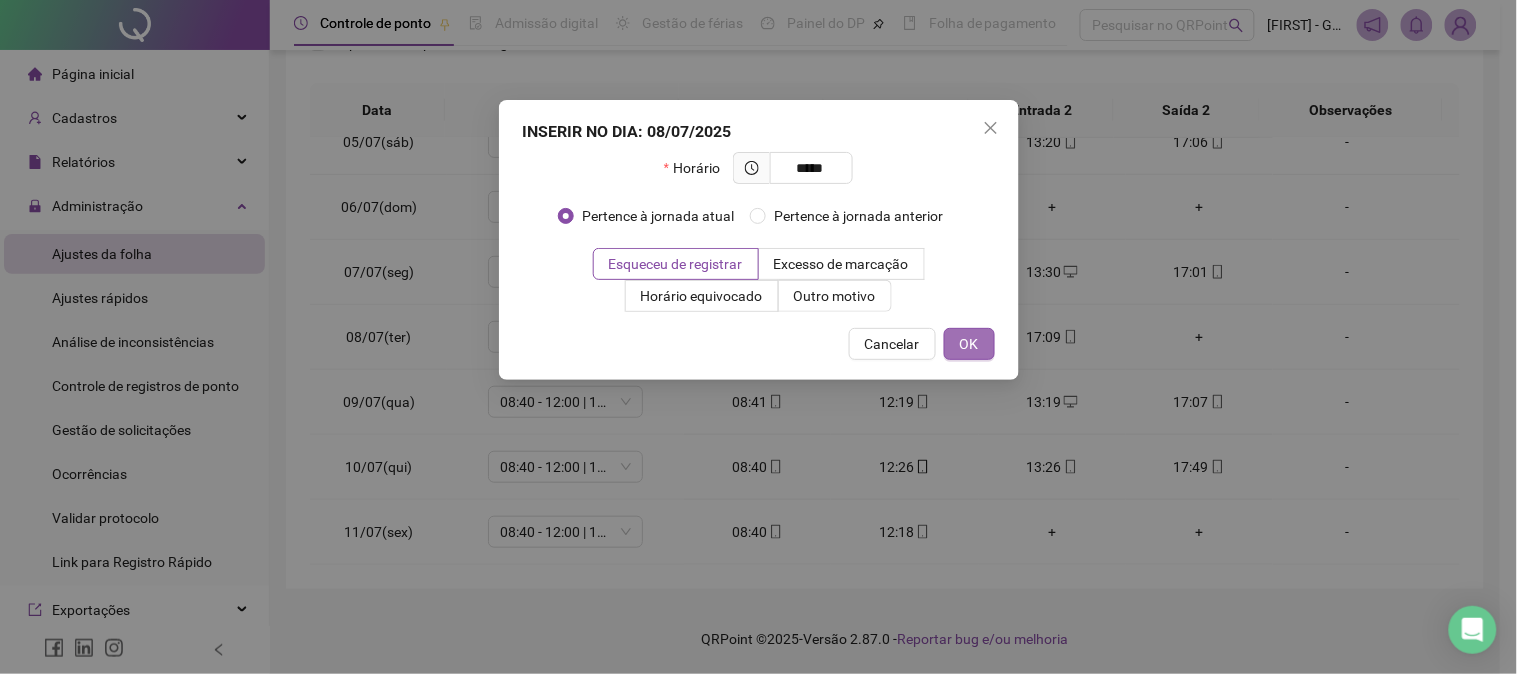 click on "OK" at bounding box center [969, 344] 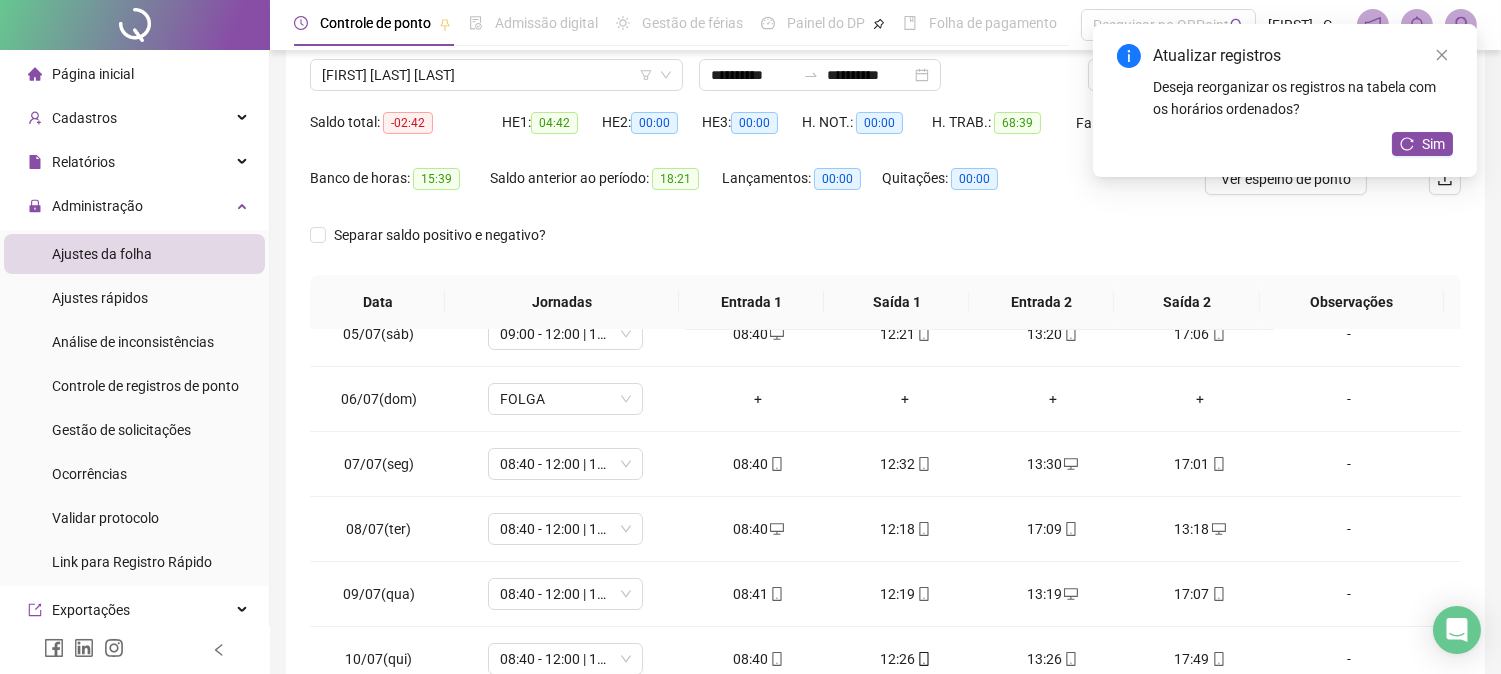 scroll, scrollTop: 0, scrollLeft: 0, axis: both 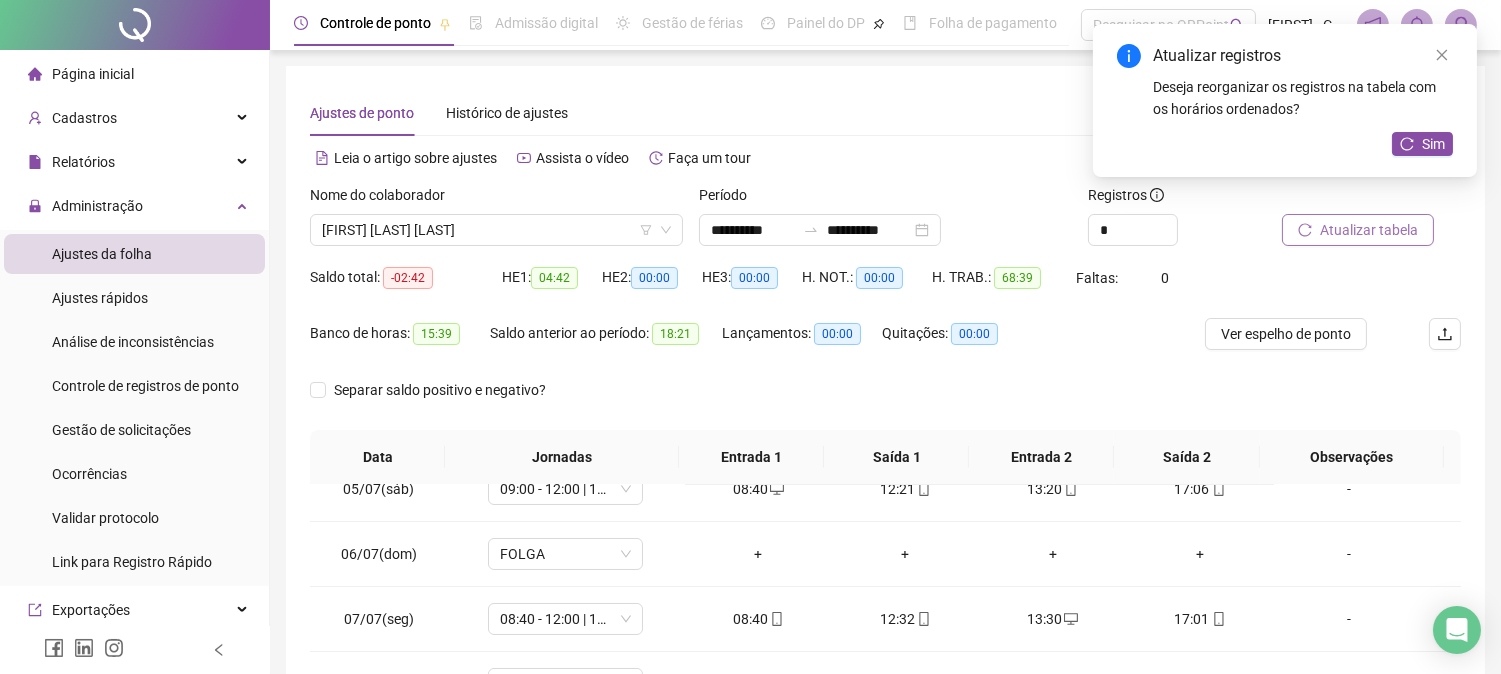 click on "Atualizar tabela" at bounding box center (1369, 230) 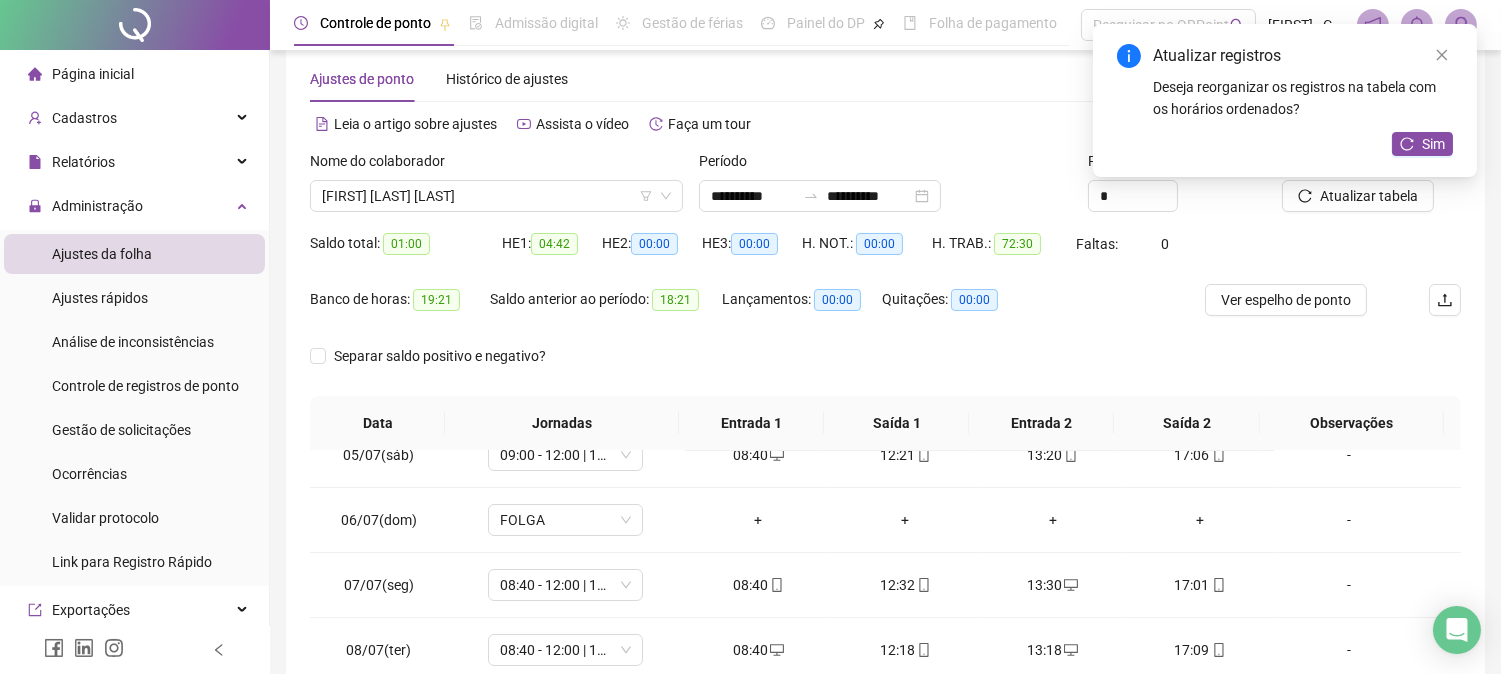 scroll, scrollTop: 26, scrollLeft: 0, axis: vertical 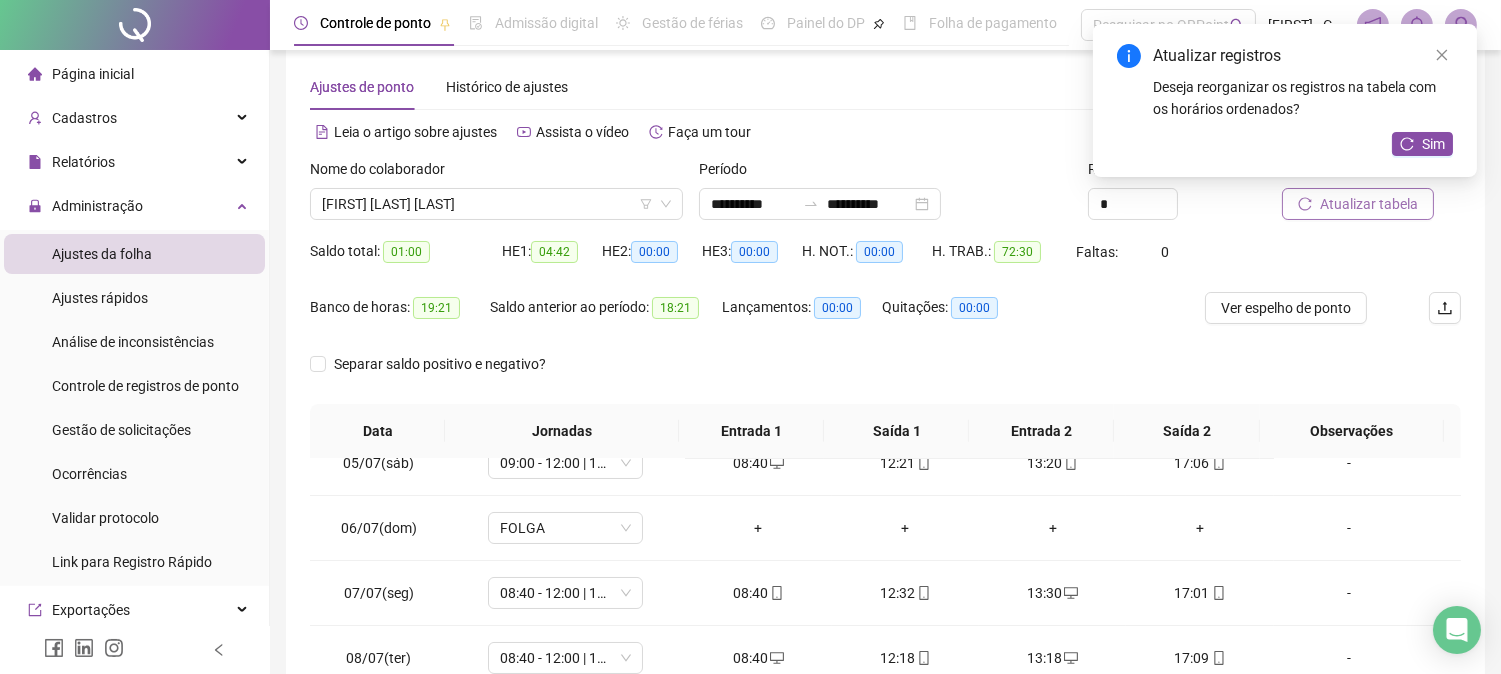click on "Atualizar tabela" at bounding box center [1369, 204] 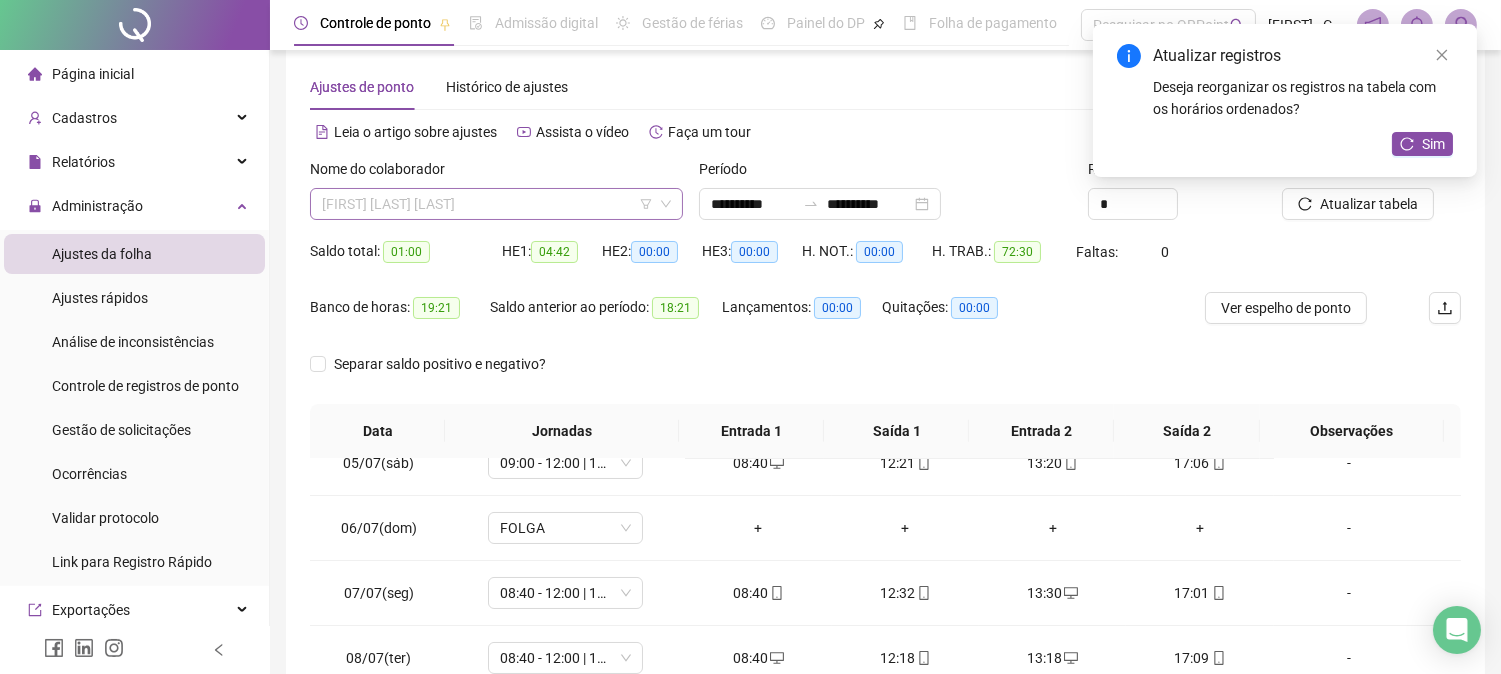 click on "[FIRST] [LAST] [LAST]" at bounding box center [496, 204] 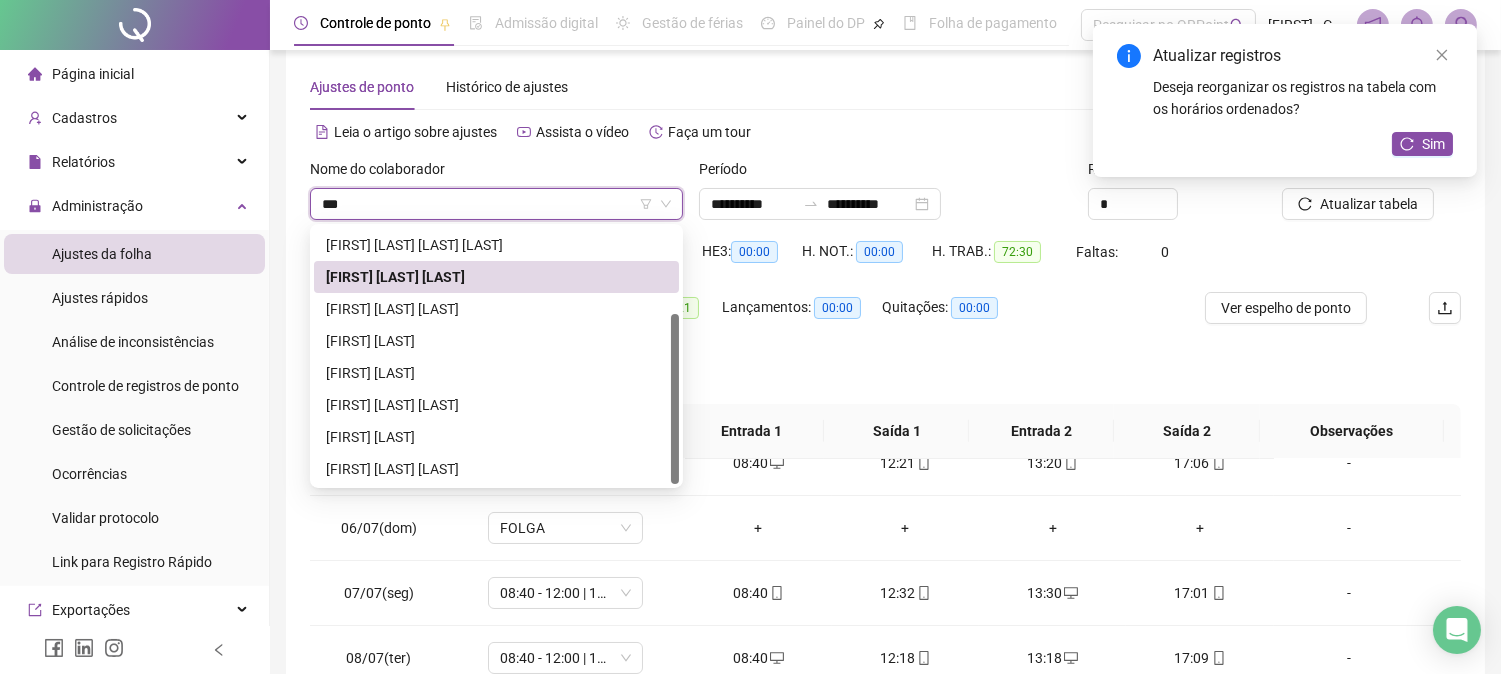 scroll, scrollTop: 0, scrollLeft: 0, axis: both 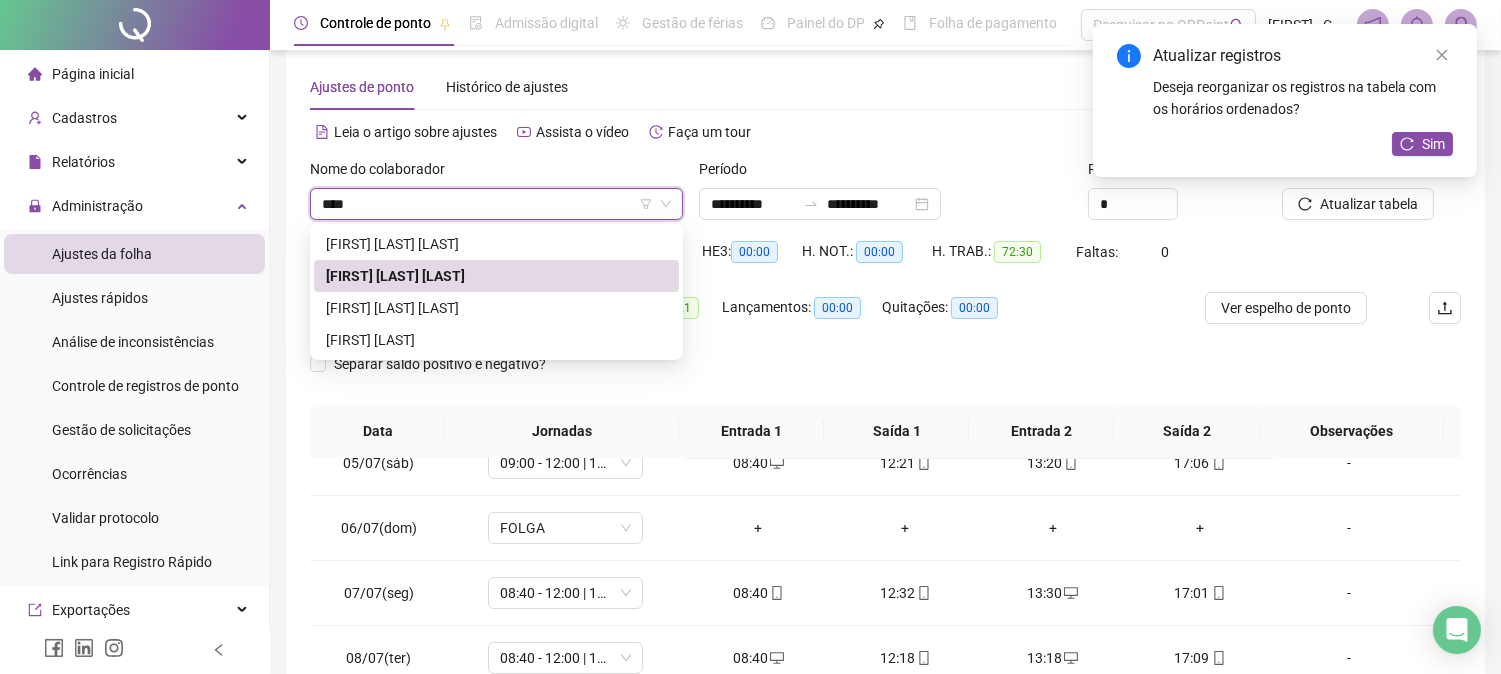 type on "*****" 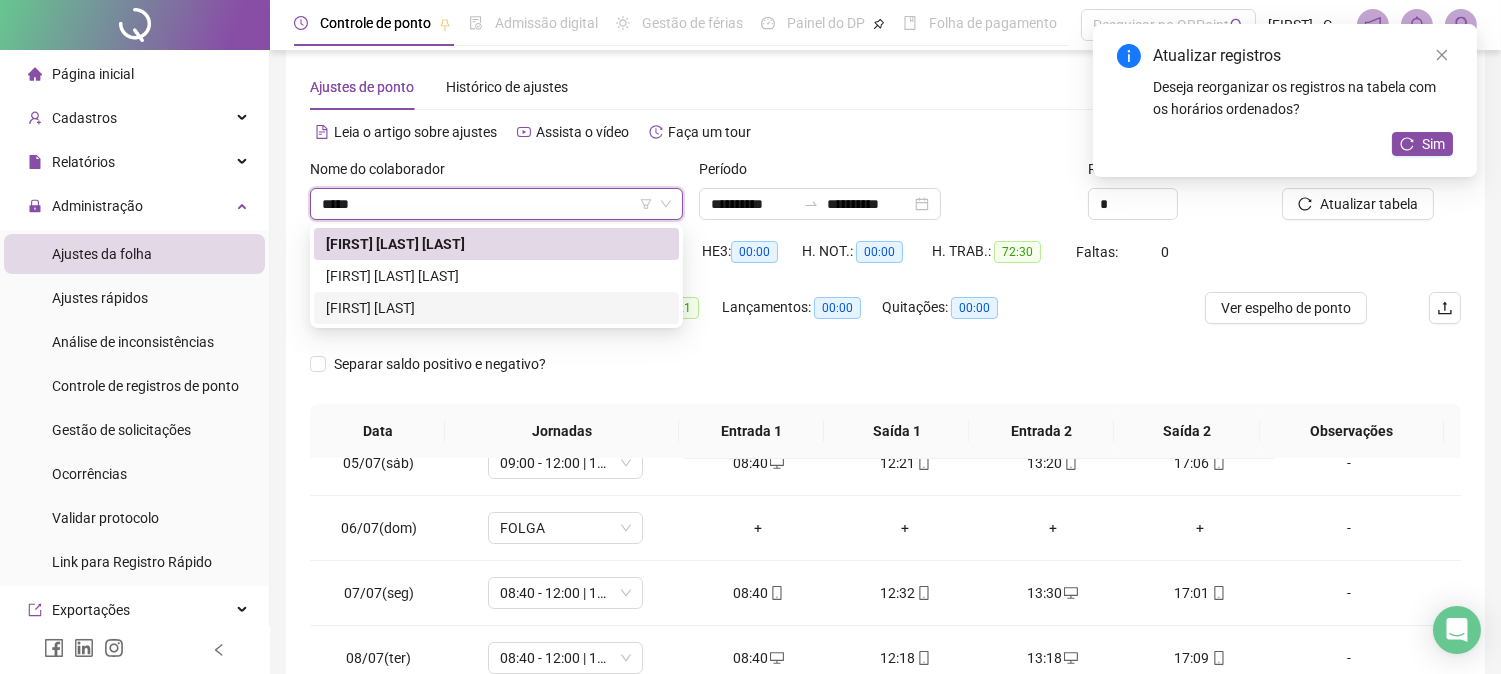click on "[FIRST] [LAST]" at bounding box center (496, 308) 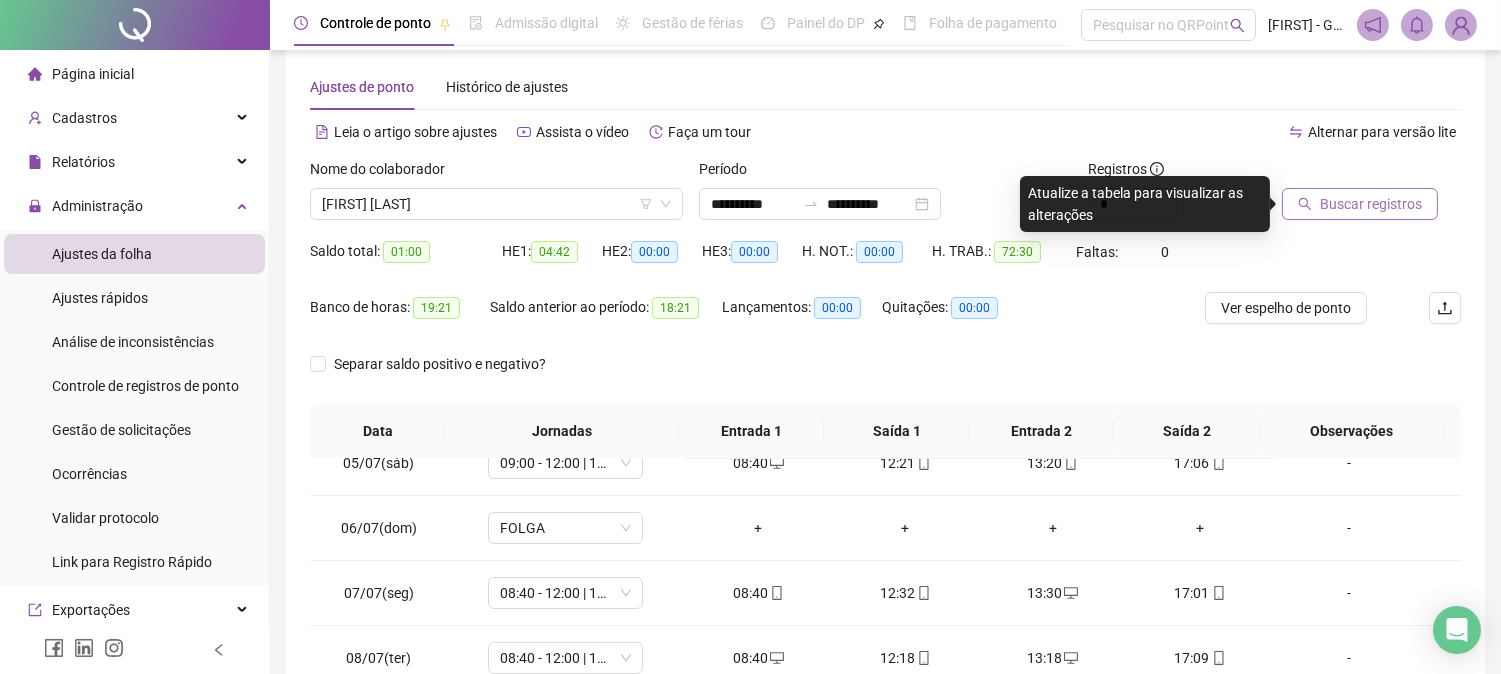 click on "Buscar registros" at bounding box center (1371, 204) 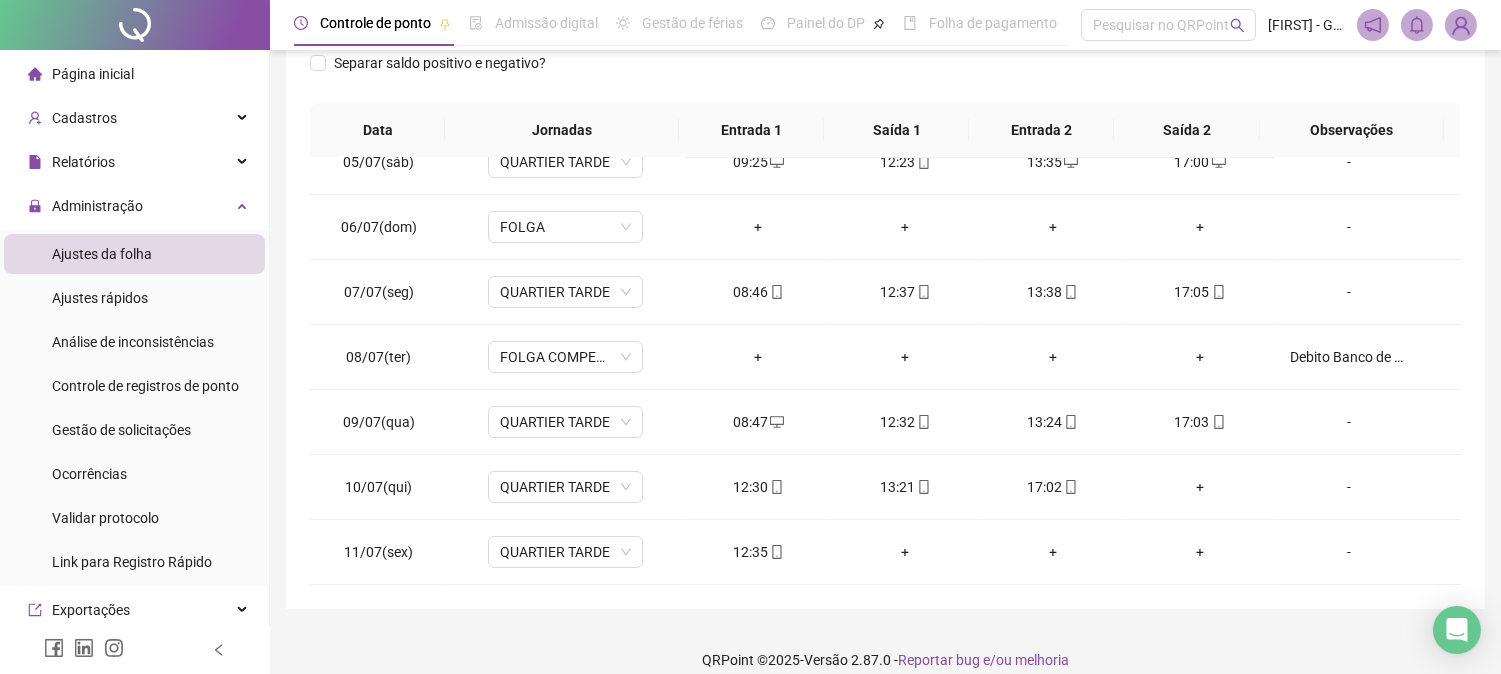 scroll, scrollTop: 347, scrollLeft: 0, axis: vertical 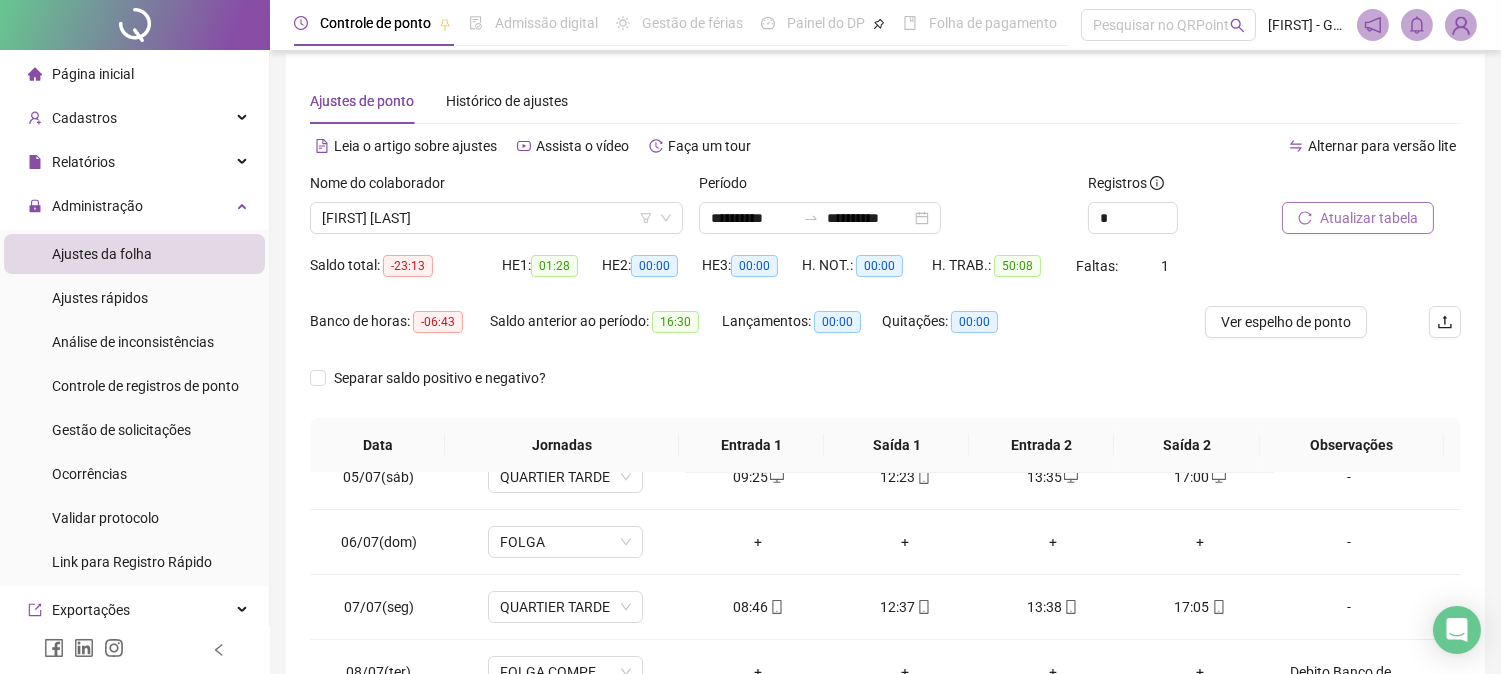 click on "Atualizar tabela" at bounding box center [1358, 218] 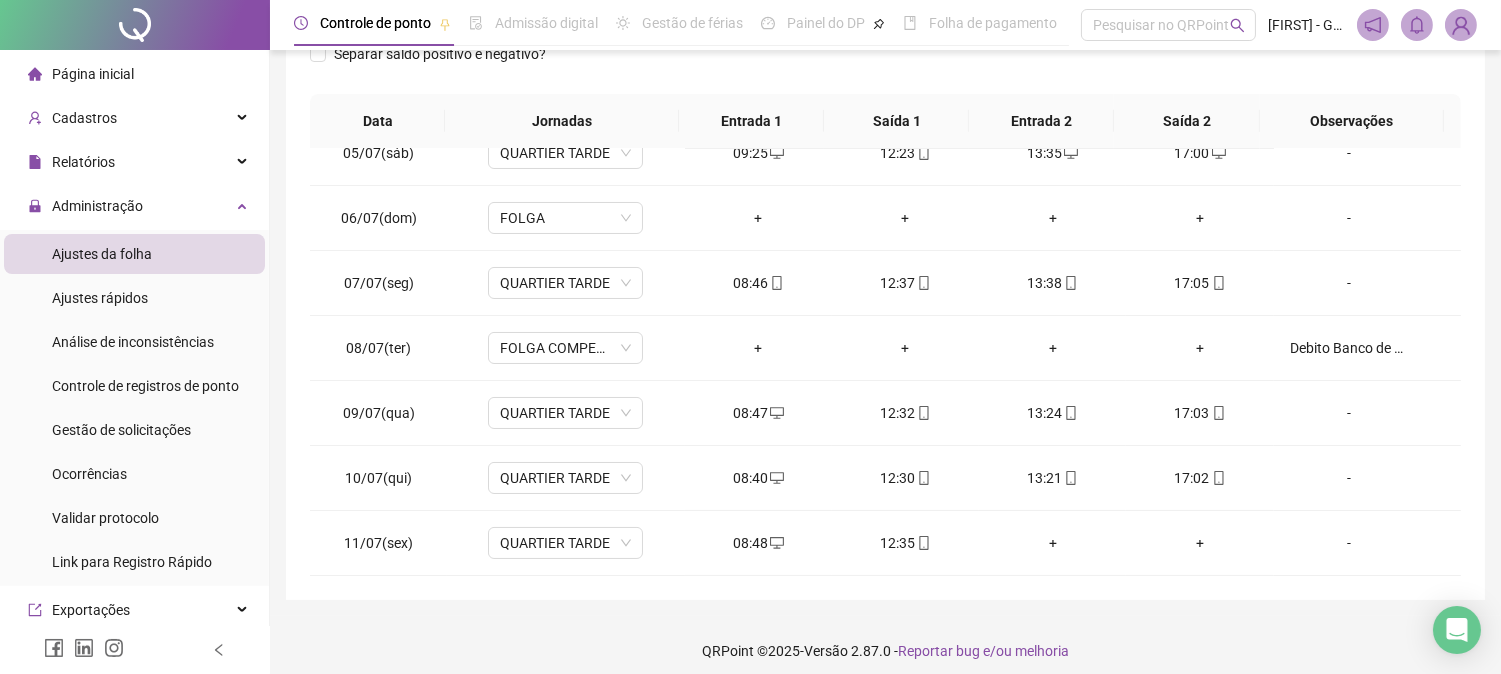 scroll, scrollTop: 347, scrollLeft: 0, axis: vertical 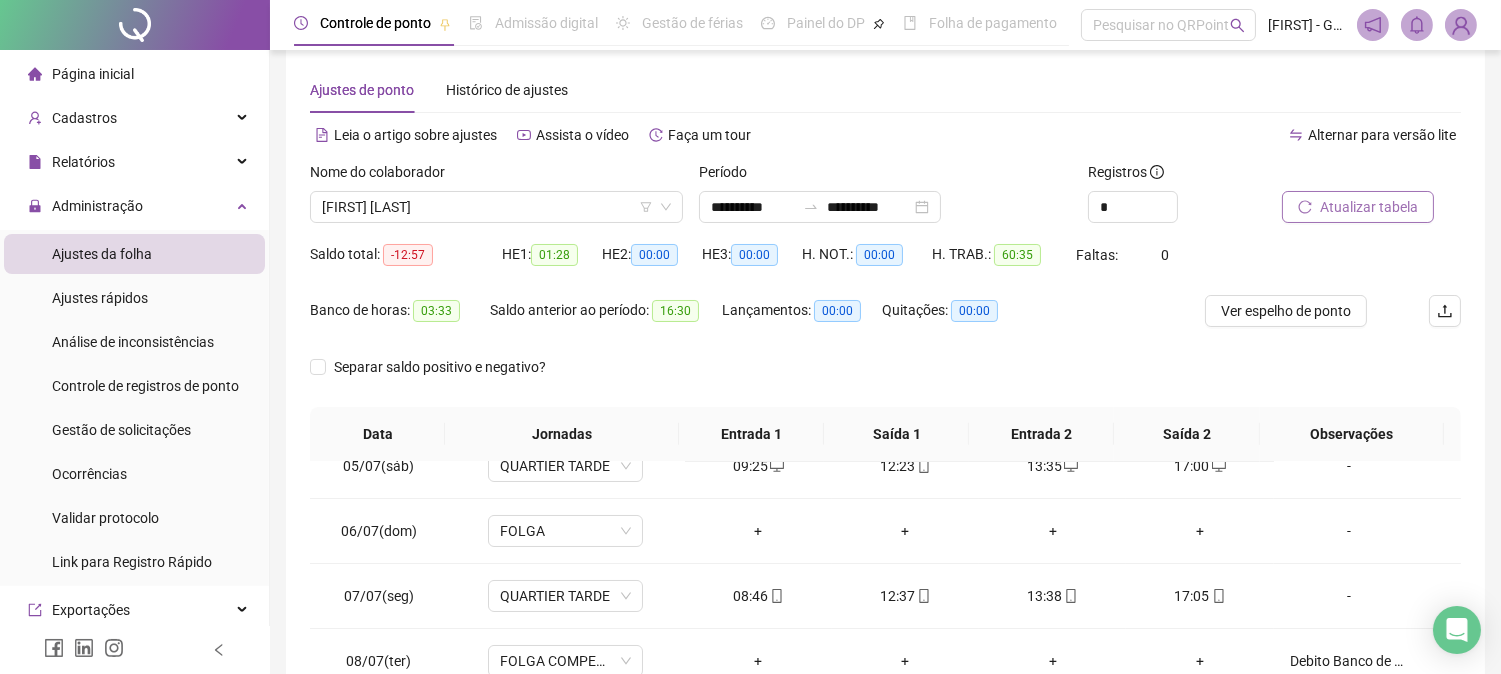click on "Atualizar tabela" at bounding box center [1369, 207] 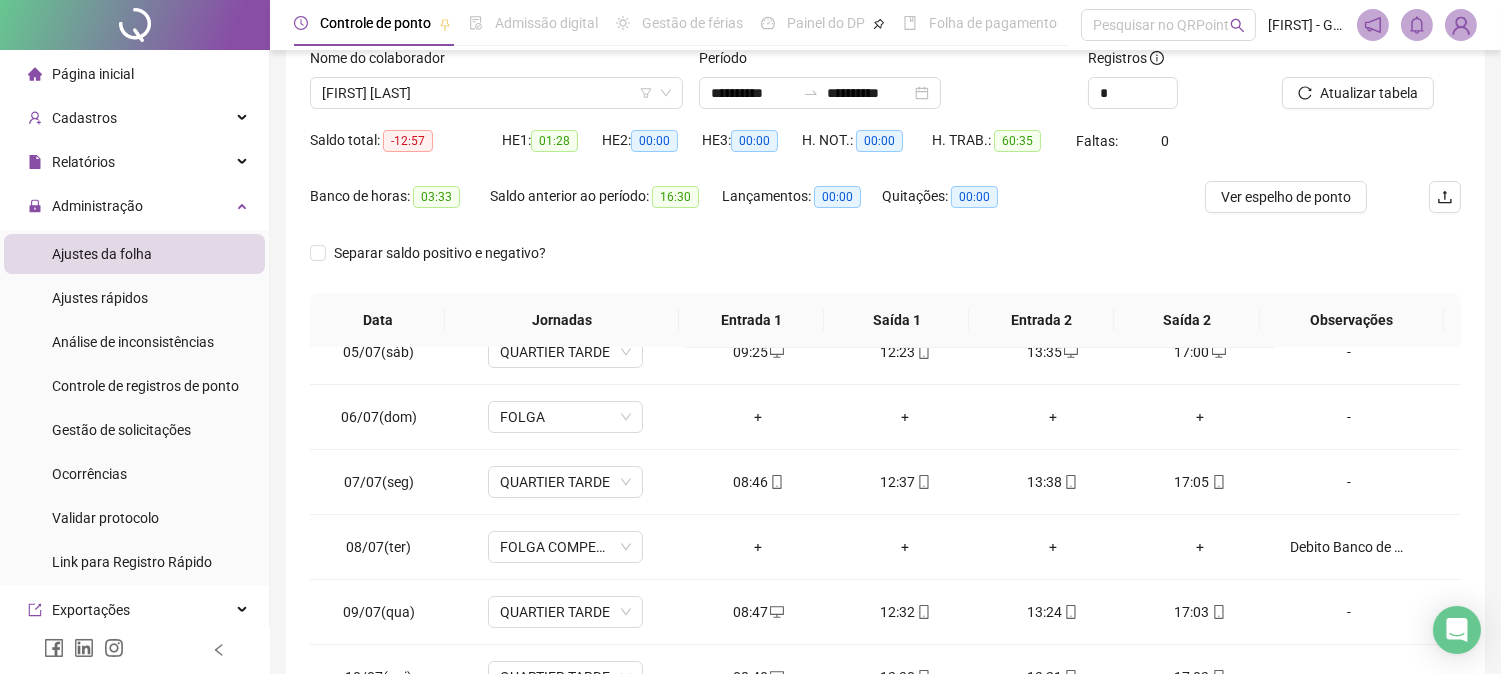 scroll, scrollTop: 347, scrollLeft: 0, axis: vertical 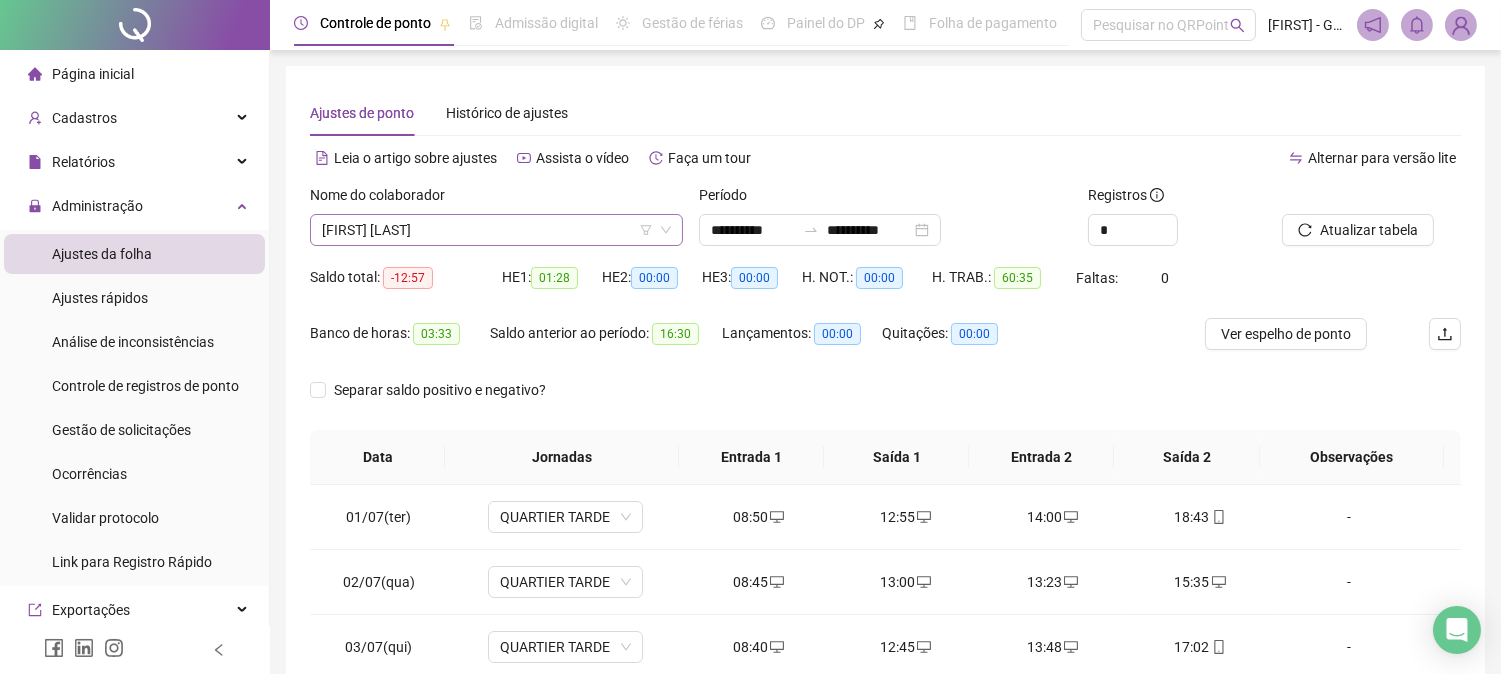 click on "[FIRST] [LAST]" at bounding box center (496, 230) 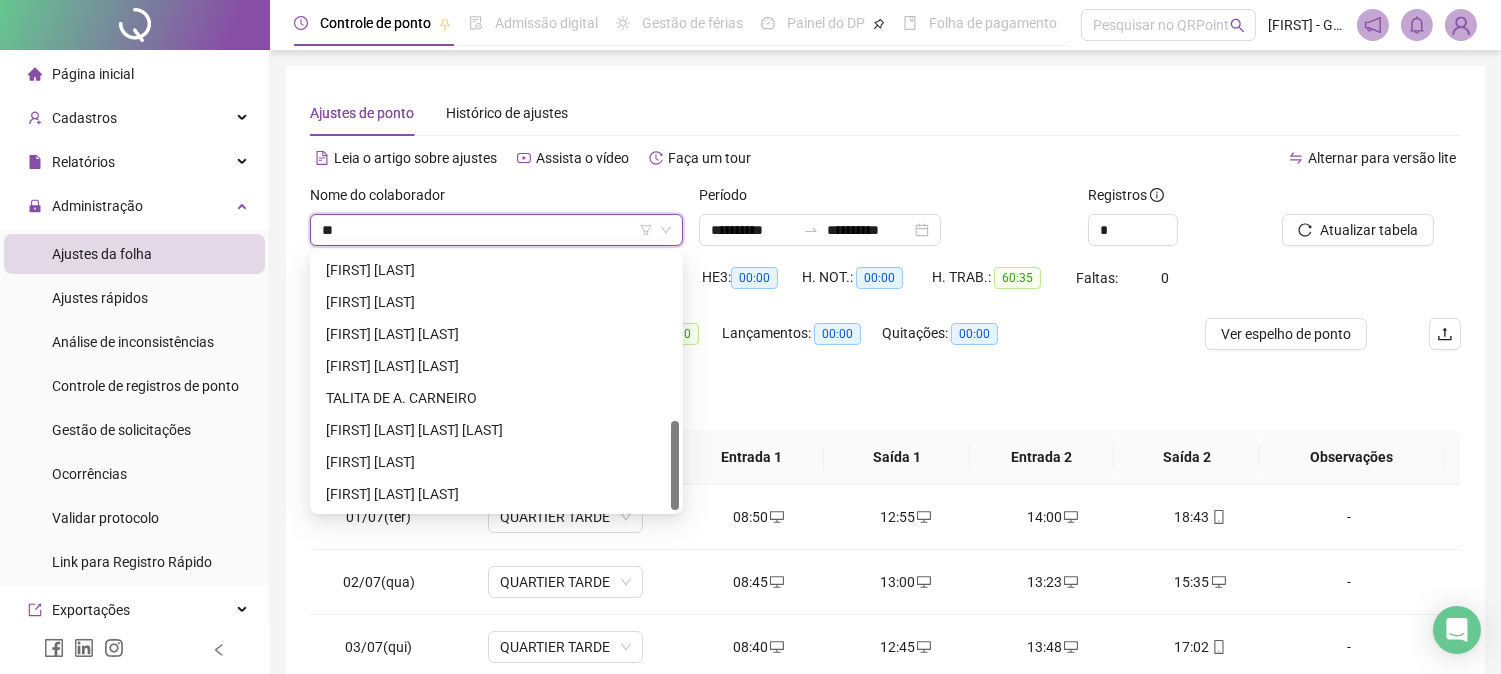 scroll, scrollTop: 0, scrollLeft: 0, axis: both 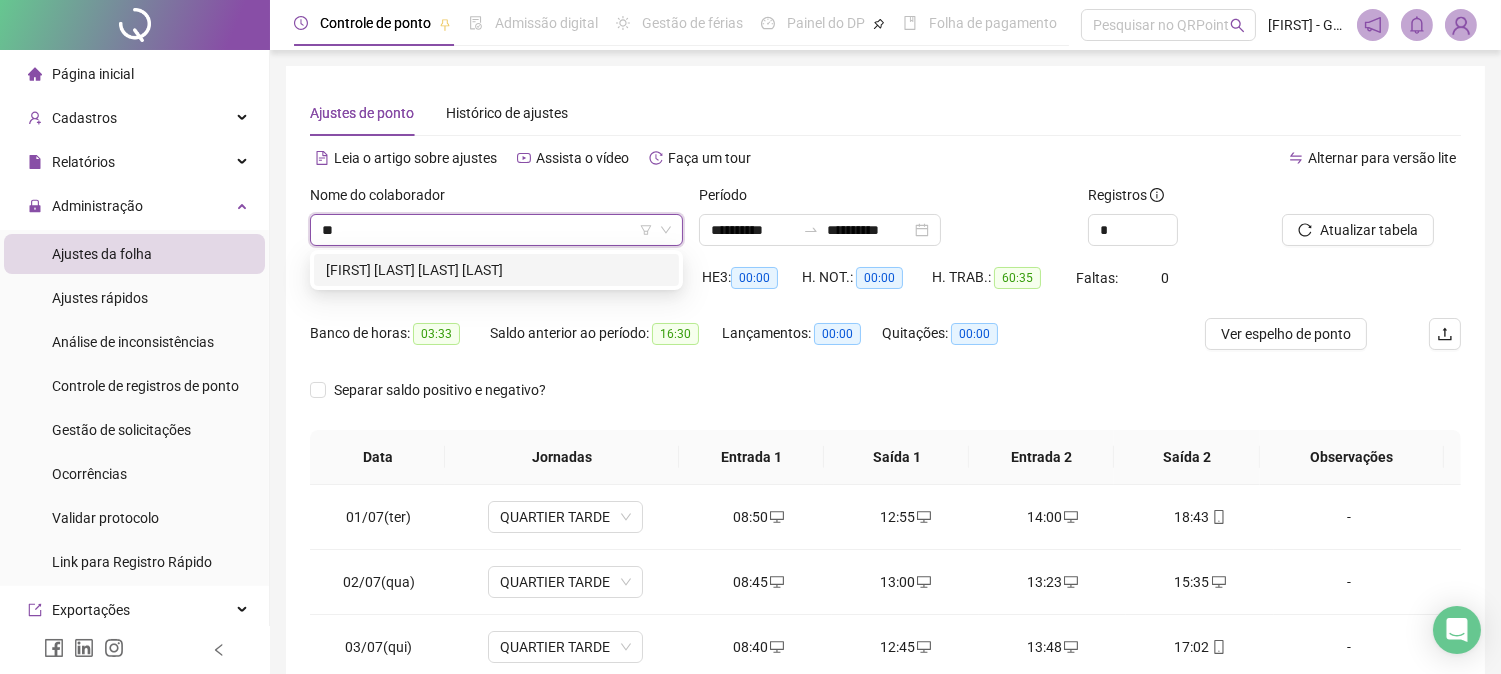 type on "***" 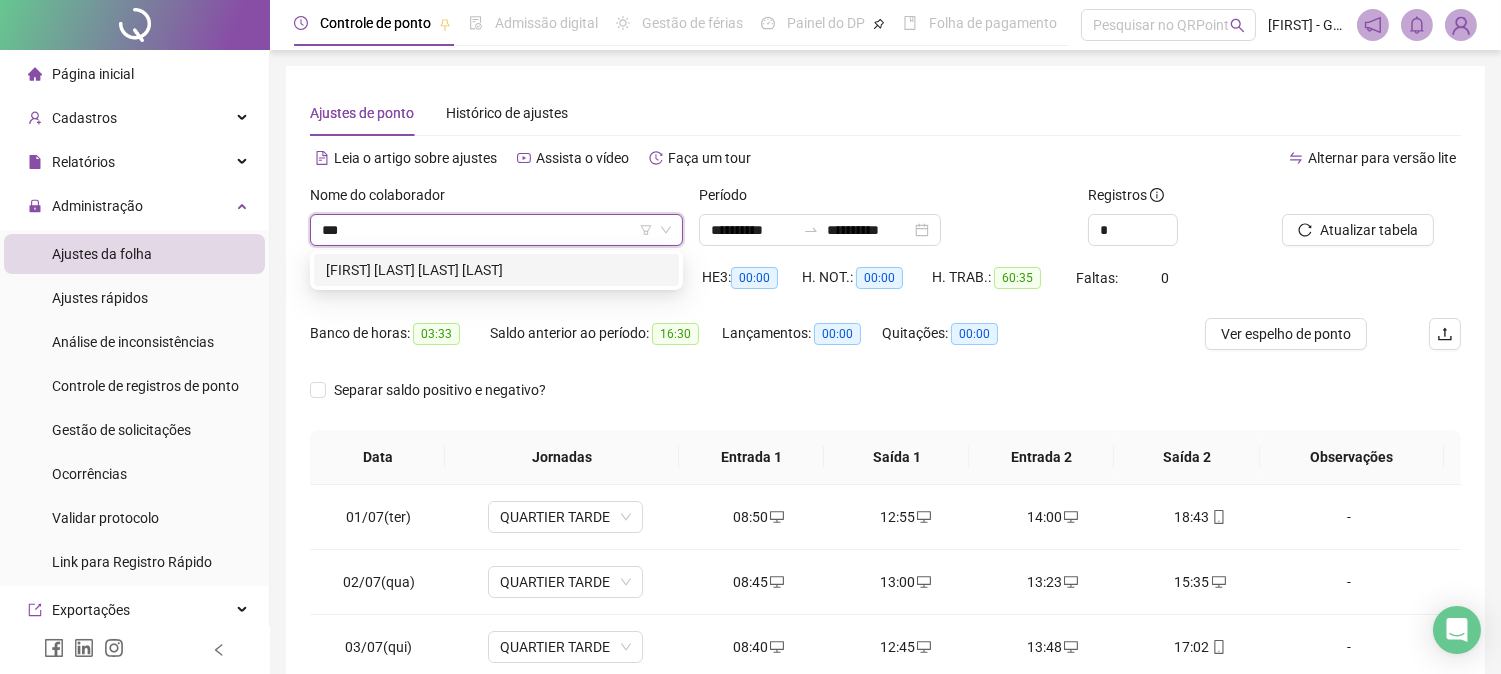 click on "[FIRST] [LAST] [LAST] [LAST]" at bounding box center (496, 270) 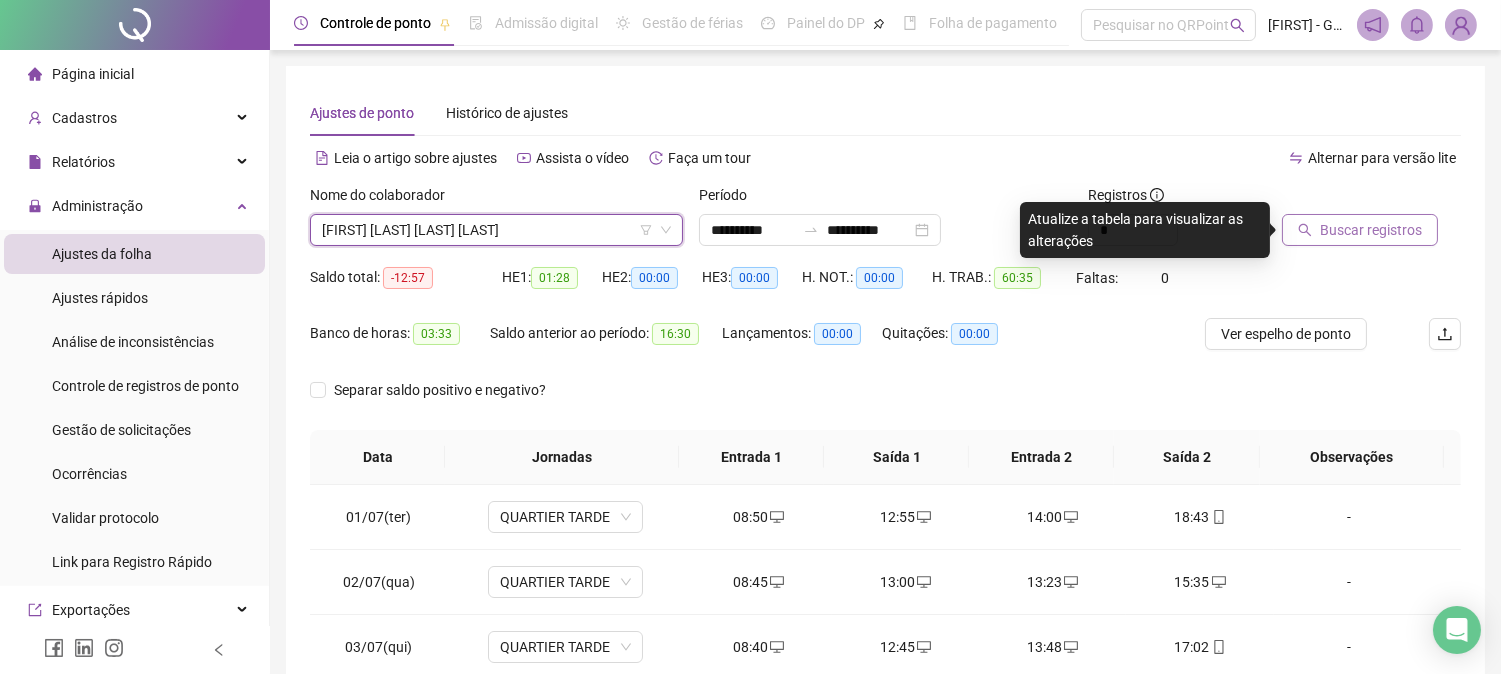 click on "Buscar registros" at bounding box center (1371, 230) 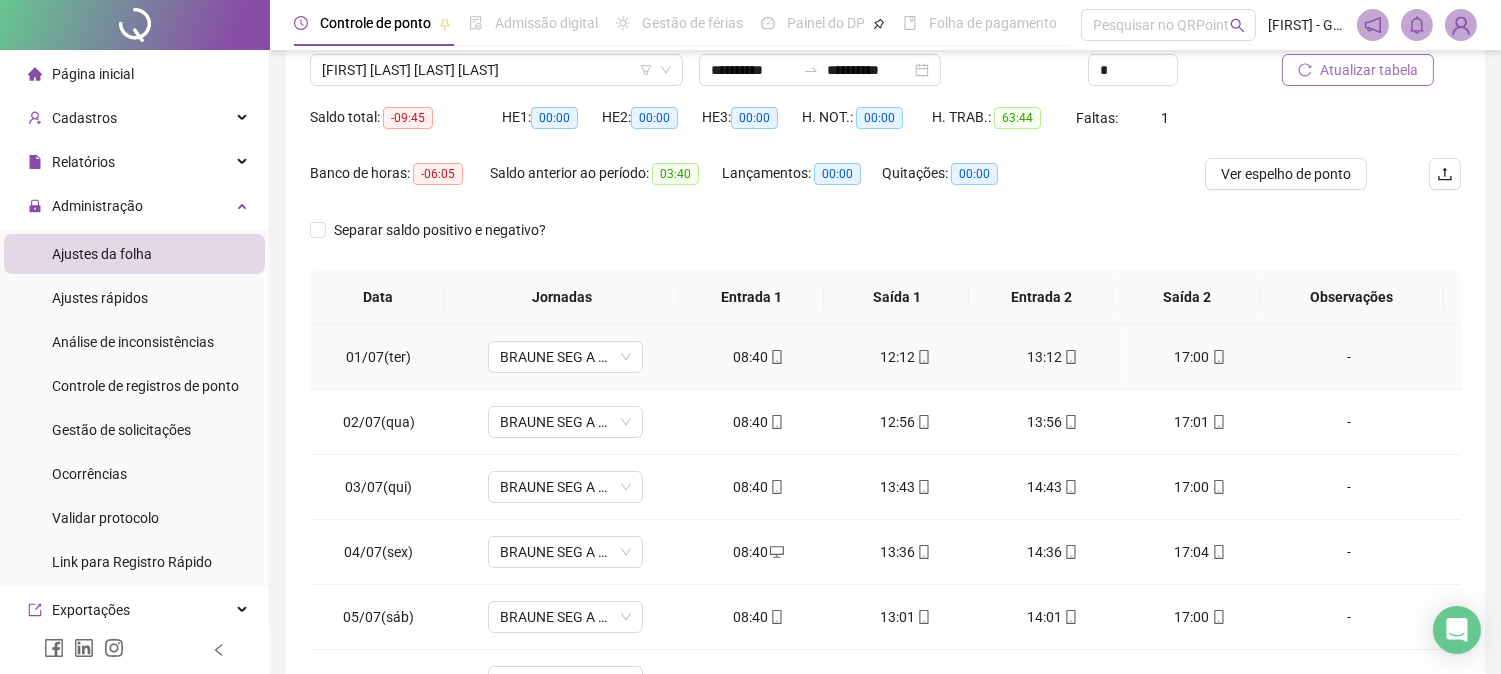 scroll, scrollTop: 347, scrollLeft: 0, axis: vertical 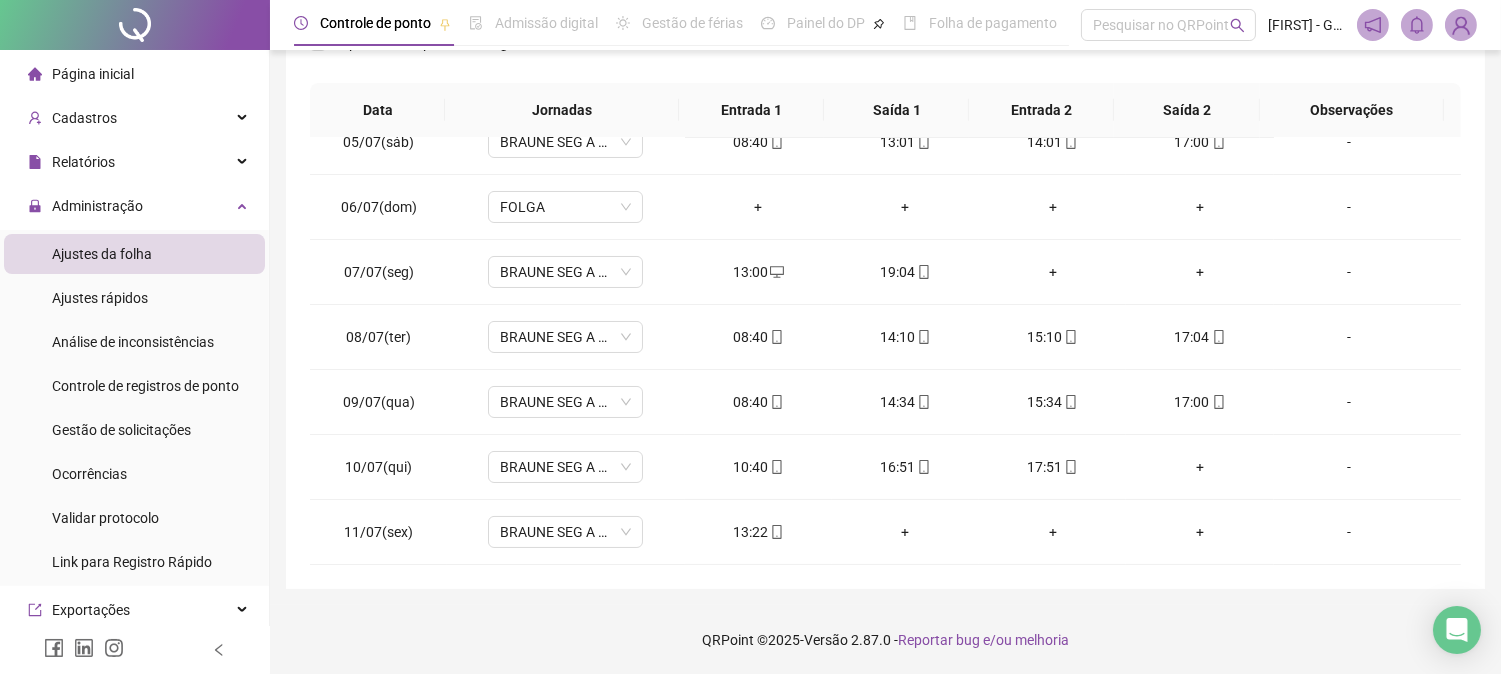 drag, startPoint x: 1516, startPoint y: 268, endPoint x: 1516, endPoint y: 228, distance: 40 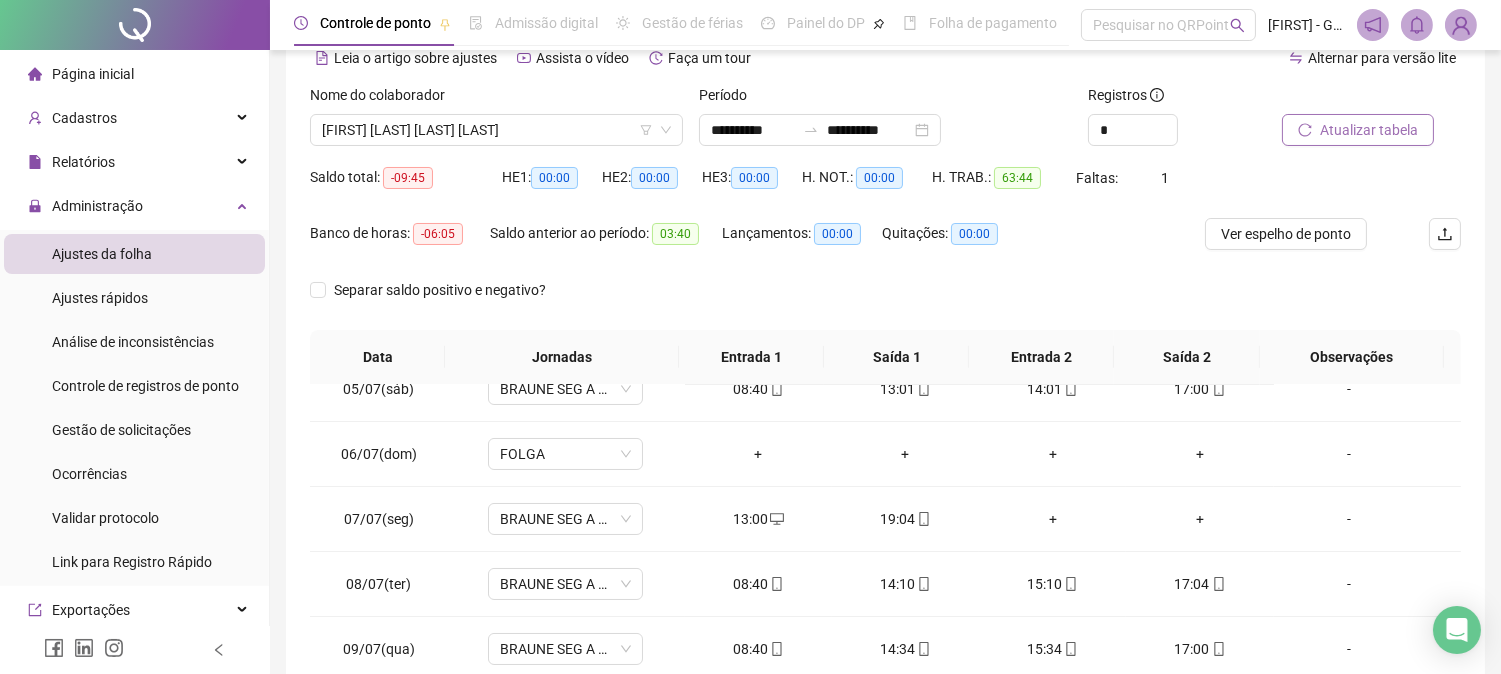 scroll, scrollTop: 91, scrollLeft: 0, axis: vertical 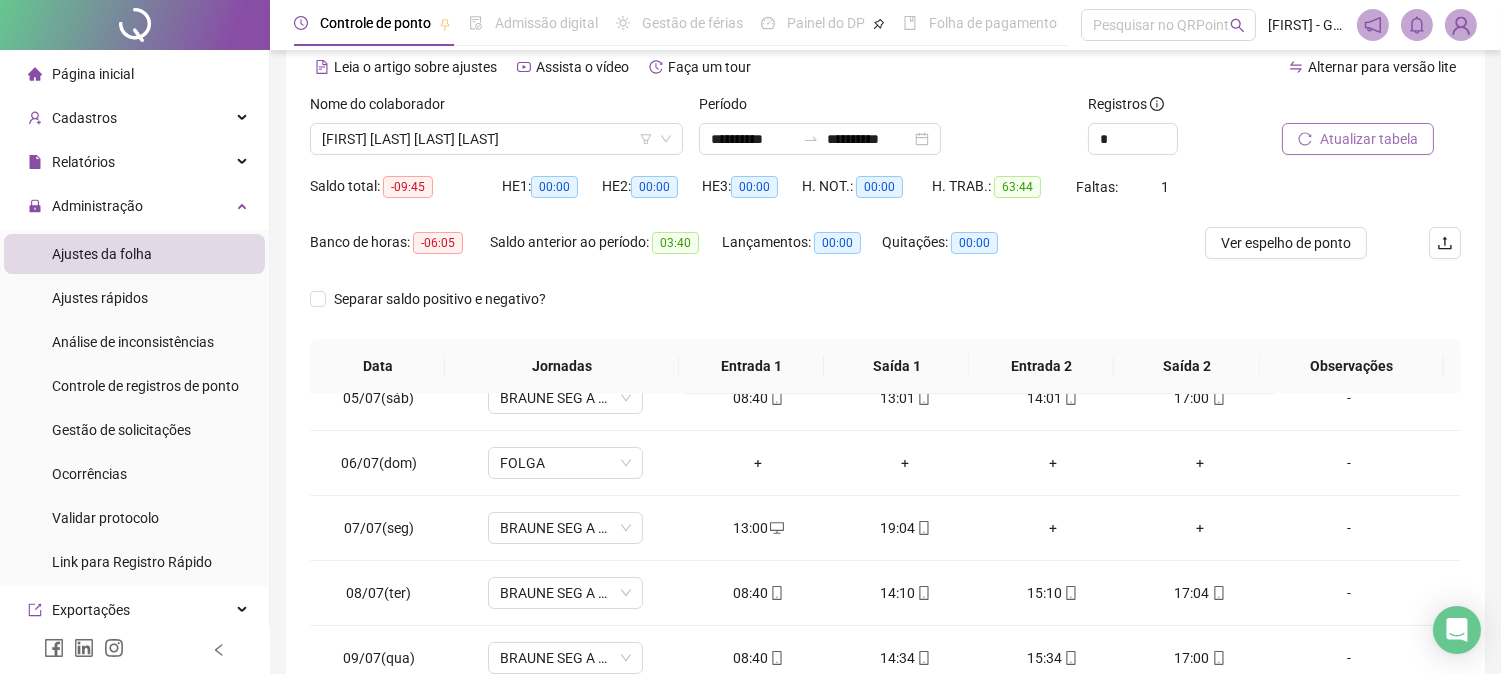 click on "Atualizar tabela" at bounding box center (1358, 139) 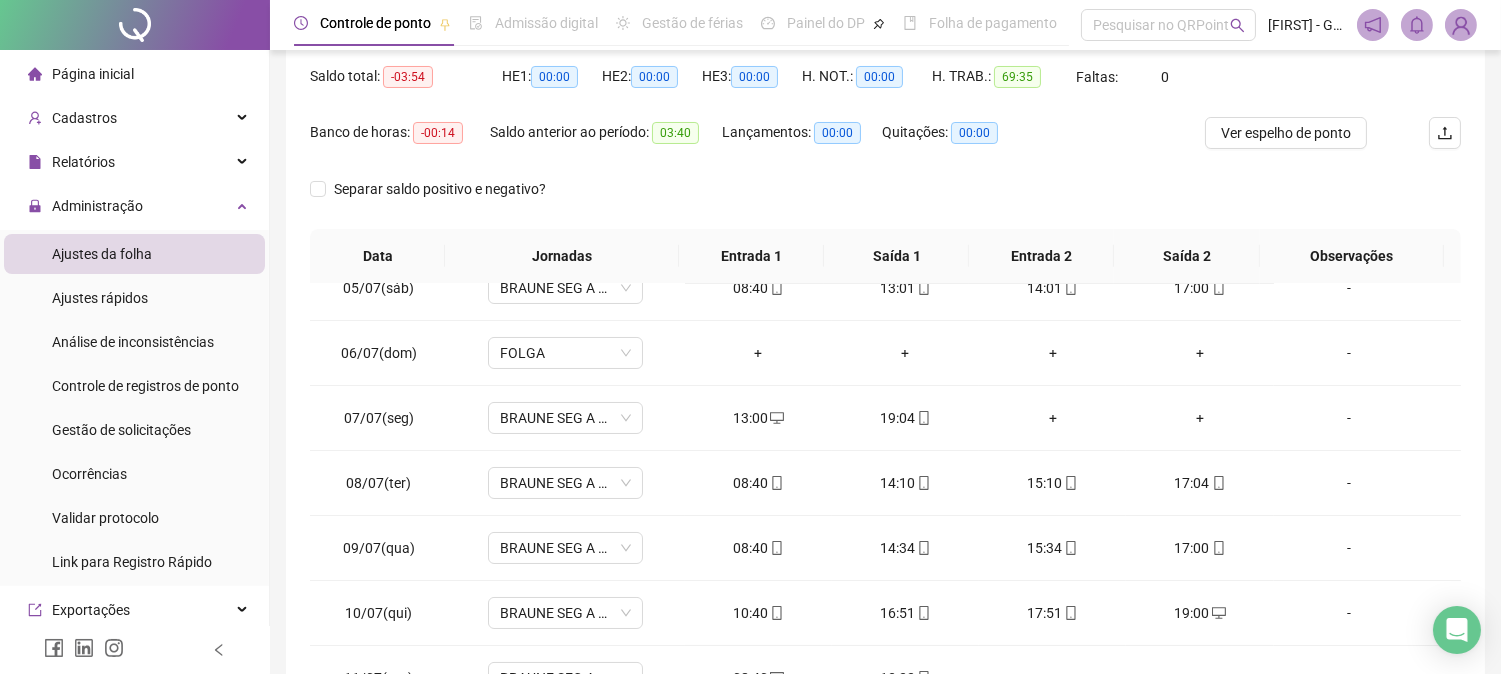 scroll, scrollTop: 347, scrollLeft: 0, axis: vertical 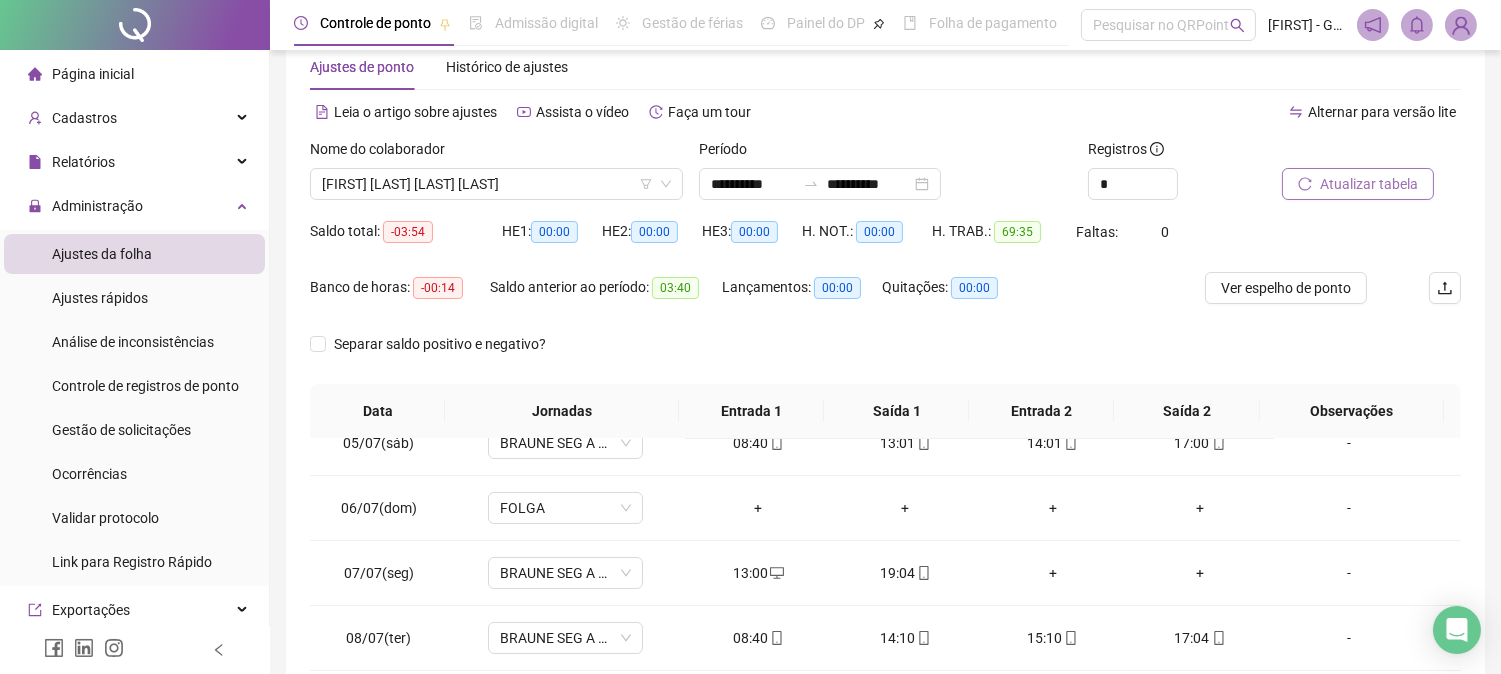 click on "Atualizar tabela" at bounding box center [1358, 184] 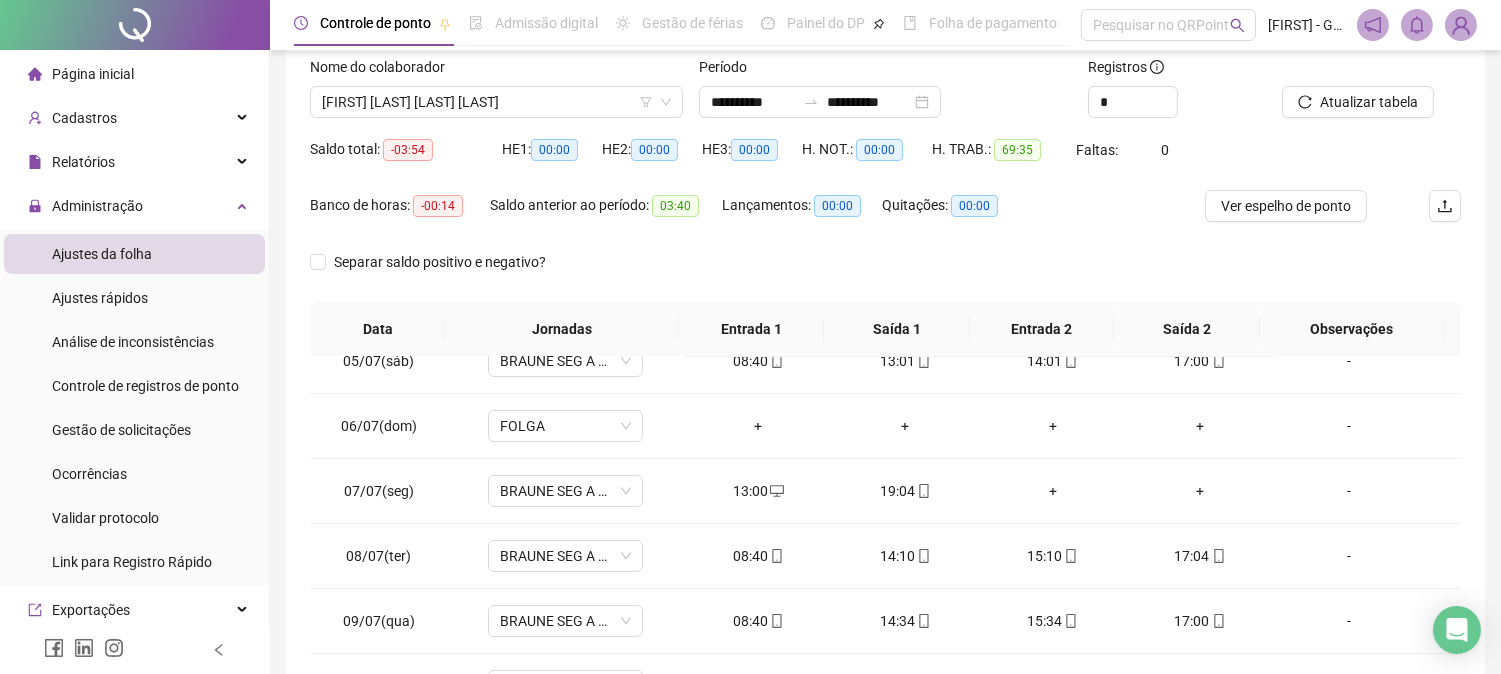 scroll, scrollTop: 347, scrollLeft: 0, axis: vertical 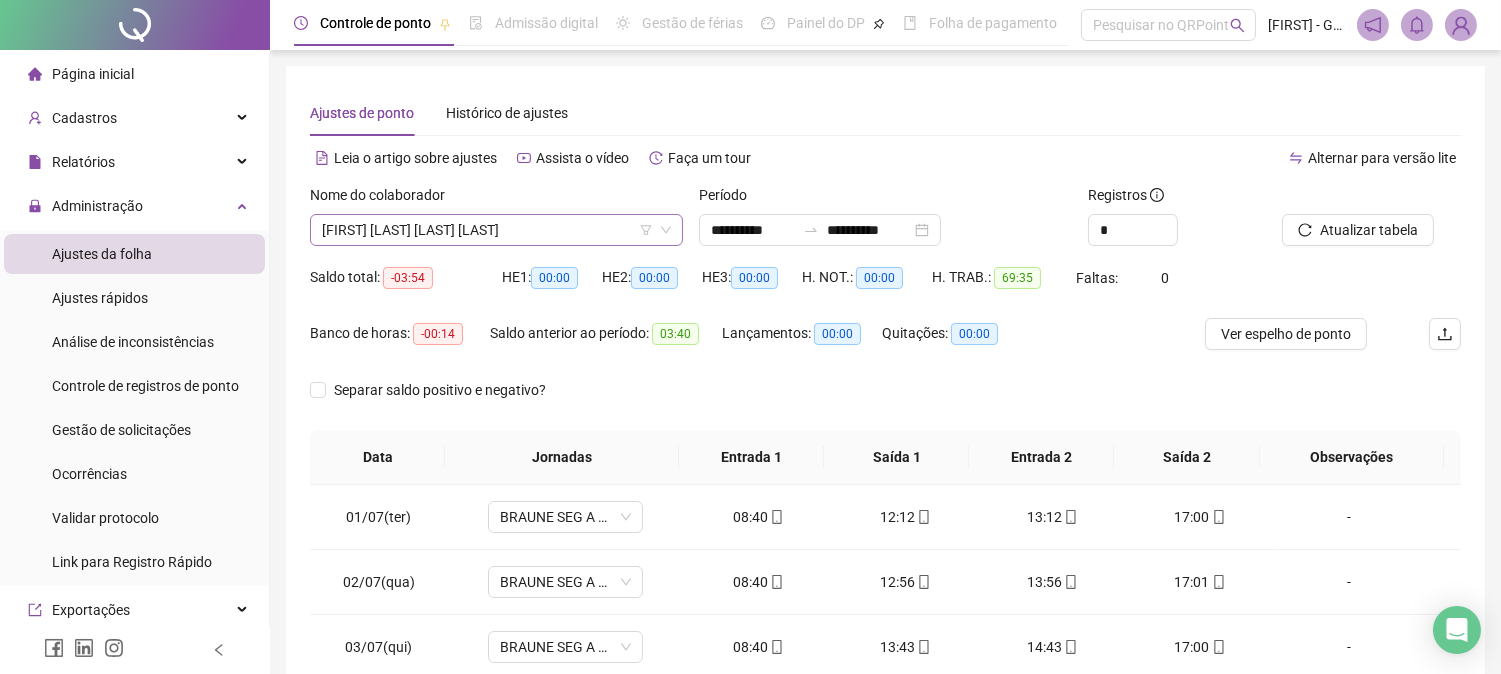 click on "[FIRST] [LAST] [LAST] [LAST]" at bounding box center [496, 230] 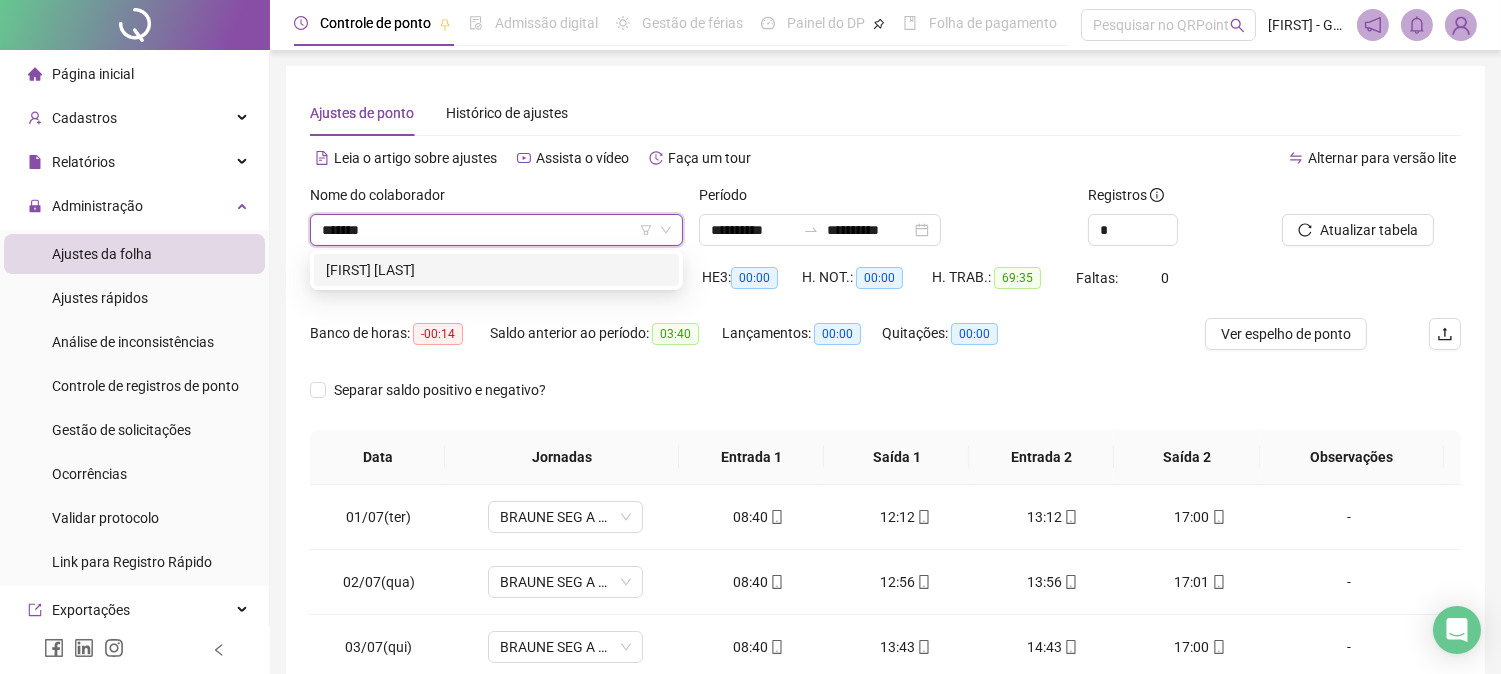 type on "********" 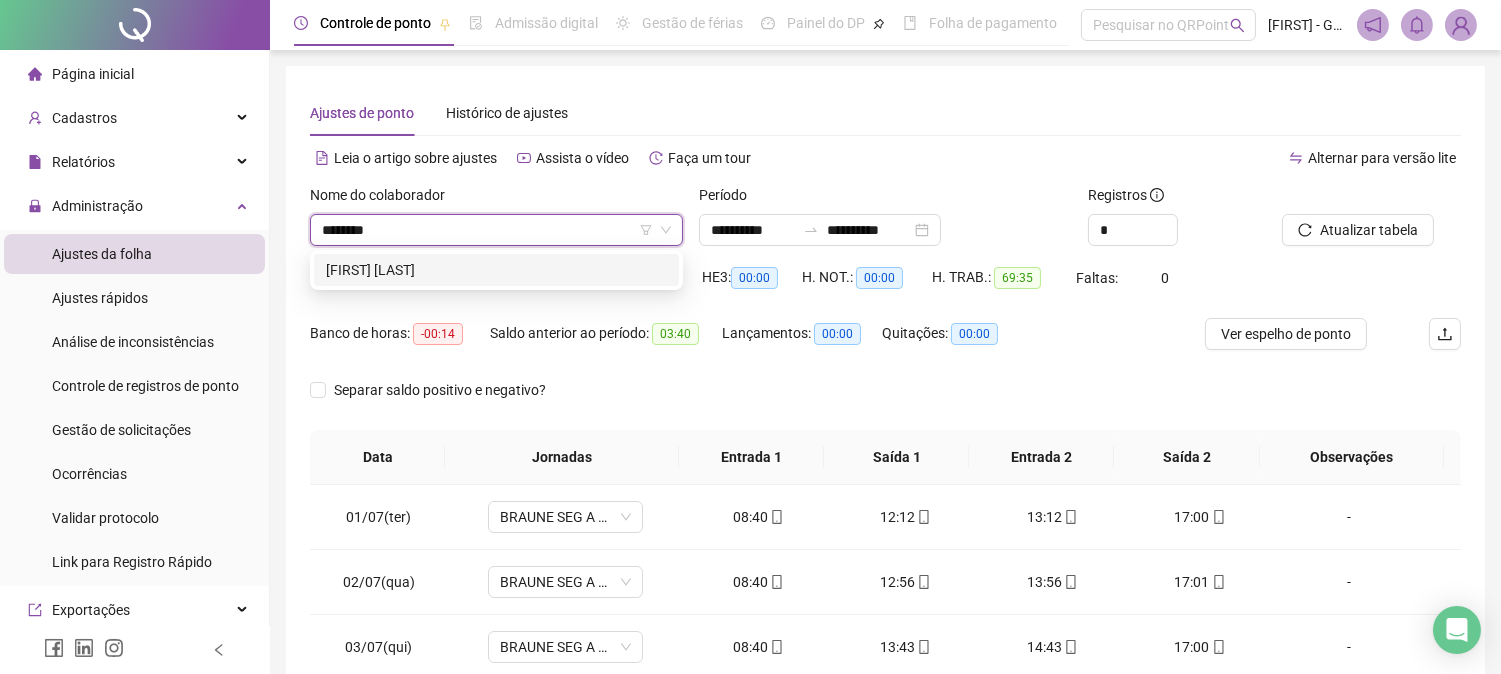 click on "[FIRST] [LAST]" at bounding box center [496, 270] 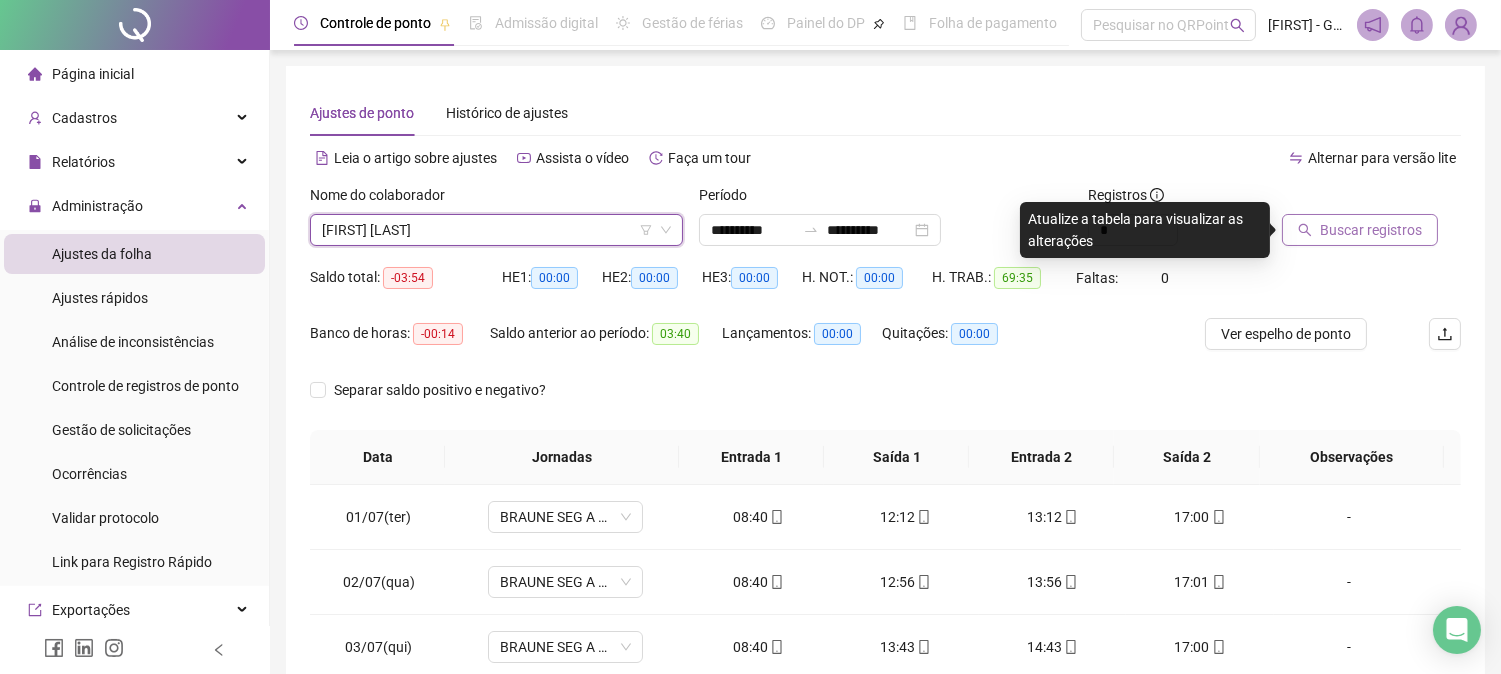click on "Buscar registros" at bounding box center (1371, 230) 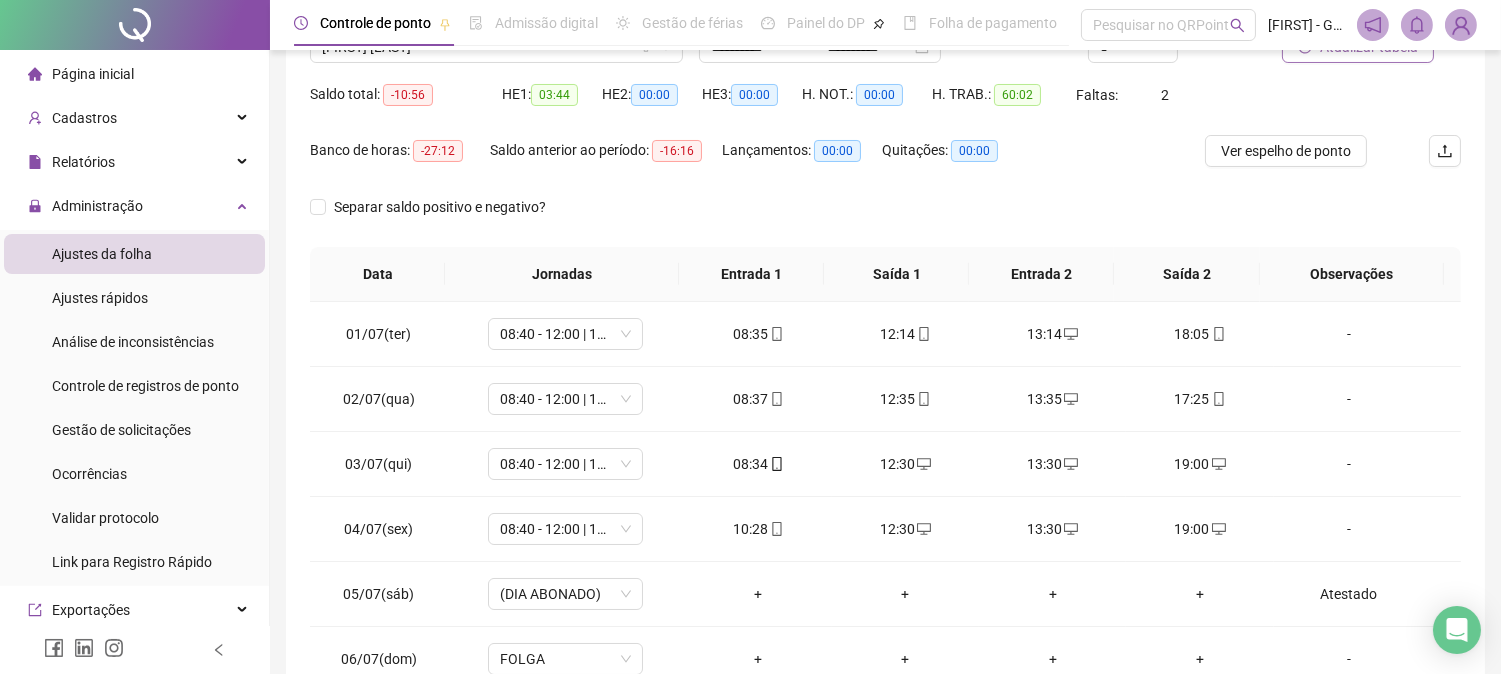 scroll, scrollTop: 347, scrollLeft: 0, axis: vertical 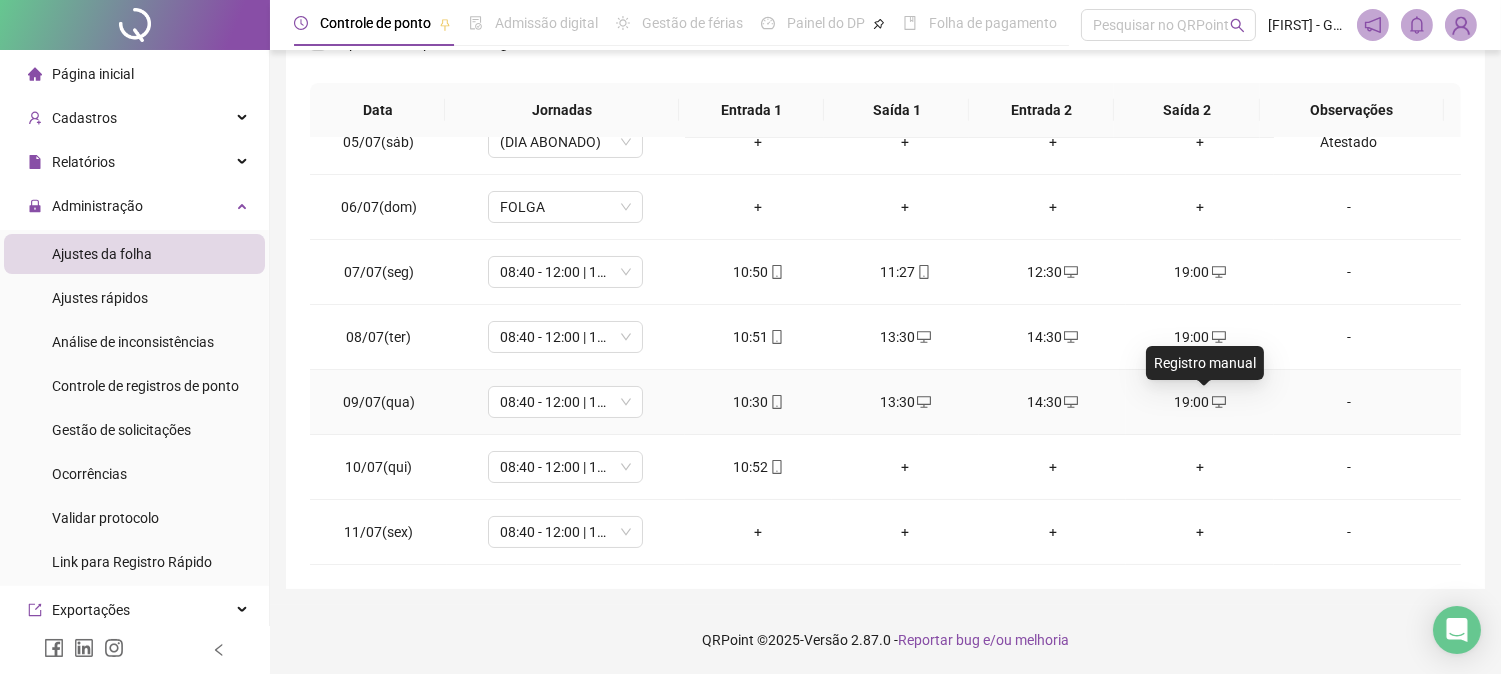 click 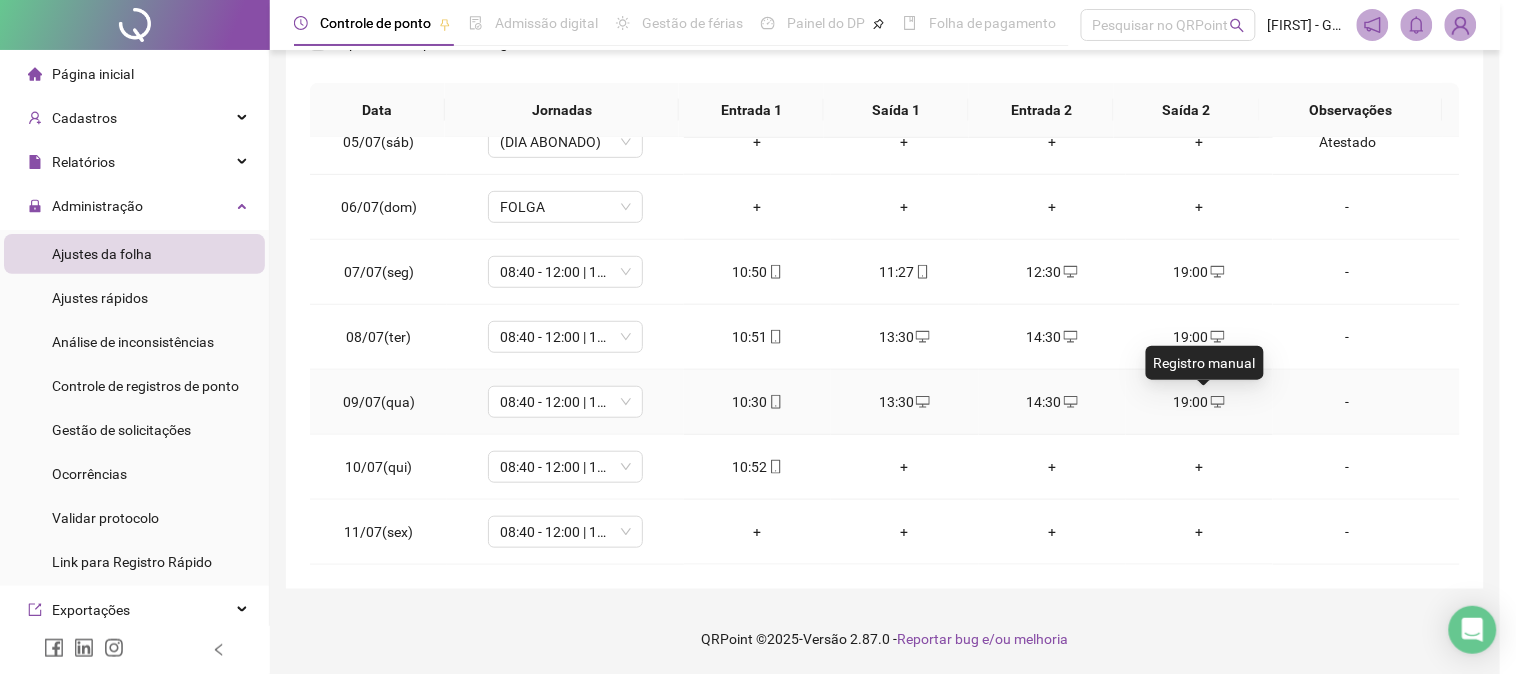 type on "**********" 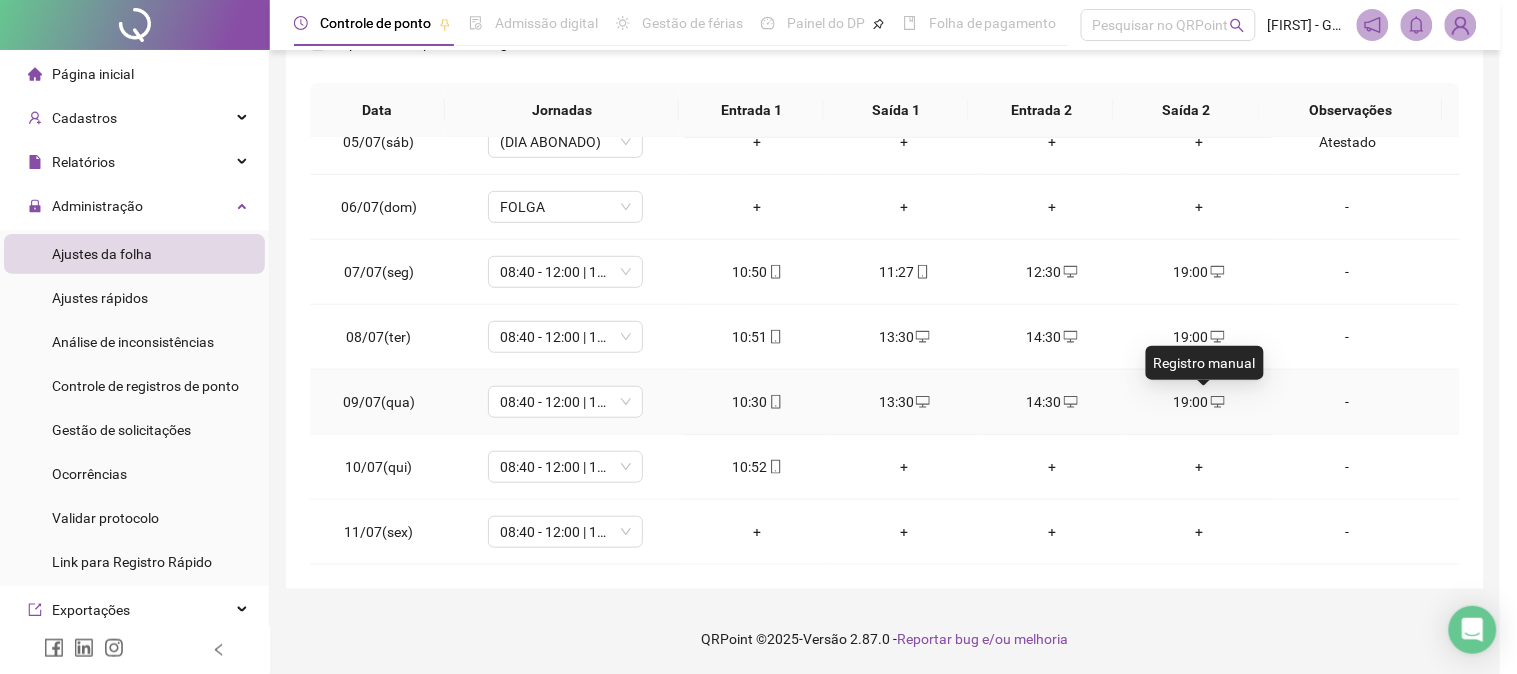 type on "**********" 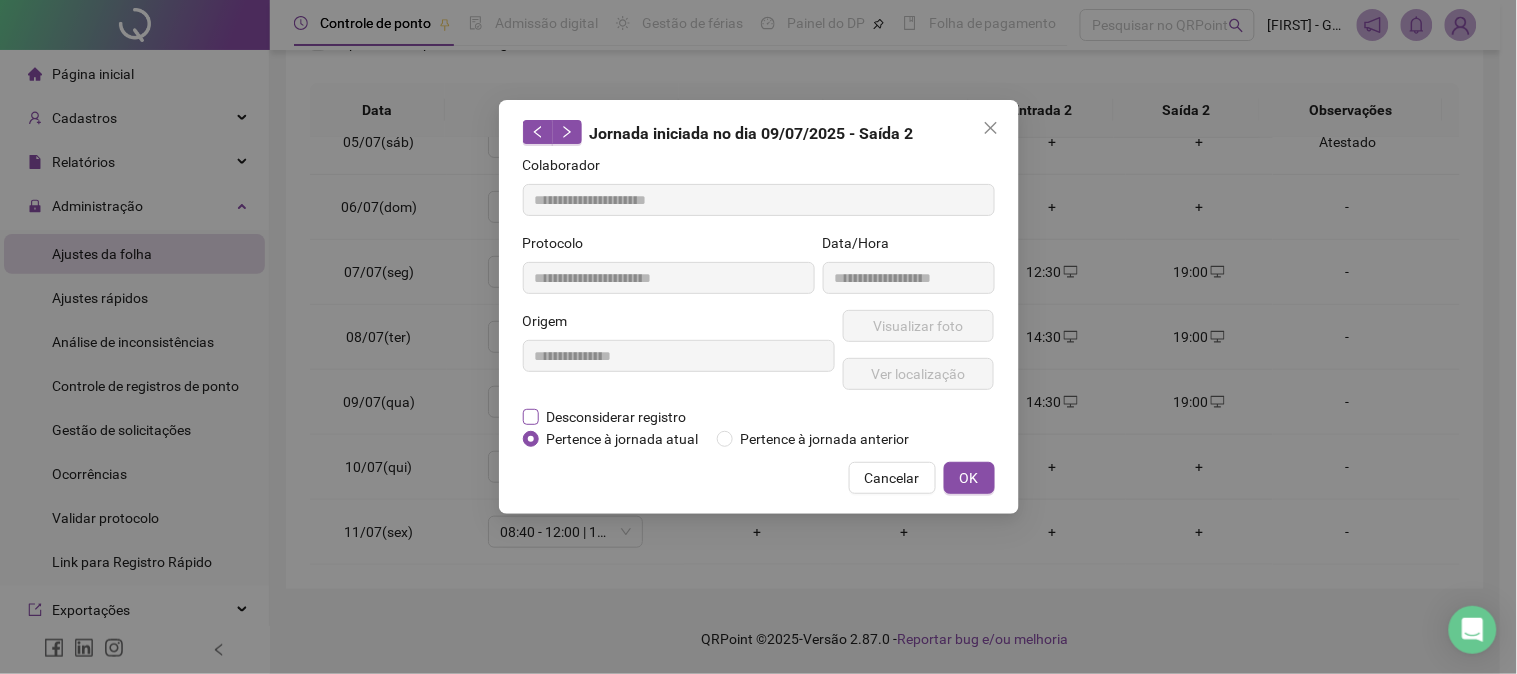 click on "Desconsiderar registro" at bounding box center (617, 417) 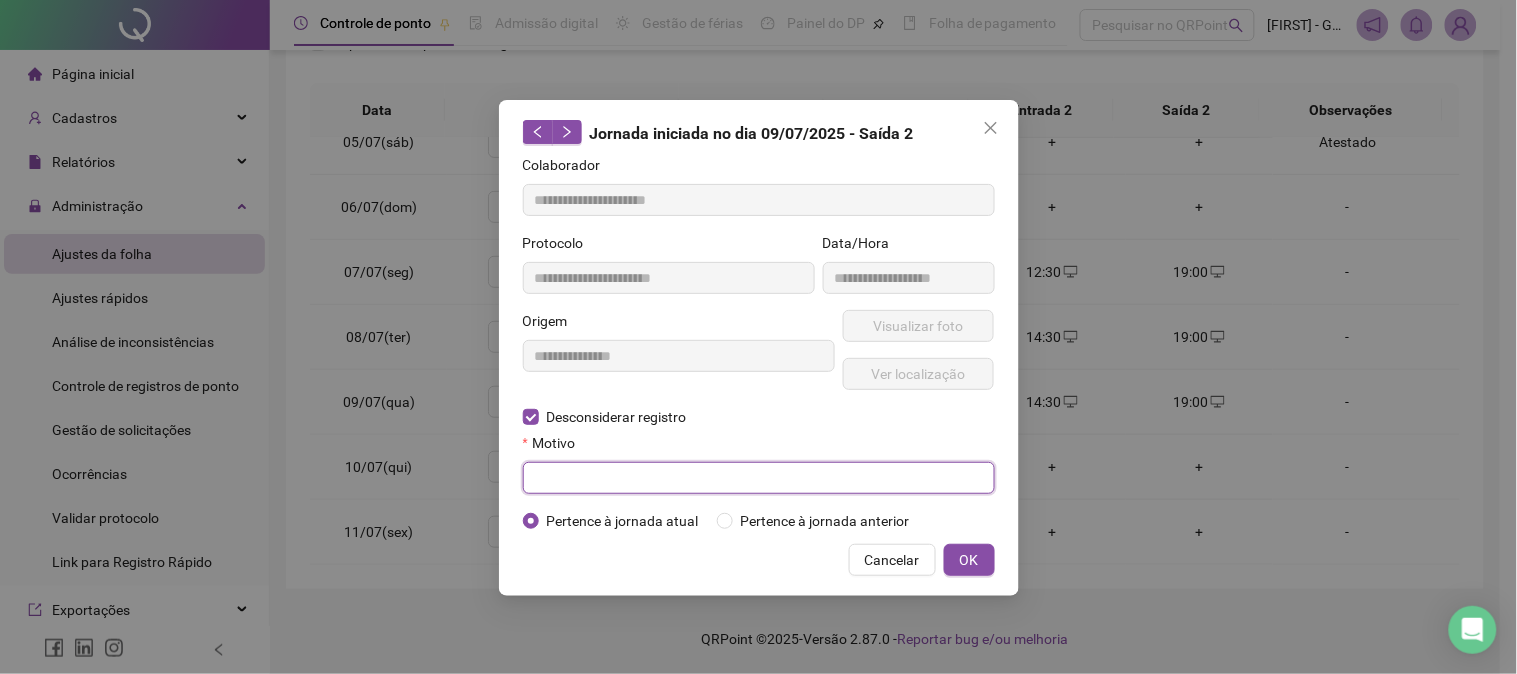 click at bounding box center (759, 478) 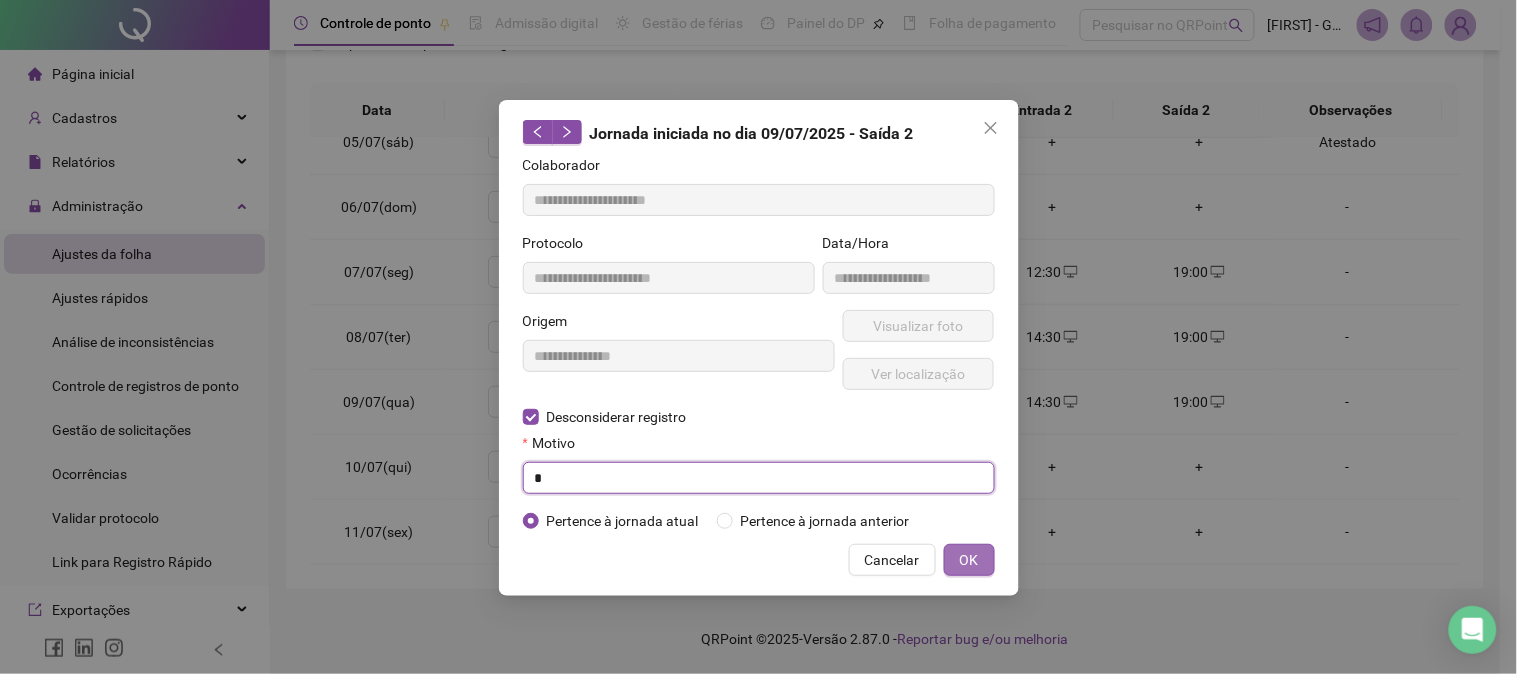 type on "*" 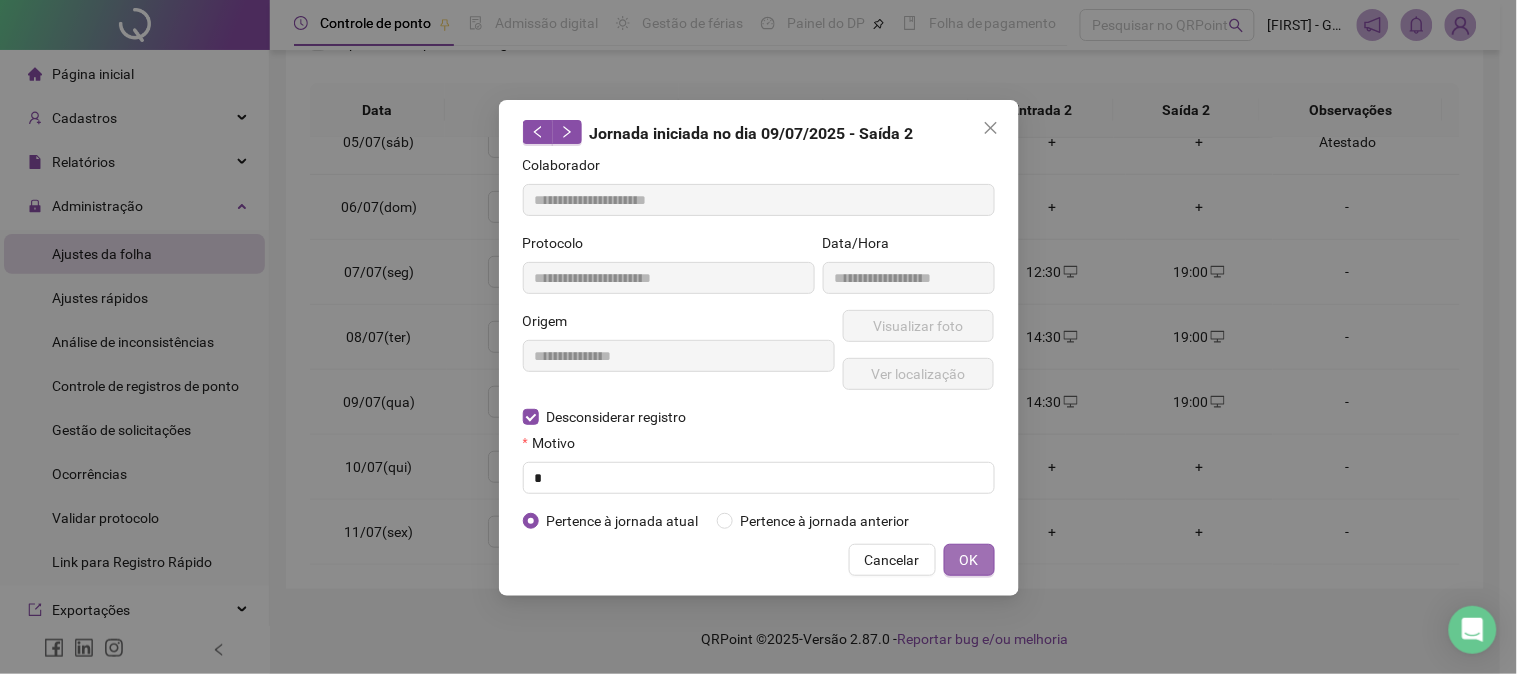 click on "OK" at bounding box center (969, 560) 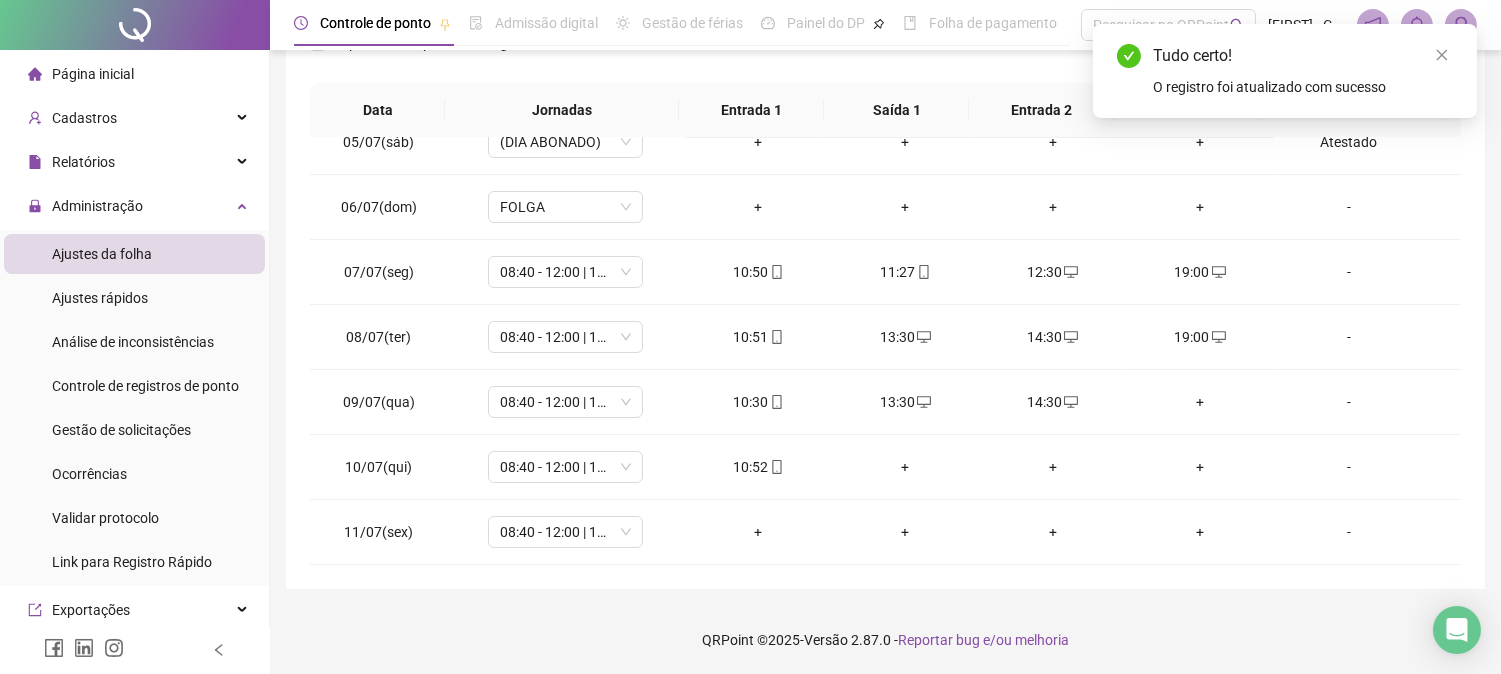 scroll, scrollTop: 11, scrollLeft: 0, axis: vertical 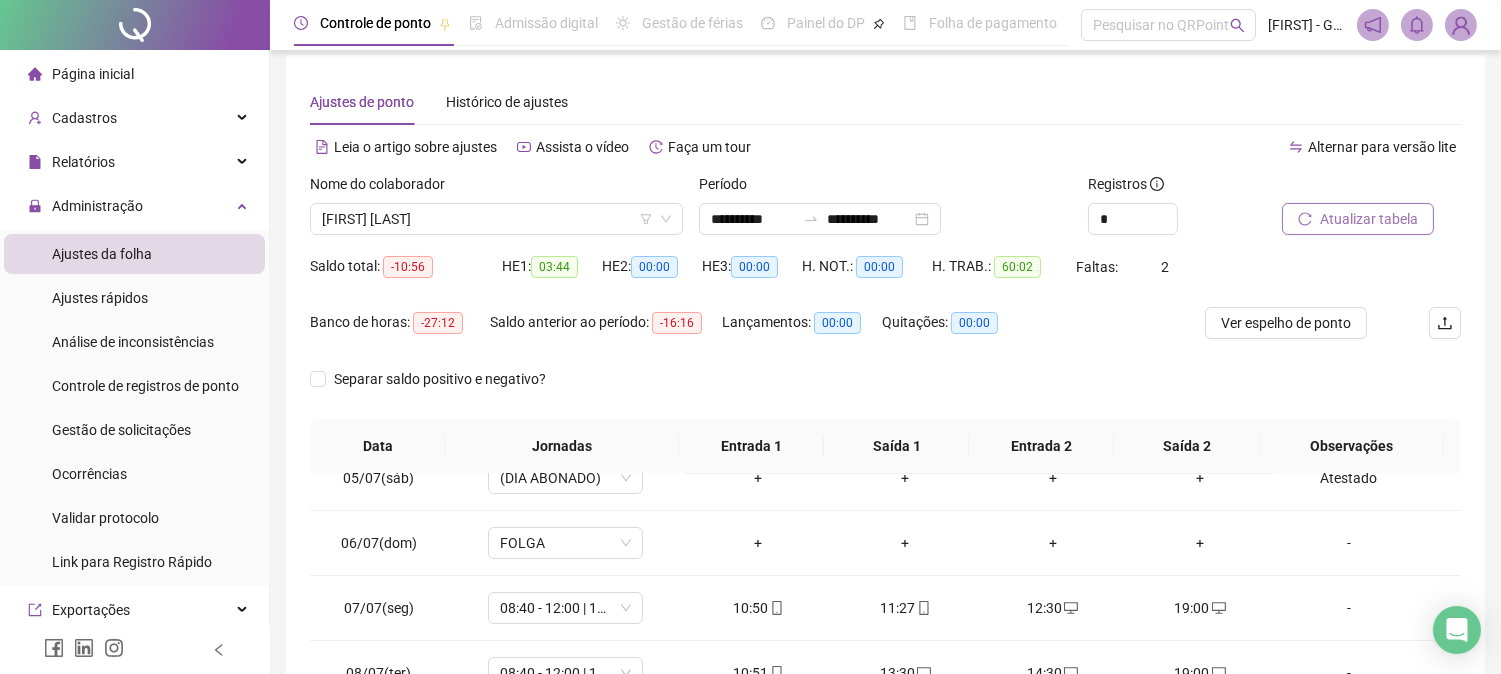 click on "Atualizar tabela" at bounding box center [1369, 219] 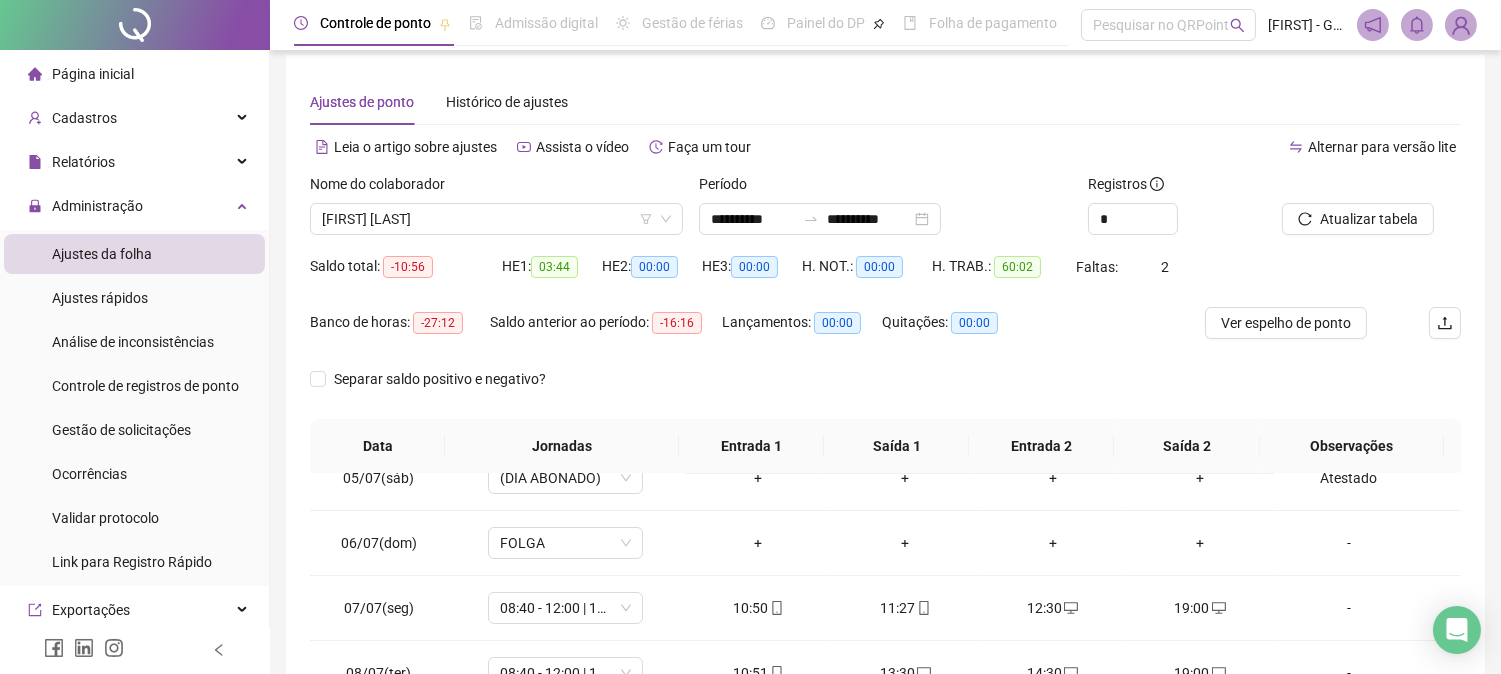 scroll, scrollTop: 347, scrollLeft: 0, axis: vertical 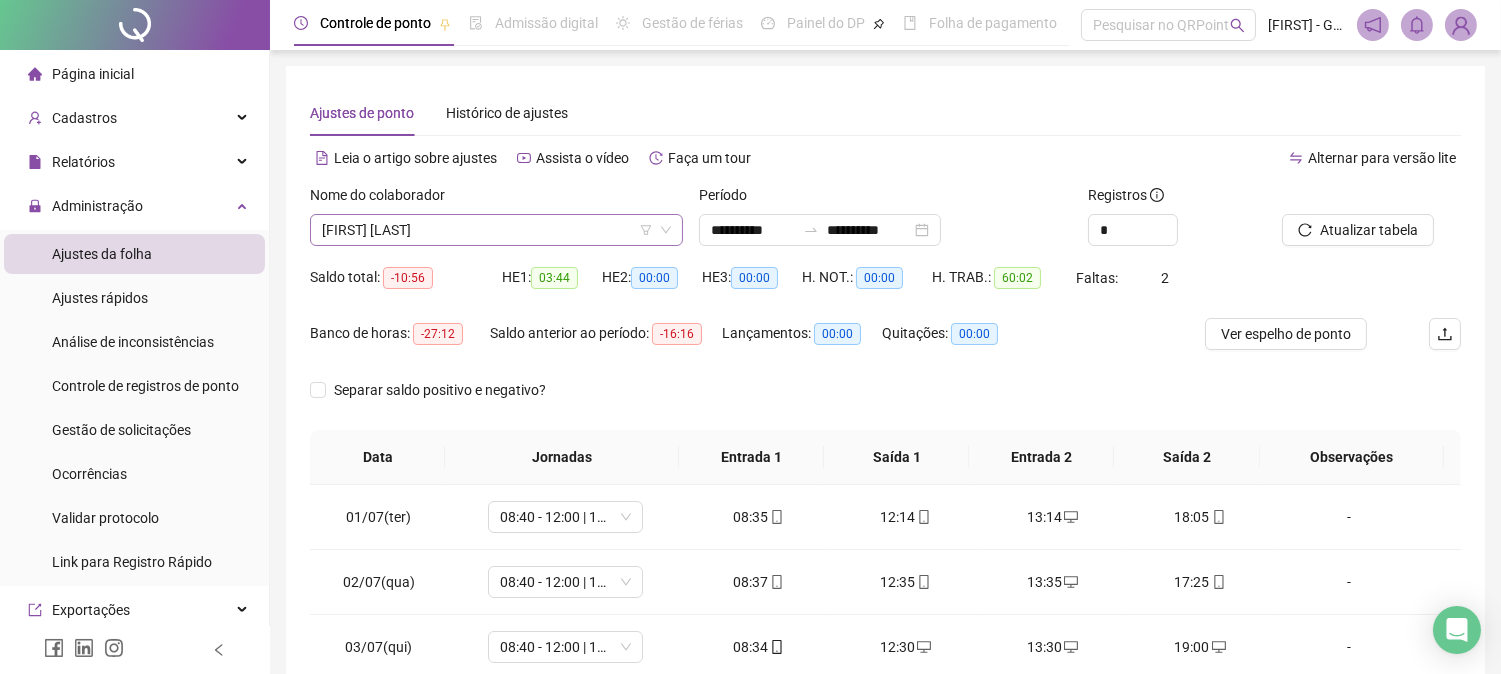 click on "[FIRST] [LAST]" at bounding box center (496, 230) 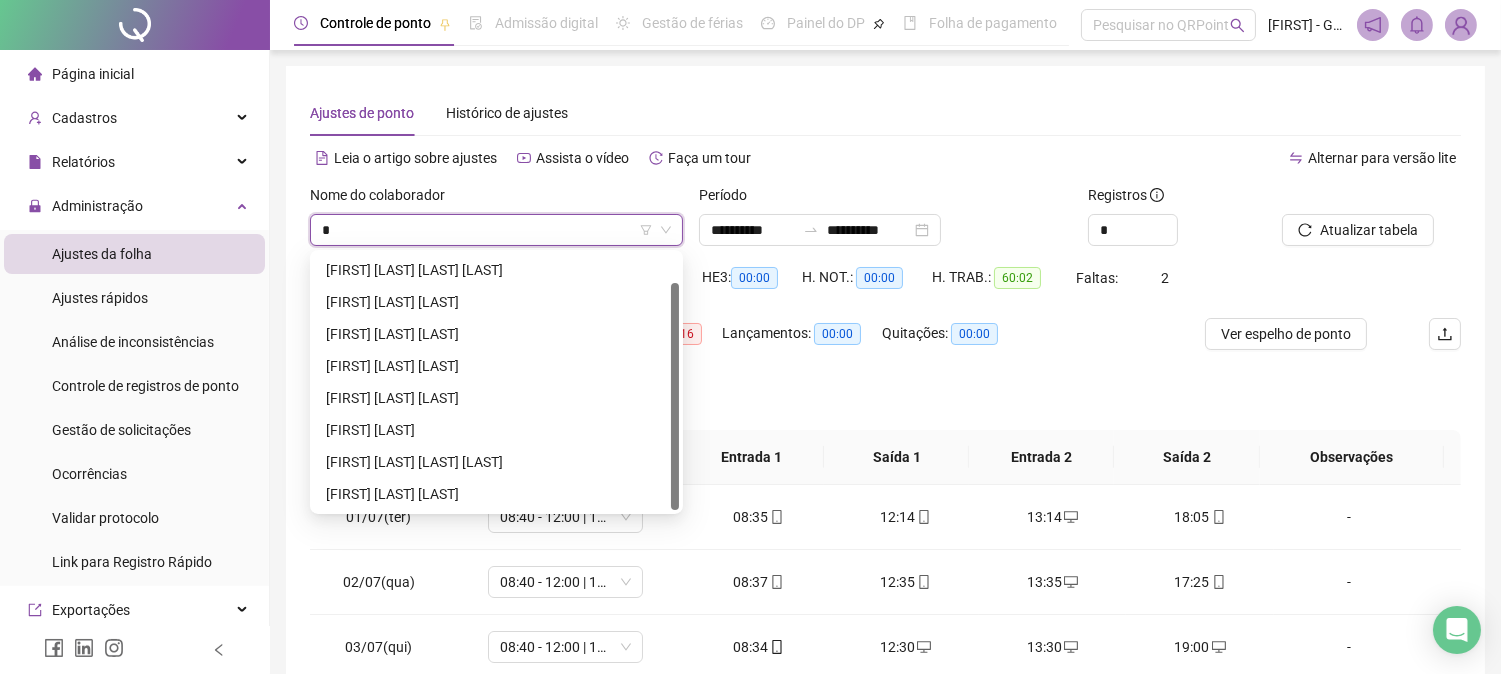 scroll, scrollTop: 32, scrollLeft: 0, axis: vertical 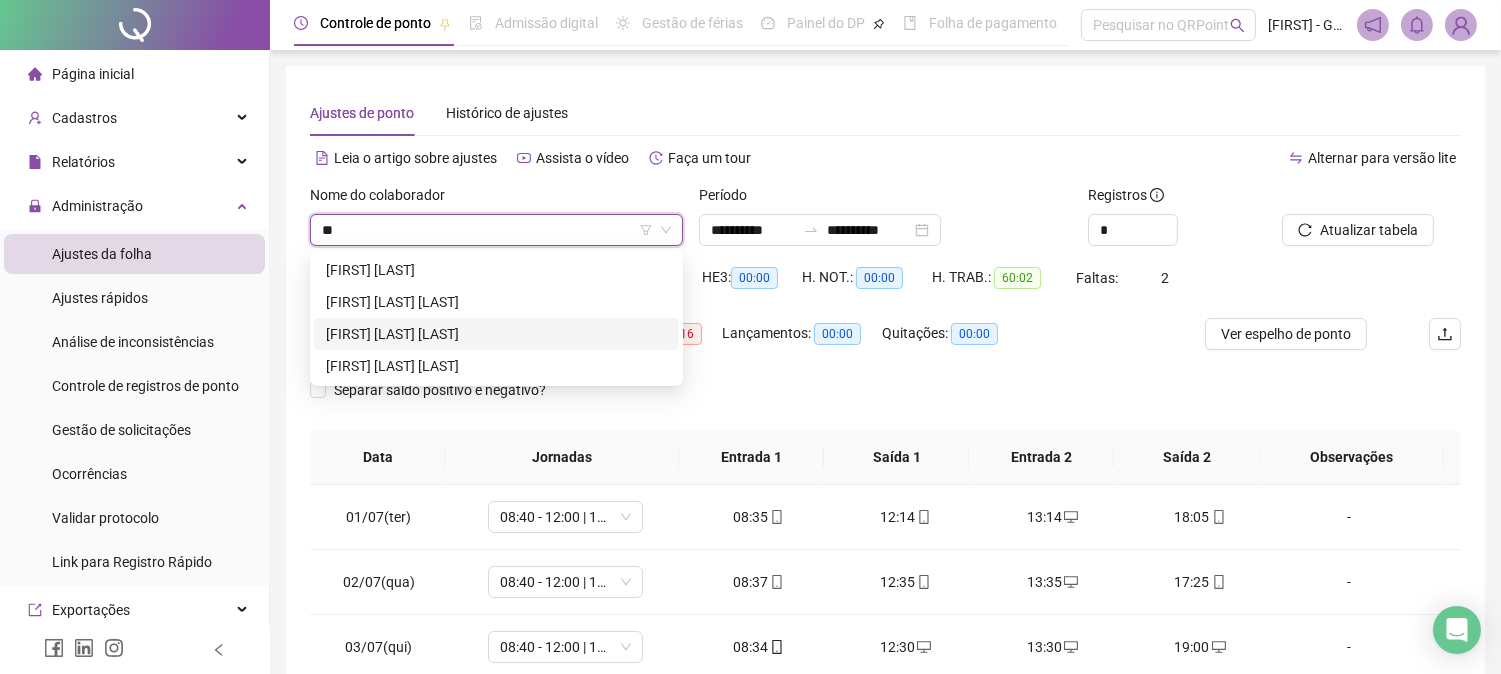 click on "[FIRST] [LAST] [LAST]" at bounding box center (496, 334) 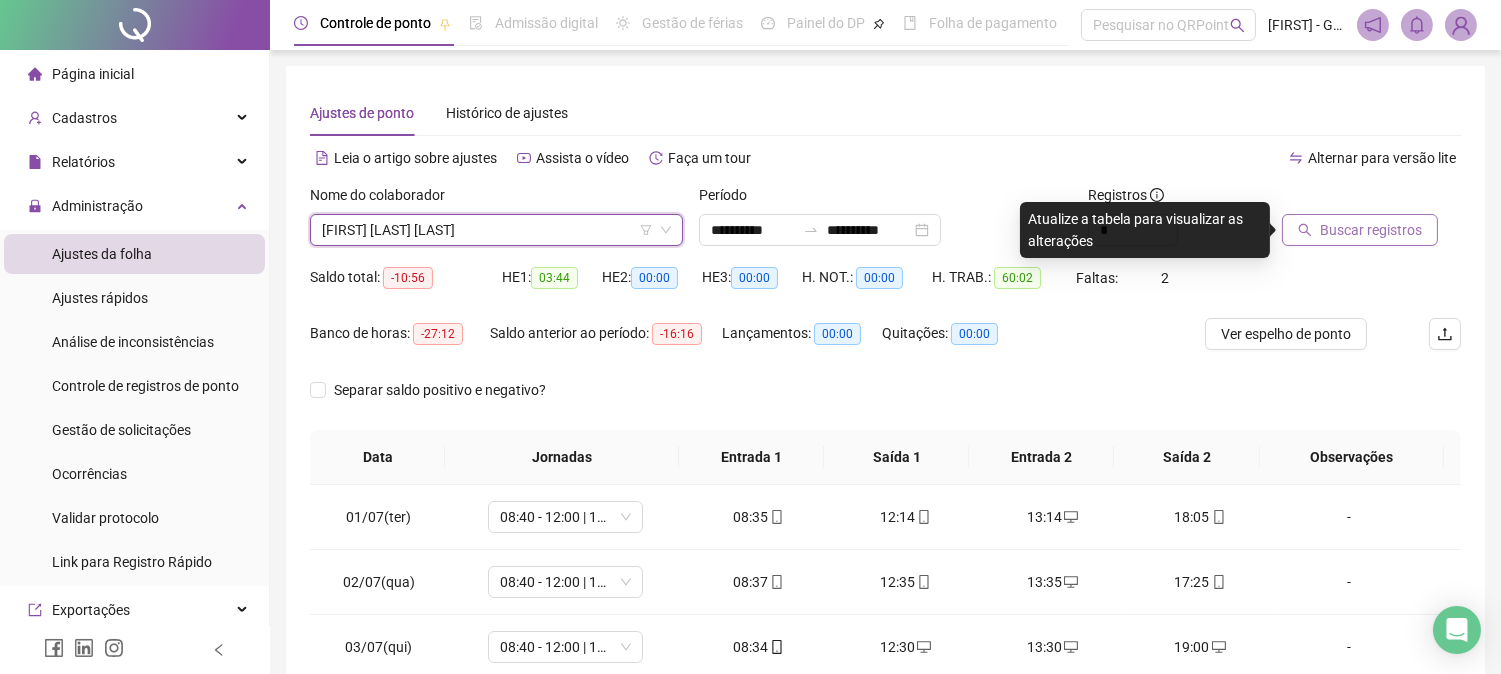 click on "Buscar registros" at bounding box center [1371, 230] 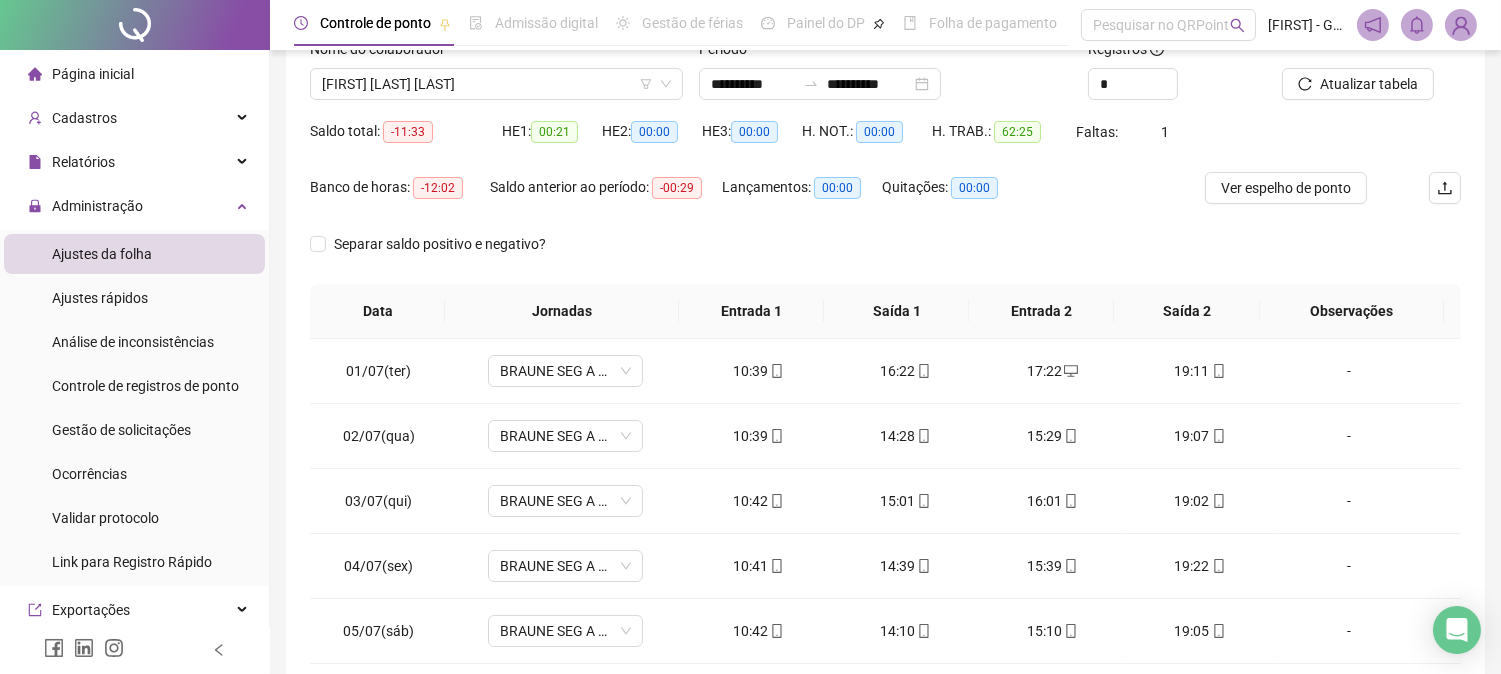 scroll, scrollTop: 347, scrollLeft: 0, axis: vertical 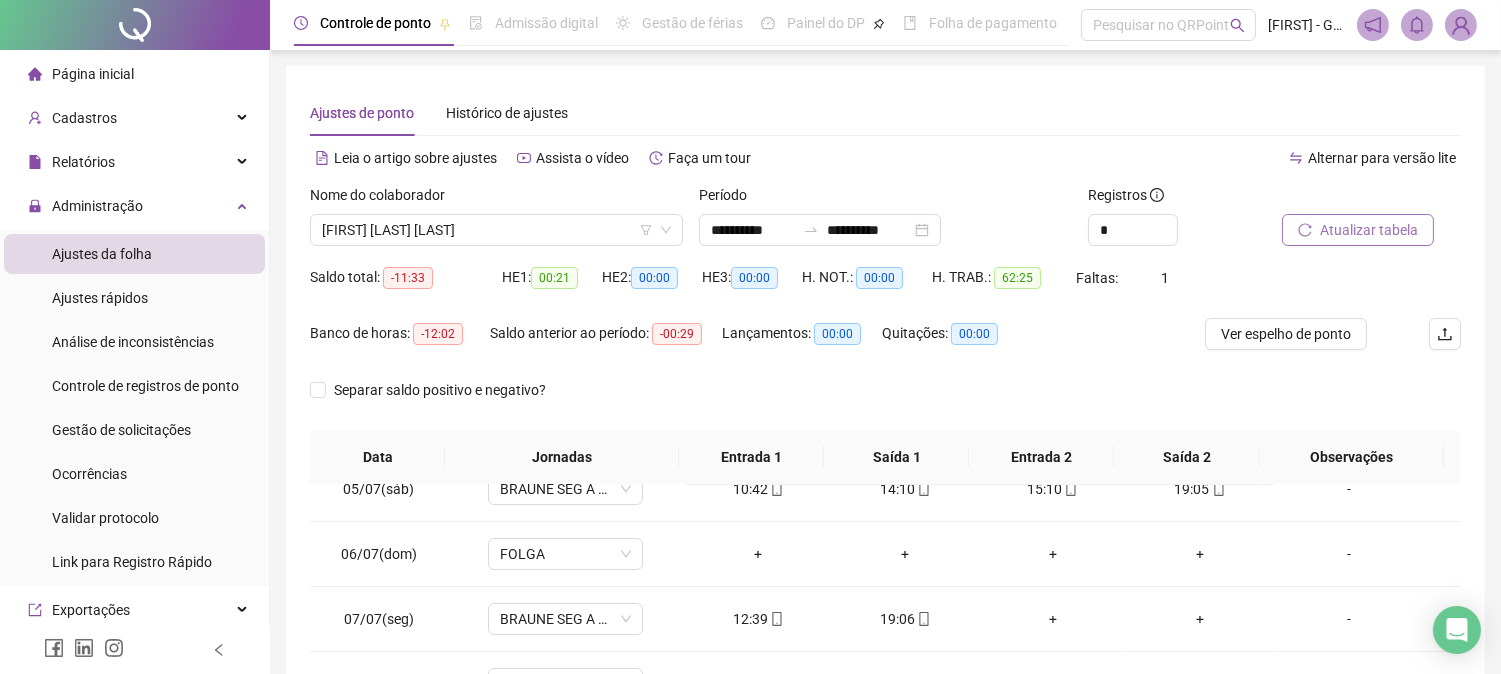 click on "Atualizar tabela" at bounding box center [1369, 230] 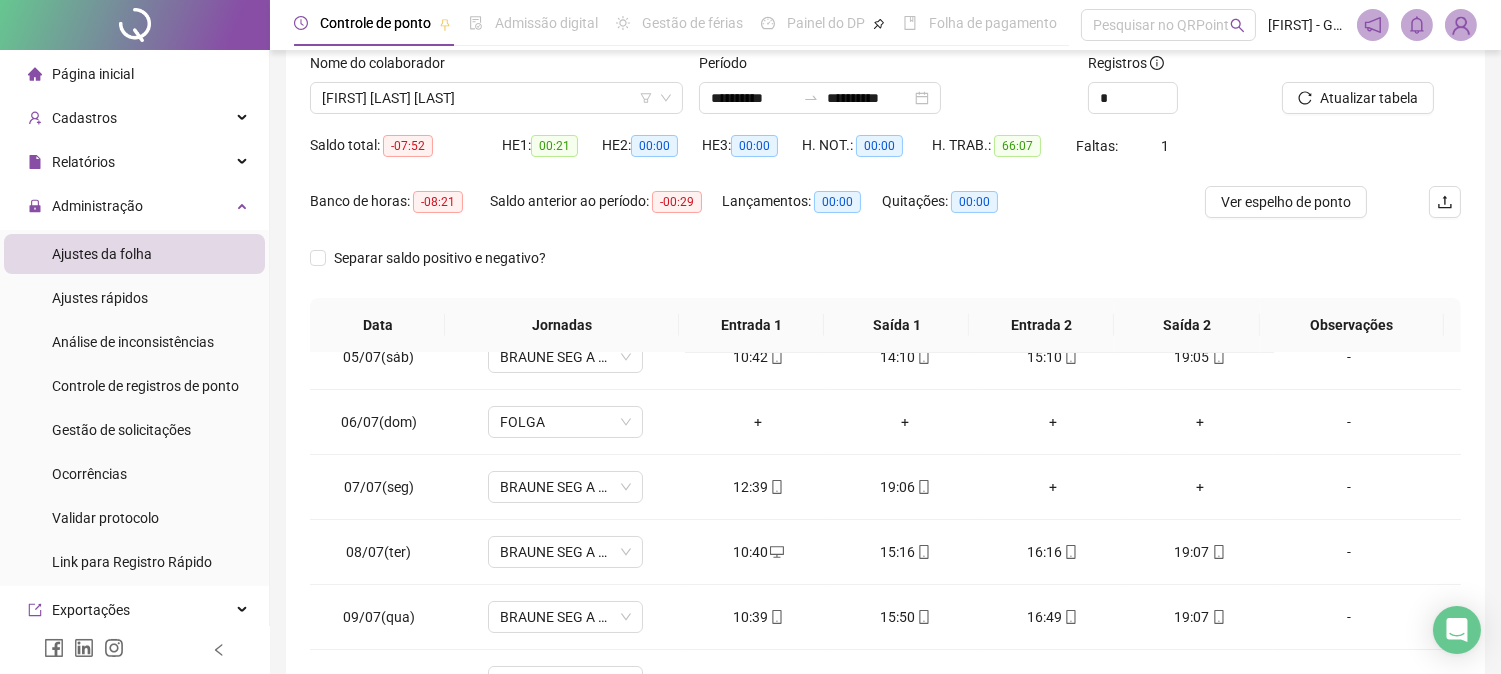scroll, scrollTop: 347, scrollLeft: 0, axis: vertical 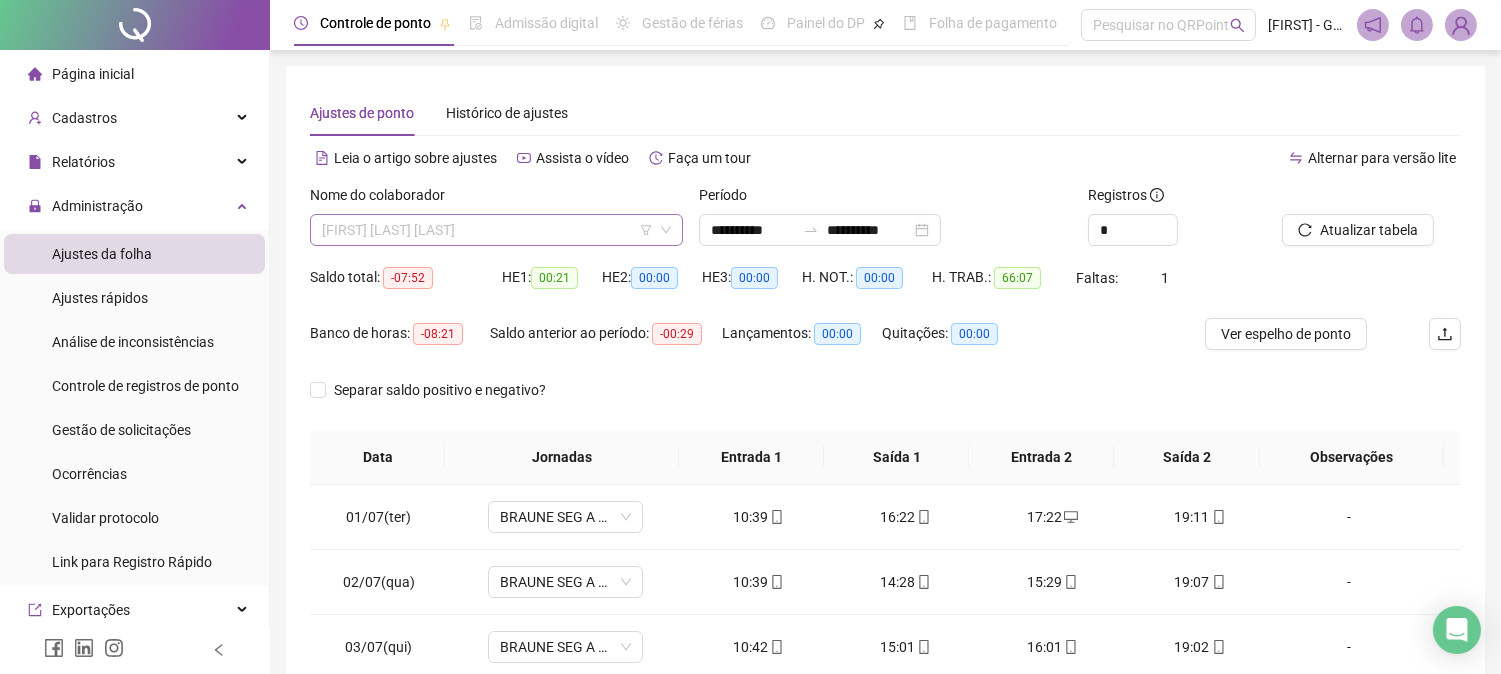 click on "[FIRST] [LAST] [LAST]" at bounding box center [496, 230] 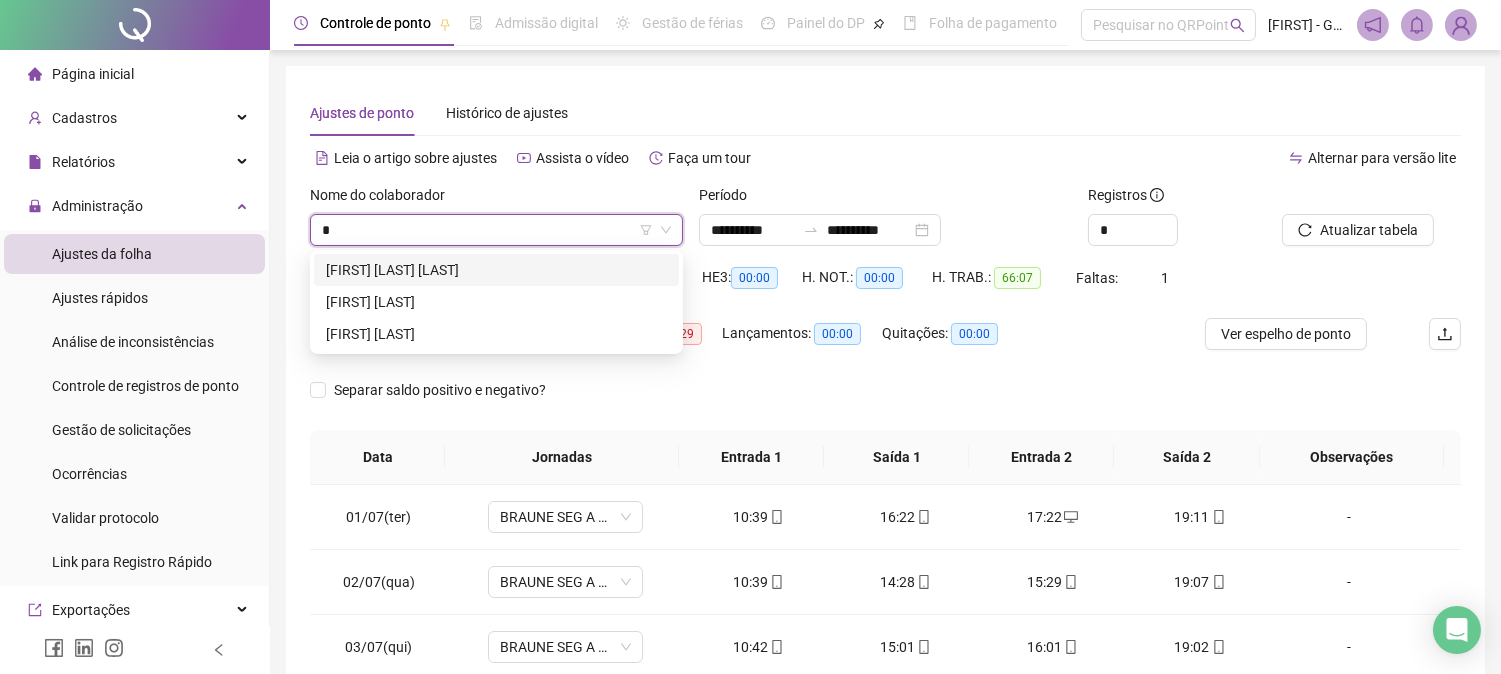 scroll, scrollTop: 0, scrollLeft: 0, axis: both 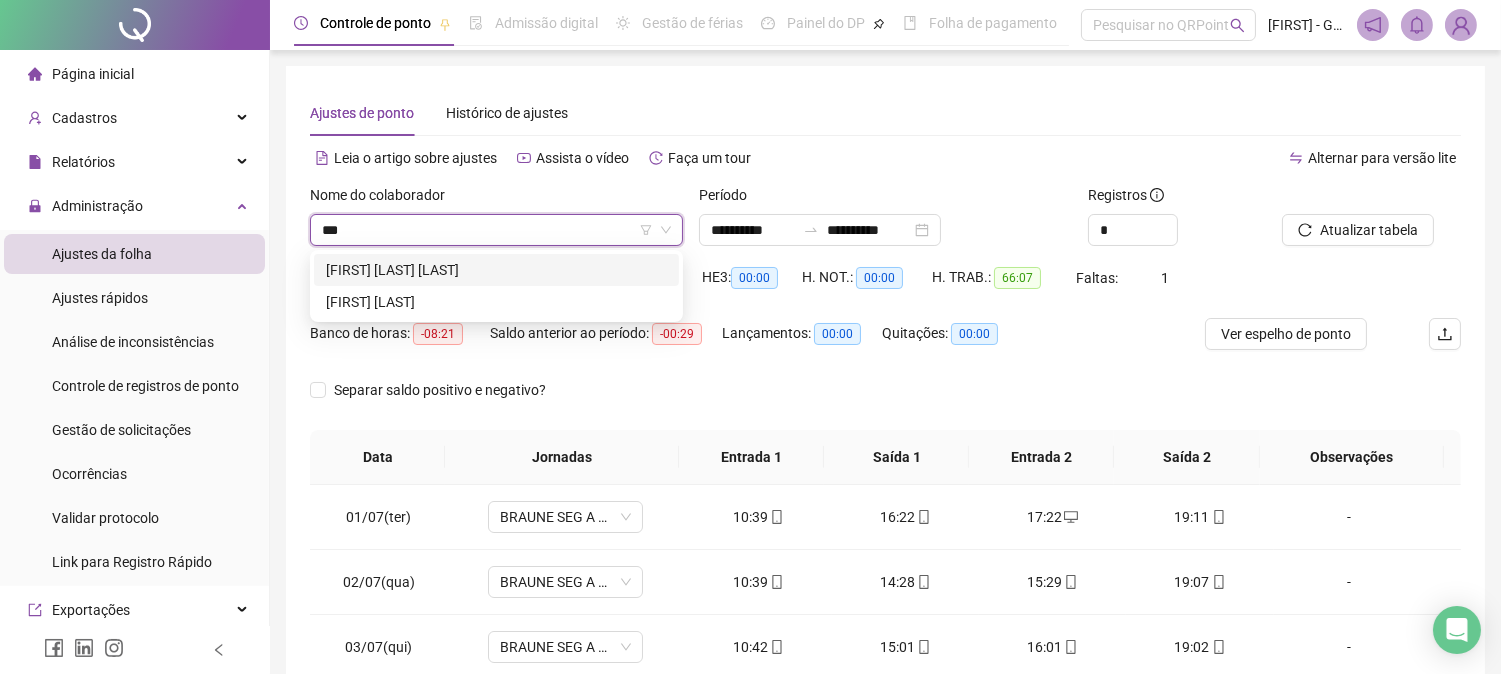 type on "****" 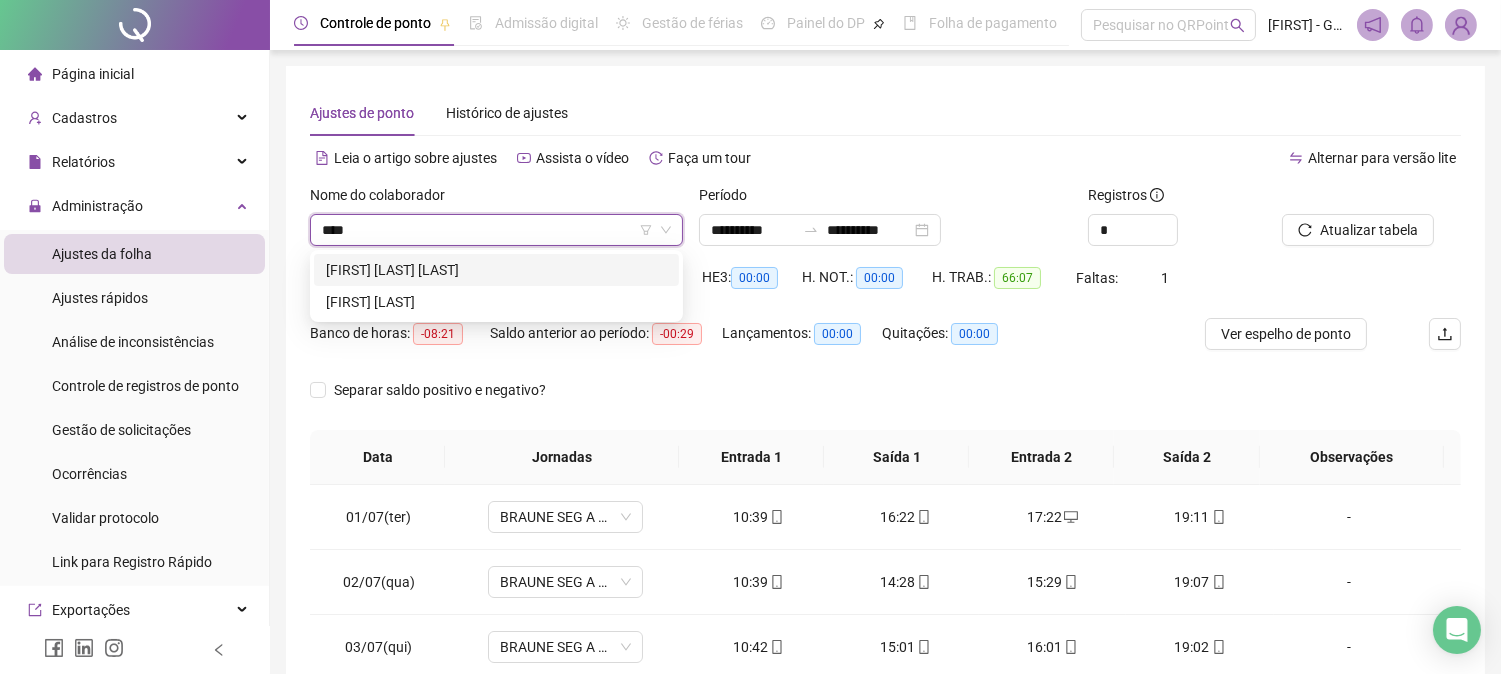 click on "[FIRST] [LAST] [LAST]" at bounding box center [496, 270] 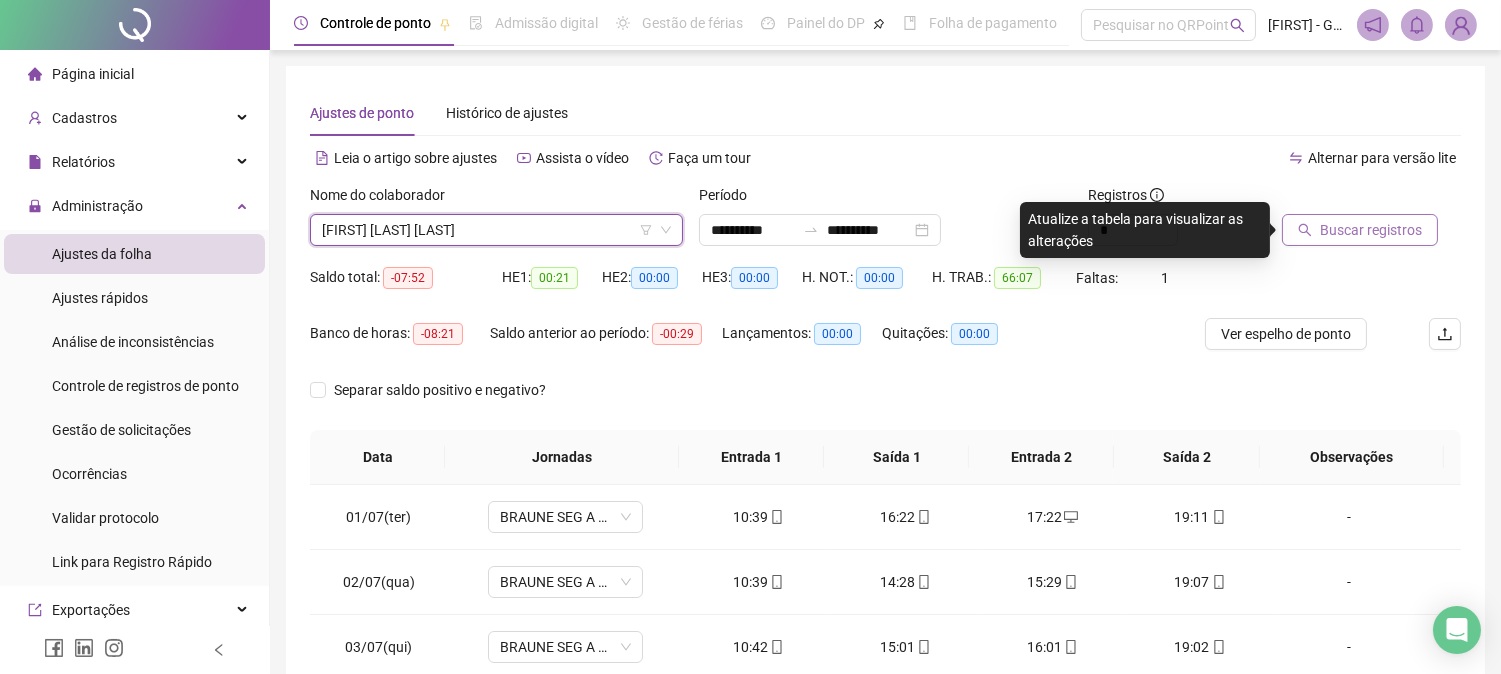 click on "Buscar registros" at bounding box center [1371, 230] 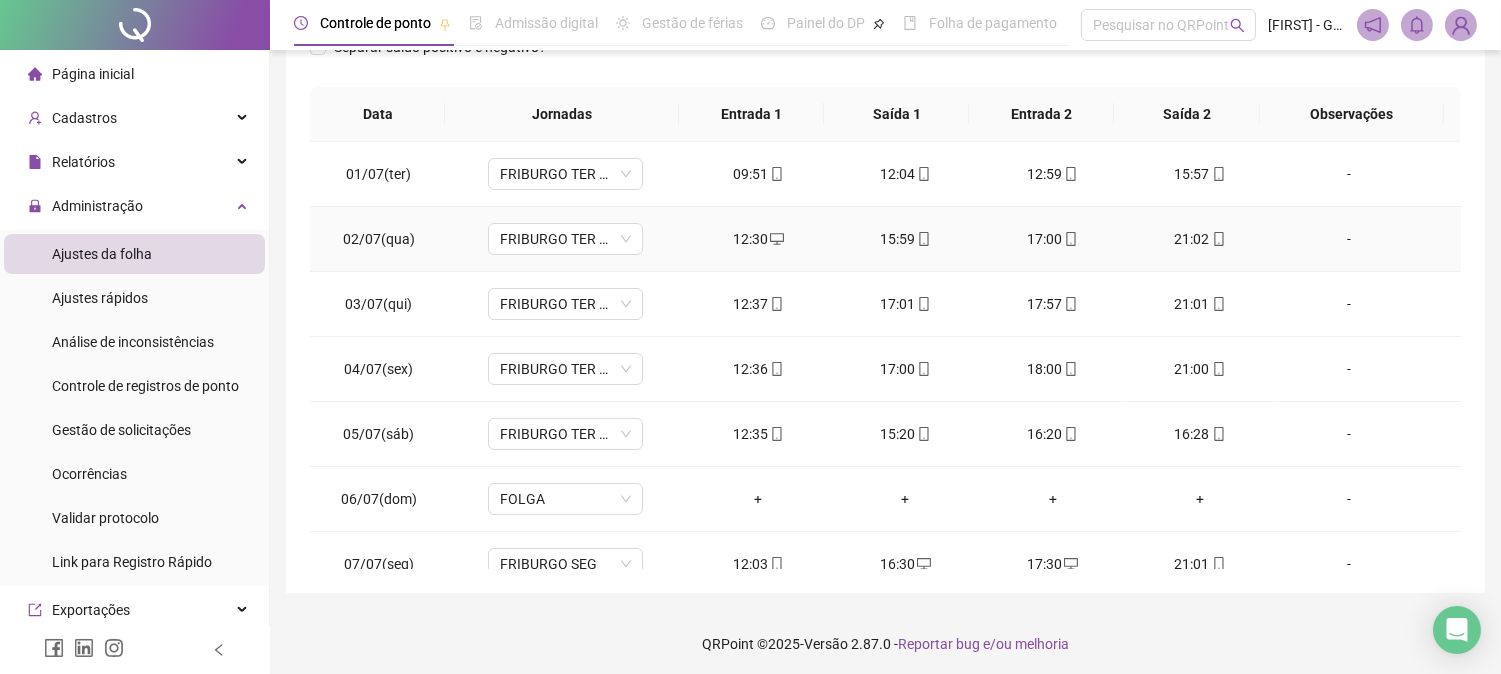 scroll, scrollTop: 347, scrollLeft: 0, axis: vertical 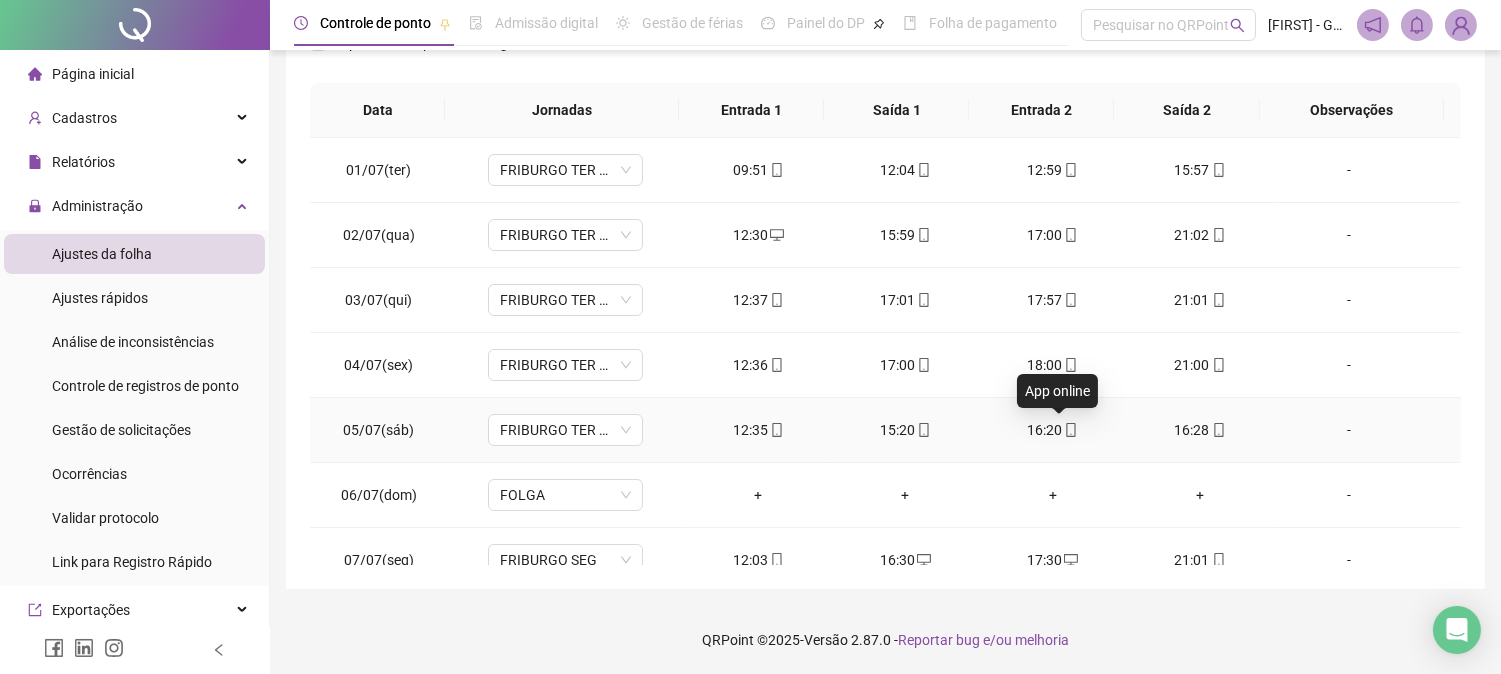 click 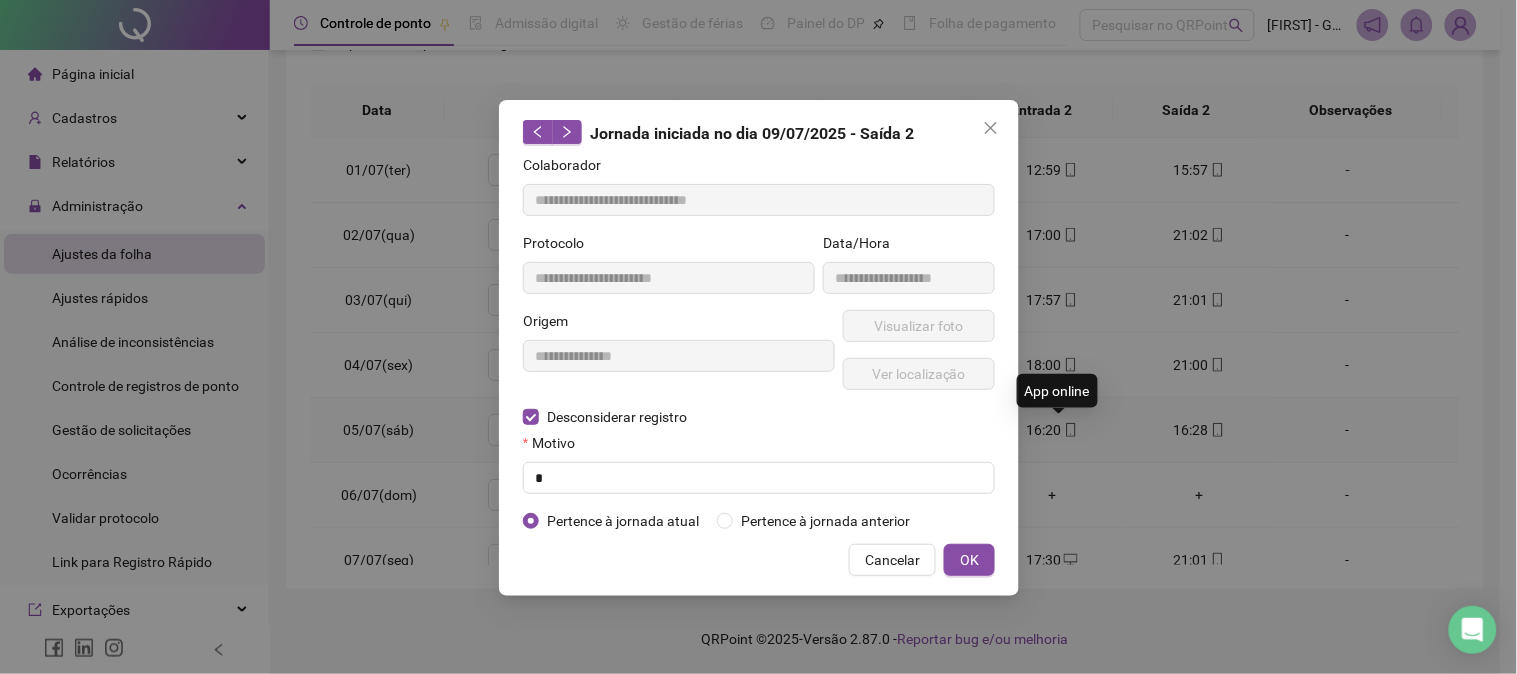type on "**********" 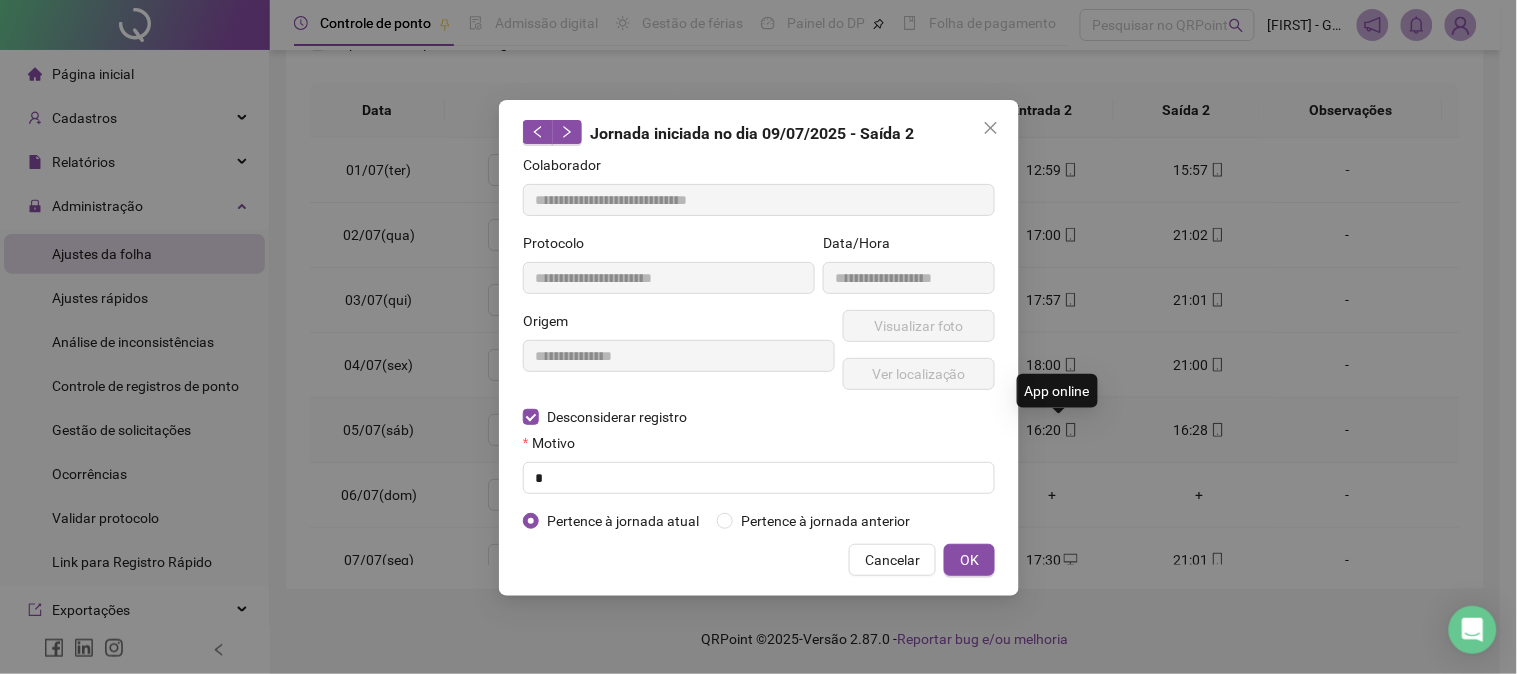 type on "**********" 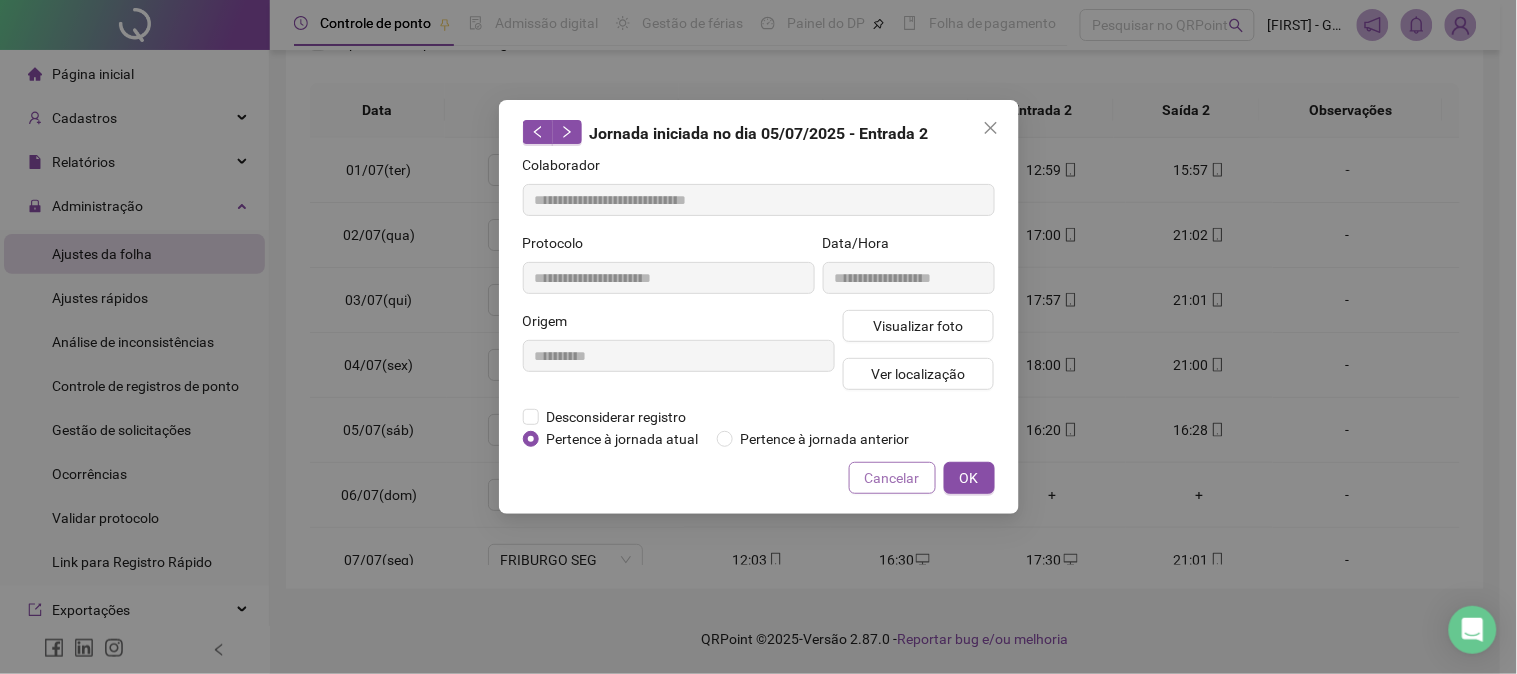 click on "Cancelar" at bounding box center [892, 478] 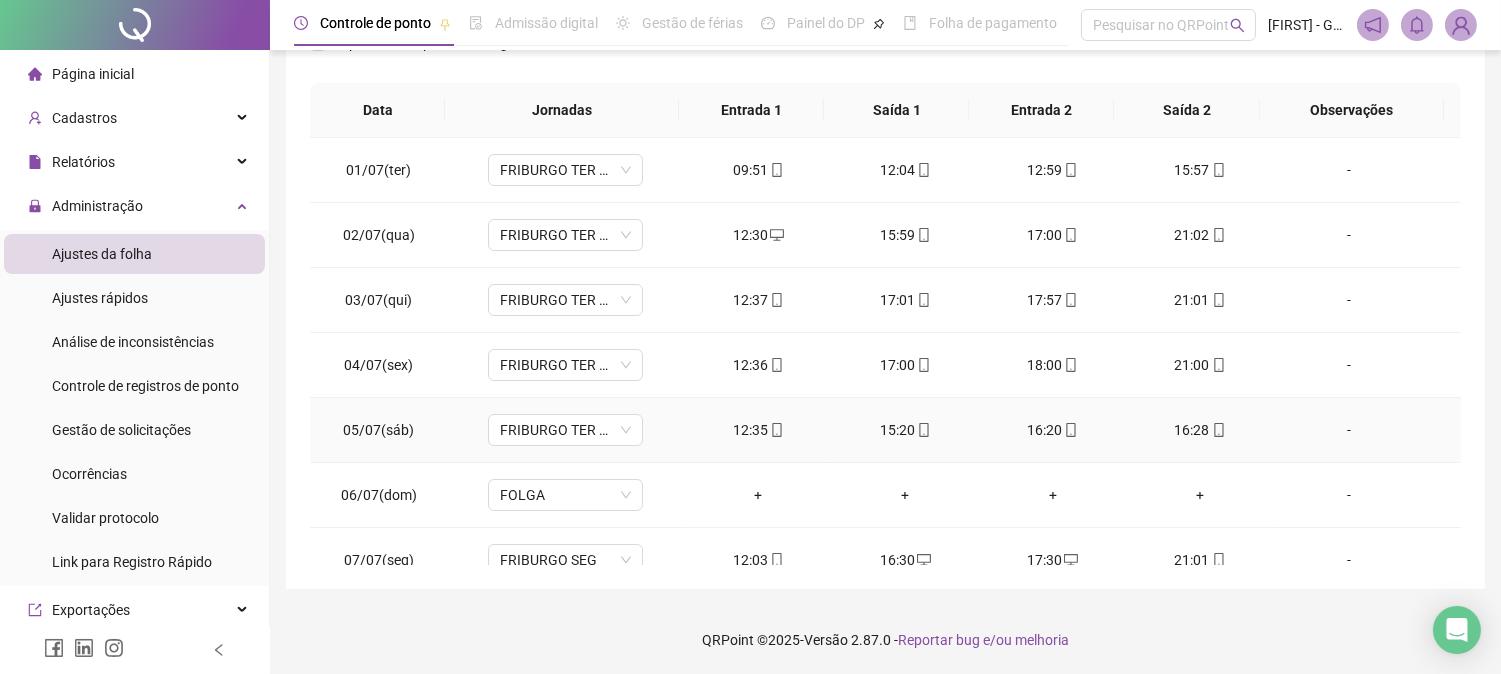 click on "-" at bounding box center (1349, 430) 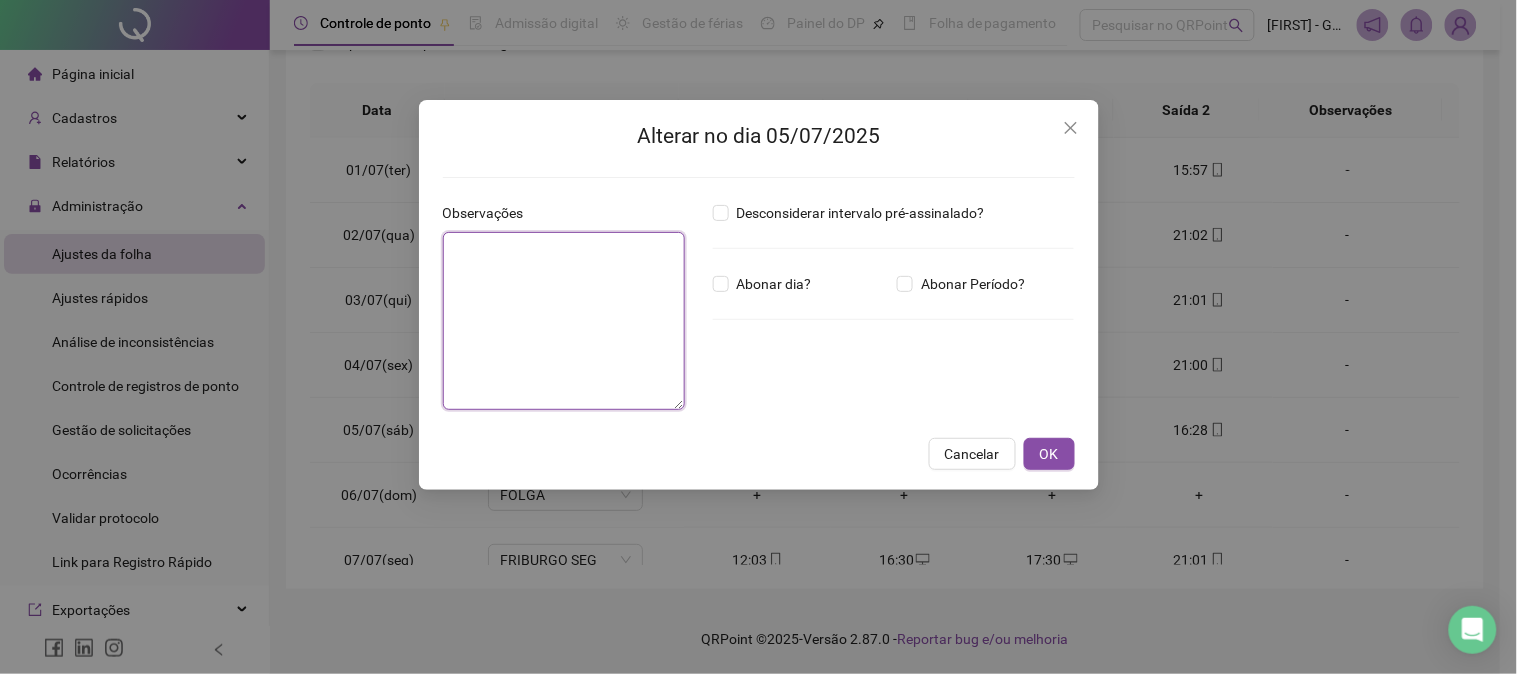 click at bounding box center (564, 321) 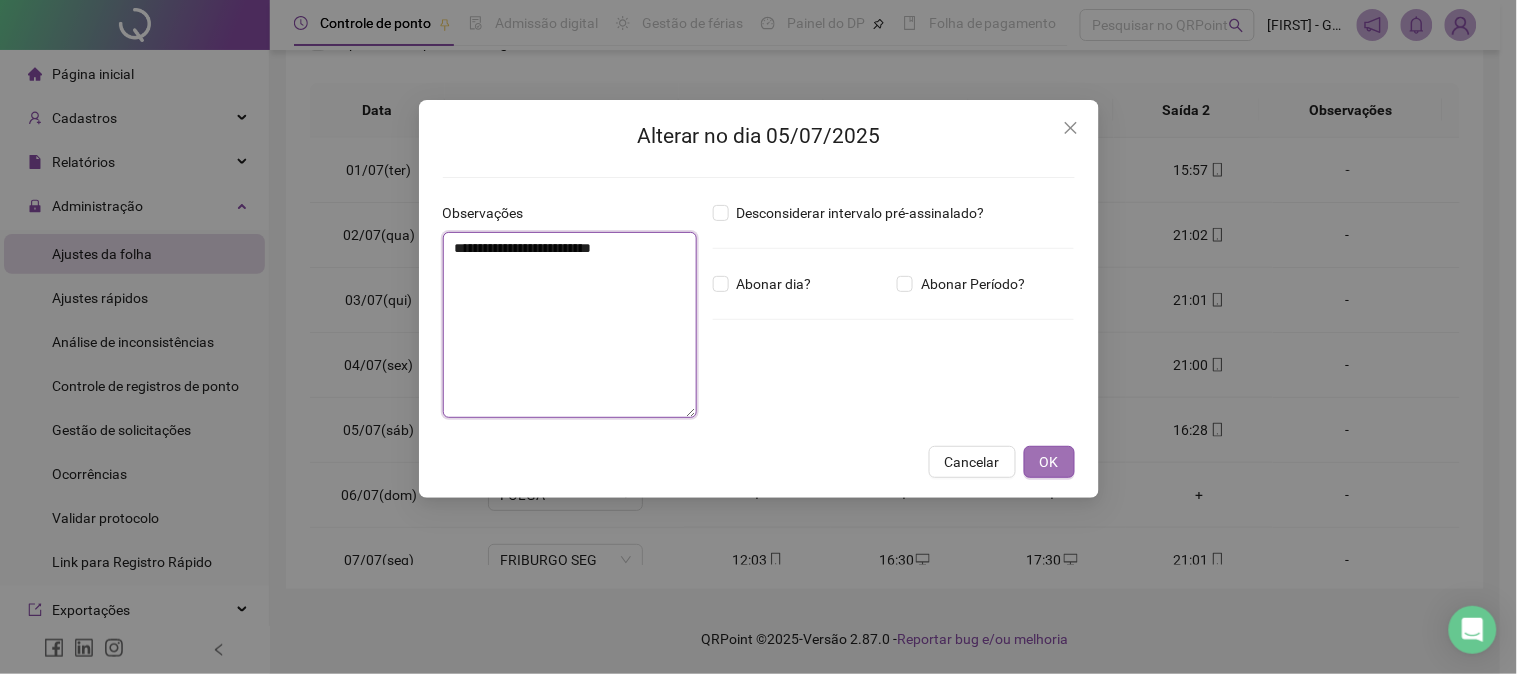 type on "**********" 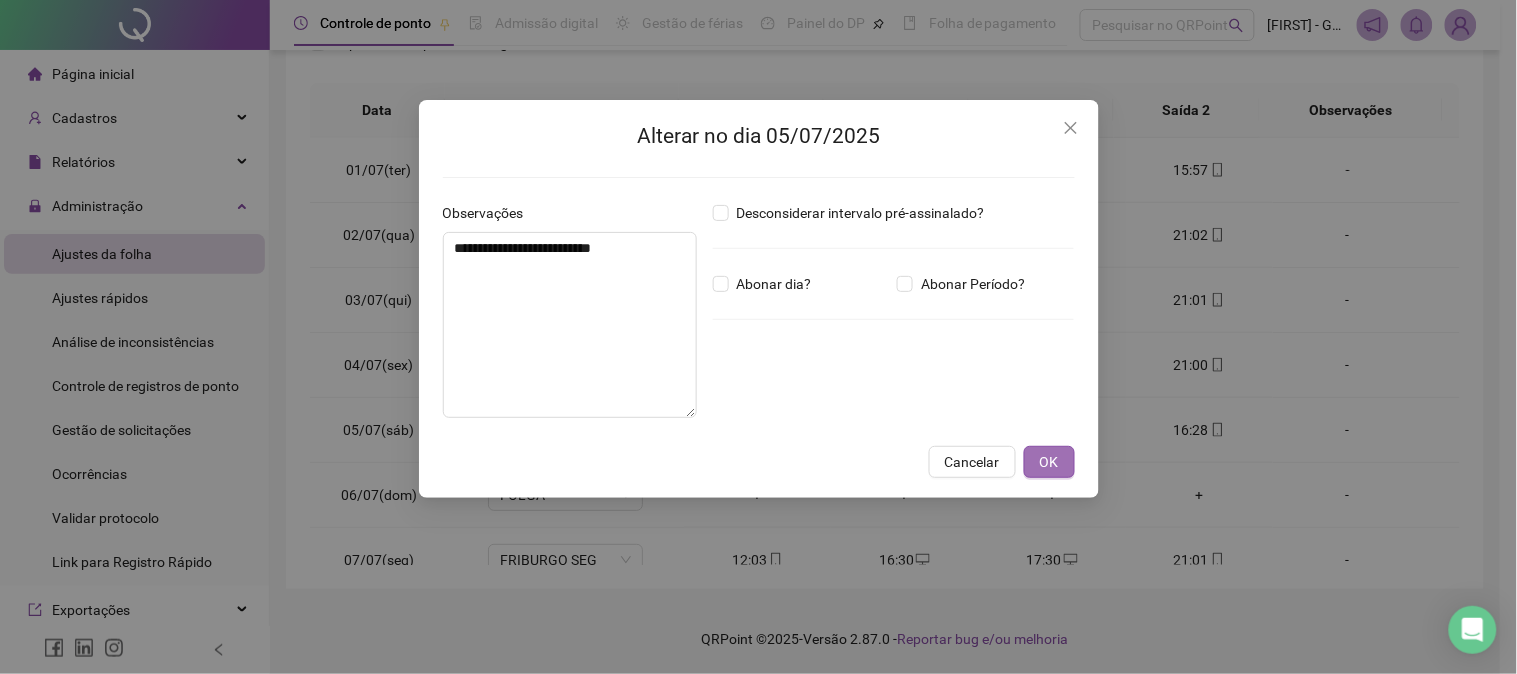 click on "OK" at bounding box center [1049, 462] 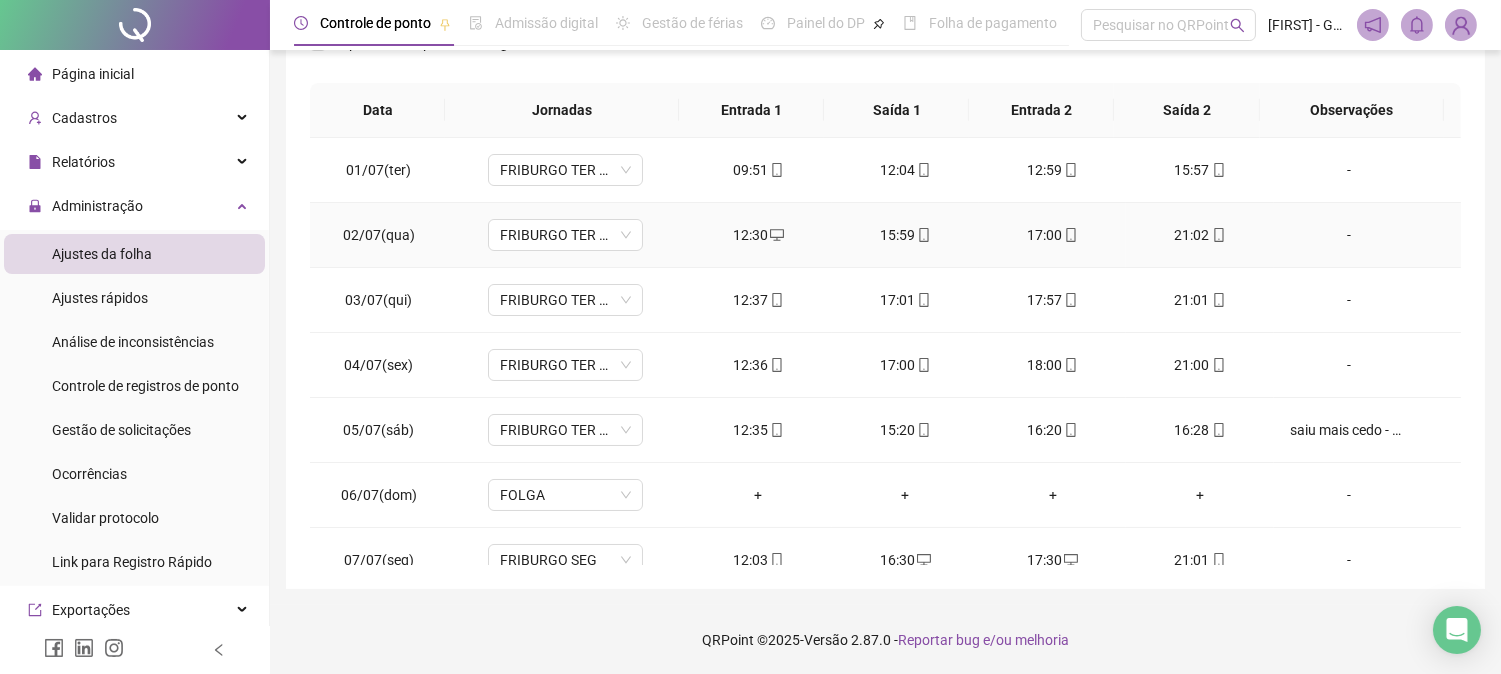 scroll, scrollTop: 0, scrollLeft: 0, axis: both 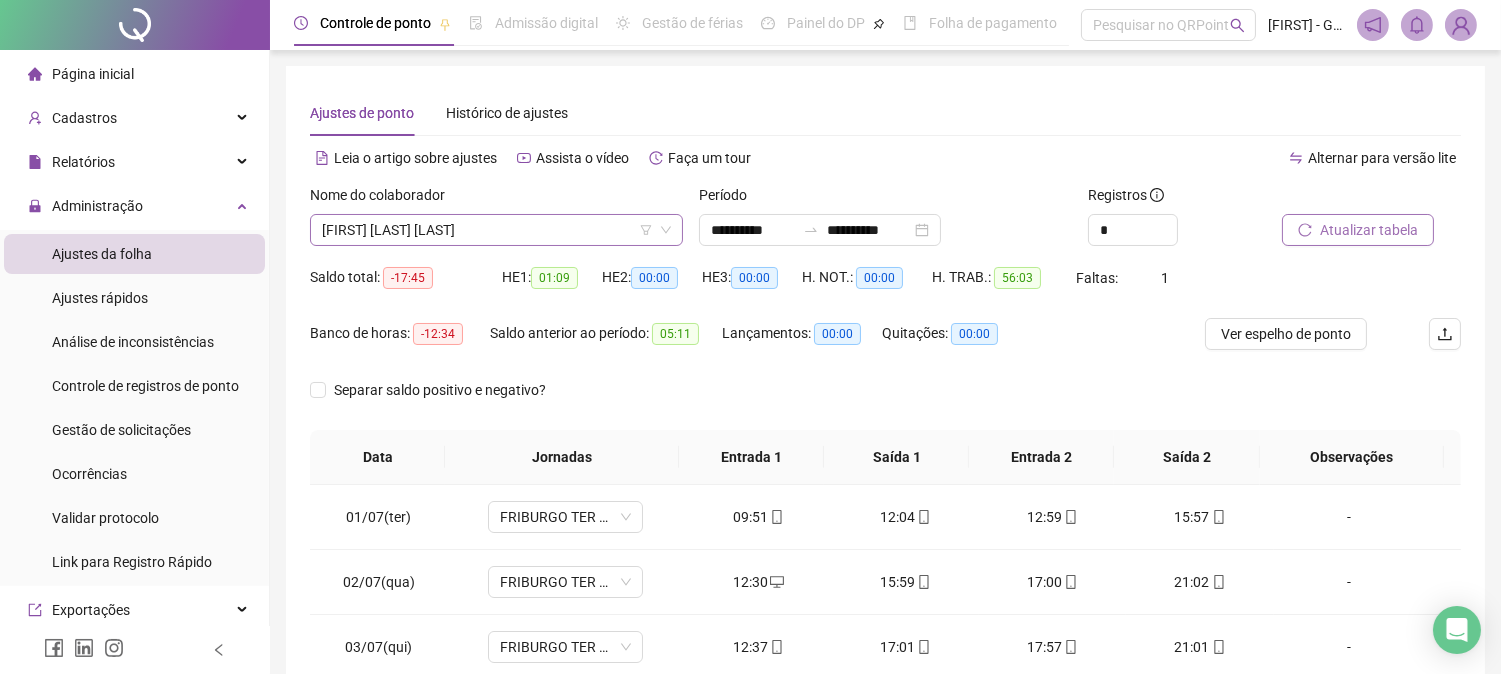 click on "[FIRST] [LAST] [LAST]" at bounding box center (496, 230) 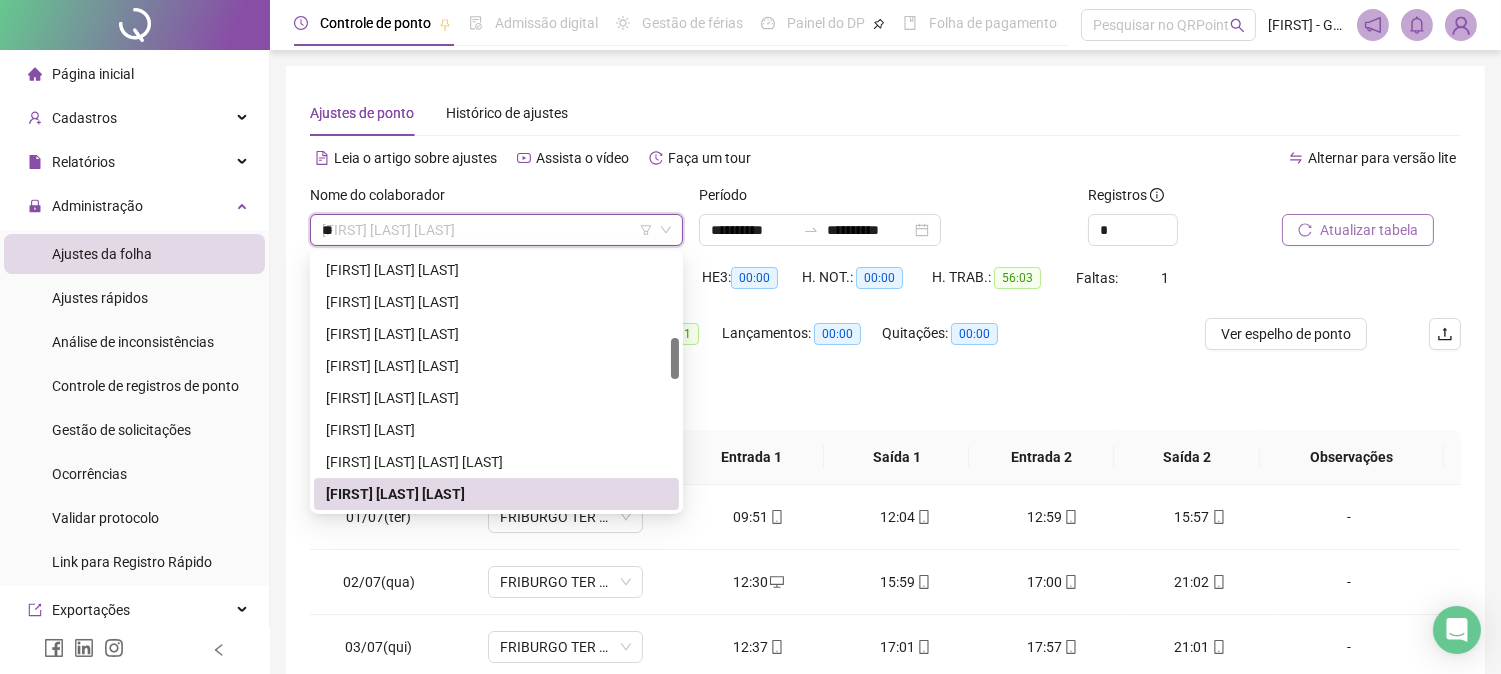 scroll, scrollTop: 0, scrollLeft: 0, axis: both 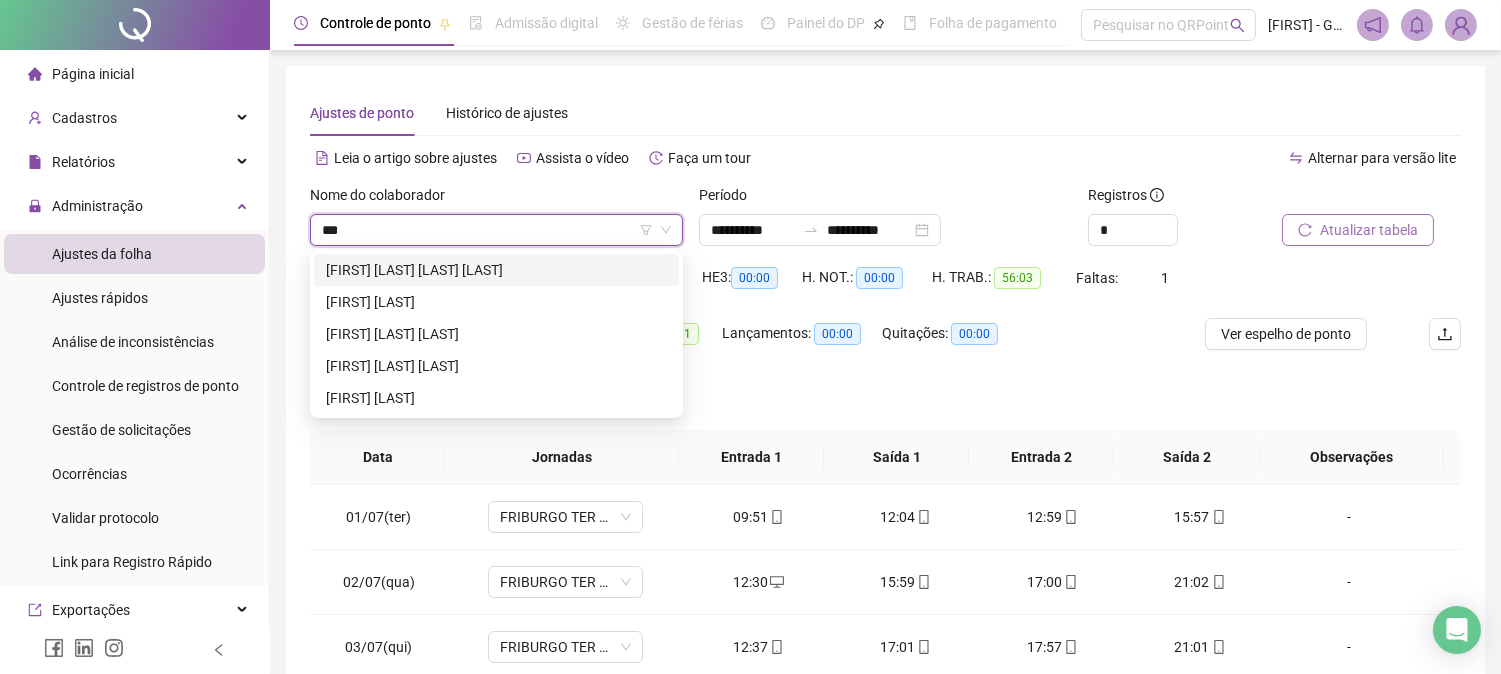 type on "****" 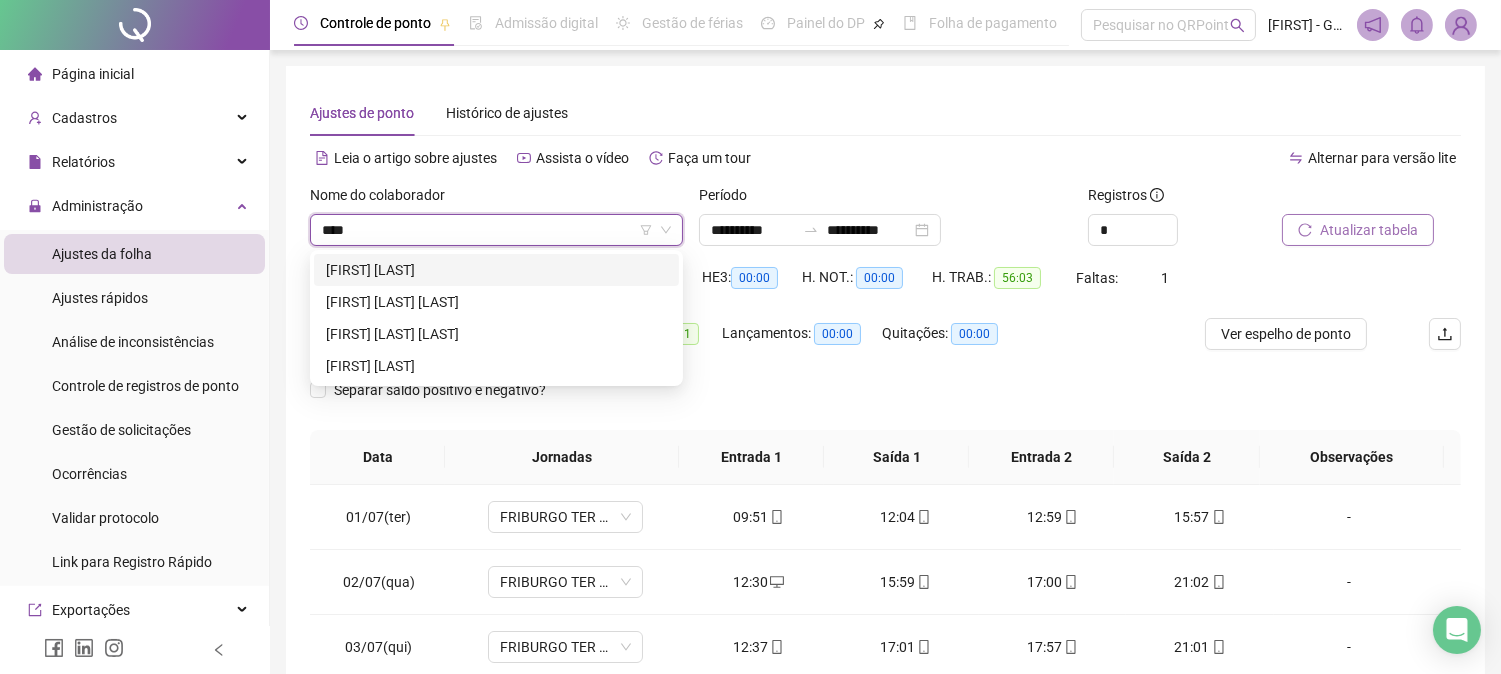 click on "[FIRST] [LAST]" at bounding box center [496, 270] 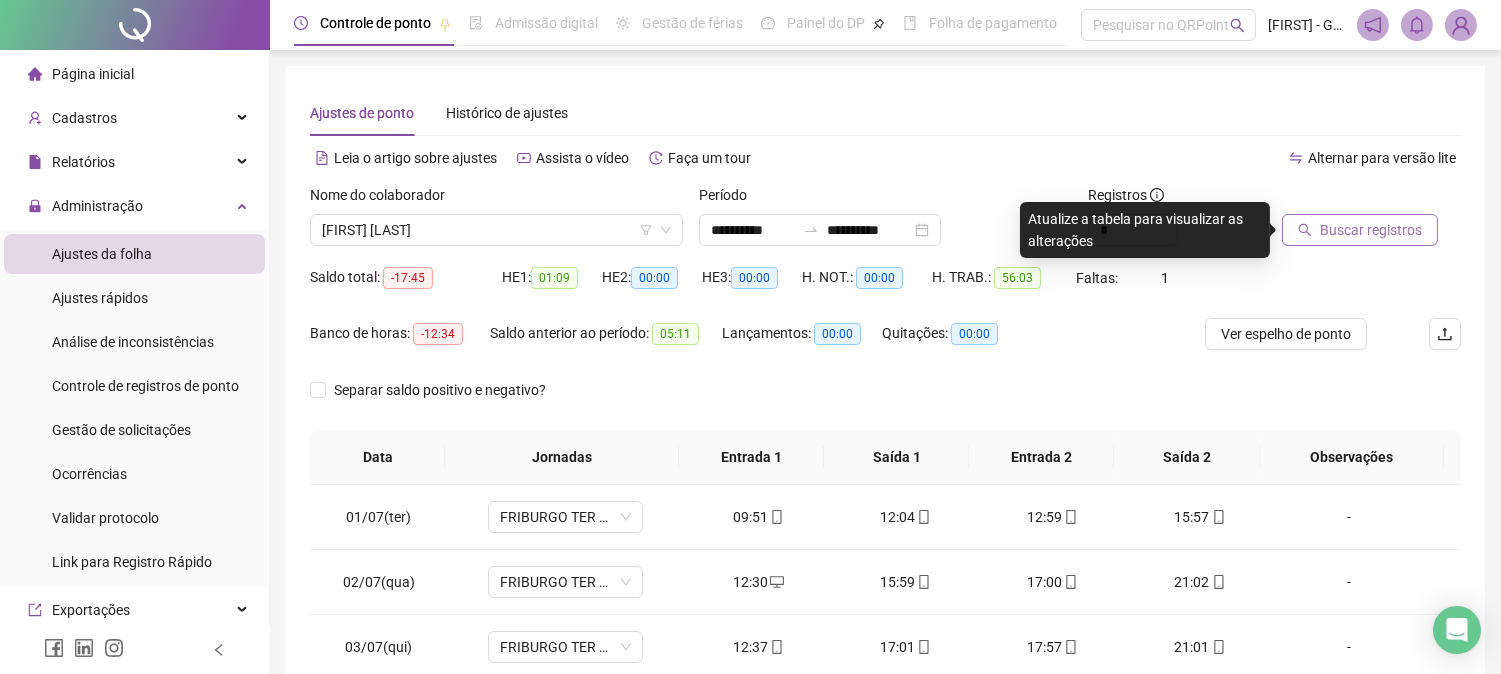 click on "Buscar registros" at bounding box center (1360, 230) 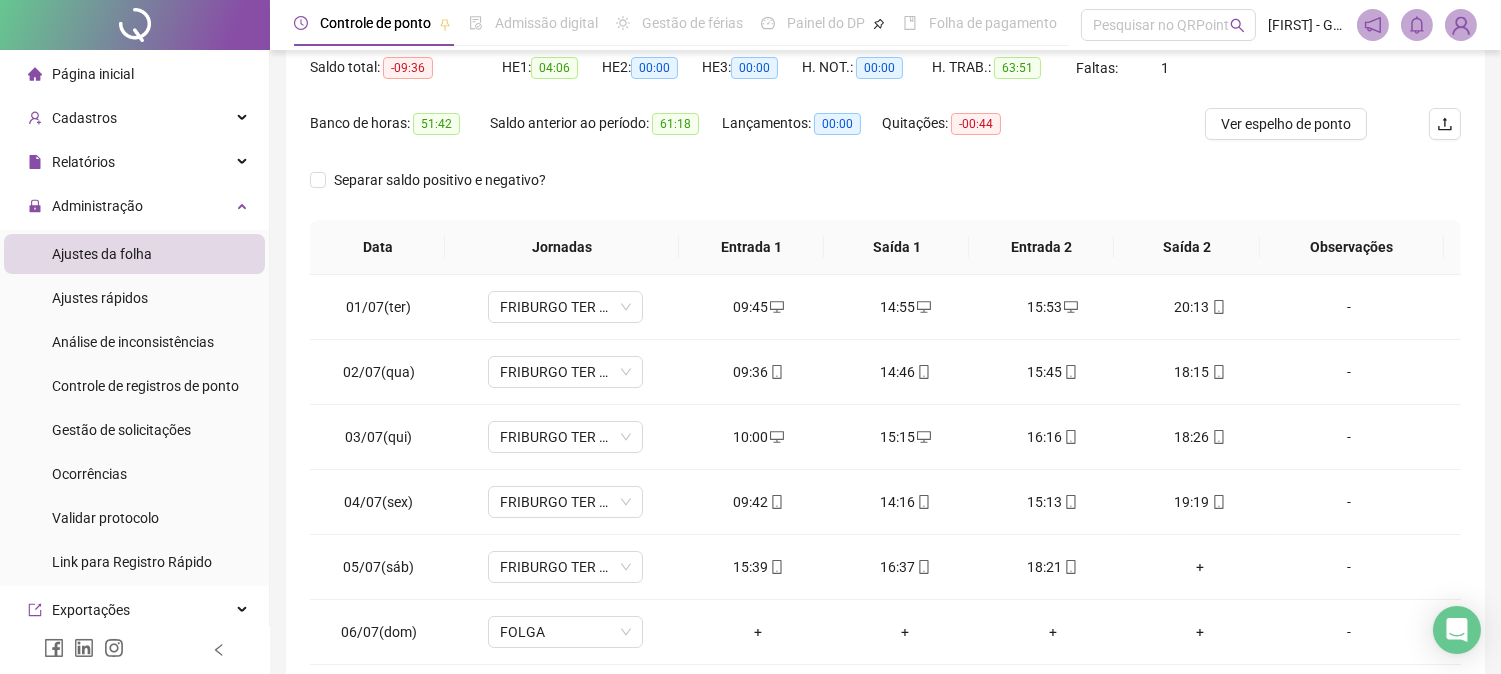 scroll, scrollTop: 347, scrollLeft: 0, axis: vertical 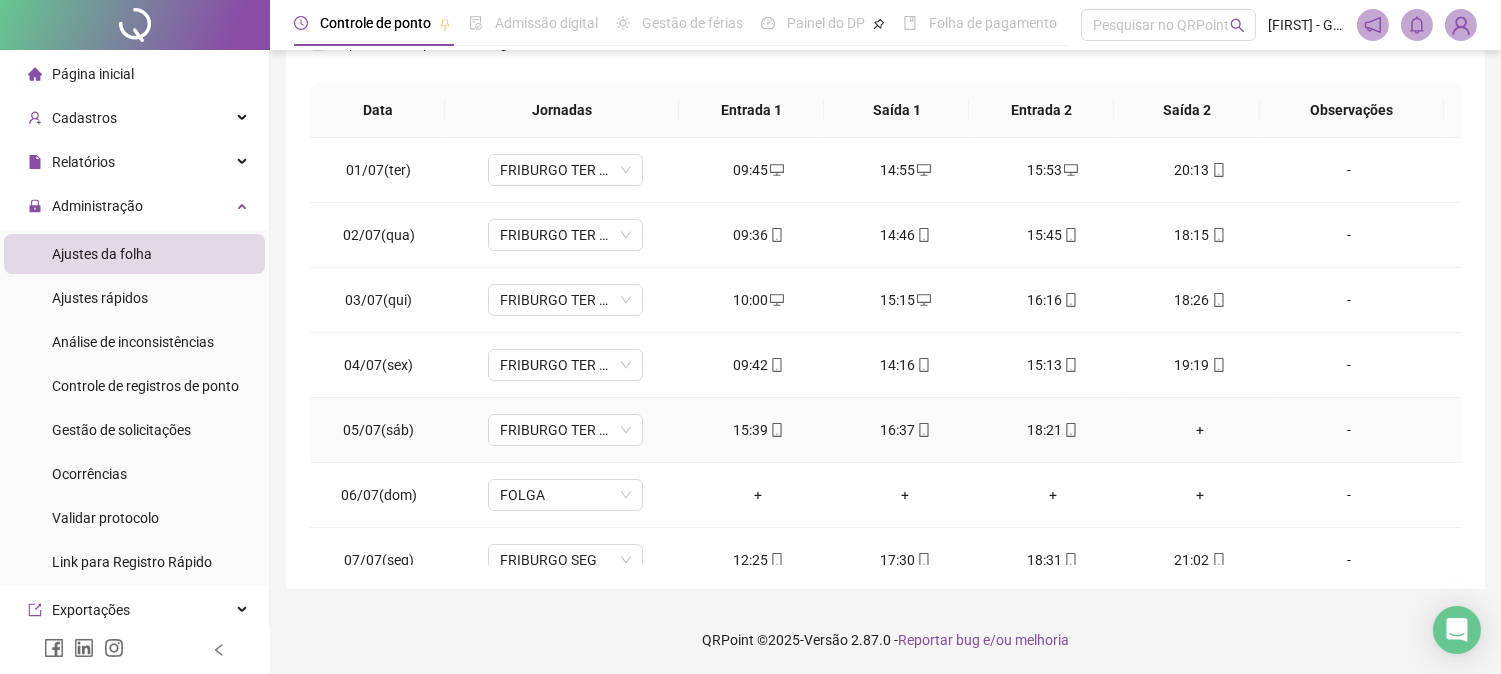 click on "+" at bounding box center (1199, 430) 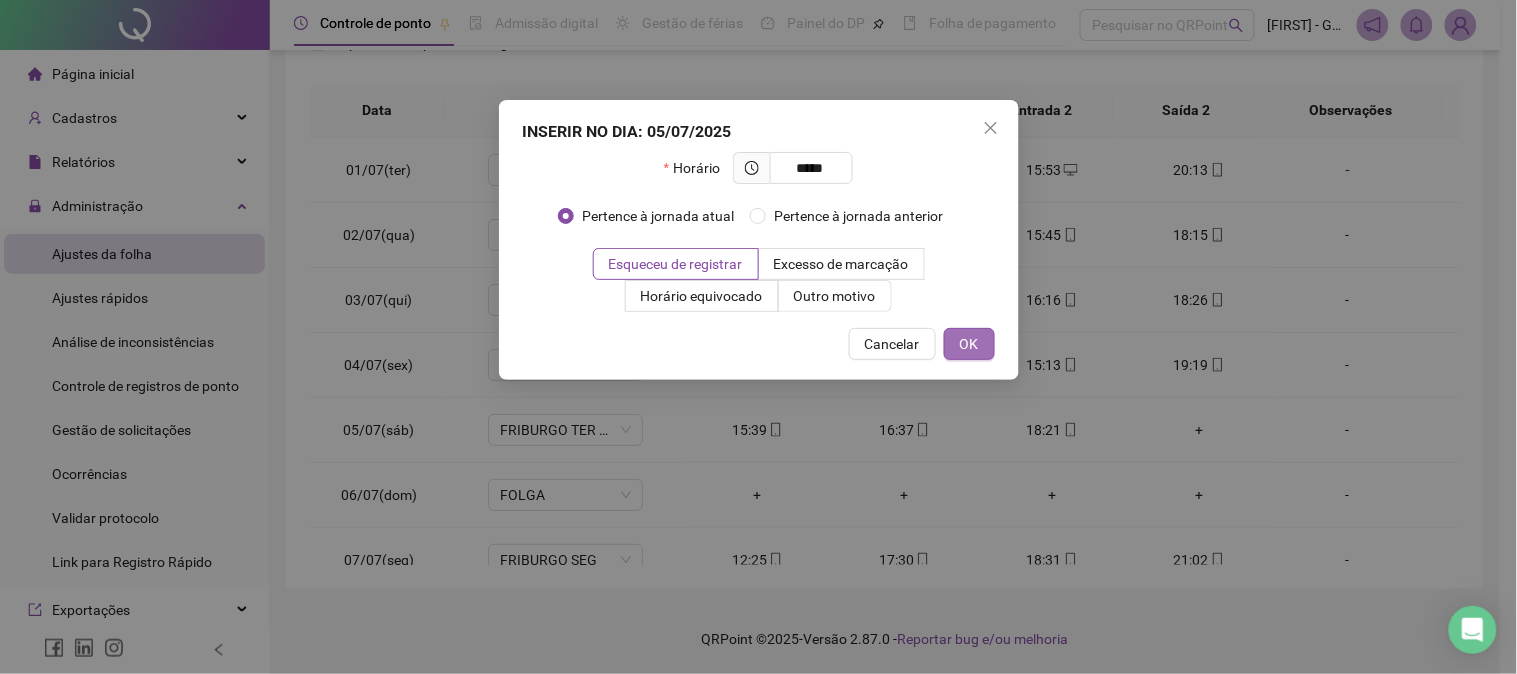 type on "*****" 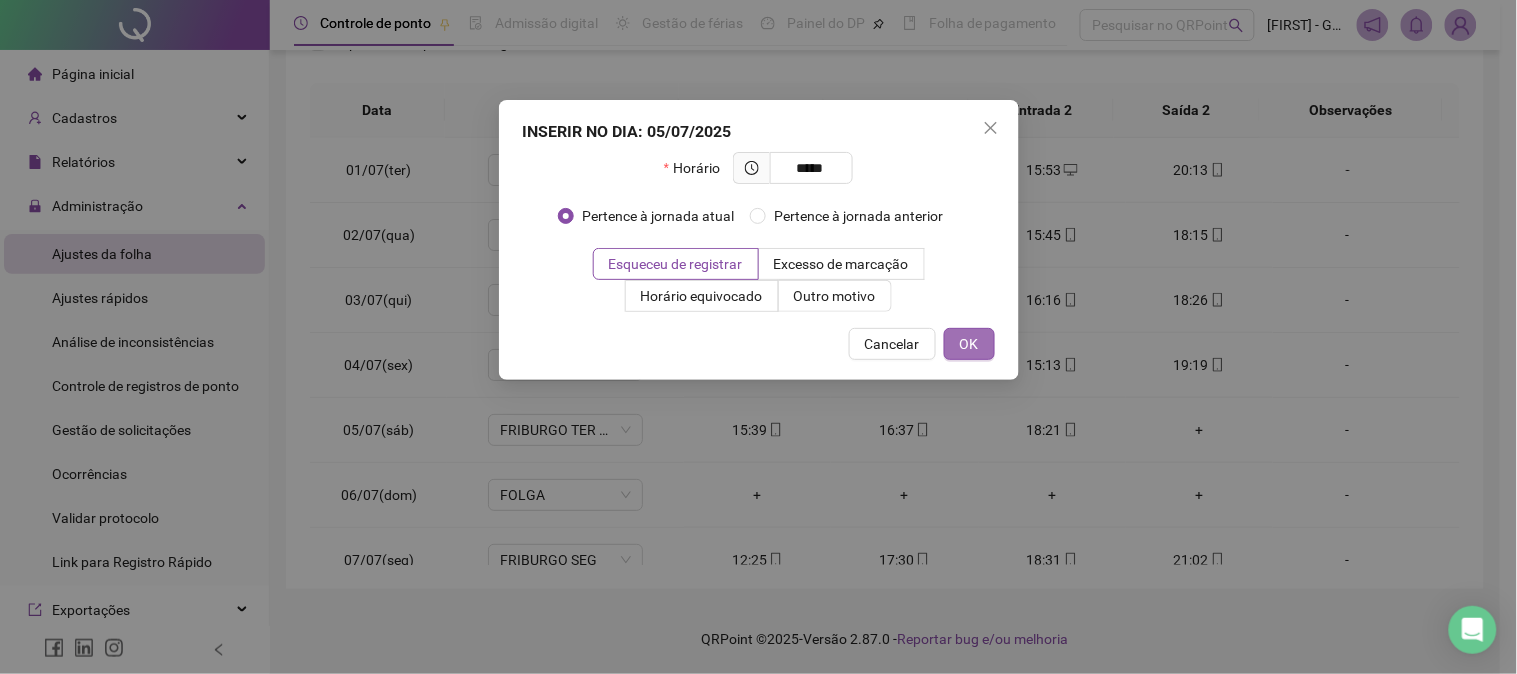 click on "OK" at bounding box center (969, 344) 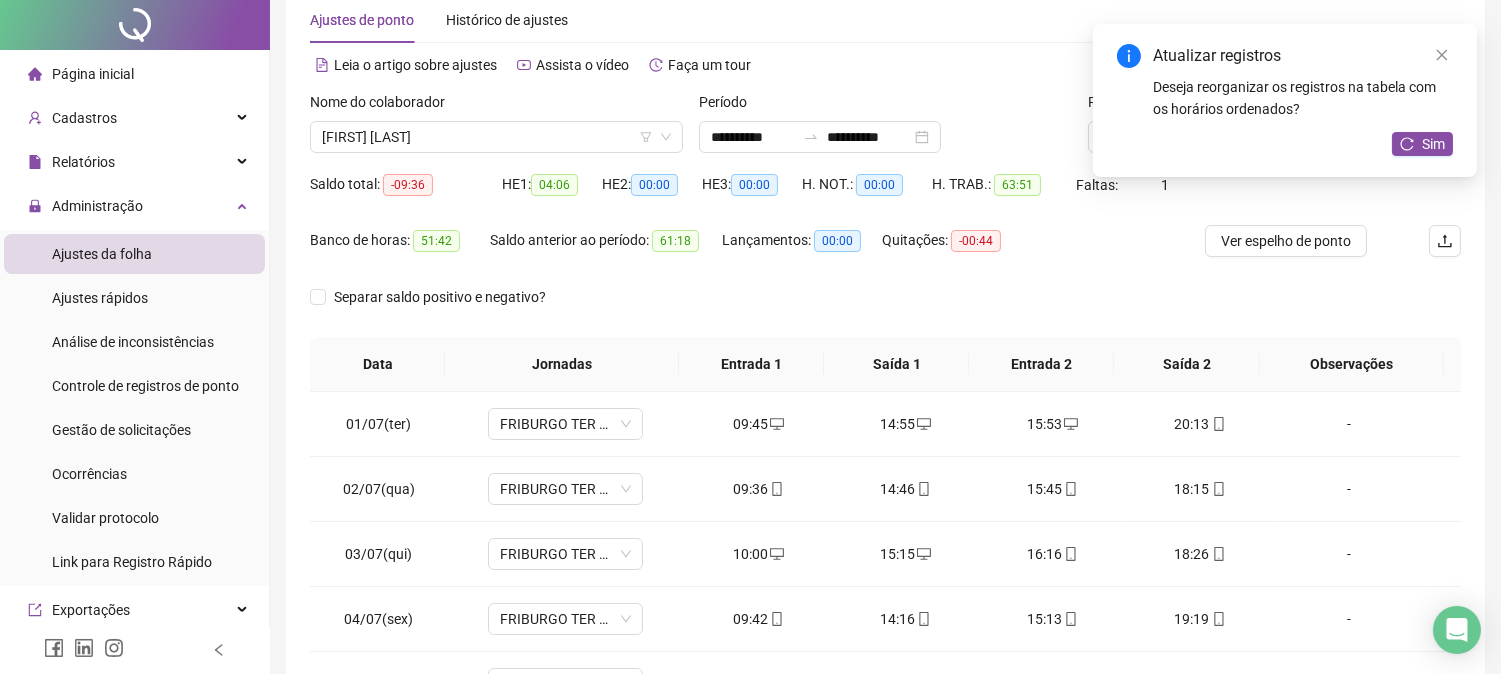 scroll, scrollTop: 0, scrollLeft: 0, axis: both 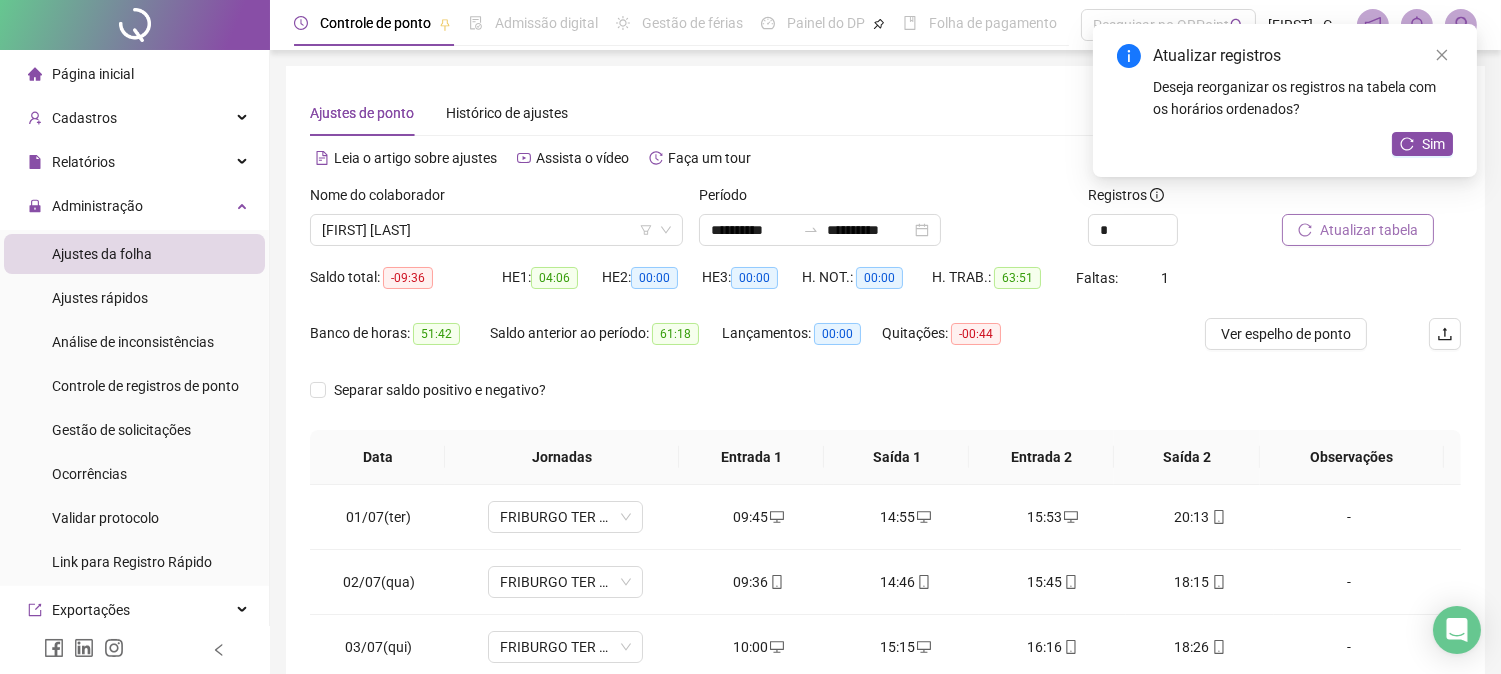 click on "Atualizar tabela" at bounding box center (1369, 230) 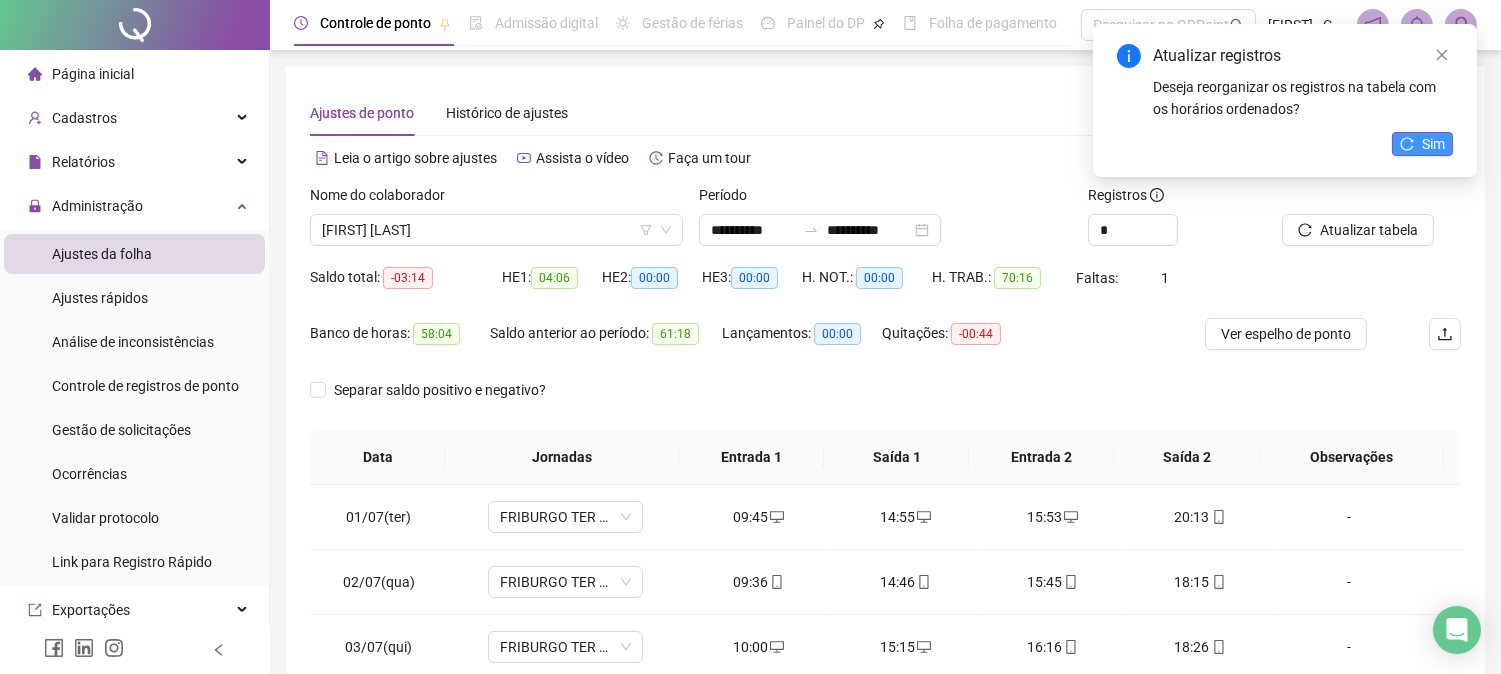 click on "Sim" at bounding box center [1433, 144] 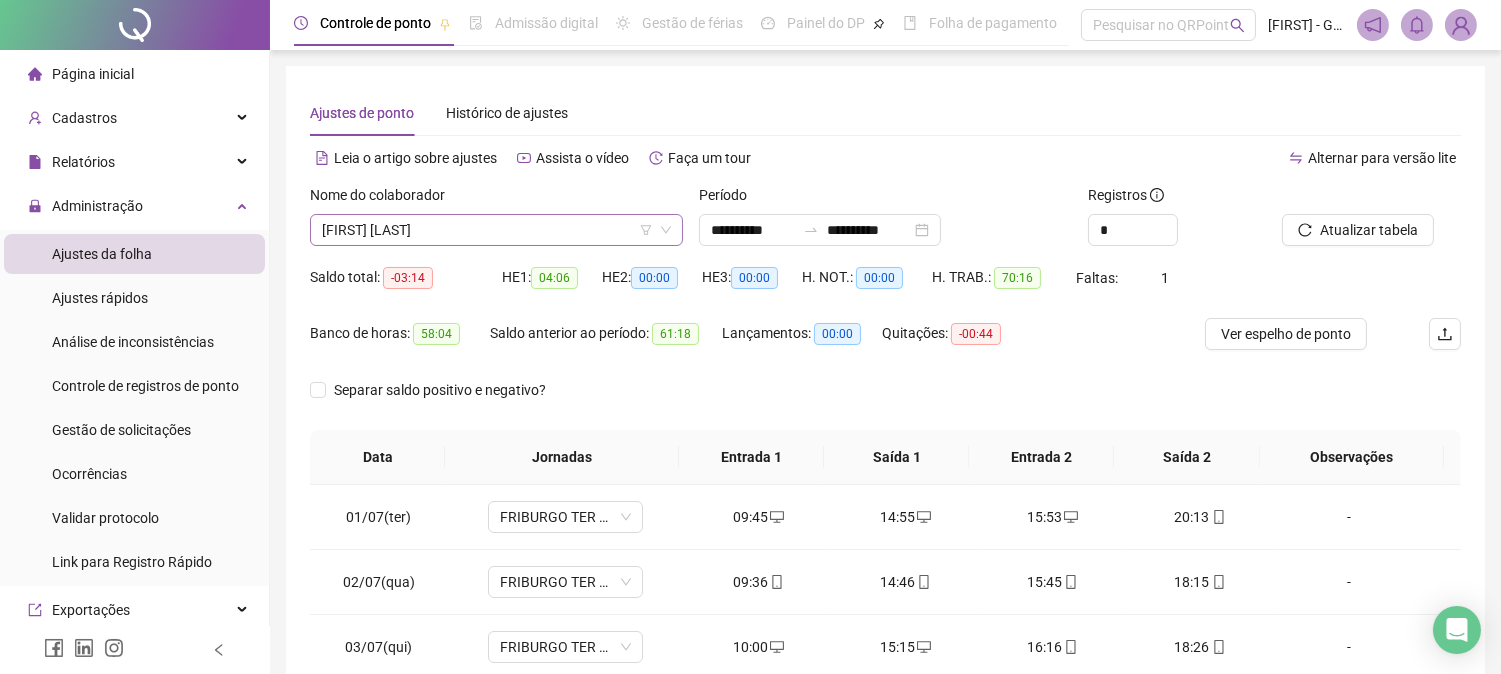 click on "[FIRST] [LAST]" at bounding box center (496, 230) 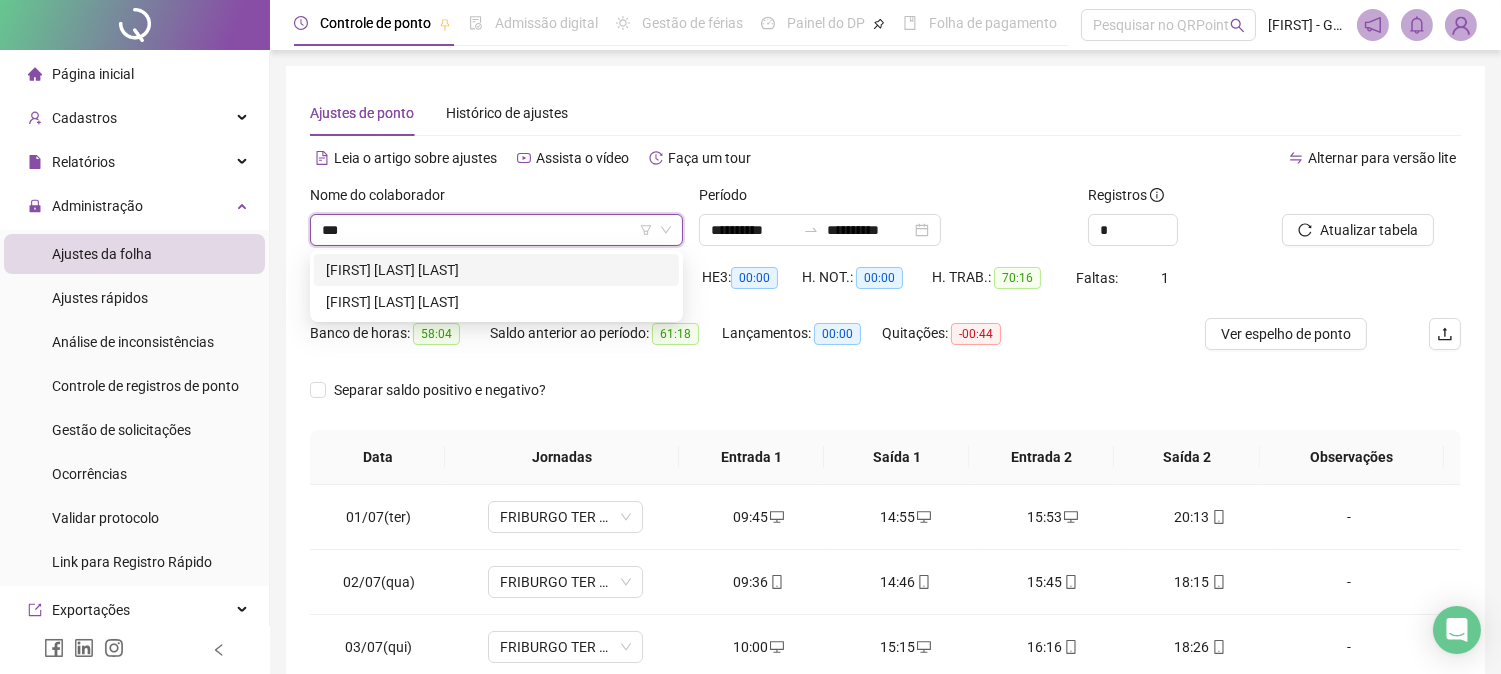 scroll, scrollTop: 0, scrollLeft: 0, axis: both 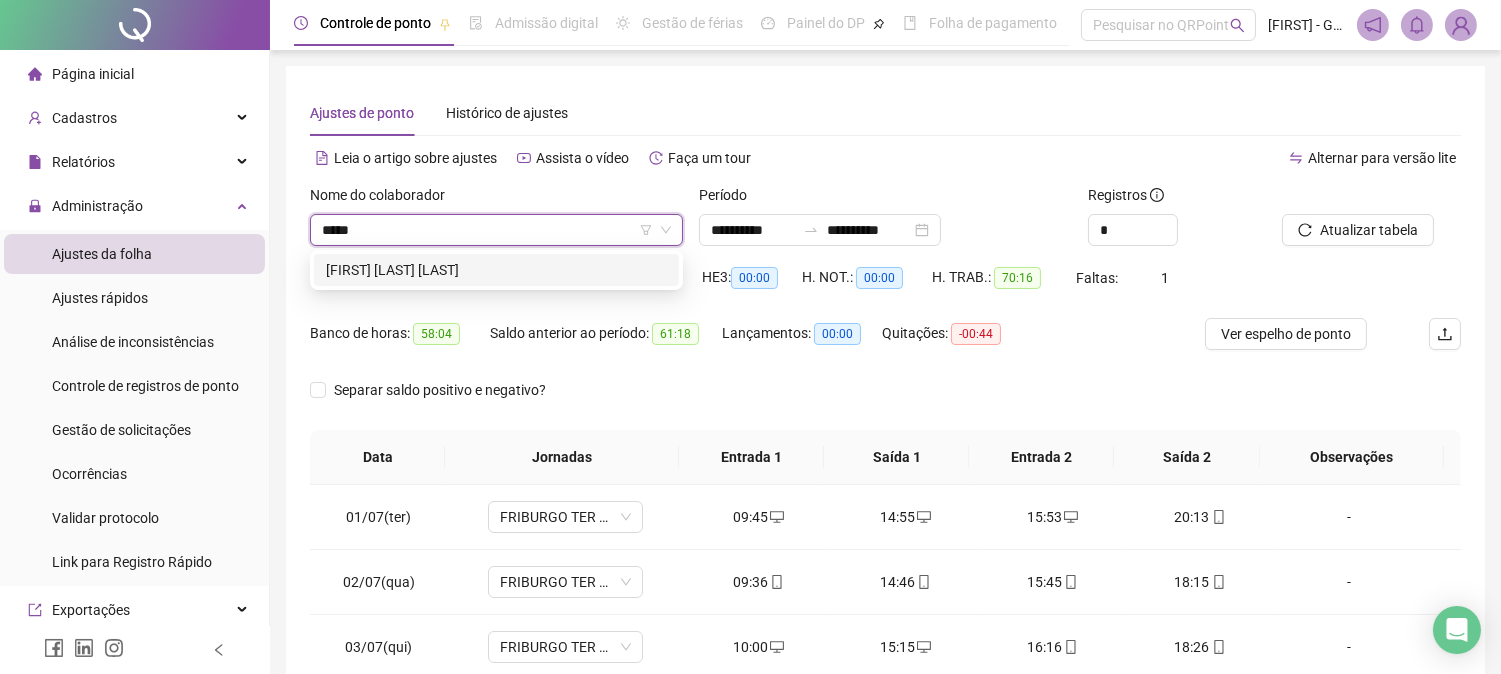 type on "******" 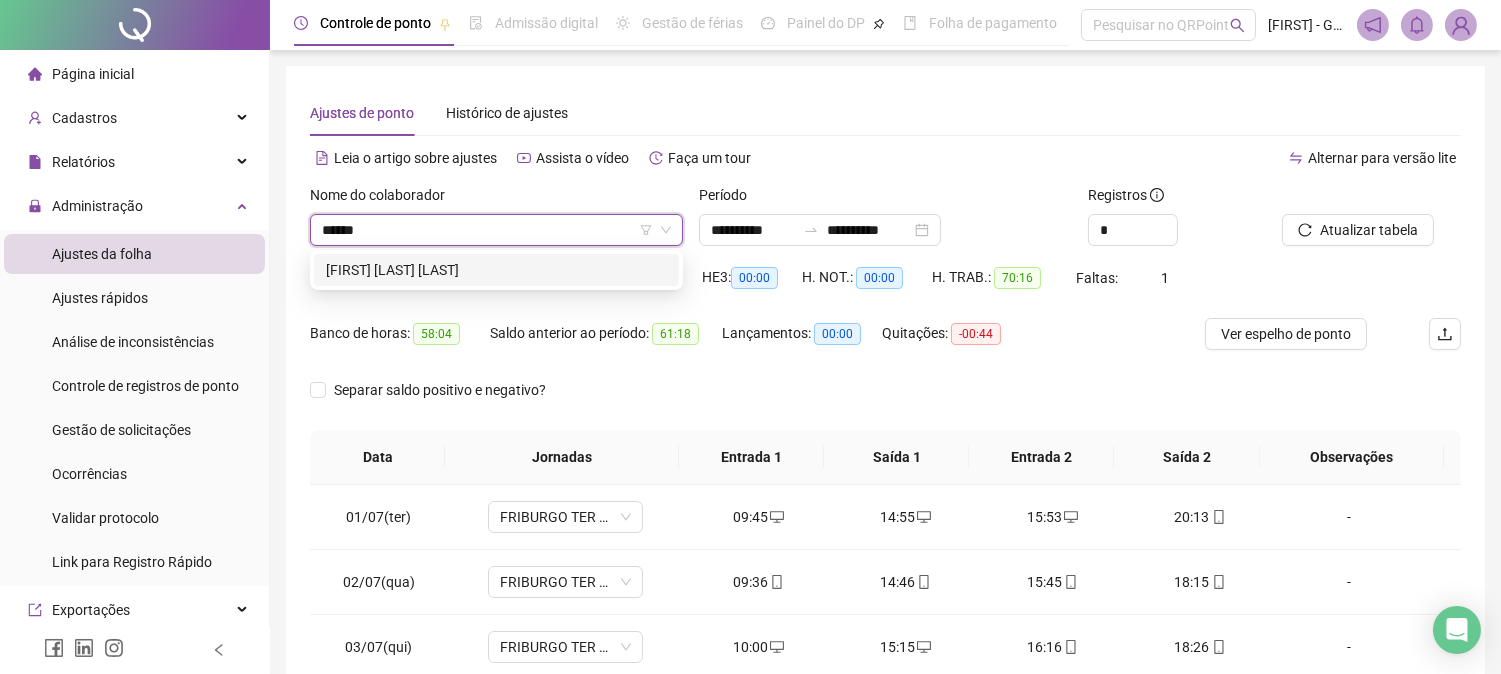 click on "[FIRST] [LAST] [LAST]" at bounding box center [496, 270] 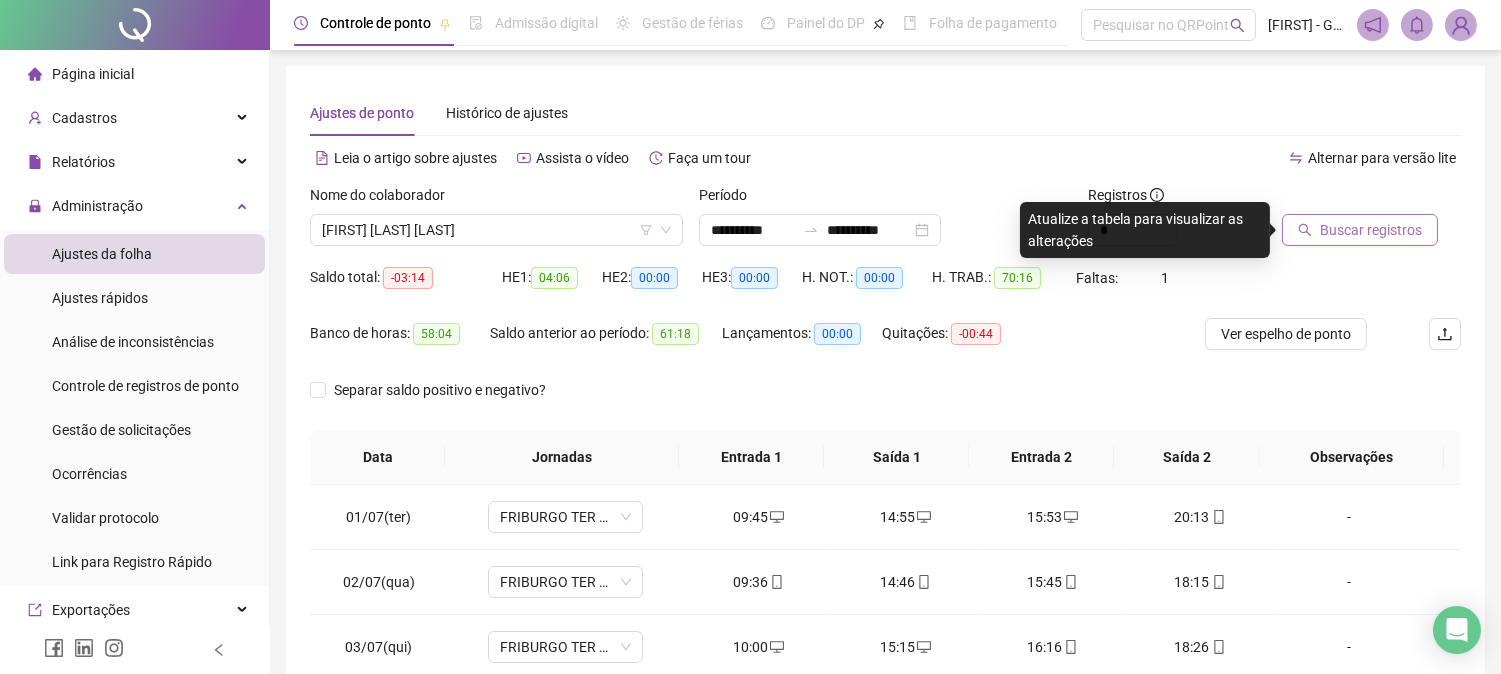 click on "Buscar registros" at bounding box center (1371, 230) 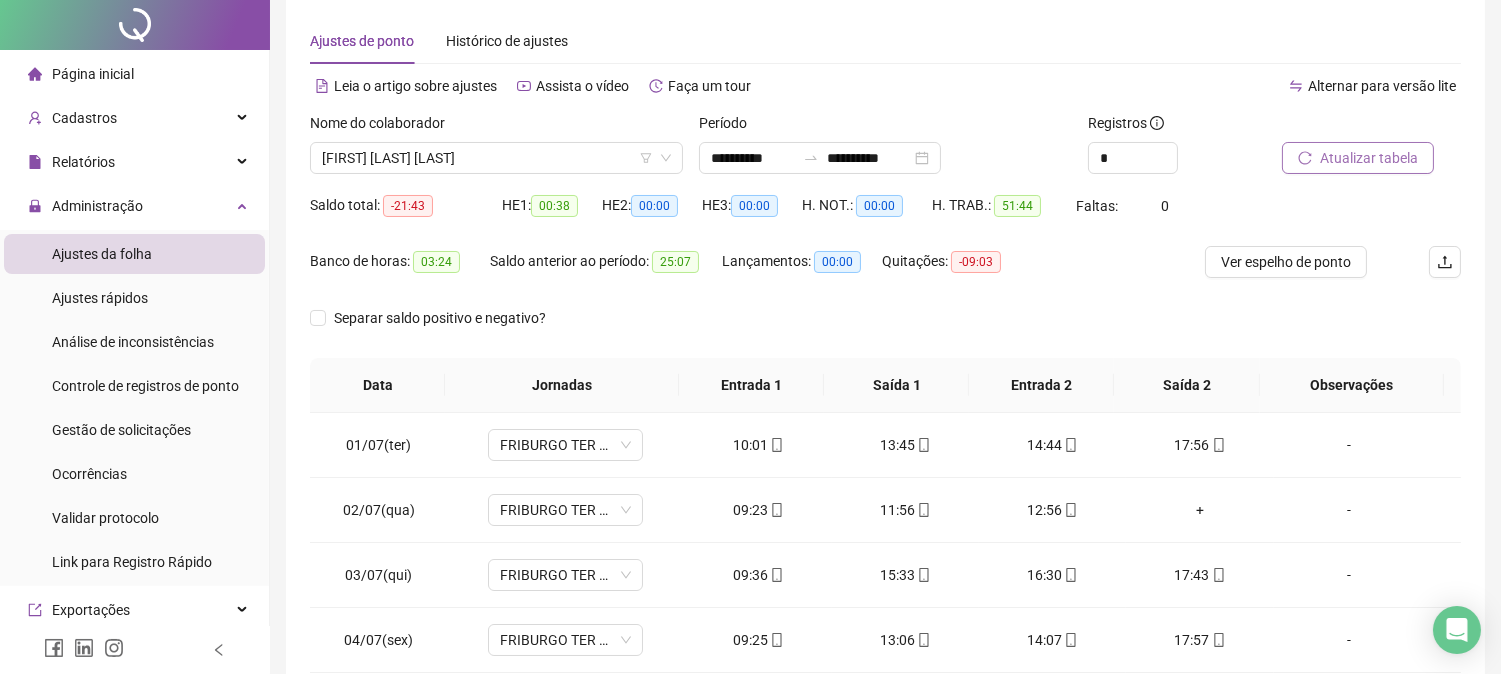 scroll, scrollTop: 111, scrollLeft: 0, axis: vertical 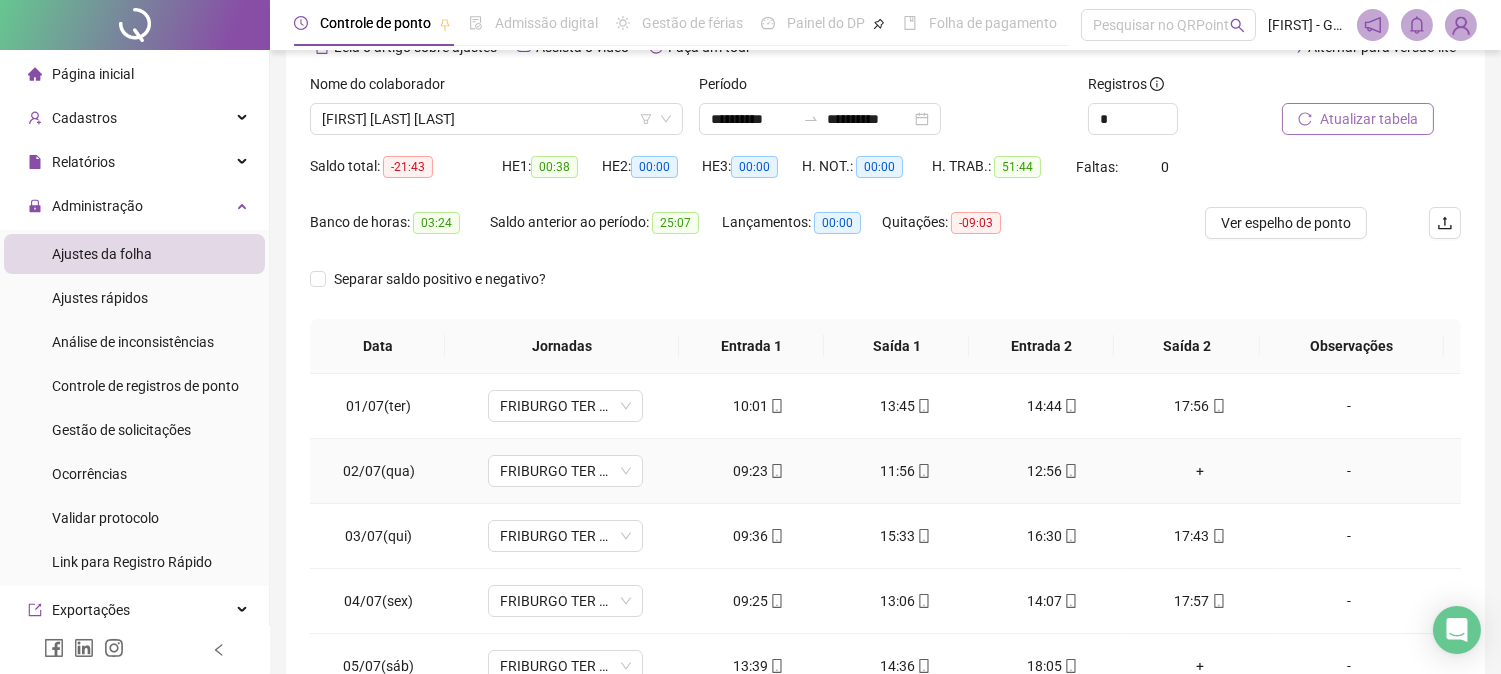 click on "+" at bounding box center (1199, 471) 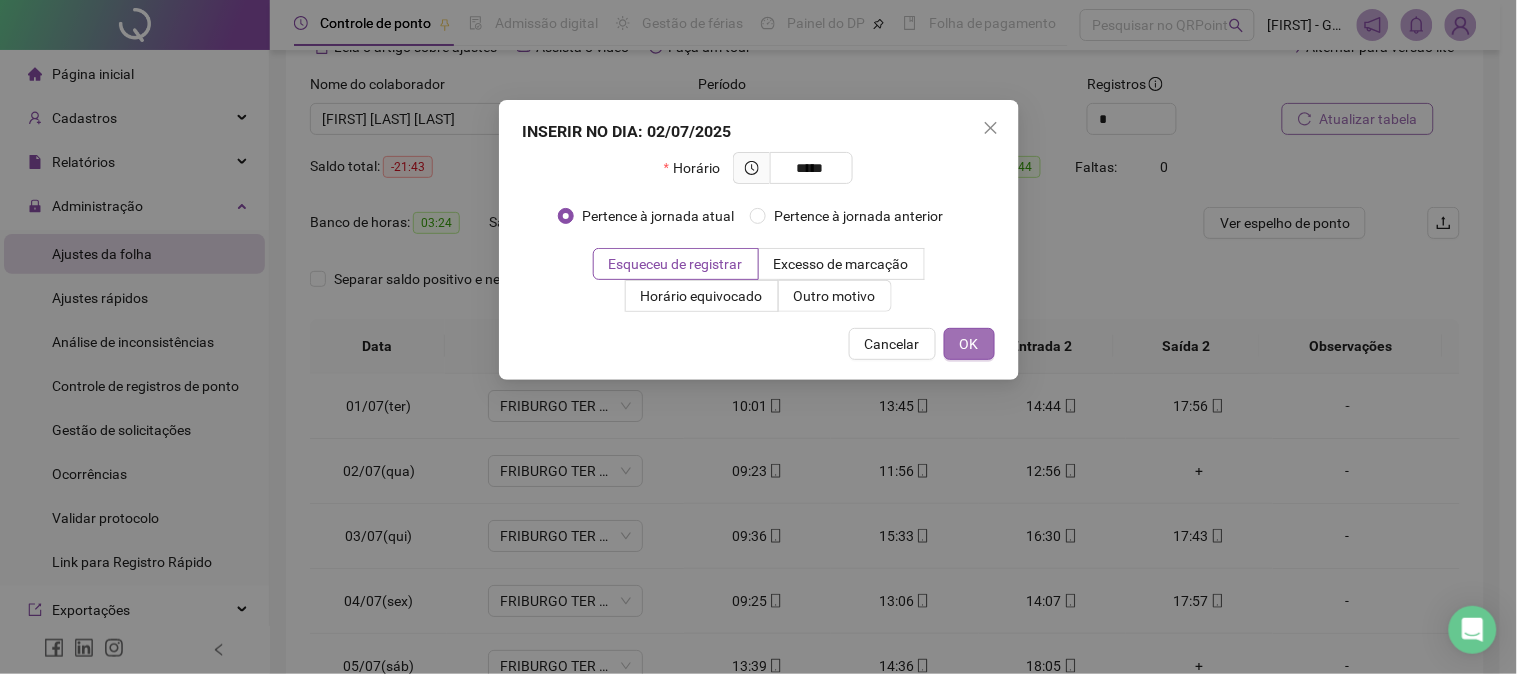 type on "*****" 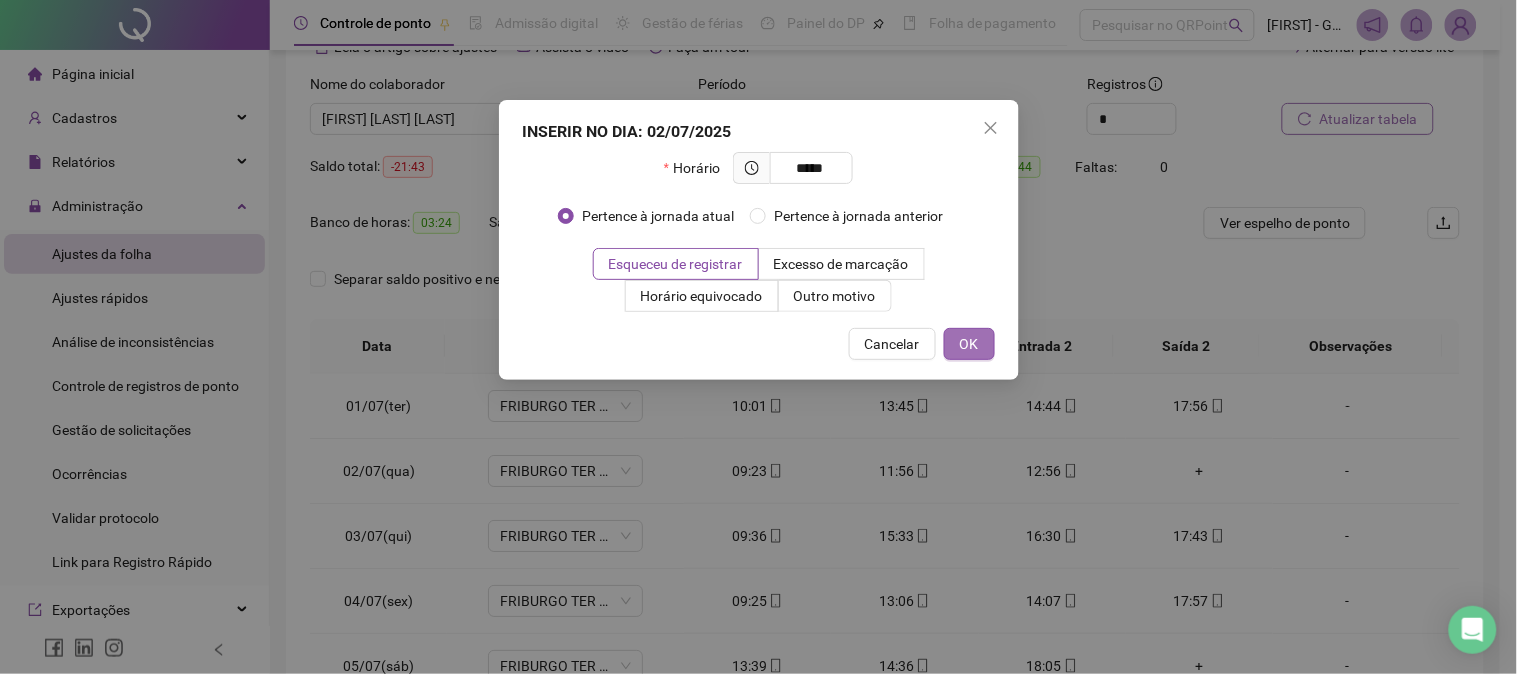 click on "OK" at bounding box center (969, 344) 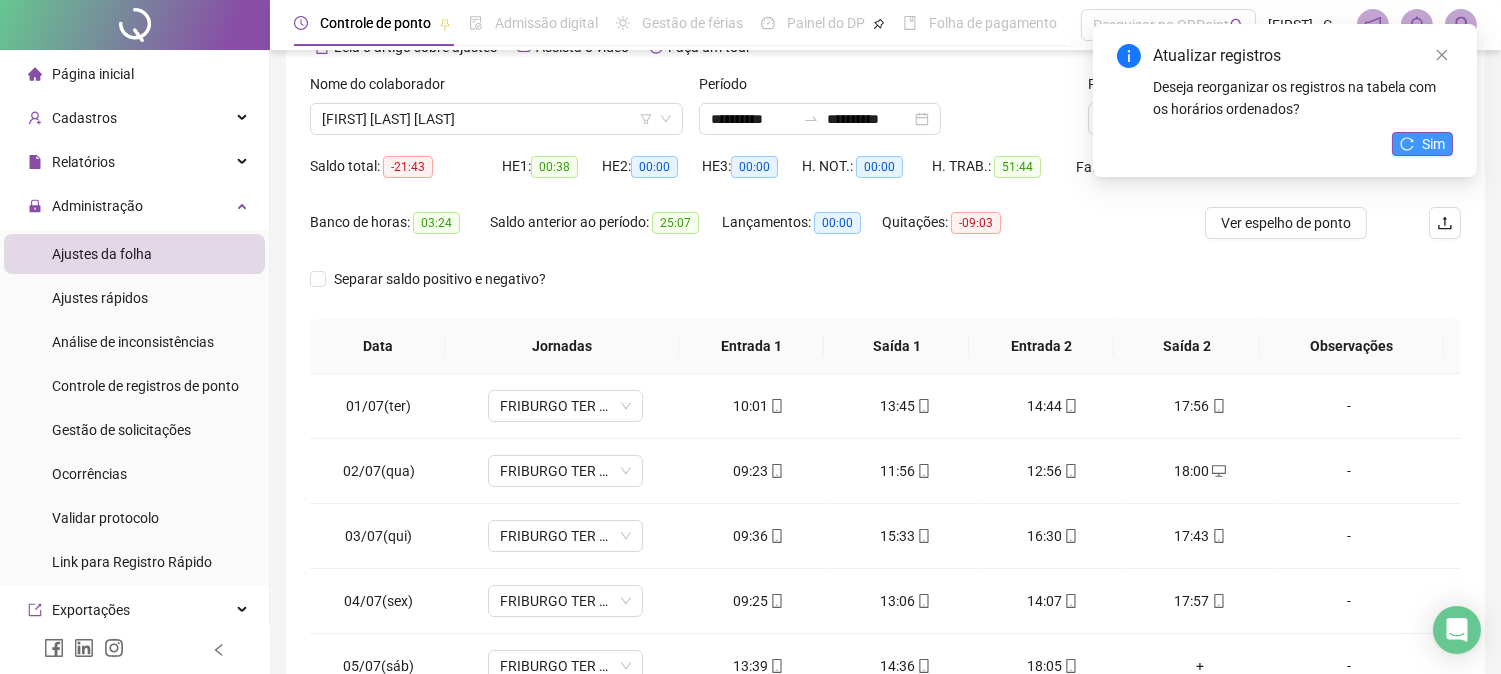 click on "Sim" at bounding box center [1433, 144] 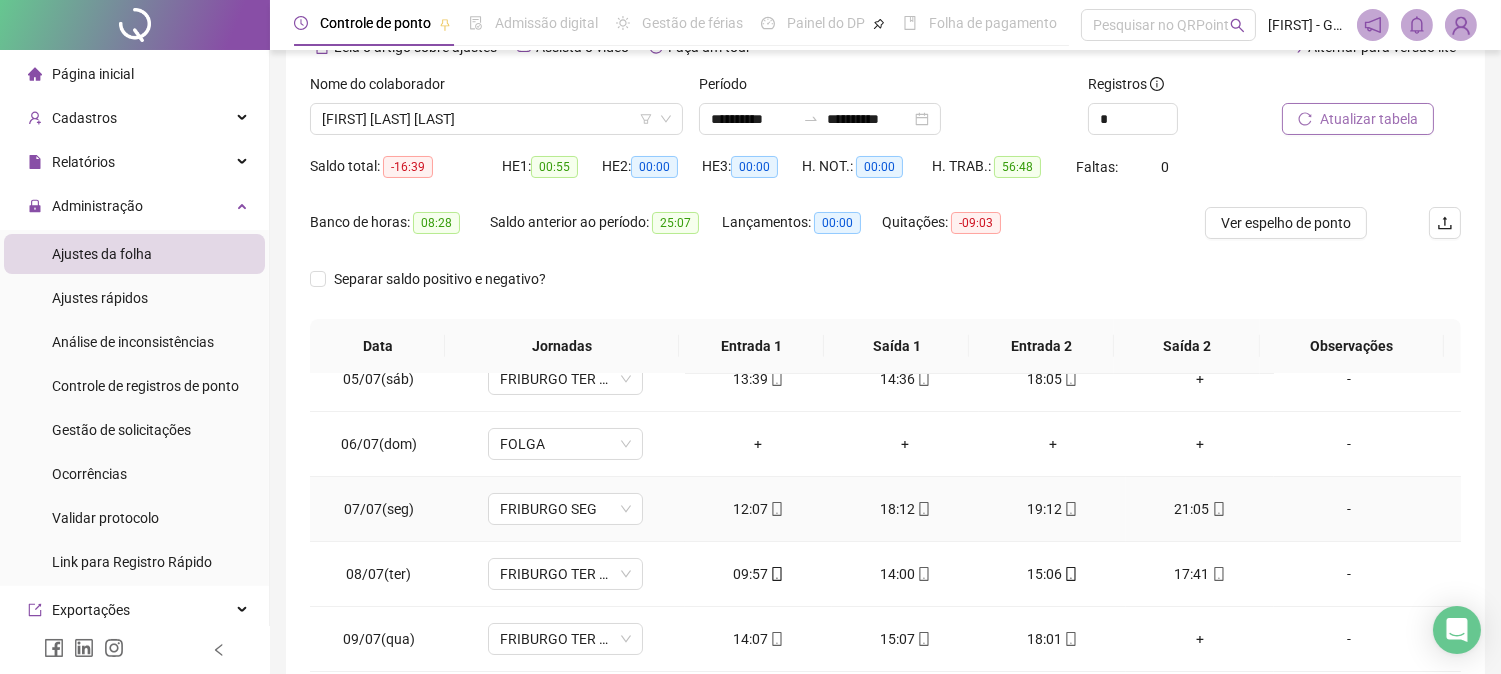 scroll, scrollTop: 288, scrollLeft: 0, axis: vertical 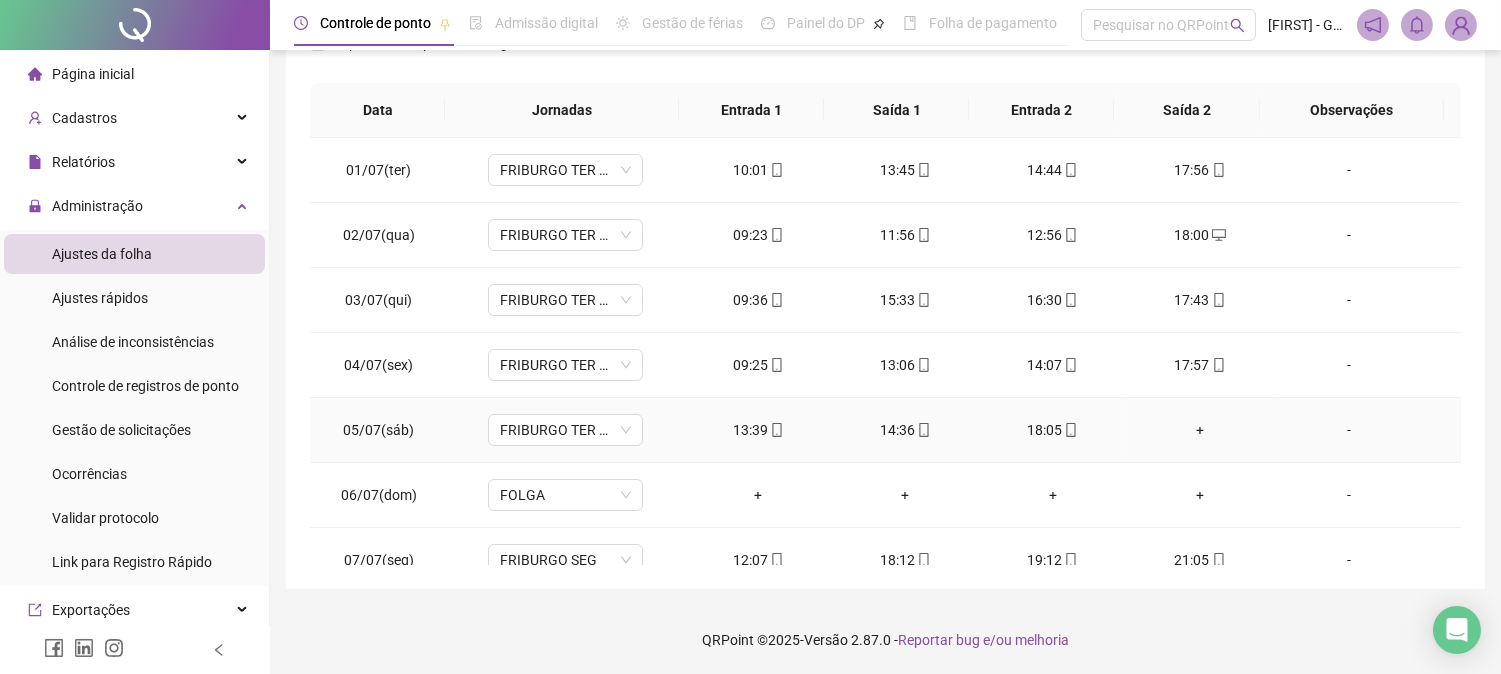 click on "+" at bounding box center [1199, 430] 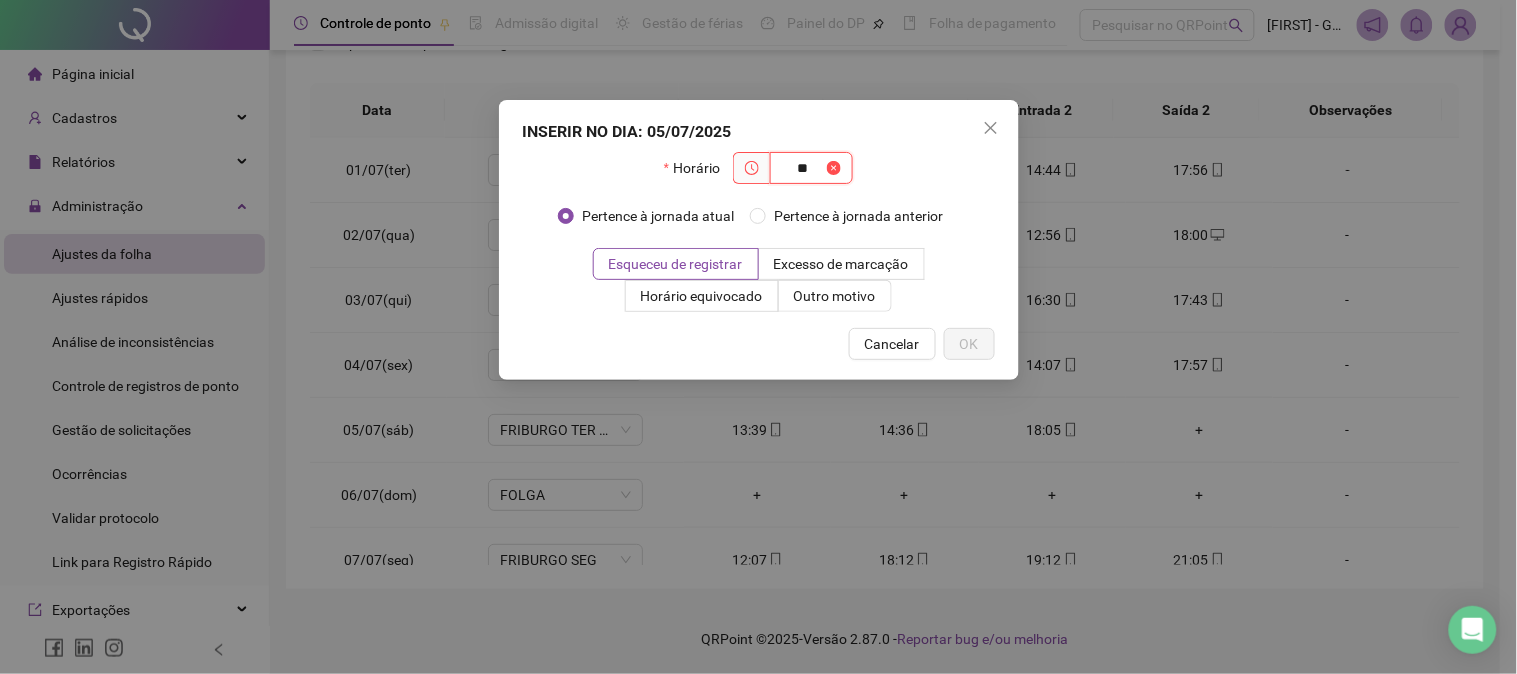 type on "*" 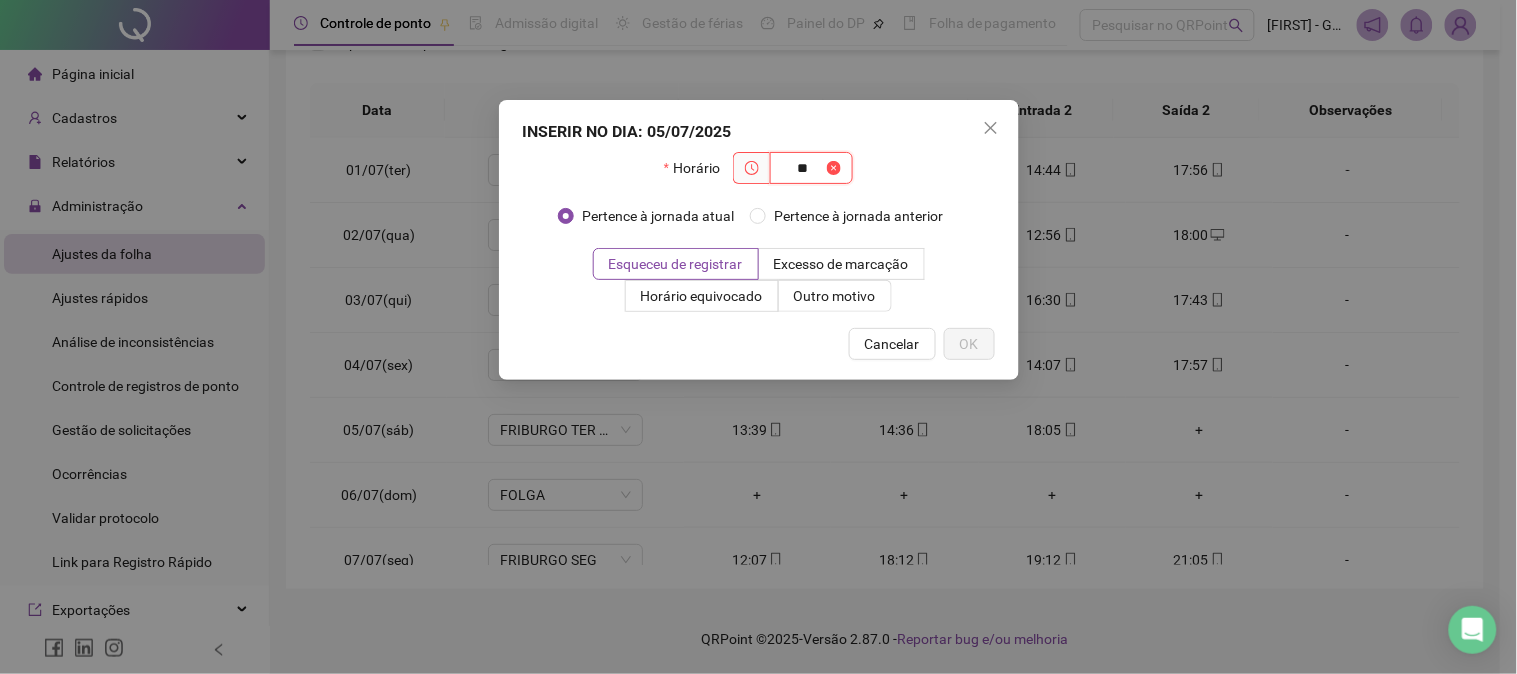 type on "*" 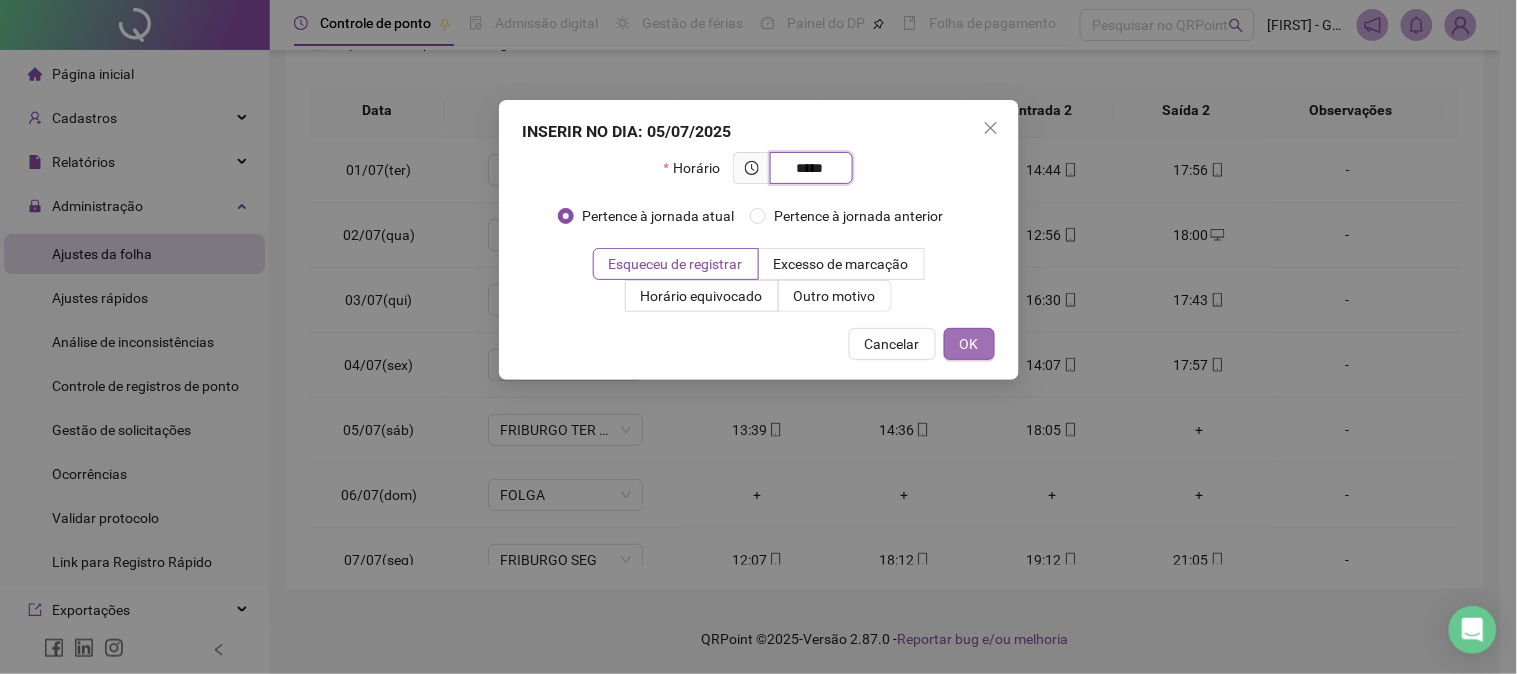 type on "*****" 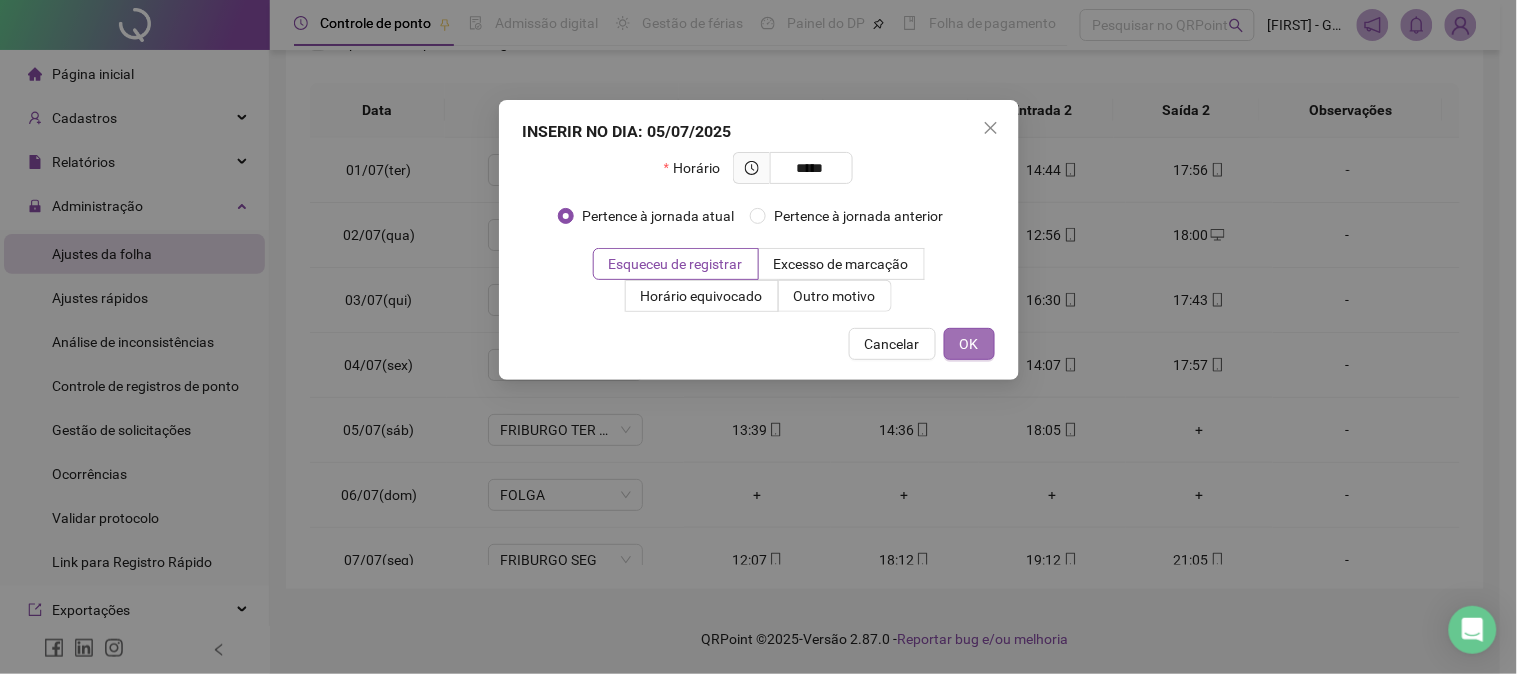click on "OK" at bounding box center [969, 344] 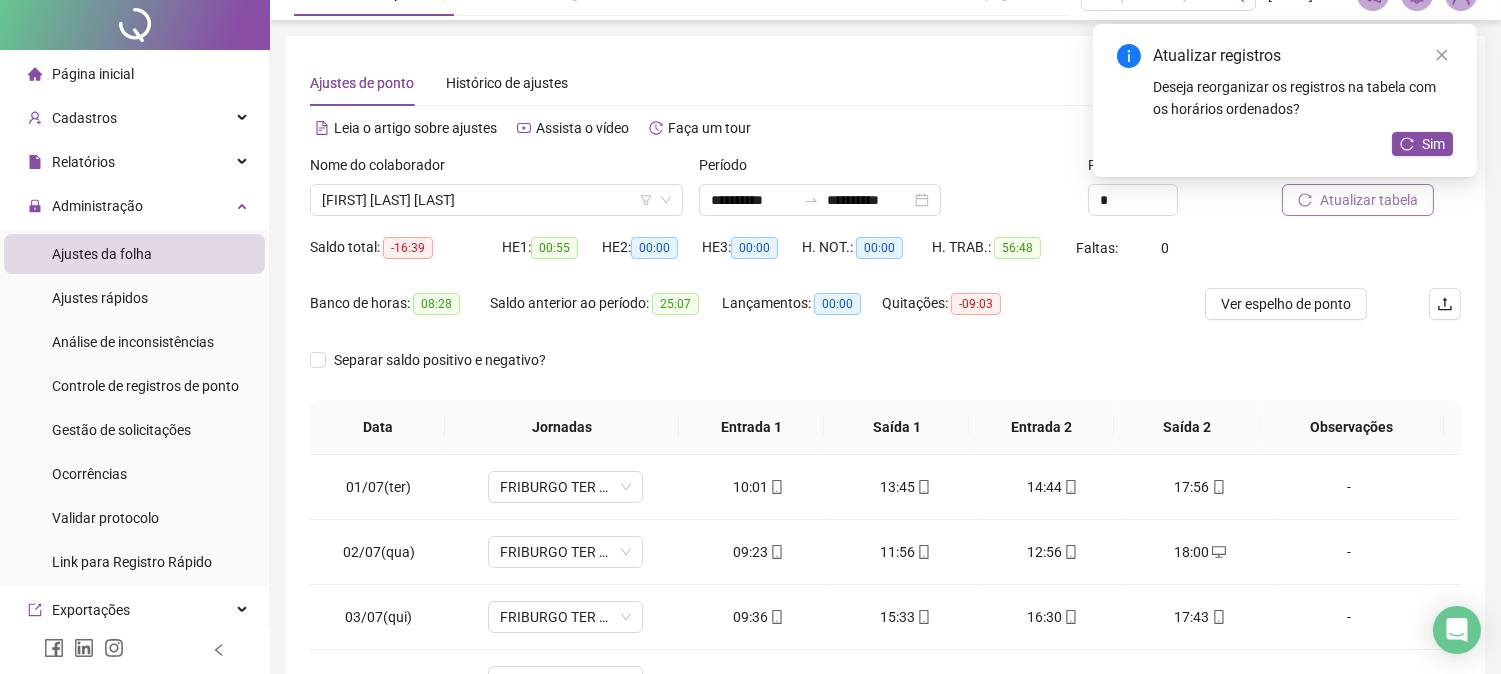 scroll, scrollTop: 0, scrollLeft: 0, axis: both 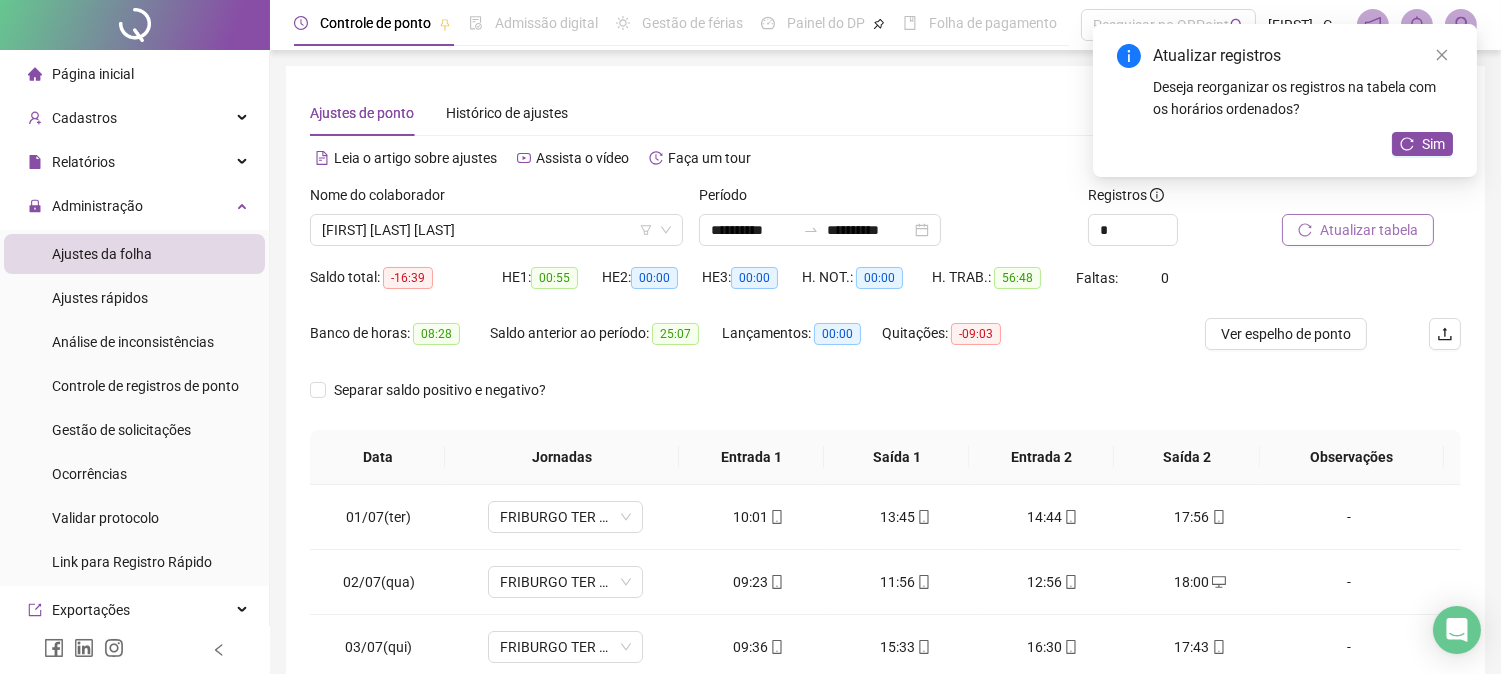 click on "Atualizar tabela" at bounding box center [1369, 230] 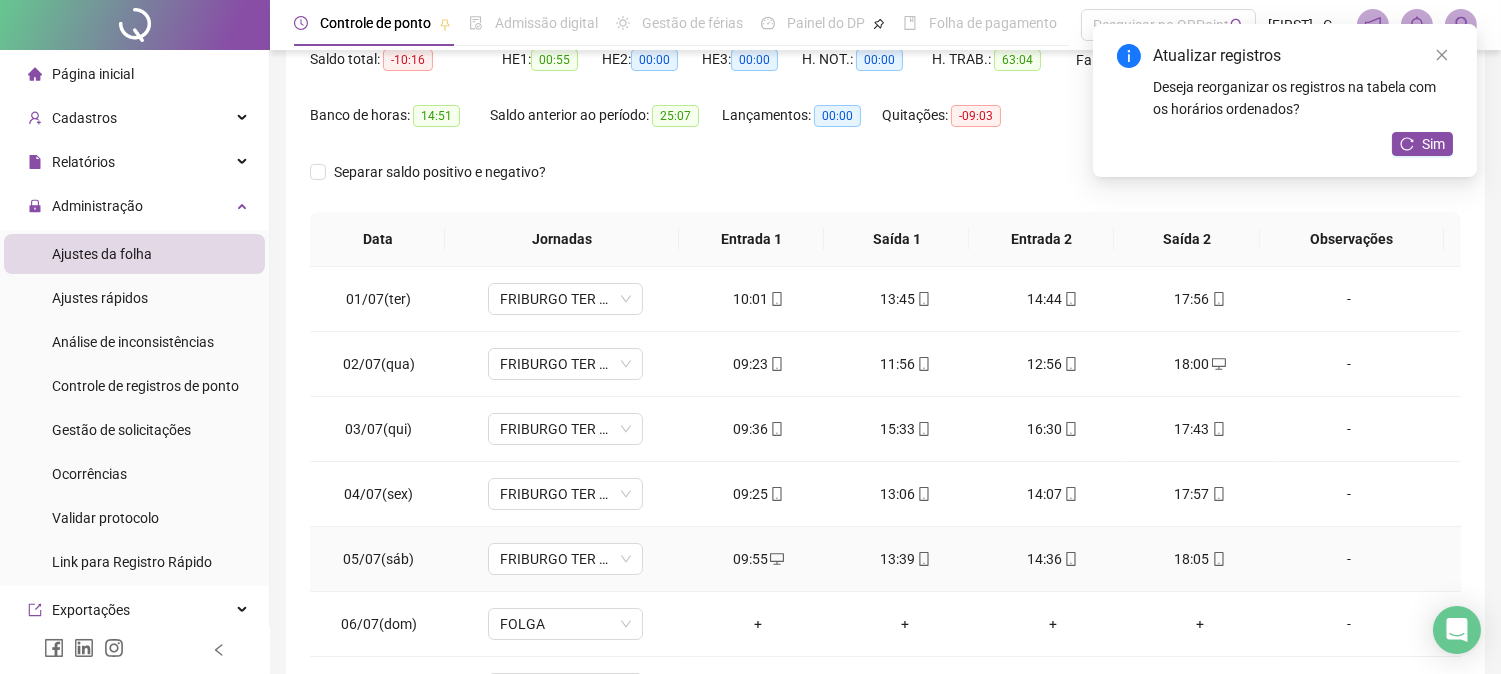 scroll, scrollTop: 347, scrollLeft: 0, axis: vertical 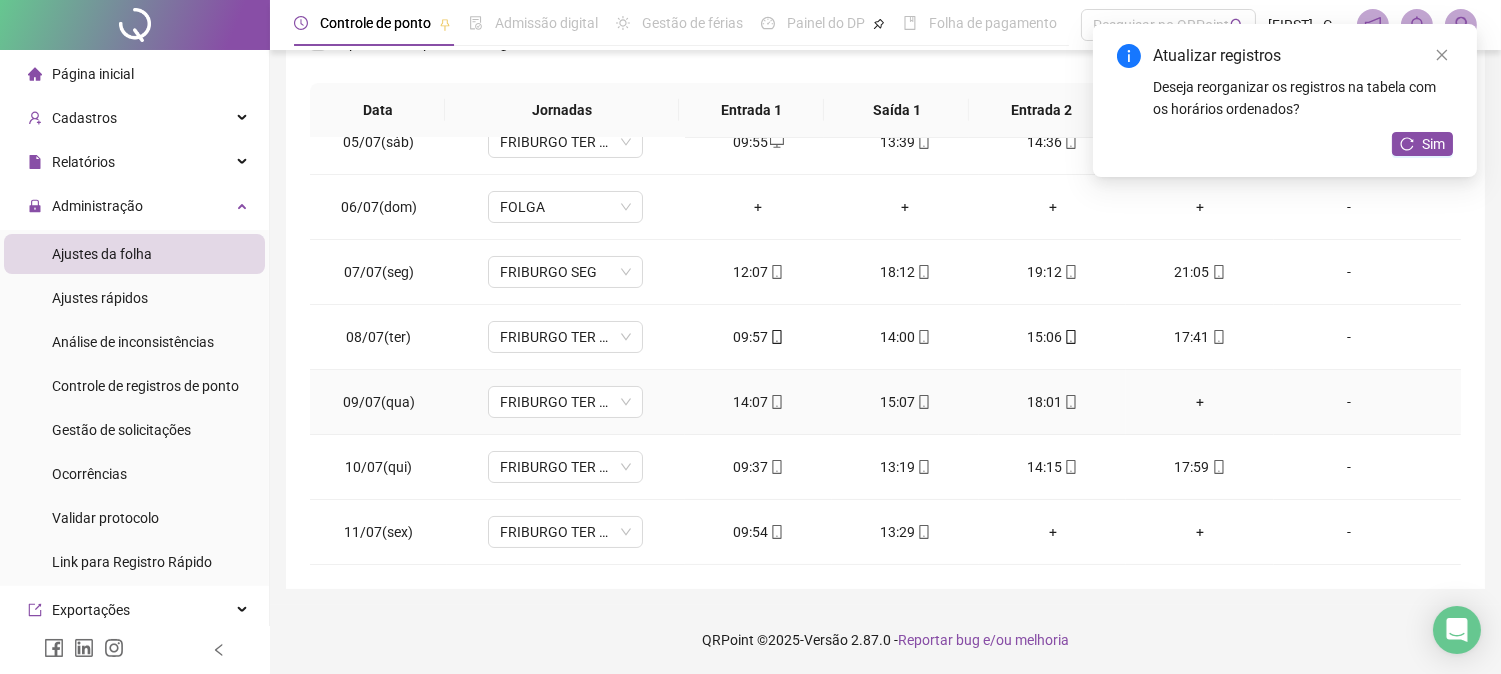 click on "+" at bounding box center [1199, 402] 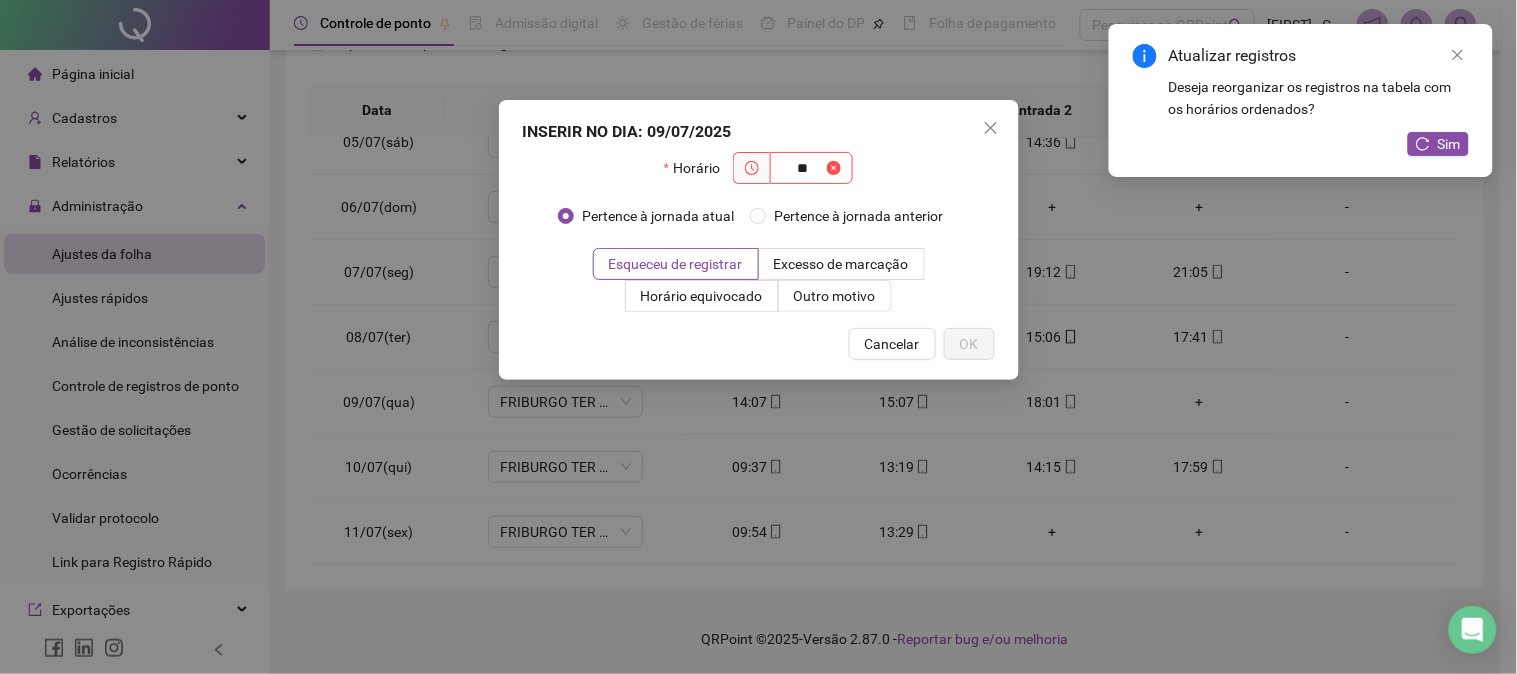 type on "*" 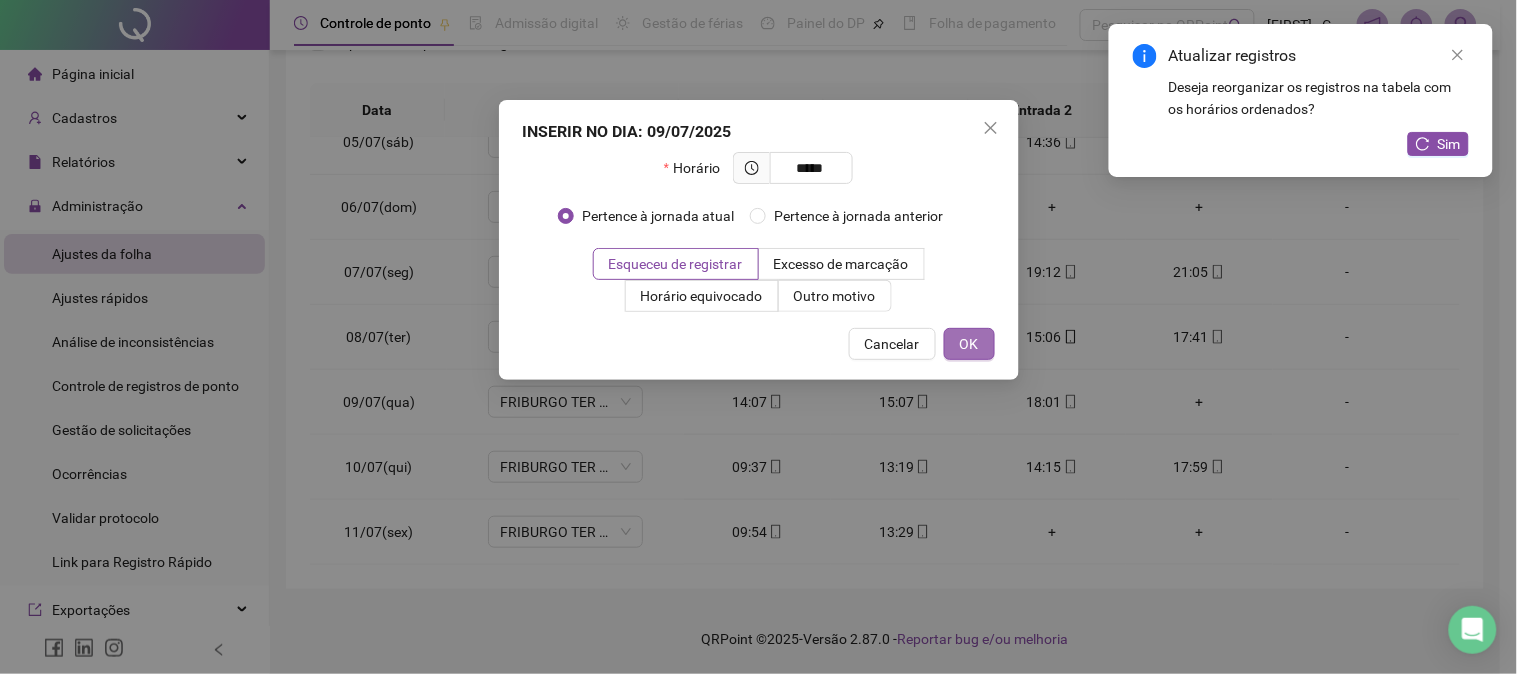 type on "*****" 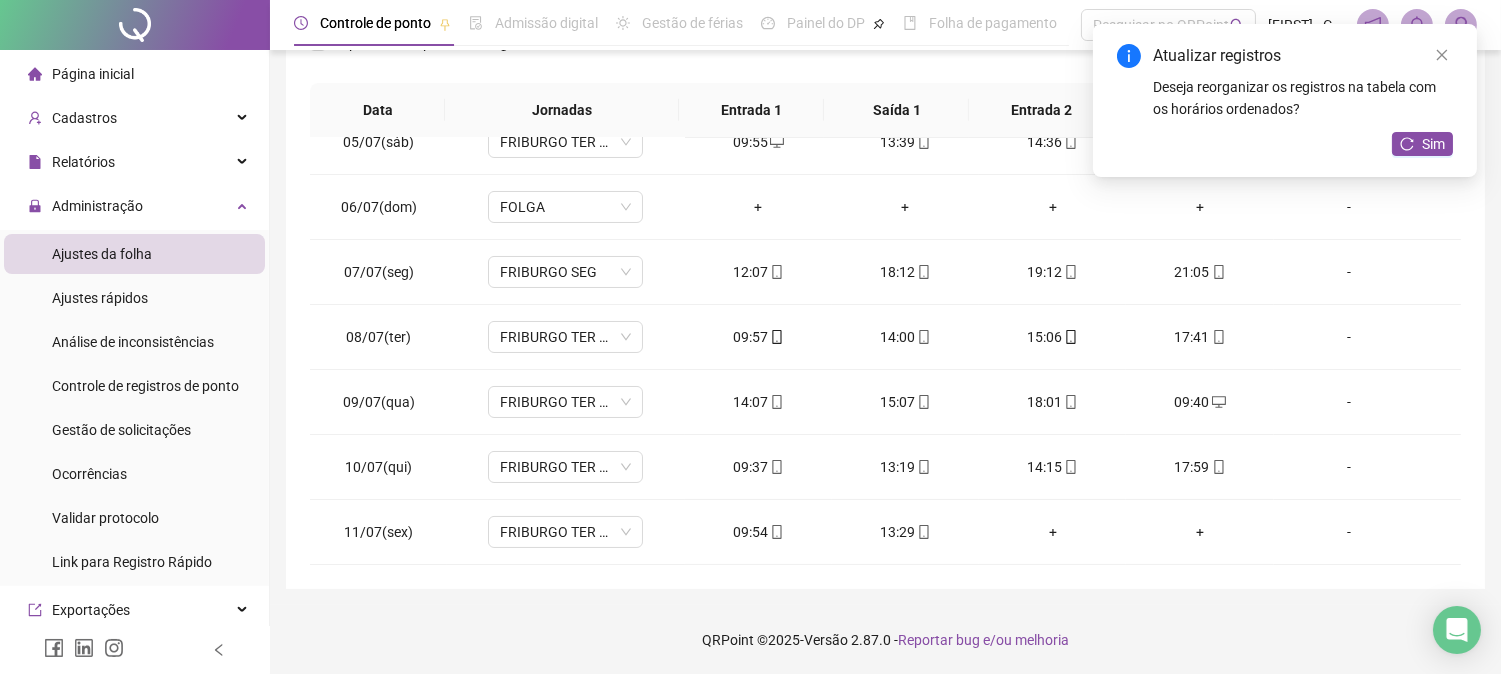 drag, startPoint x: 1492, startPoint y: 415, endPoint x: 1516, endPoint y: 220, distance: 196.47137 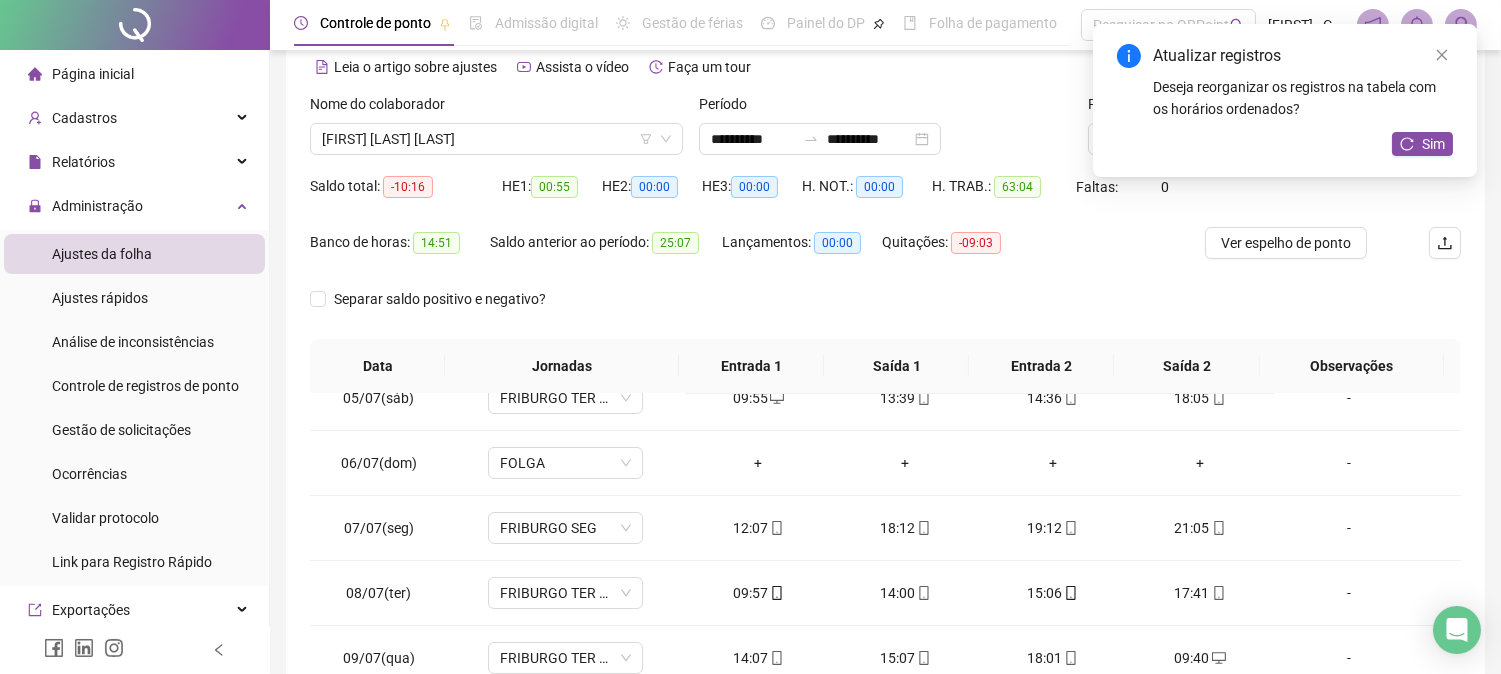 scroll, scrollTop: 20, scrollLeft: 0, axis: vertical 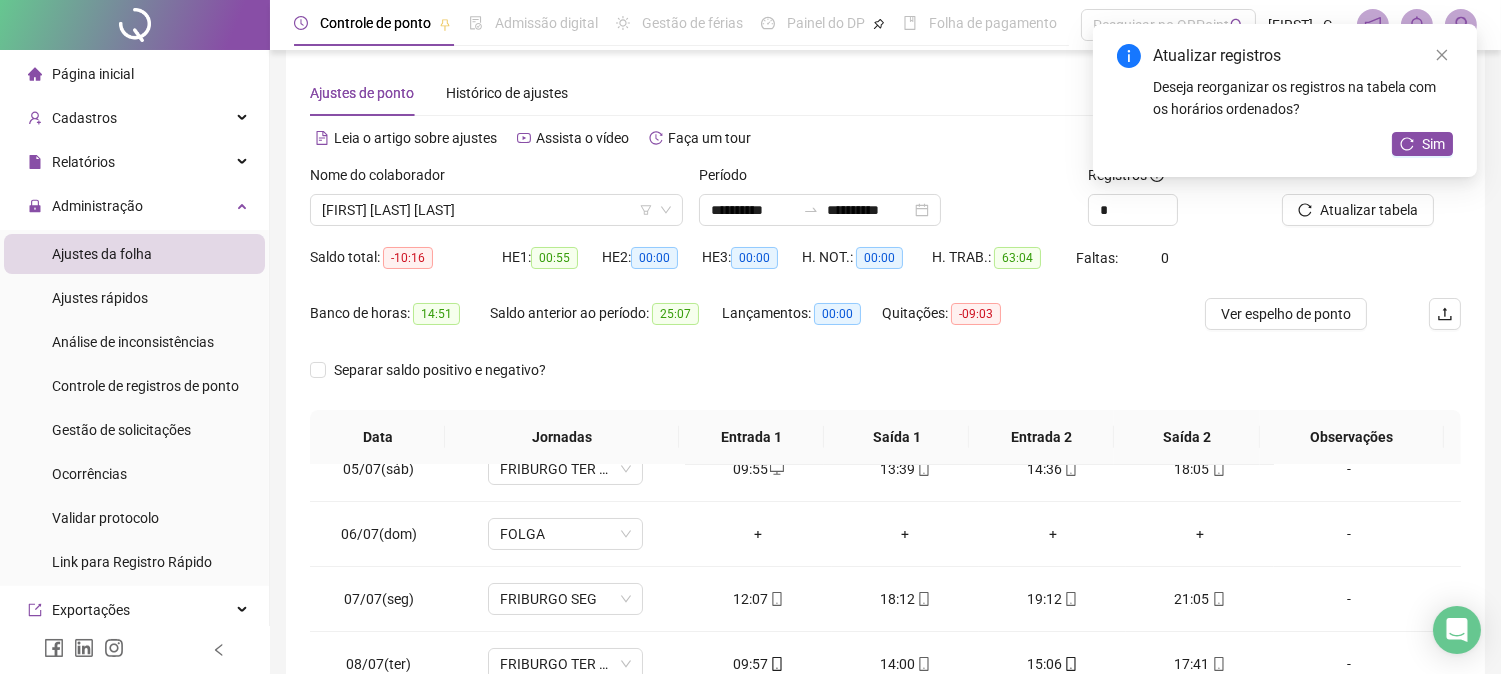 click on "Atualizar tabela" at bounding box center (1371, 203) 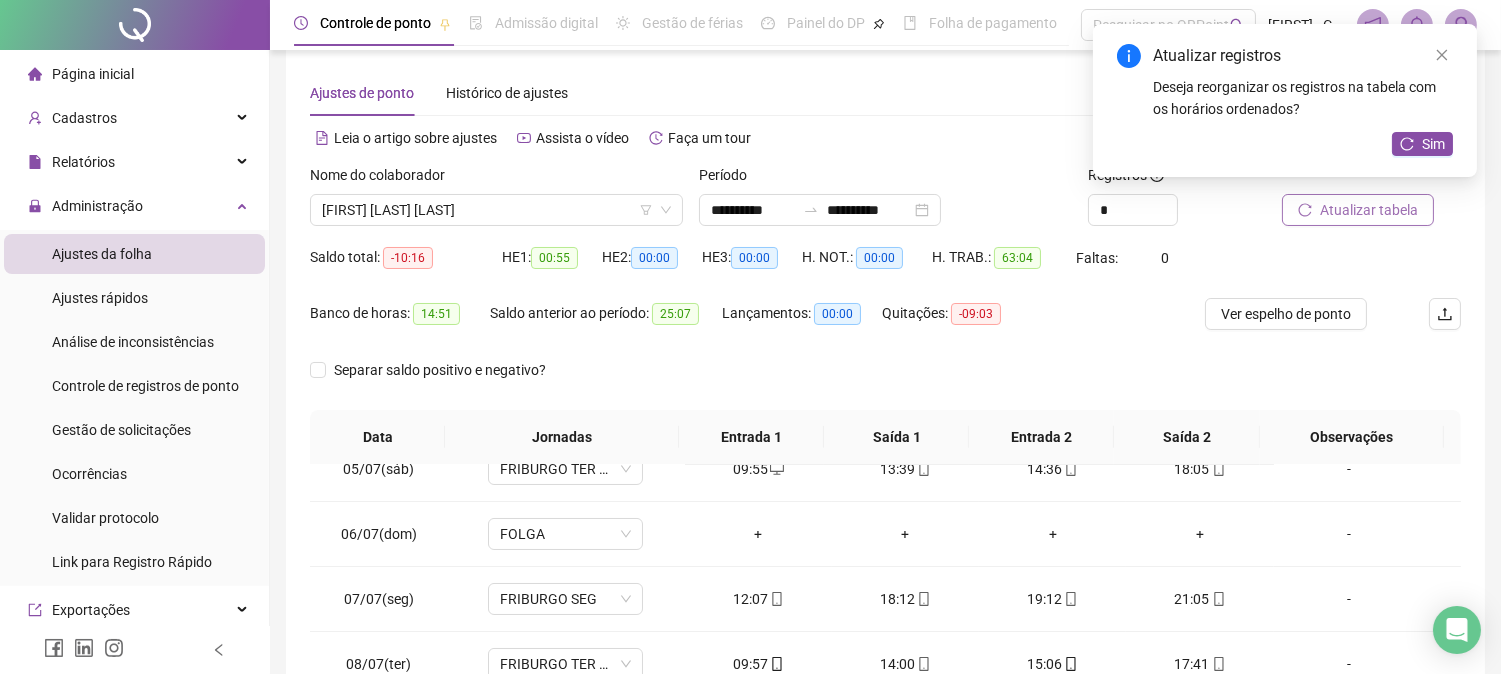 click on "Atualizar tabela" at bounding box center [1369, 210] 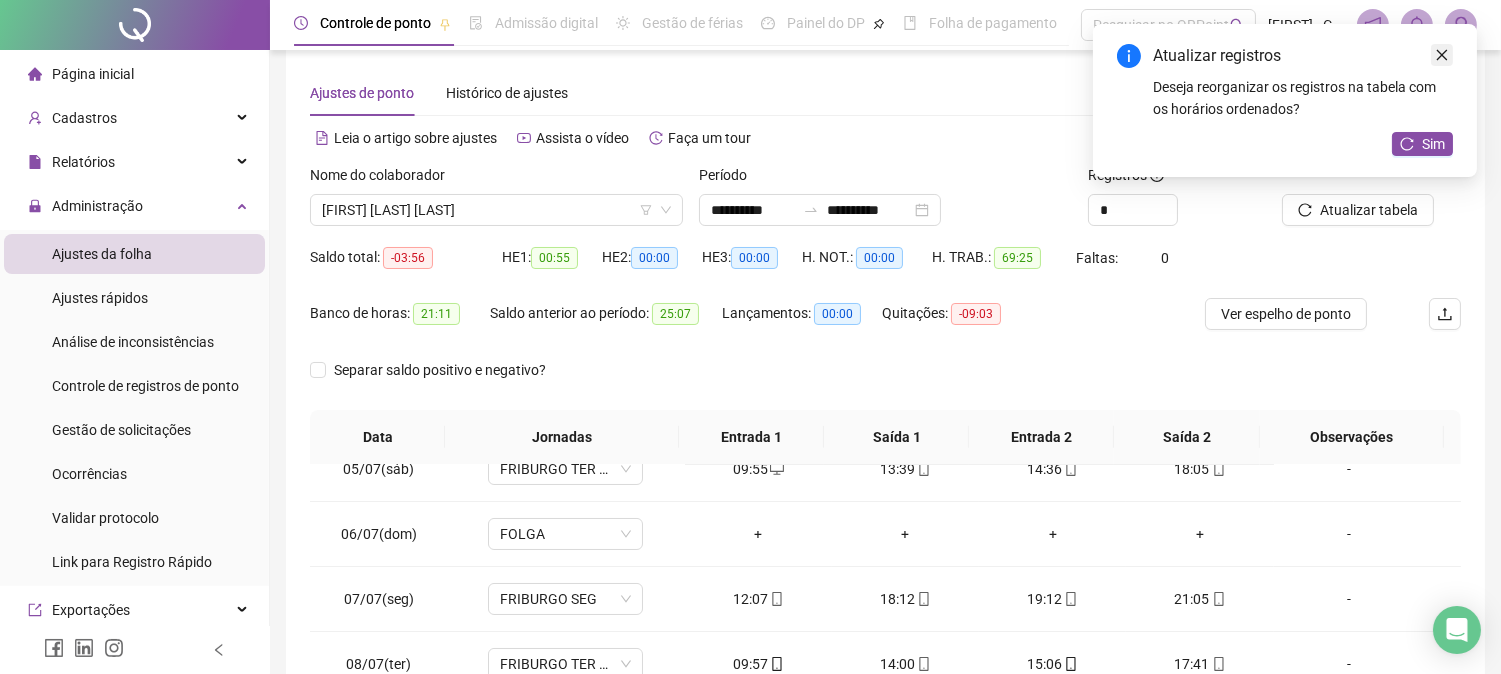 click 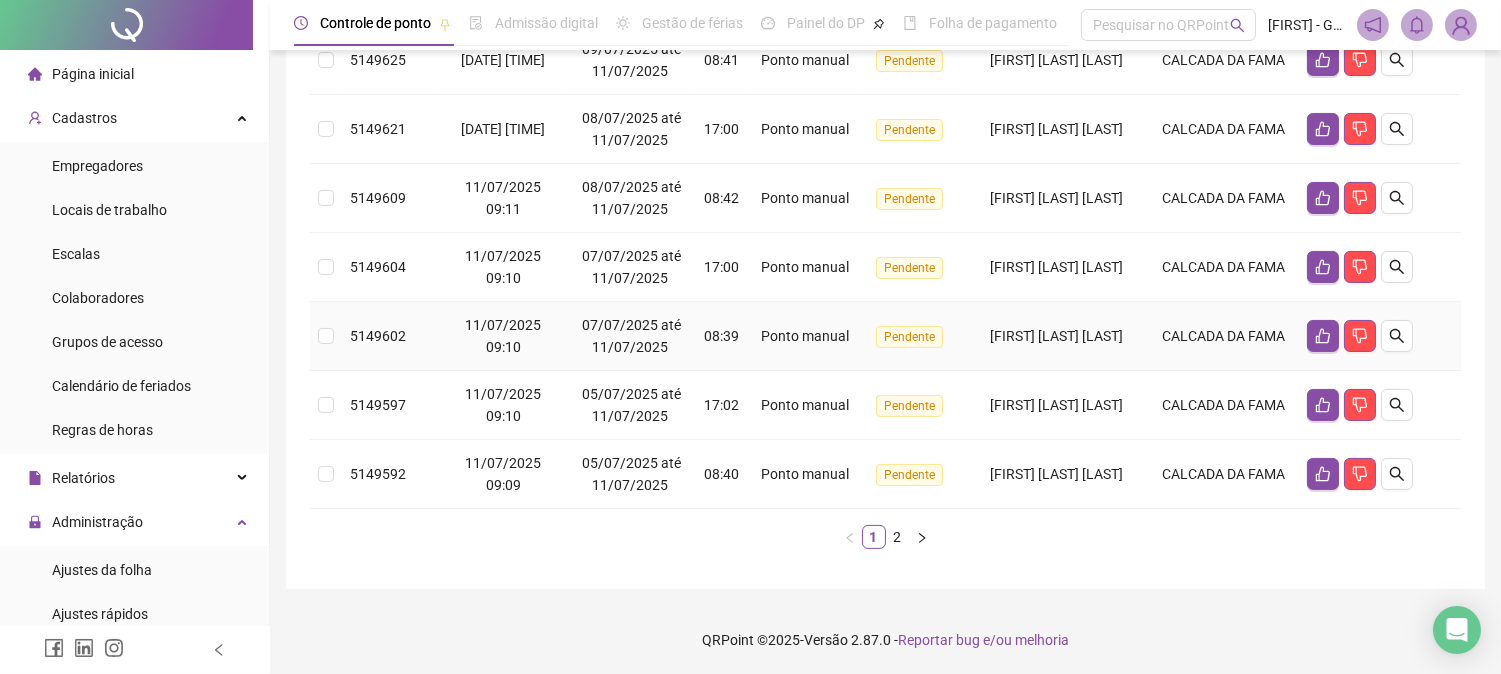 scroll, scrollTop: 557, scrollLeft: 0, axis: vertical 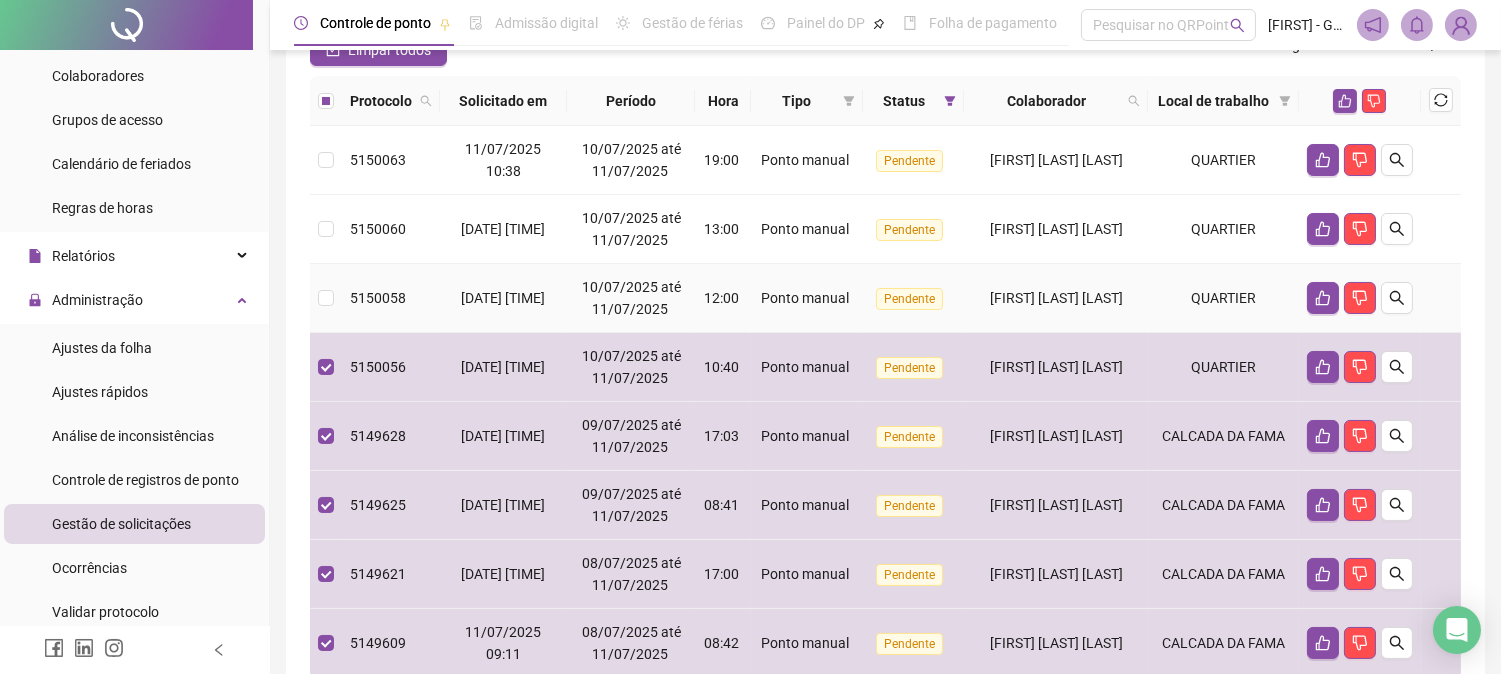 click at bounding box center [326, 298] 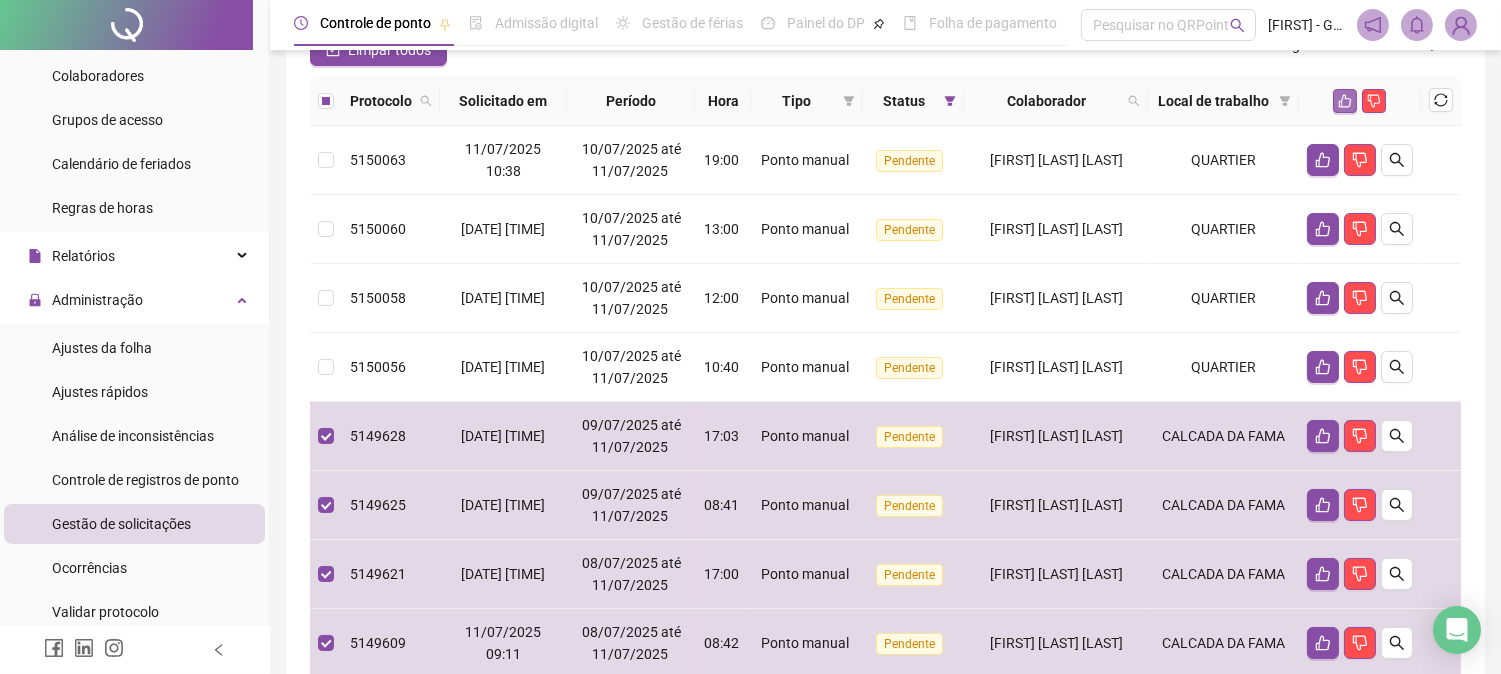 click 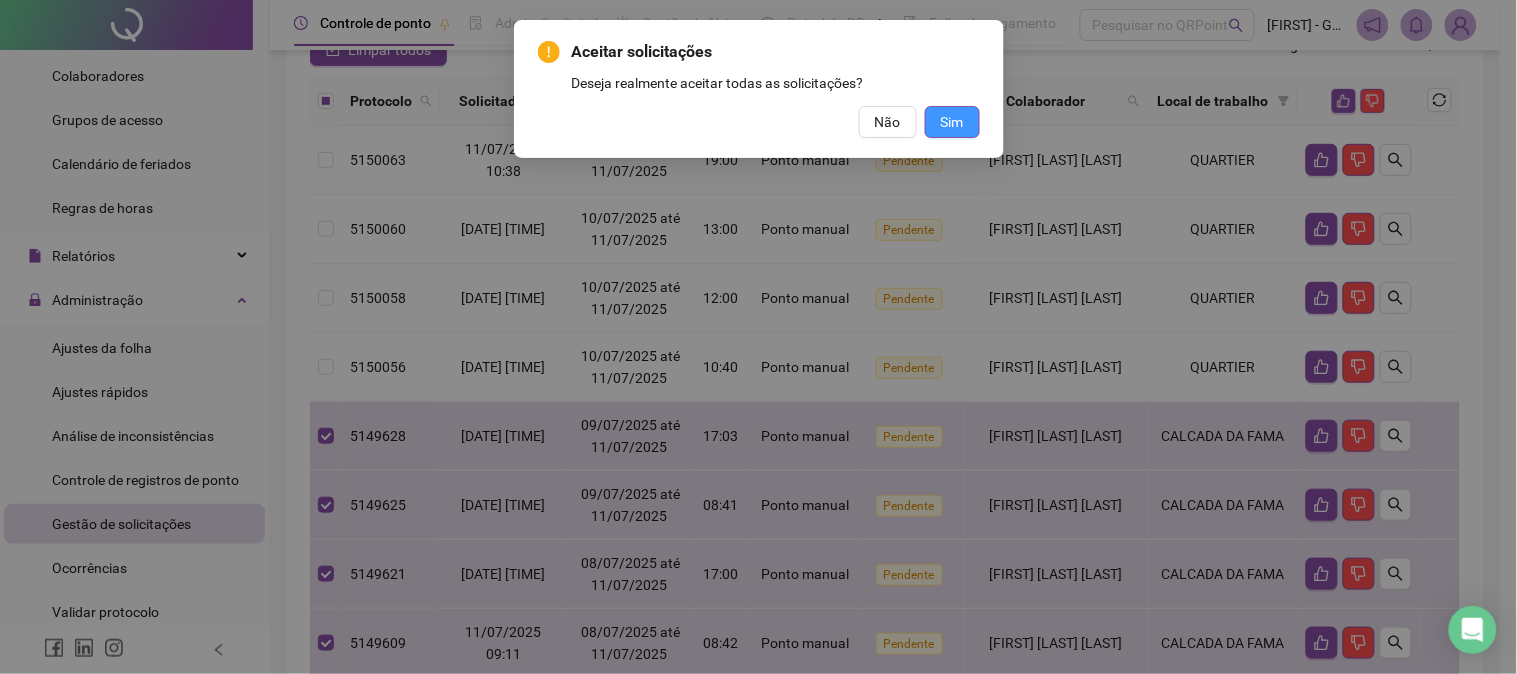 click on "Sim" at bounding box center (952, 122) 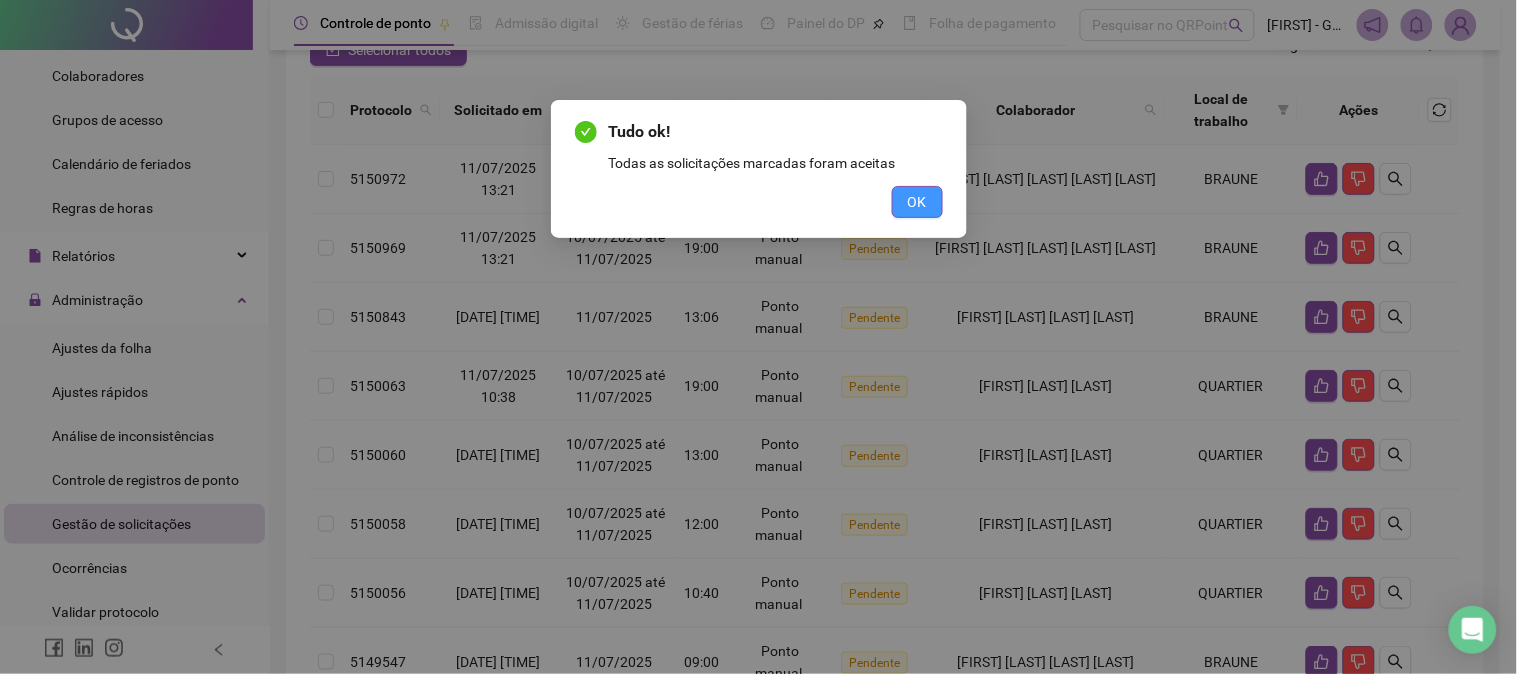 click on "OK" at bounding box center (917, 202) 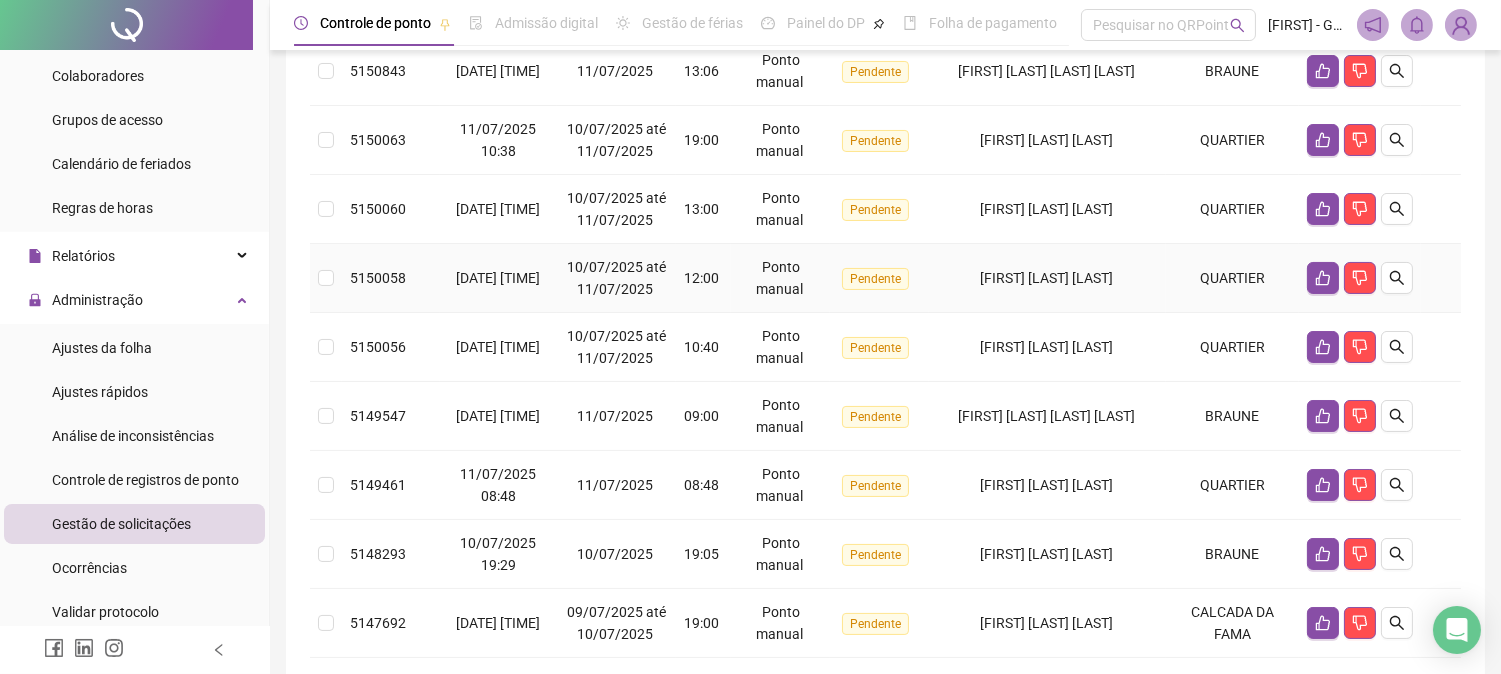 scroll, scrollTop: 663, scrollLeft: 0, axis: vertical 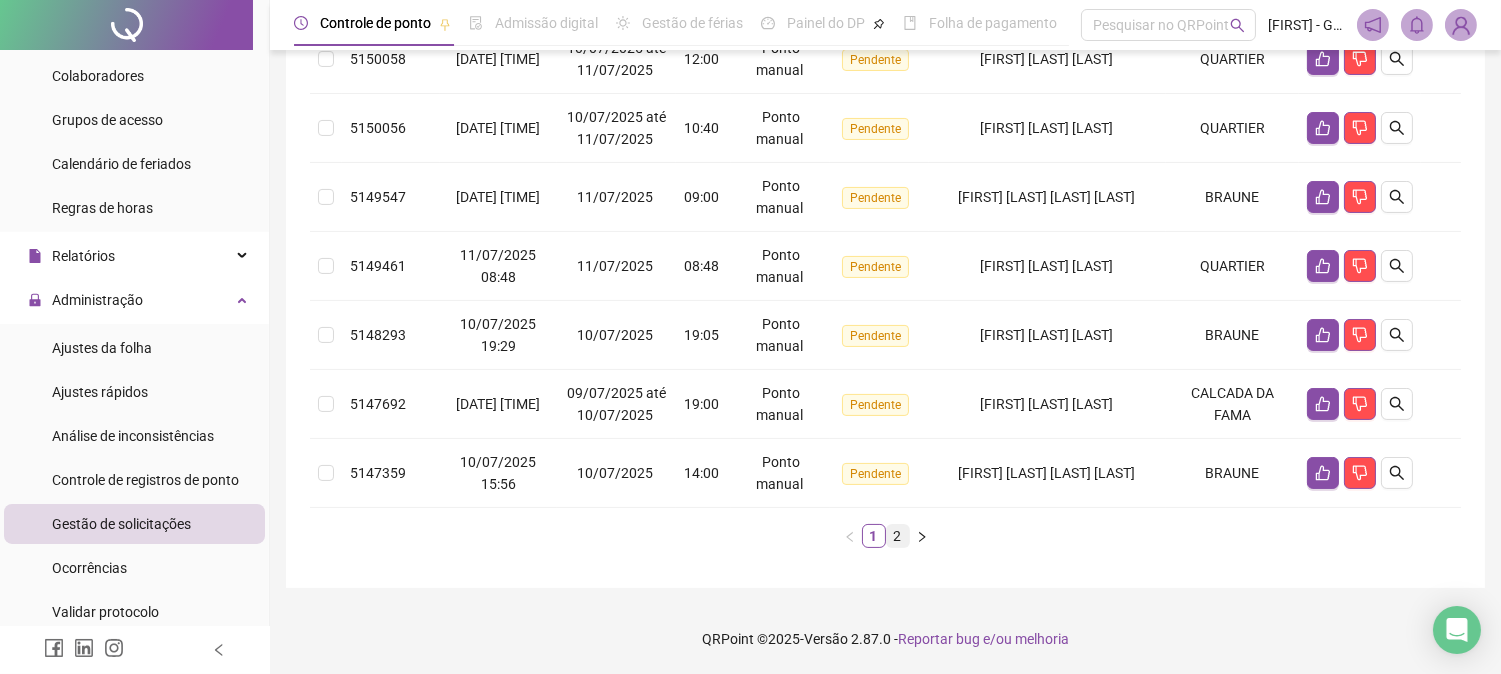 click on "2" at bounding box center [898, 536] 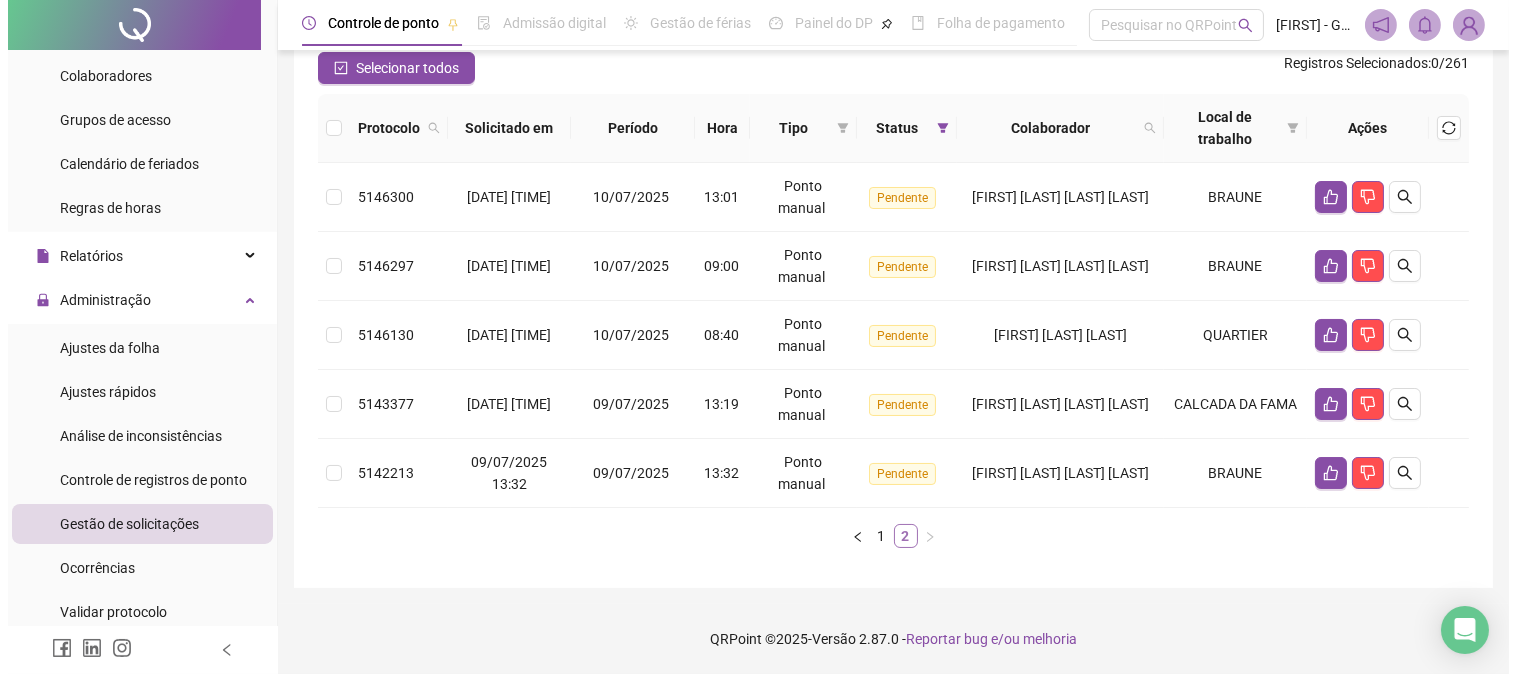 scroll, scrollTop: 180, scrollLeft: 0, axis: vertical 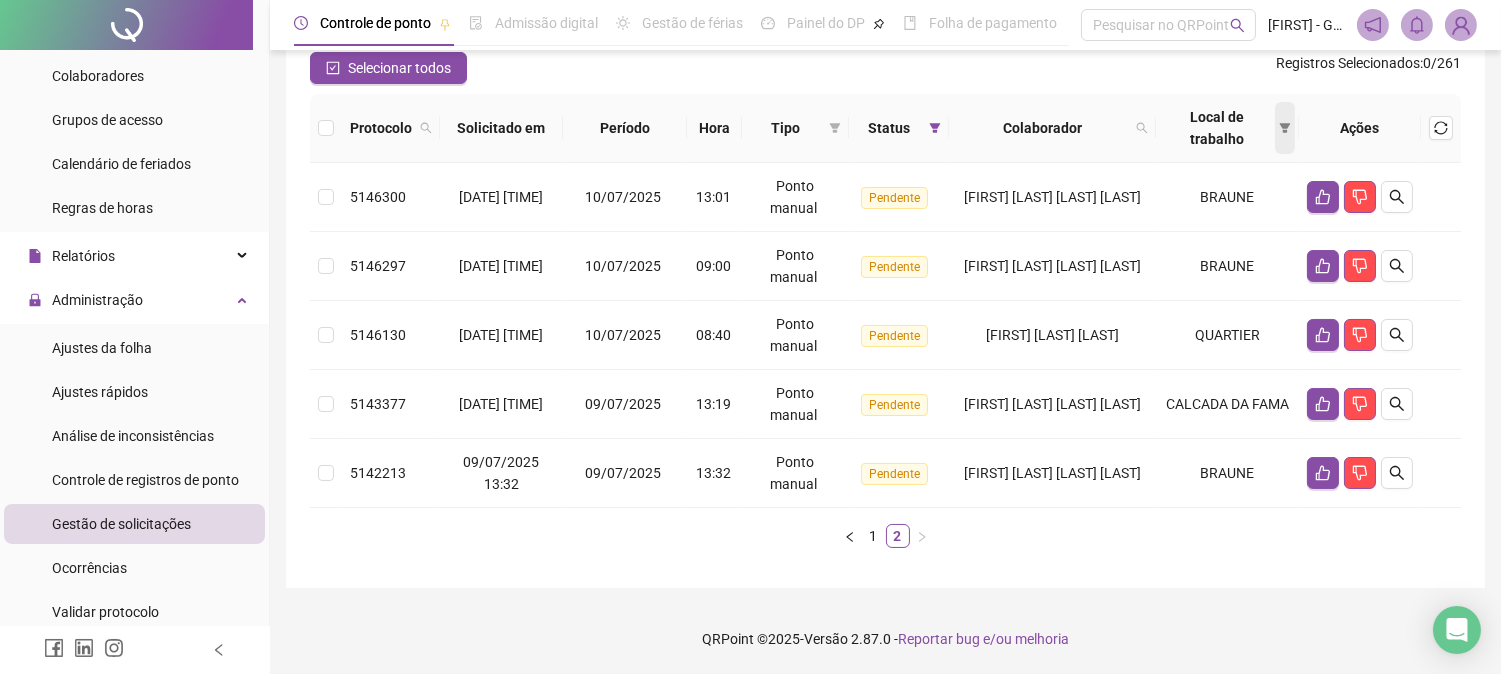 click 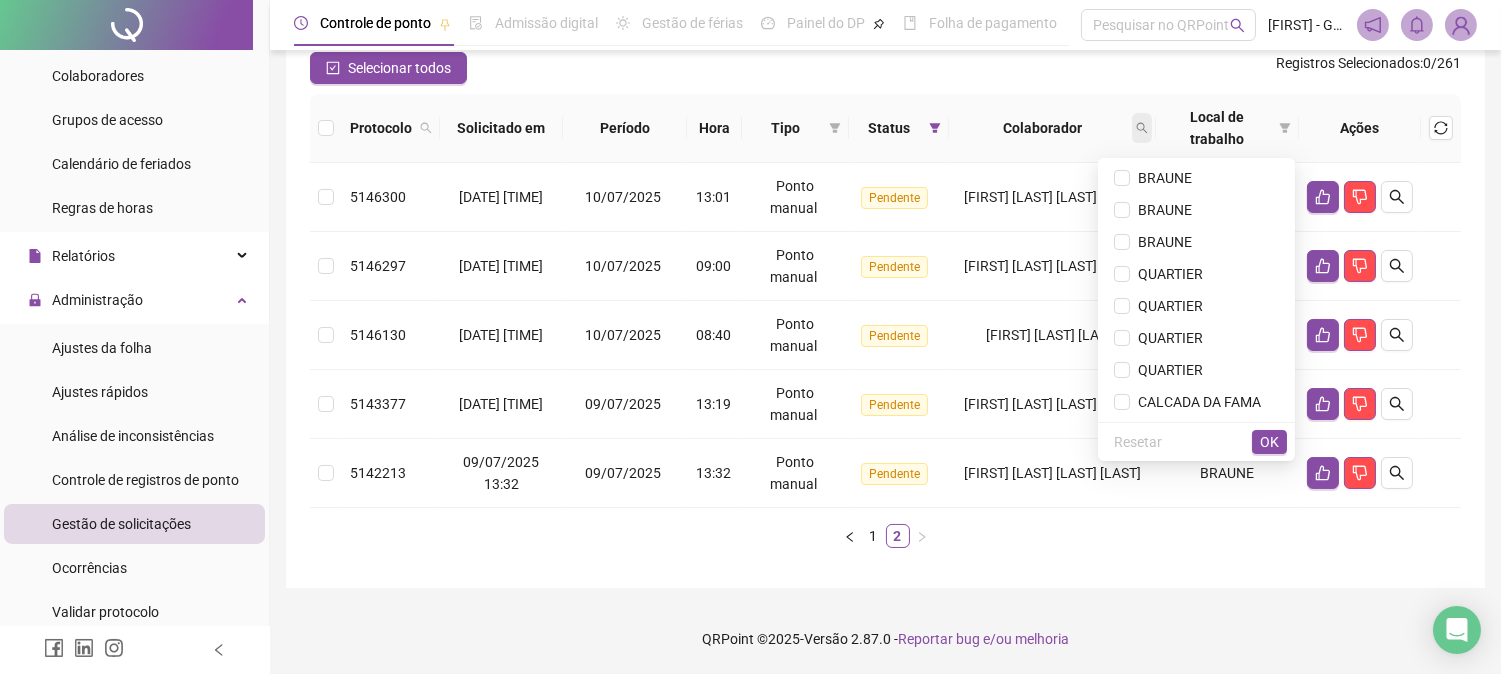 click 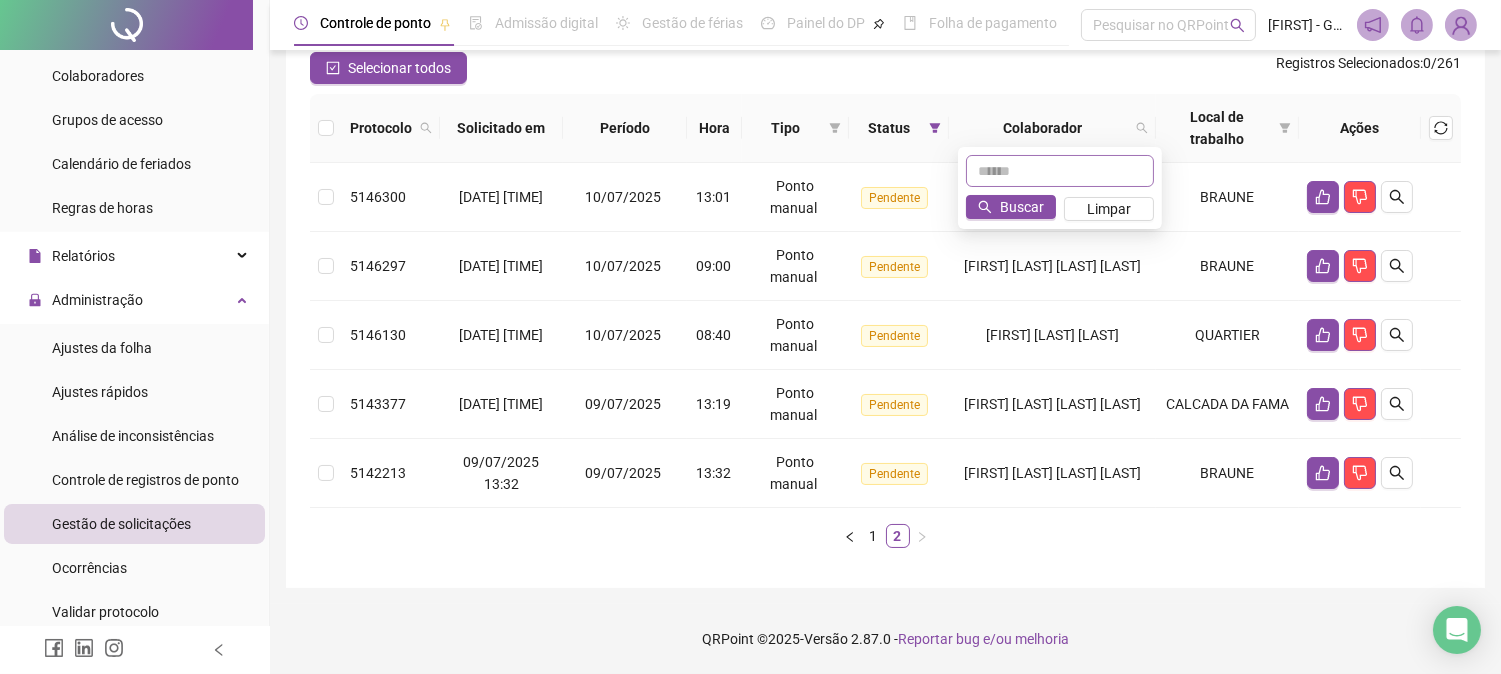 click at bounding box center [1060, 171] 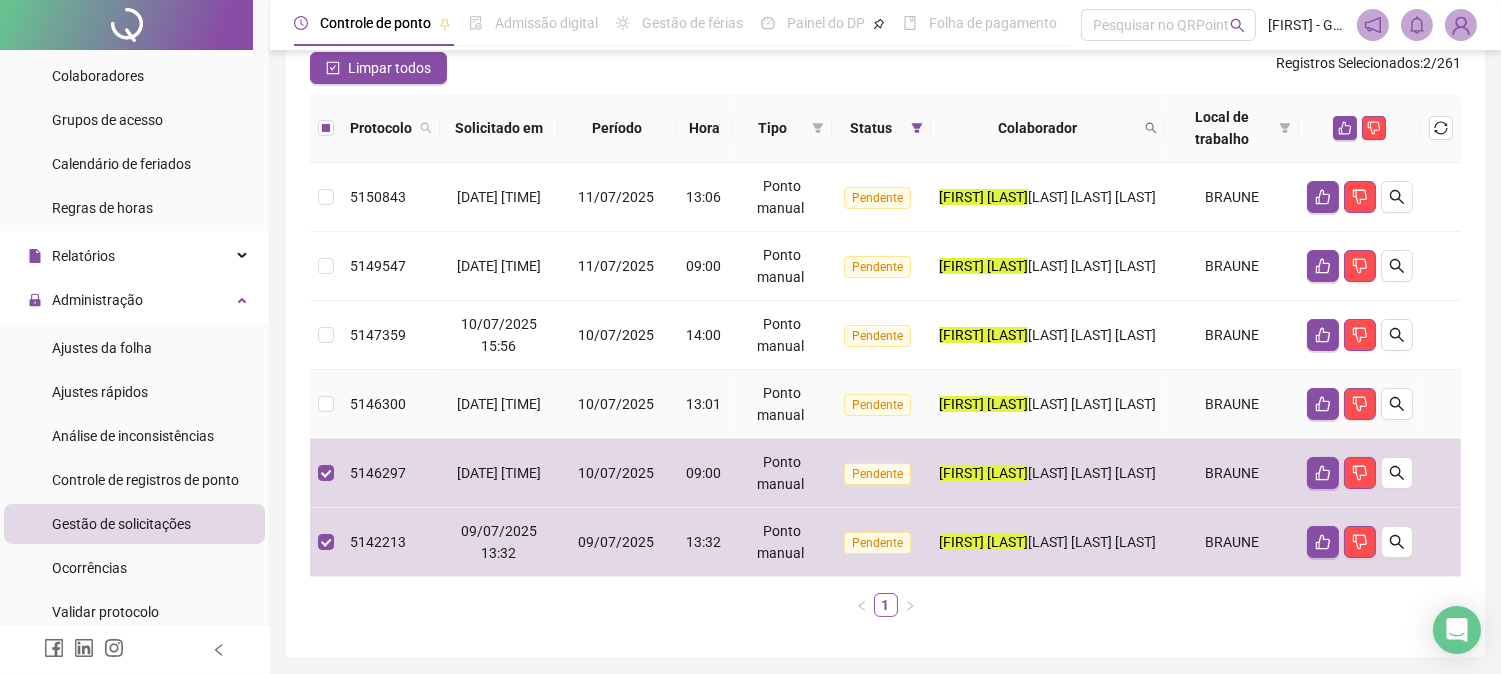 click at bounding box center (326, 404) 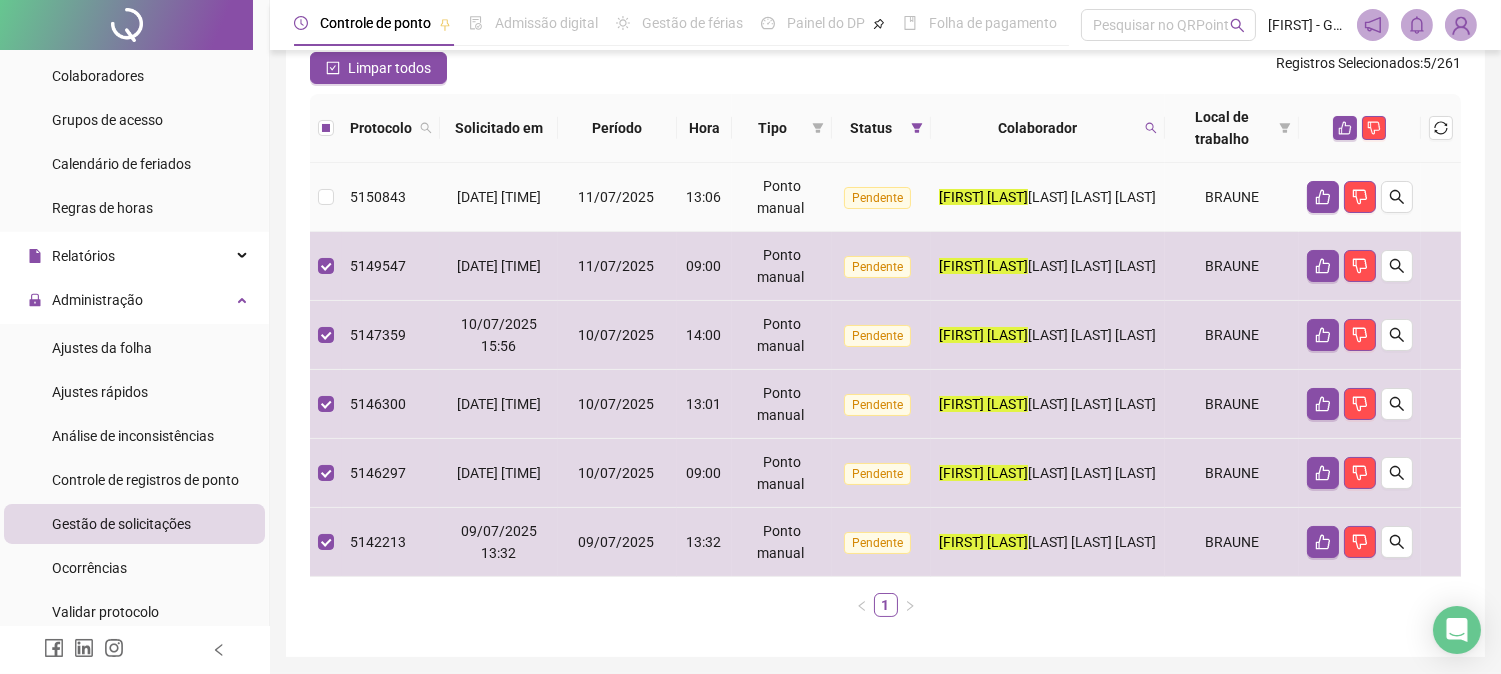 click at bounding box center (326, 197) 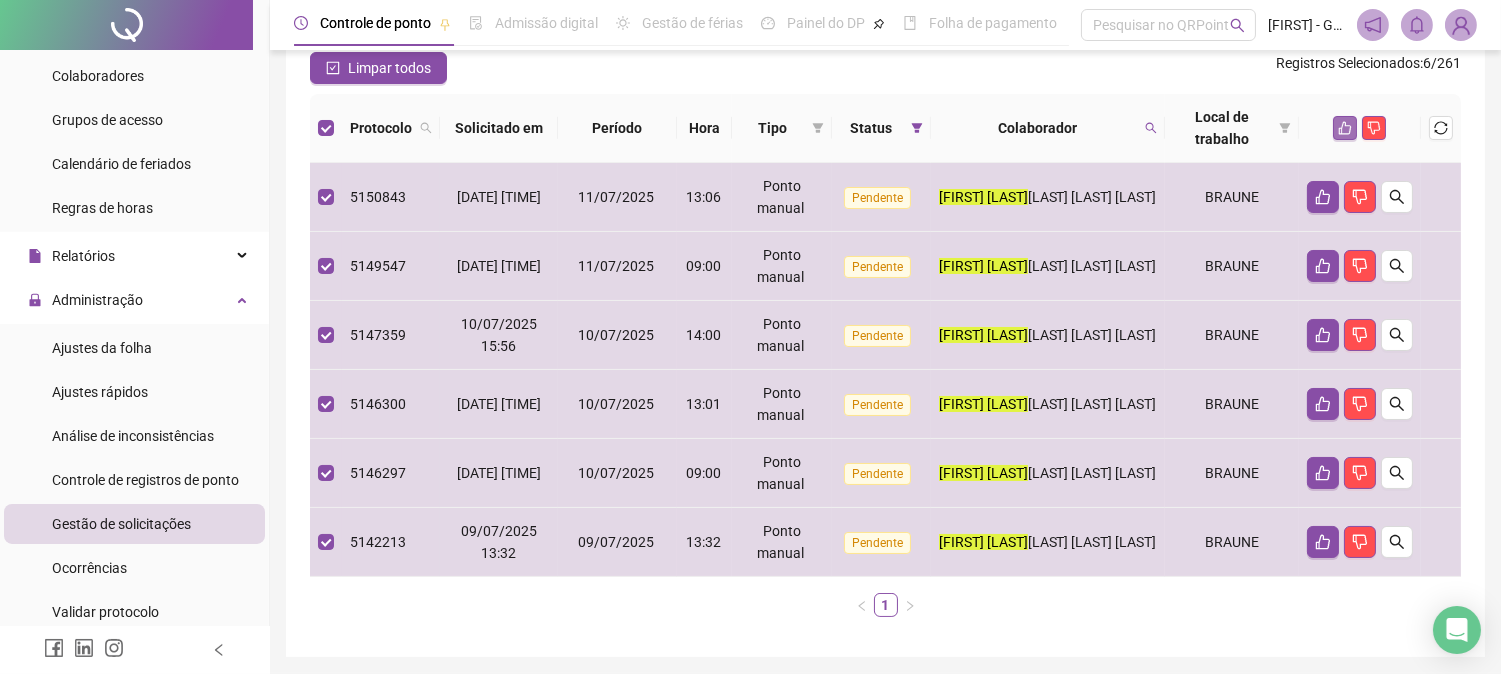 click 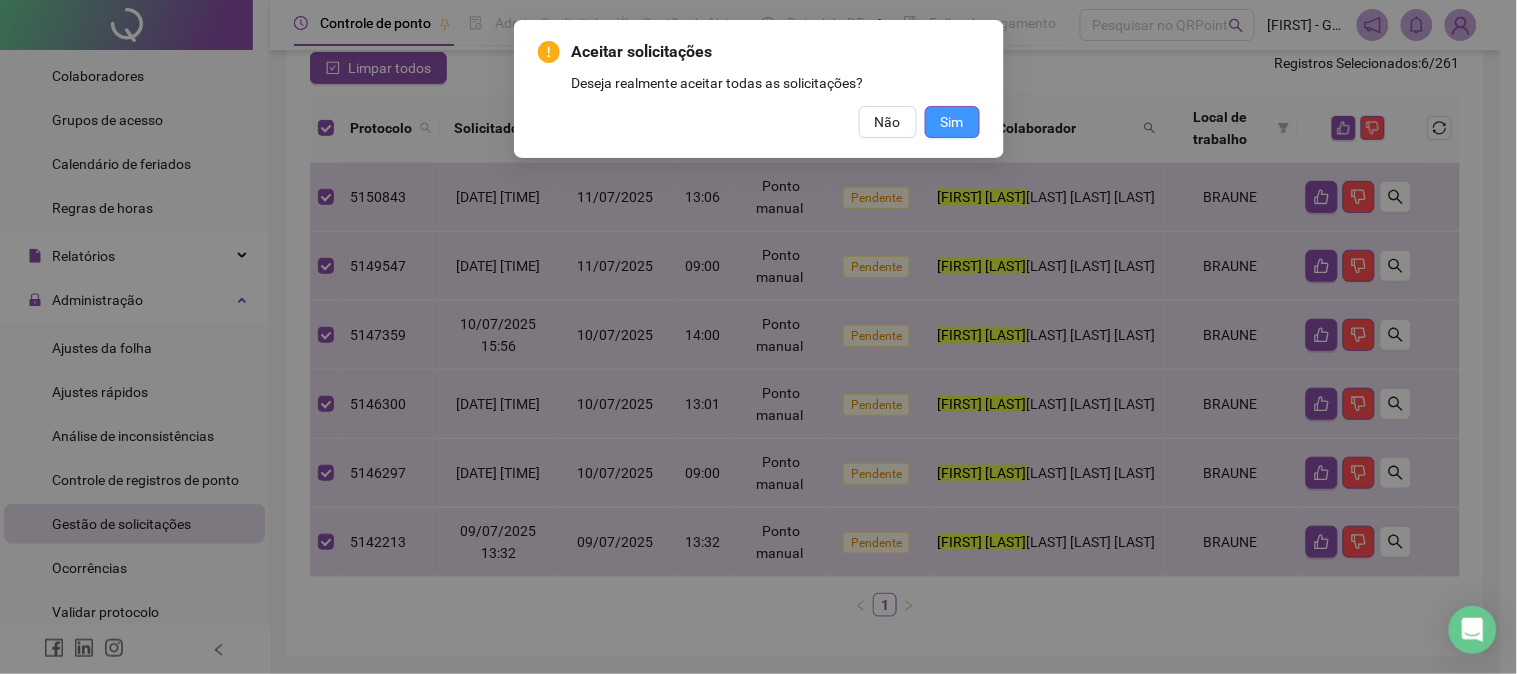 click on "Sim" at bounding box center (952, 122) 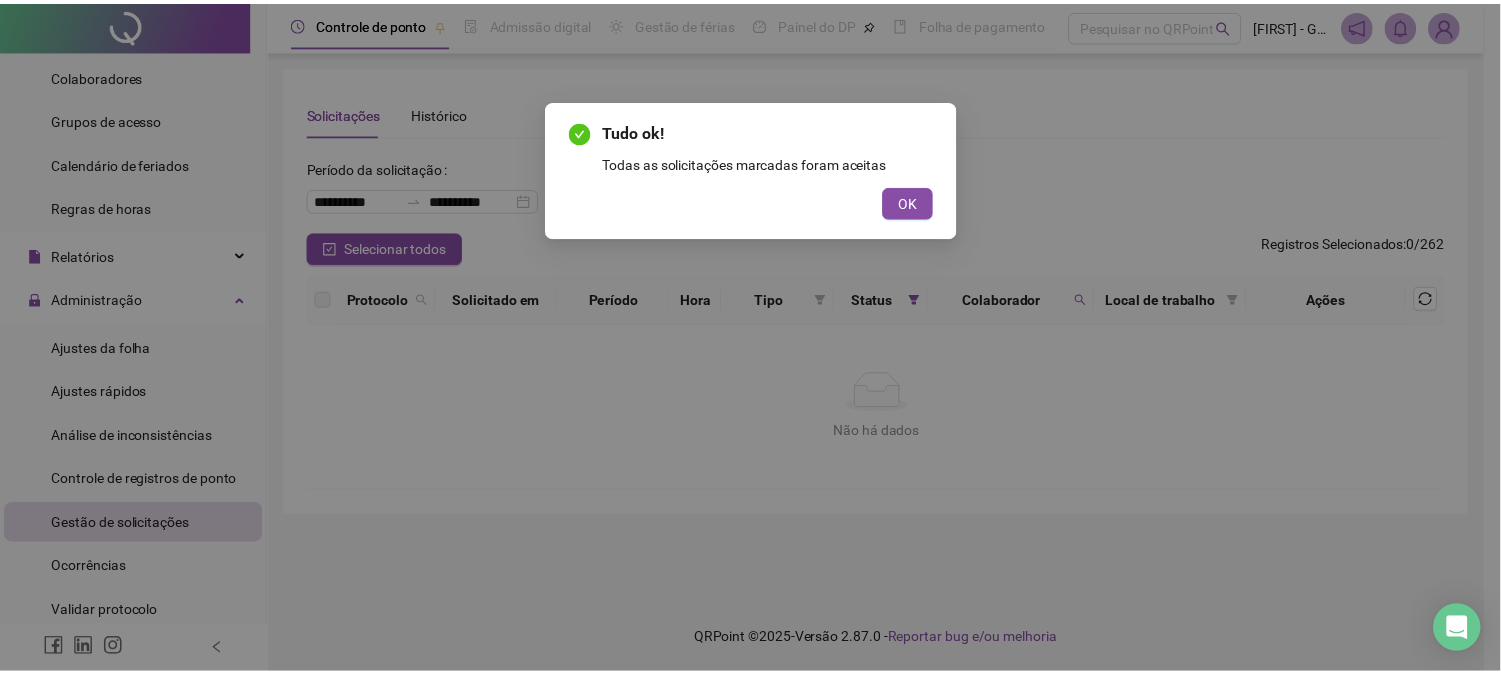 scroll, scrollTop: 0, scrollLeft: 0, axis: both 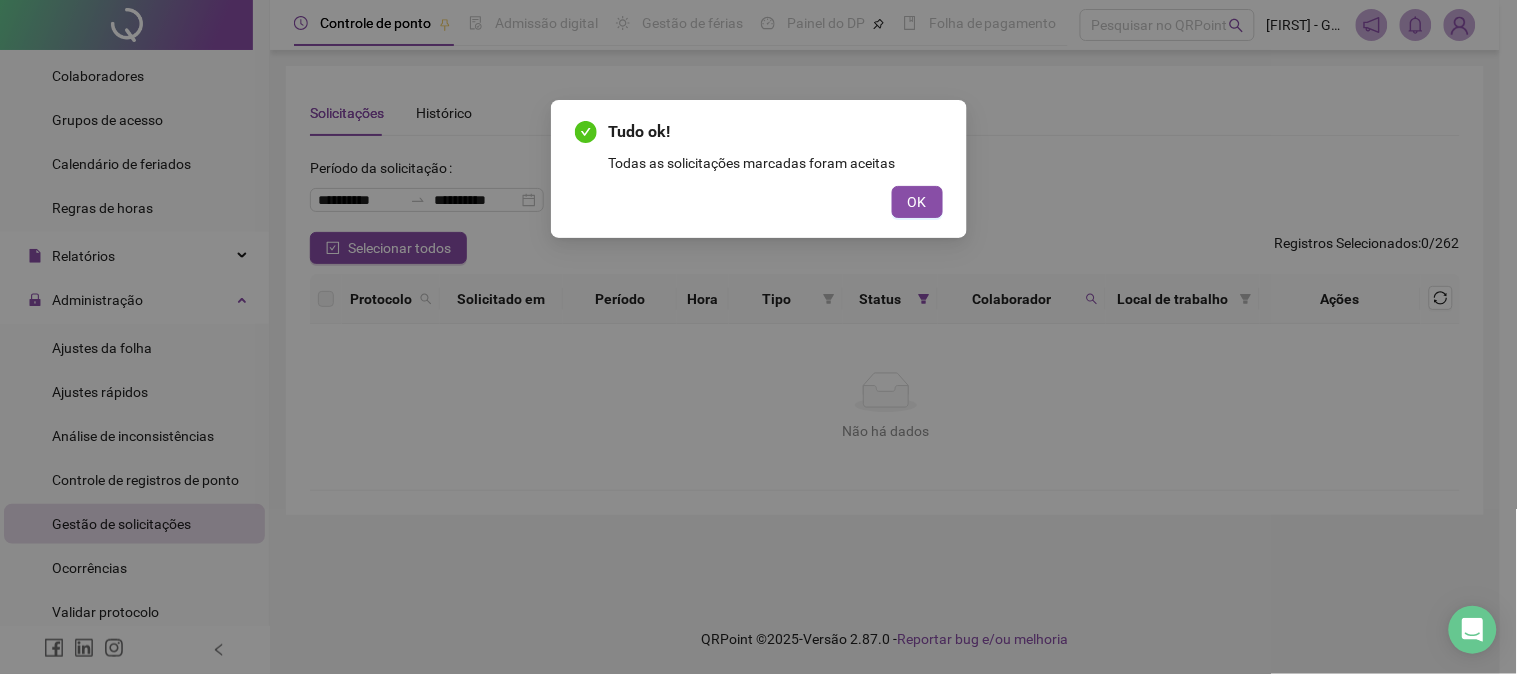 click on "OK" at bounding box center (917, 202) 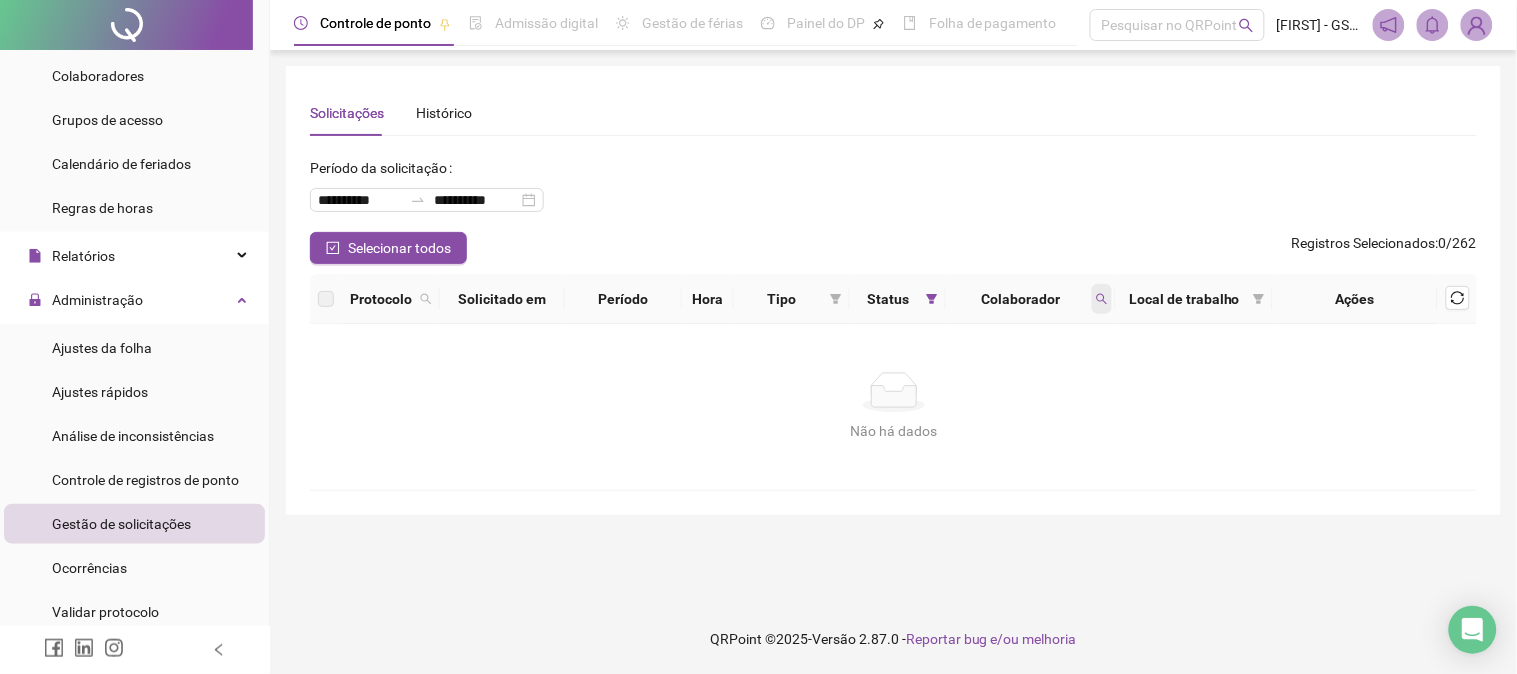click at bounding box center [1102, 299] 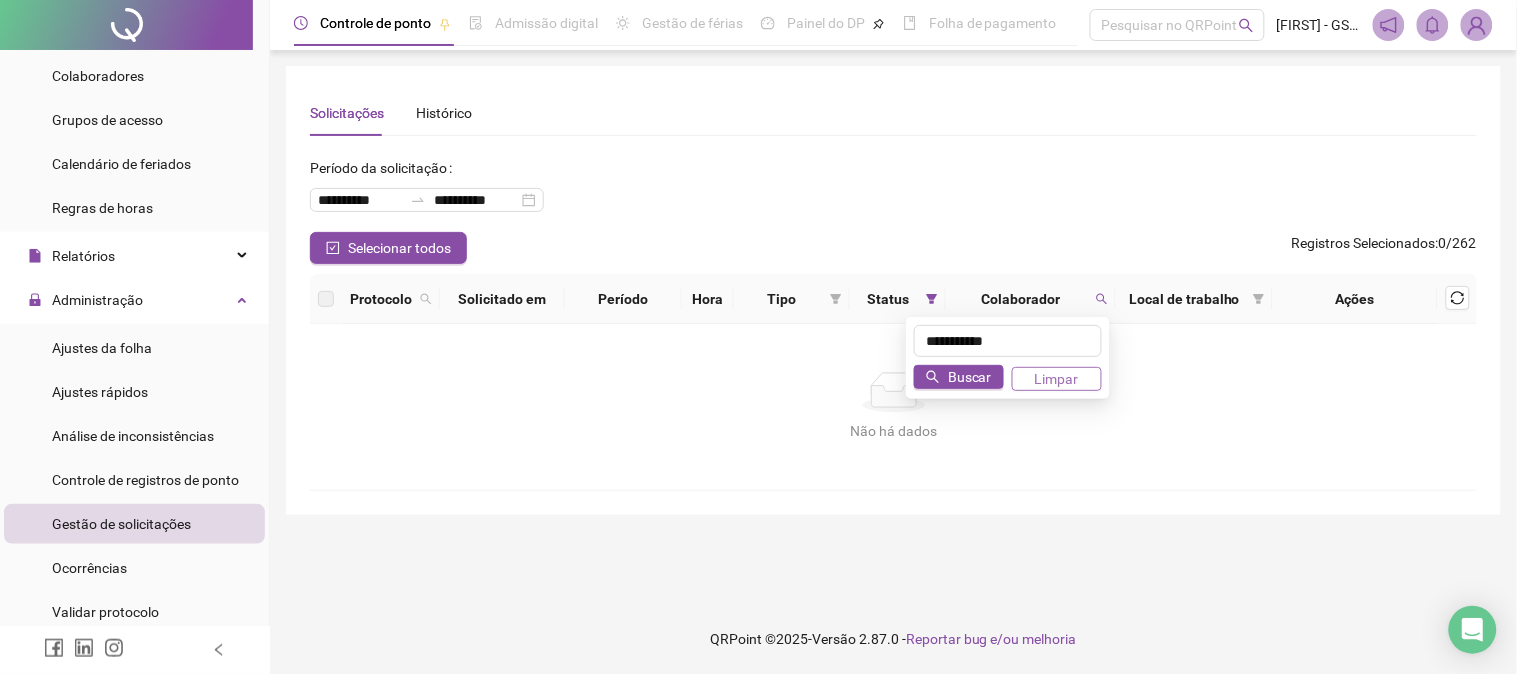 click on "Limpar" at bounding box center (1057, 379) 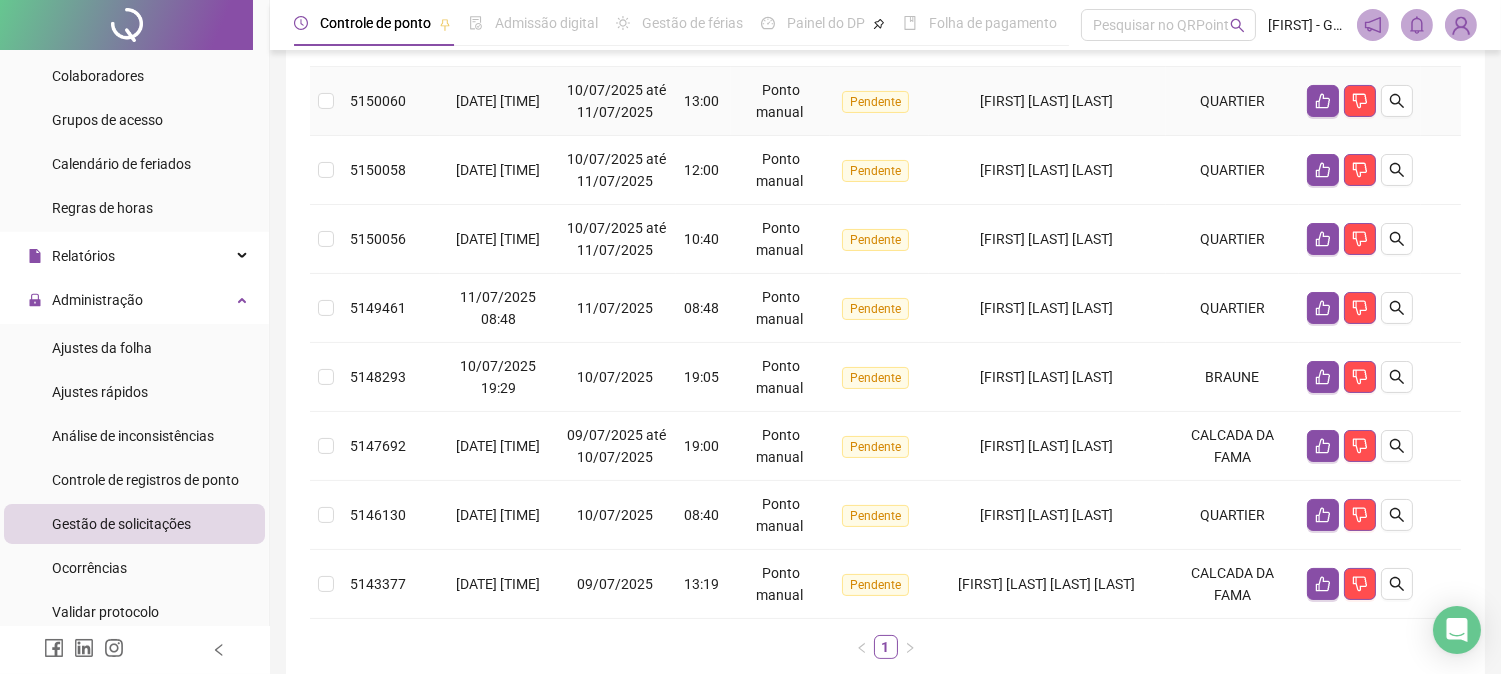scroll, scrollTop: 0, scrollLeft: 0, axis: both 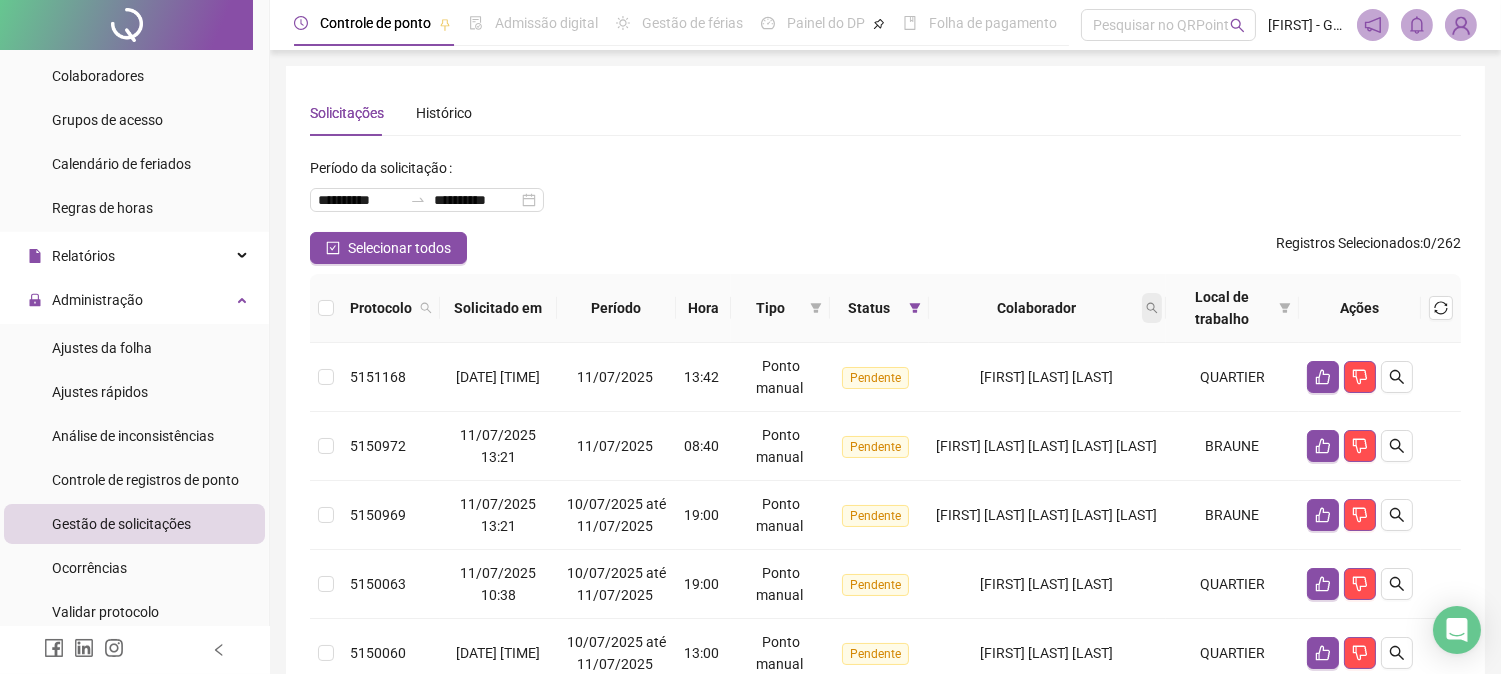 click 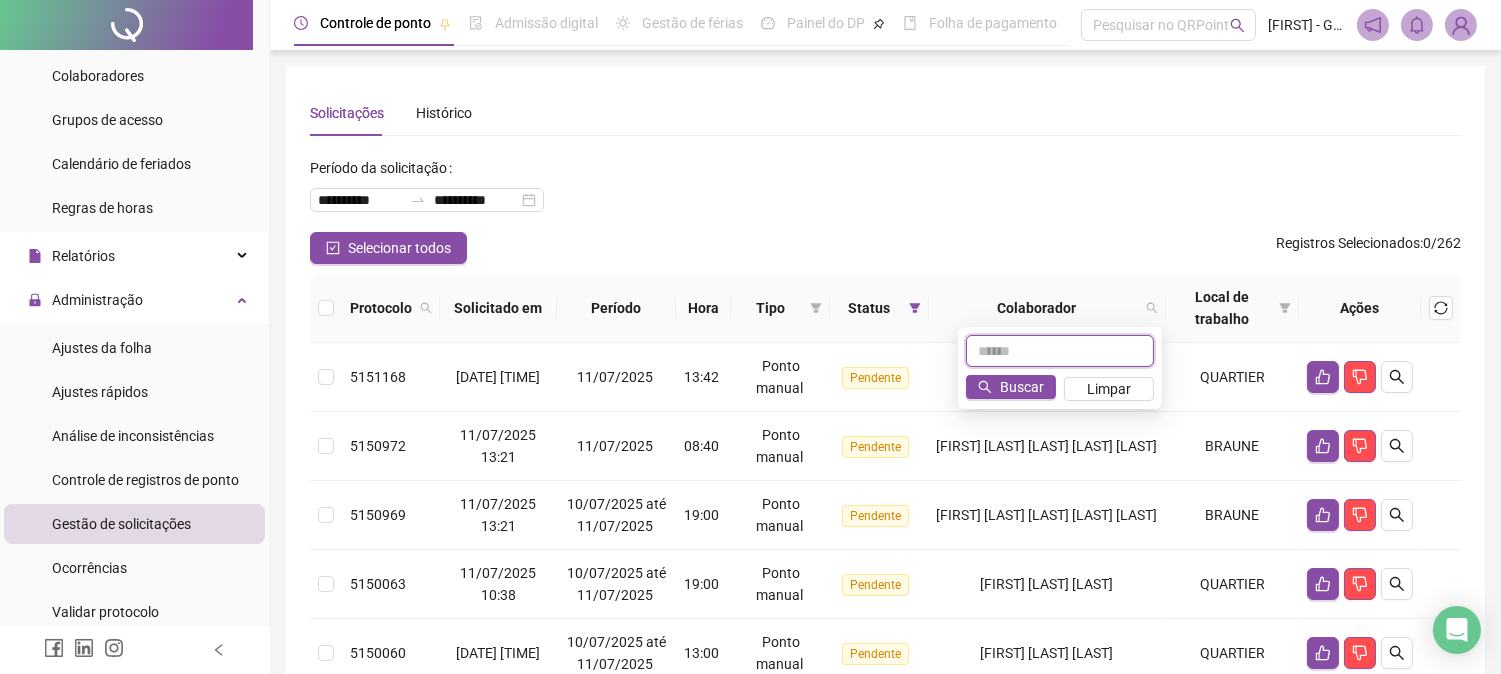 drag, startPoint x: 1068, startPoint y: 353, endPoint x: 1082, endPoint y: 353, distance: 14 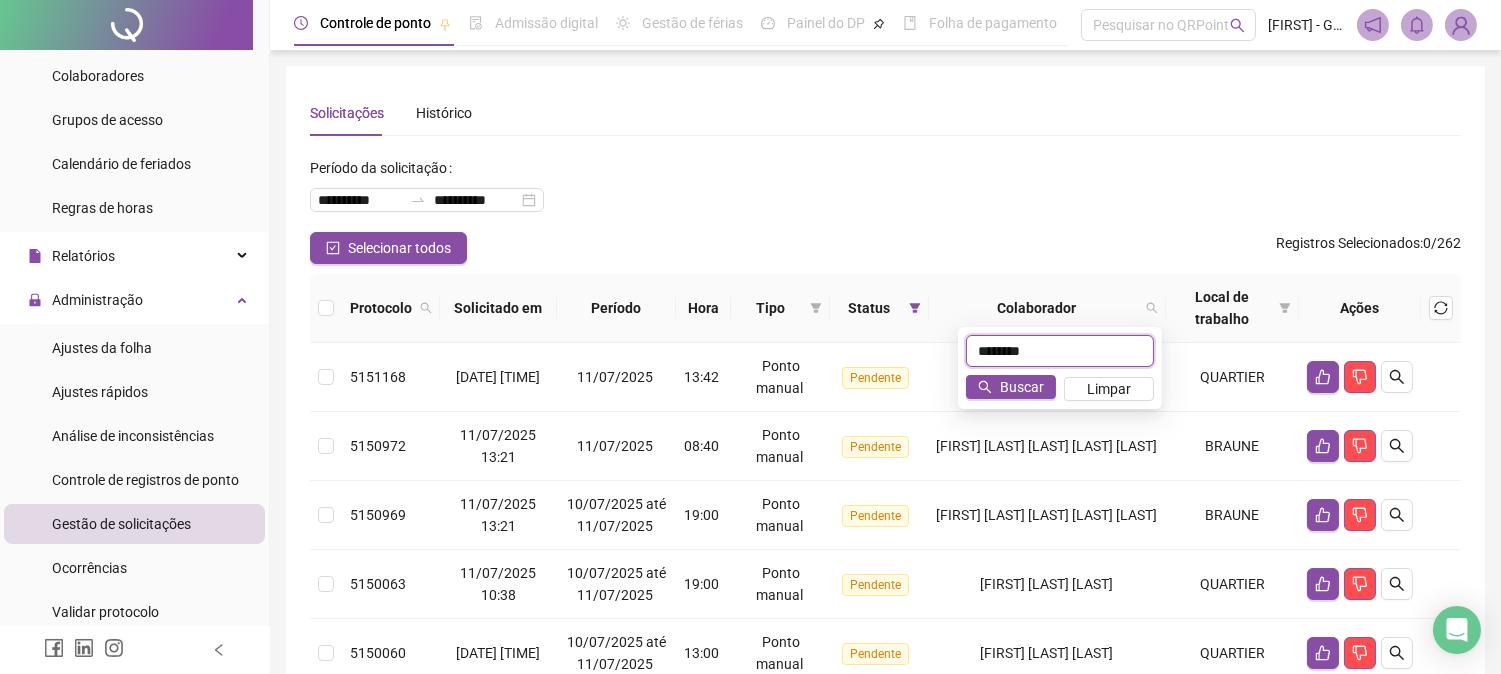 type on "********" 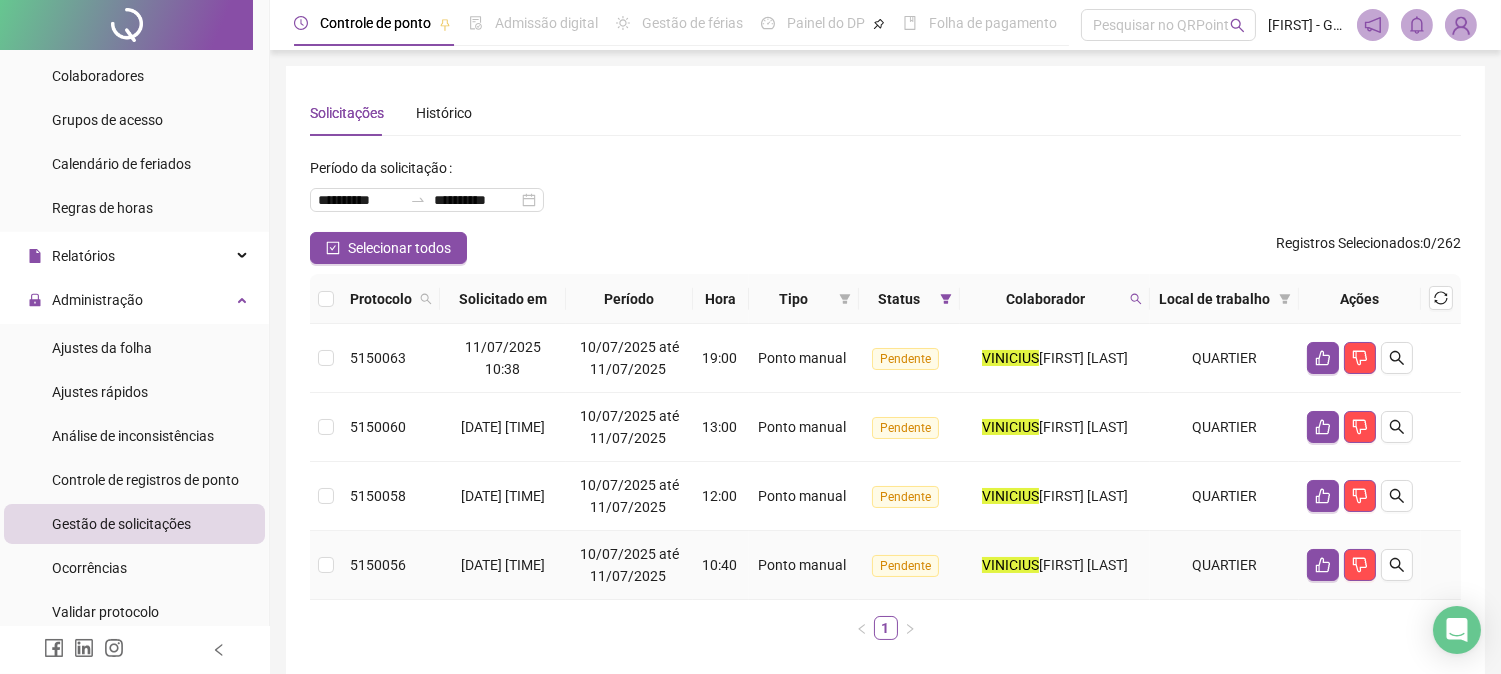 click at bounding box center (326, 565) 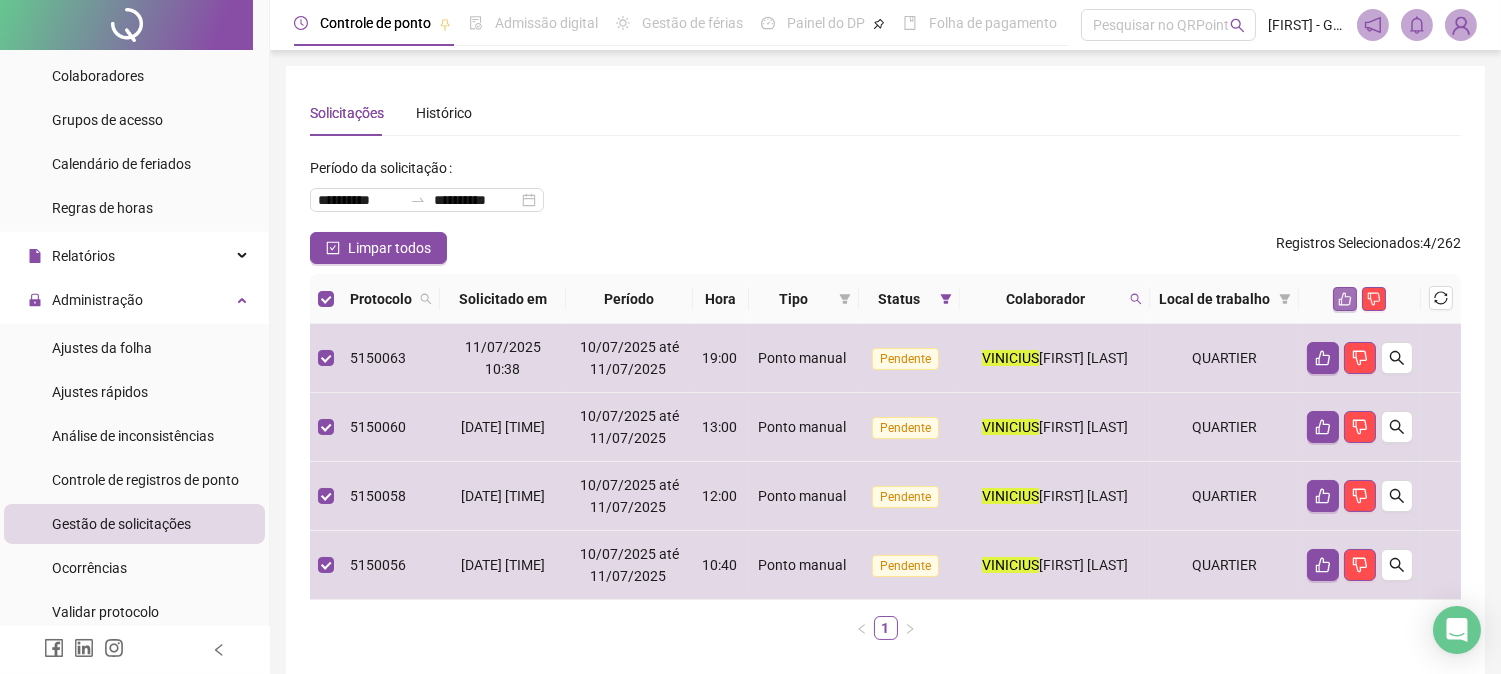 click 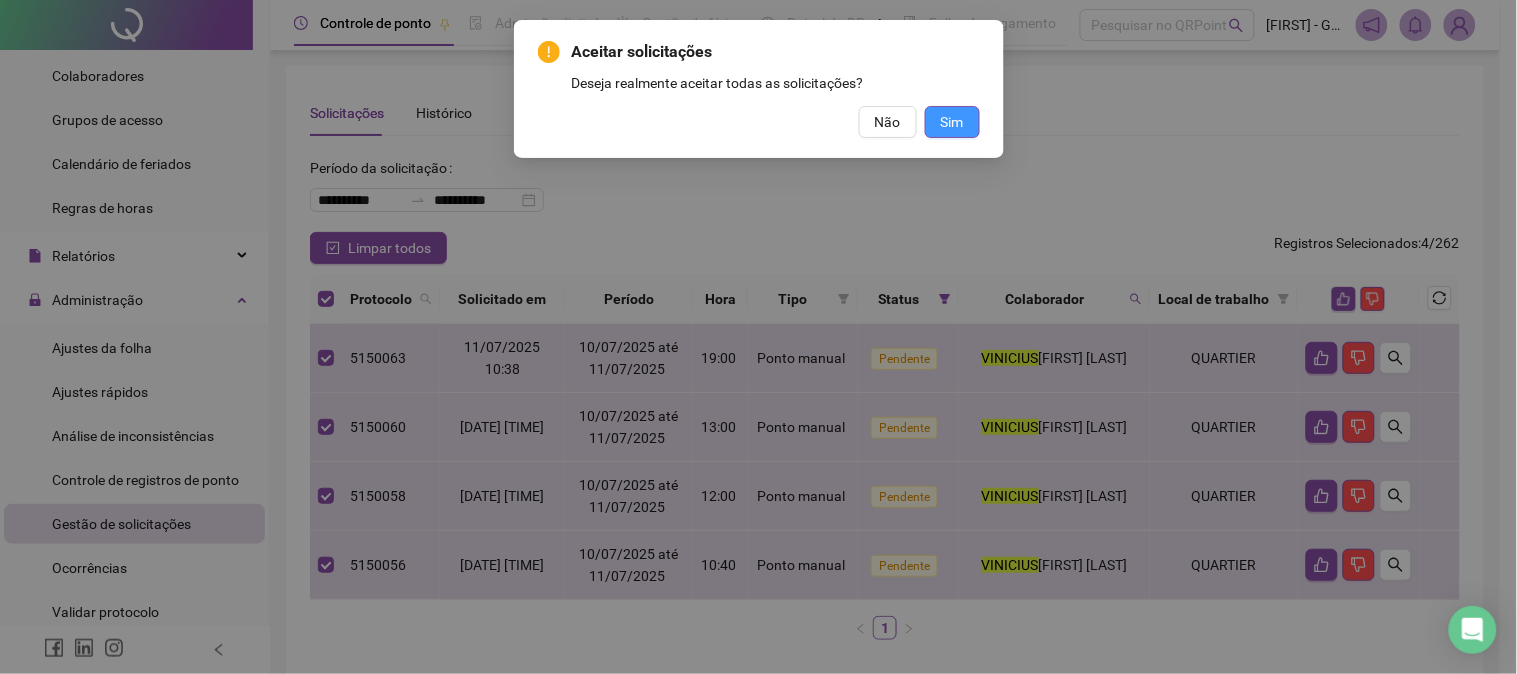 click on "Sim" at bounding box center (952, 122) 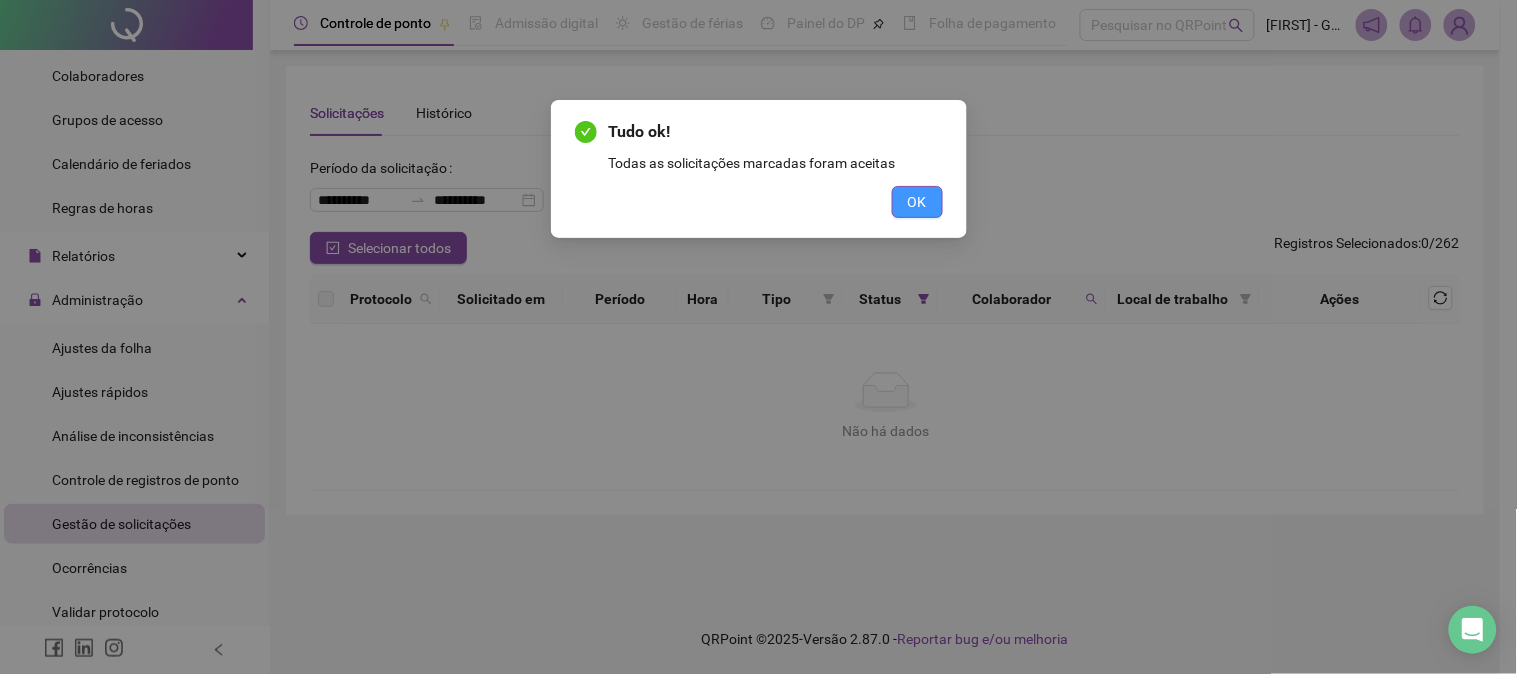 click on "OK" at bounding box center [917, 202] 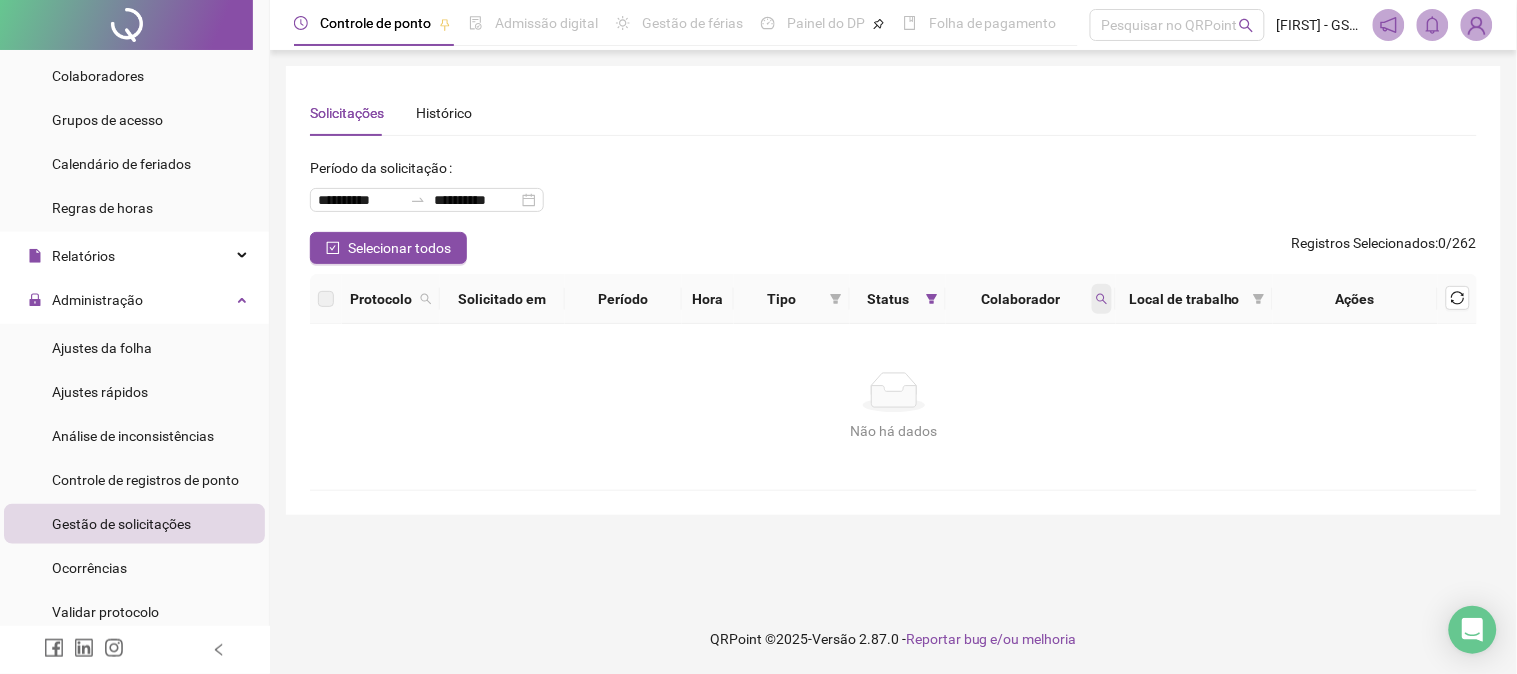 click 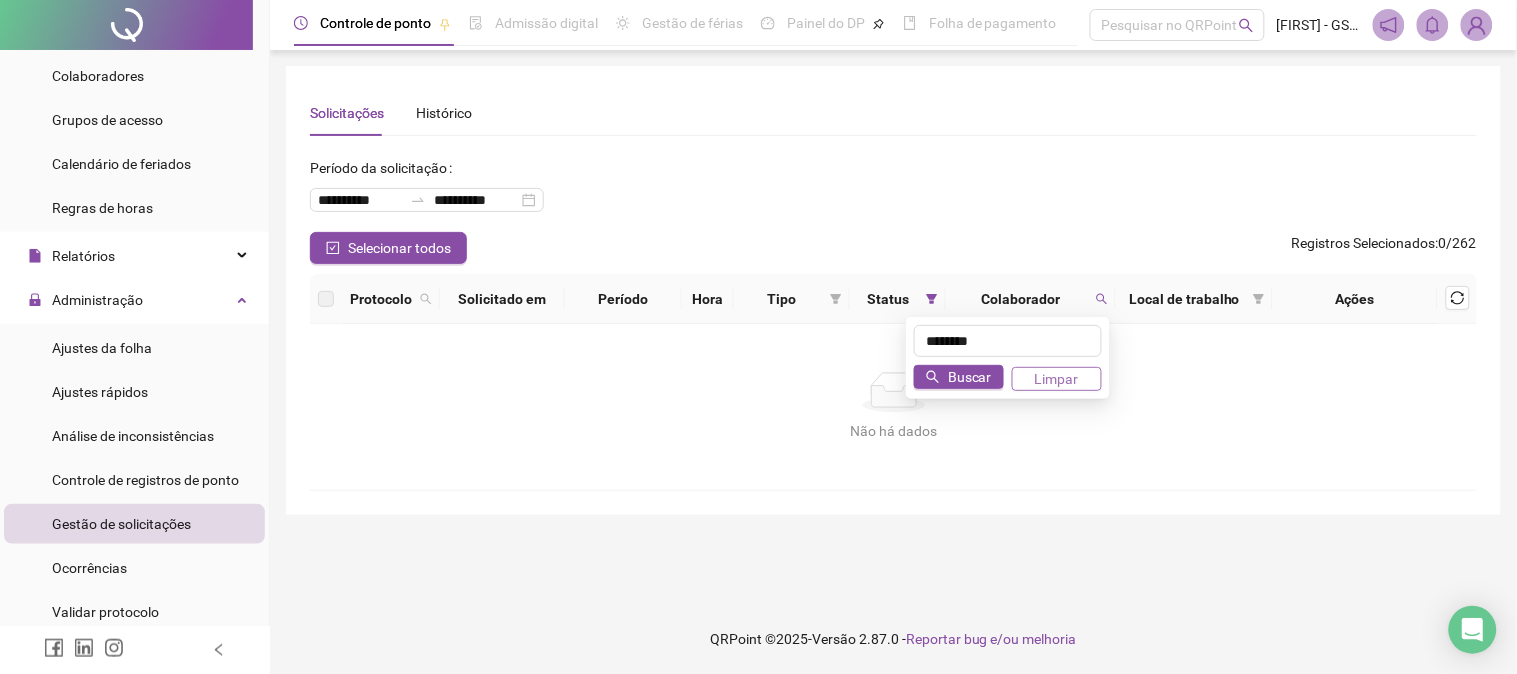 click on "Limpar" at bounding box center [1057, 379] 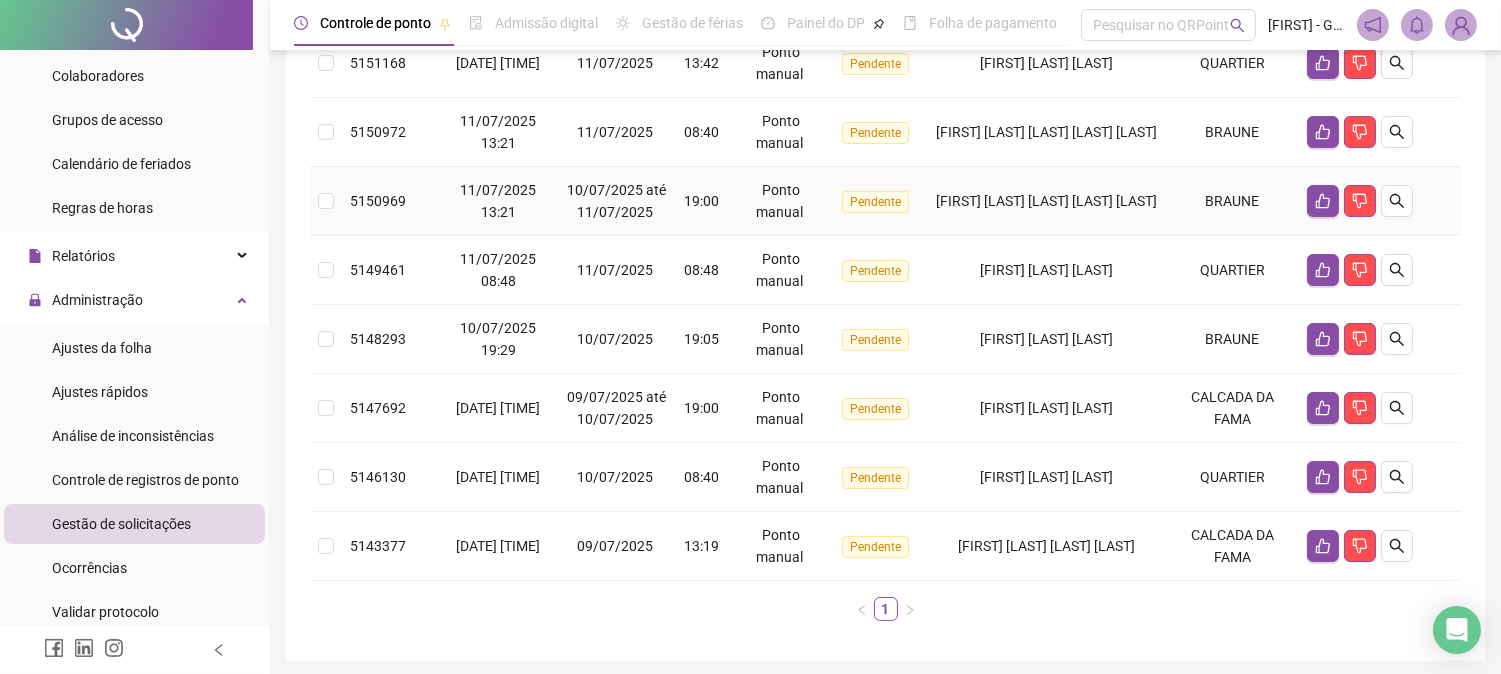 scroll, scrollTop: 275, scrollLeft: 0, axis: vertical 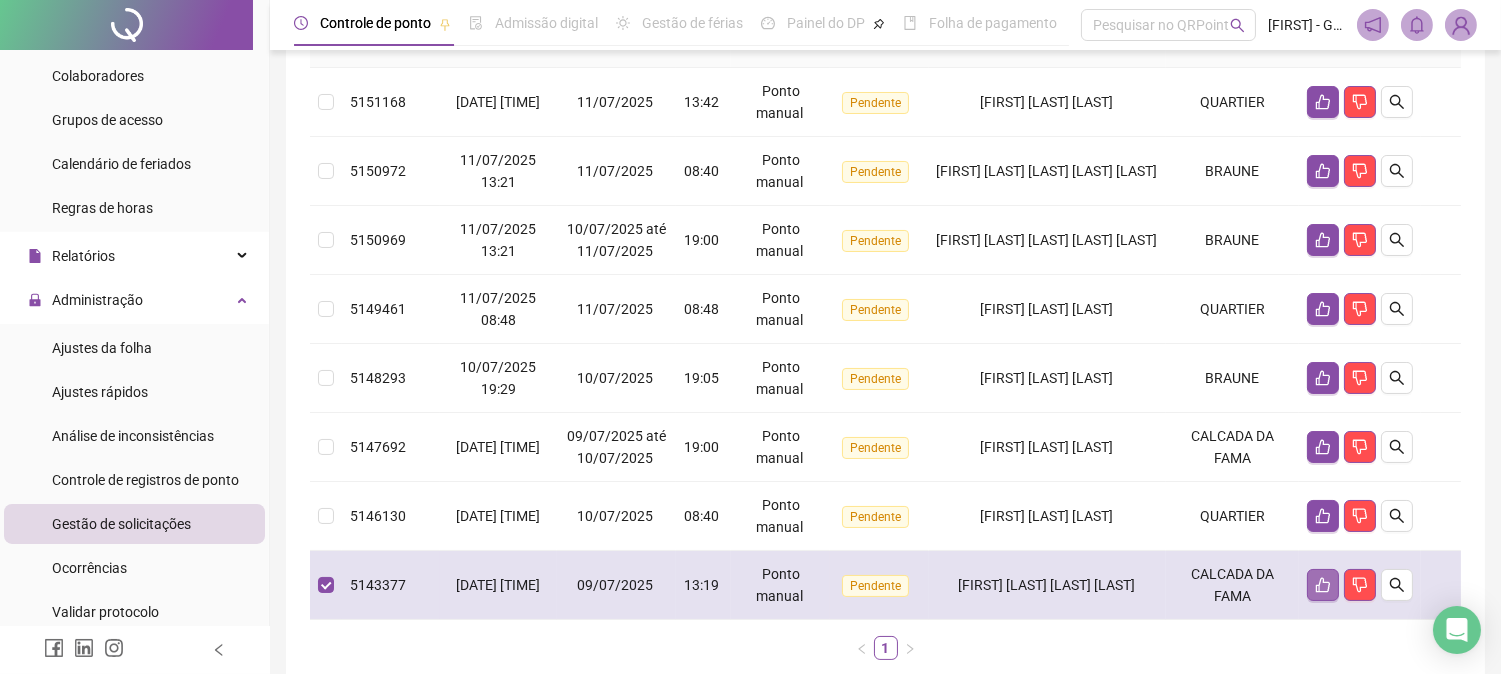click at bounding box center [1323, 585] 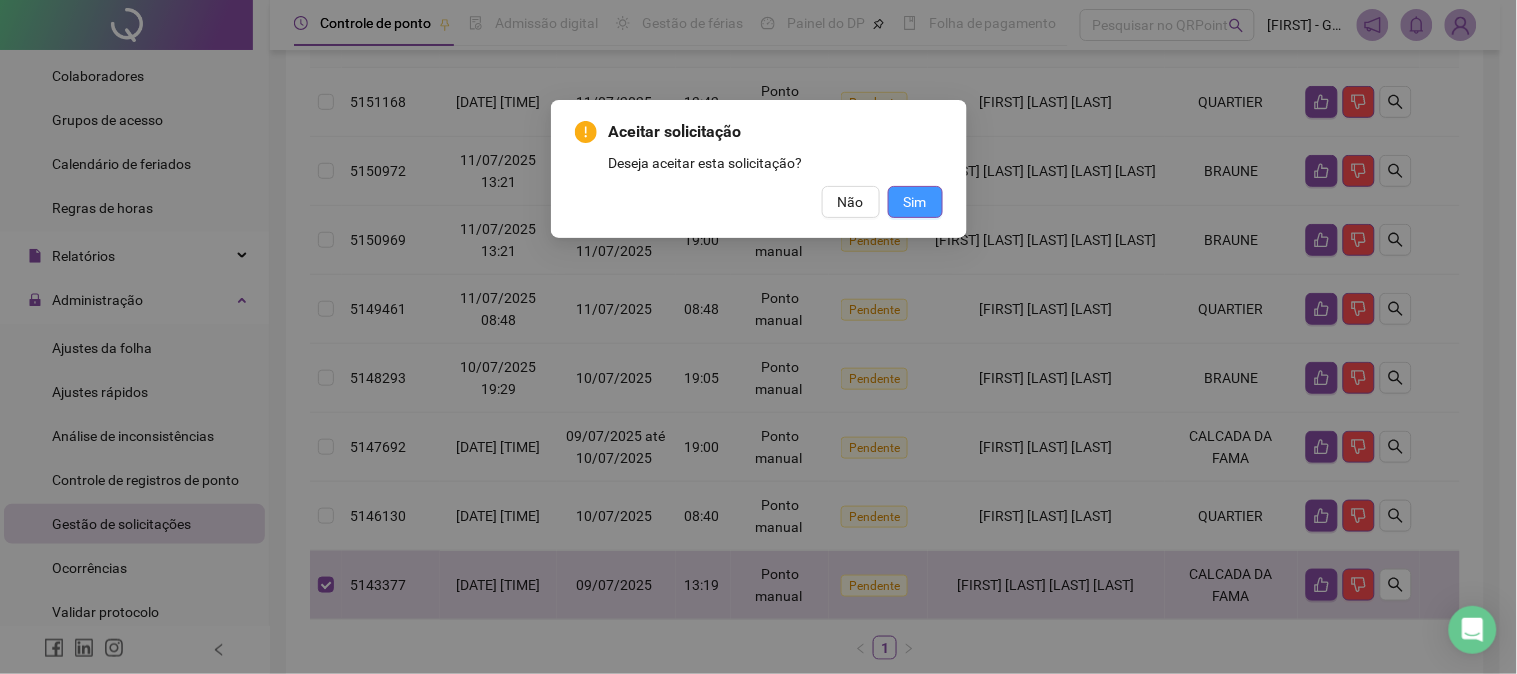 click on "Sim" at bounding box center (915, 202) 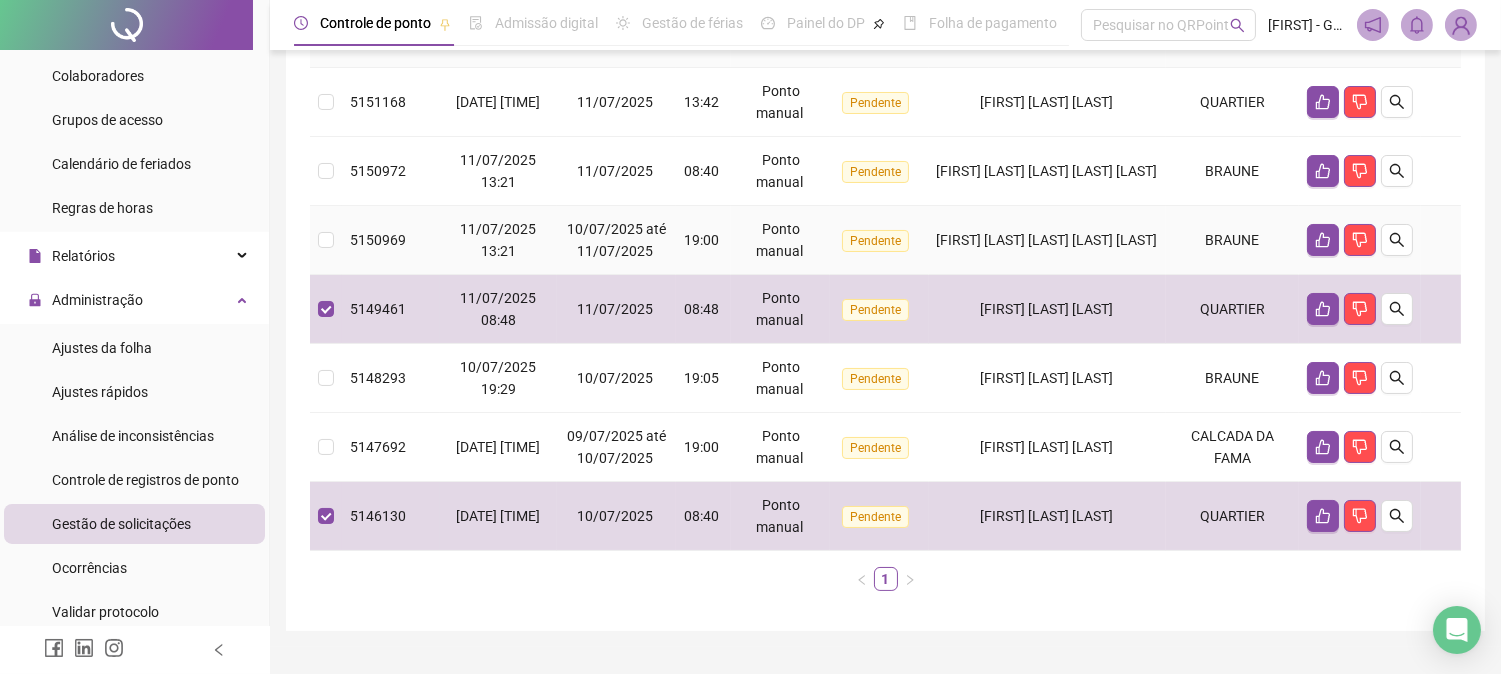 scroll, scrollTop: 0, scrollLeft: 0, axis: both 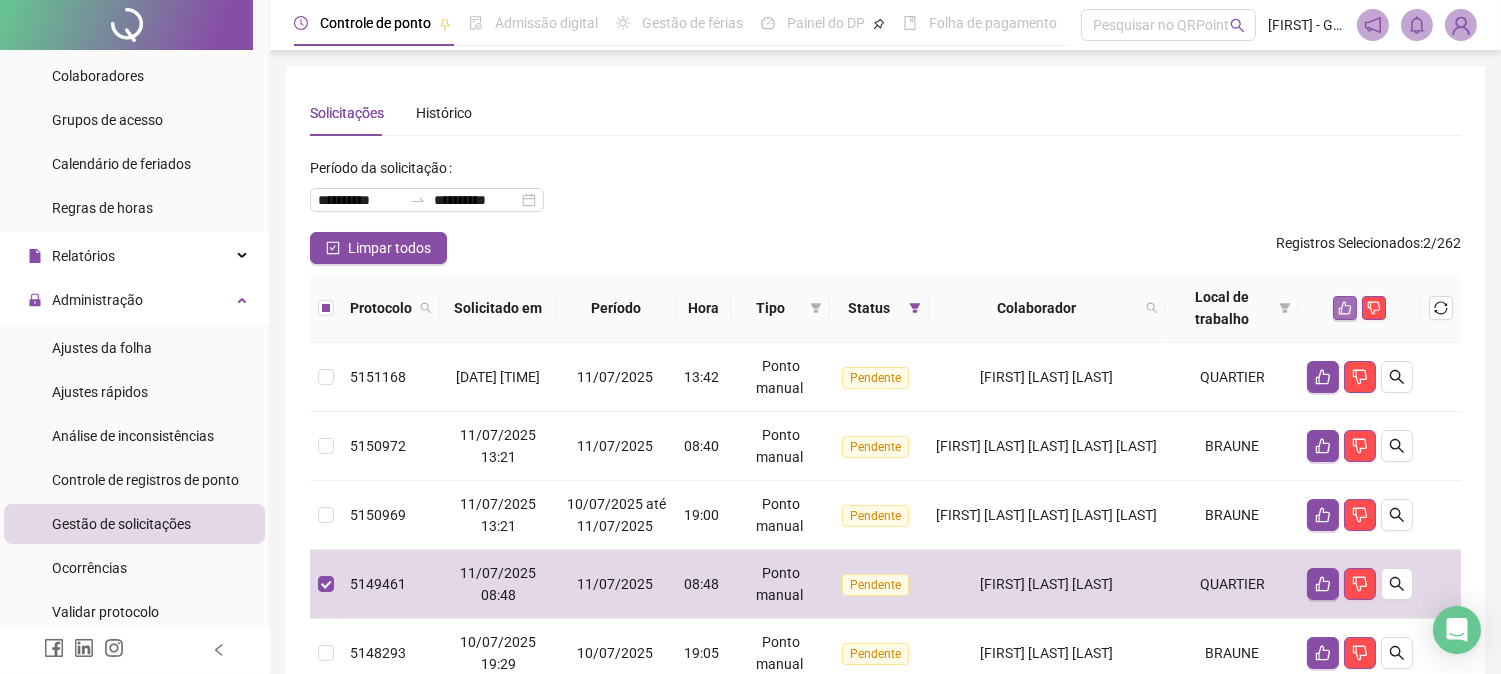 click 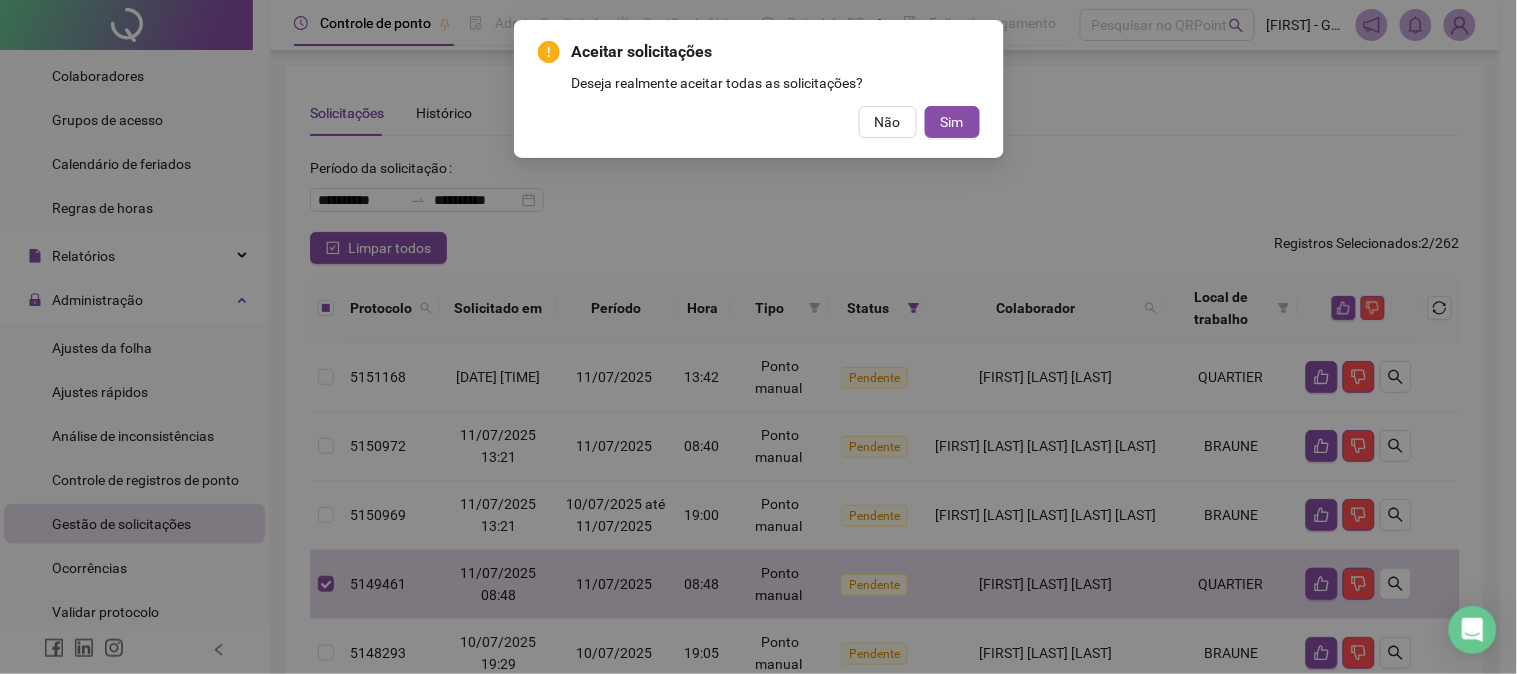 drag, startPoint x: 957, startPoint y: 124, endPoint x: 958, endPoint y: 103, distance: 21.023796 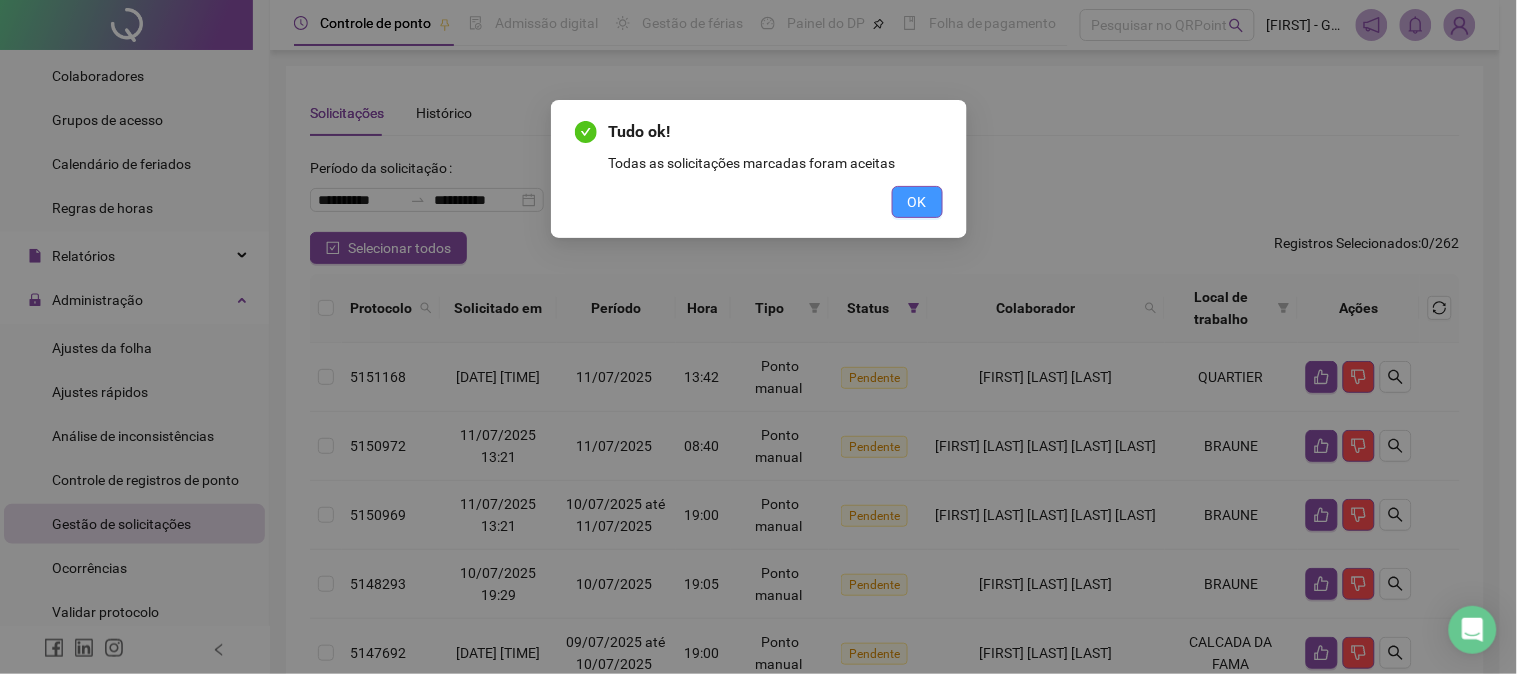 click on "OK" at bounding box center (917, 202) 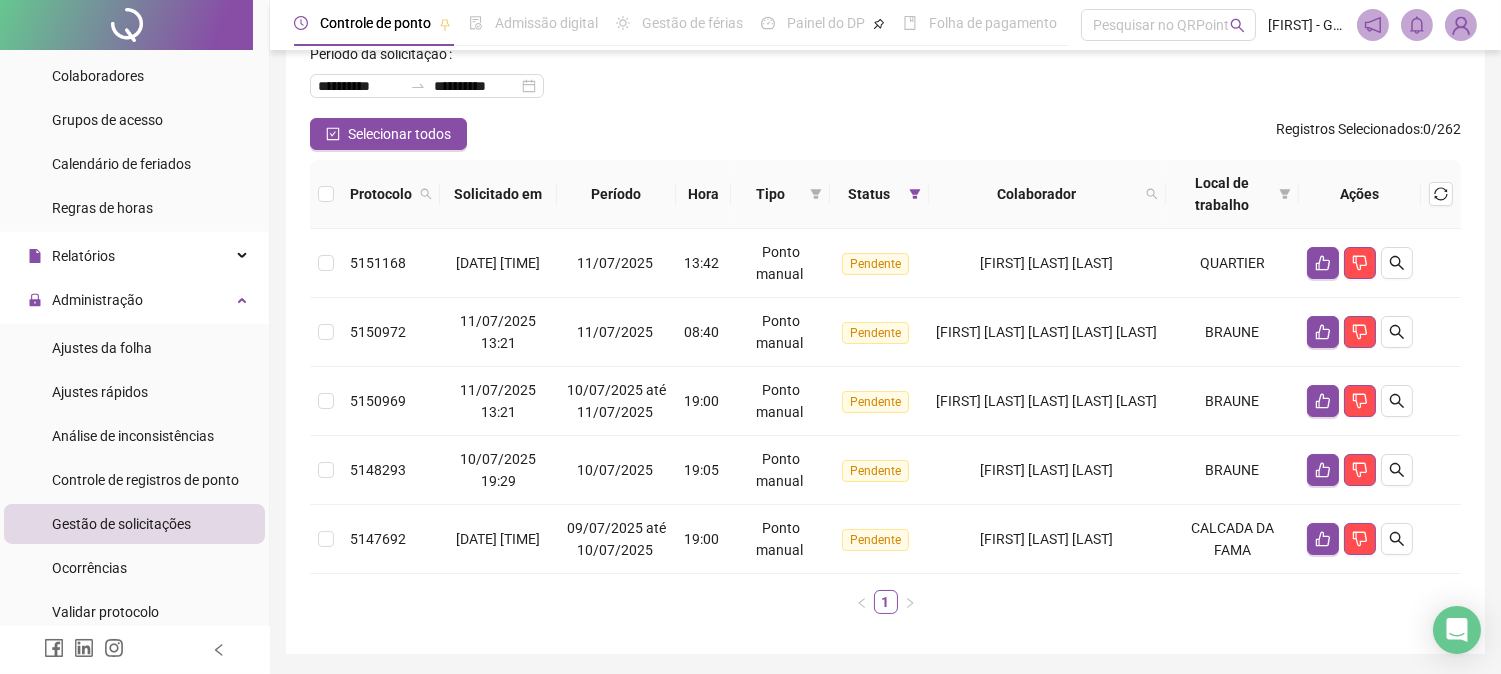 scroll, scrollTop: 180, scrollLeft: 0, axis: vertical 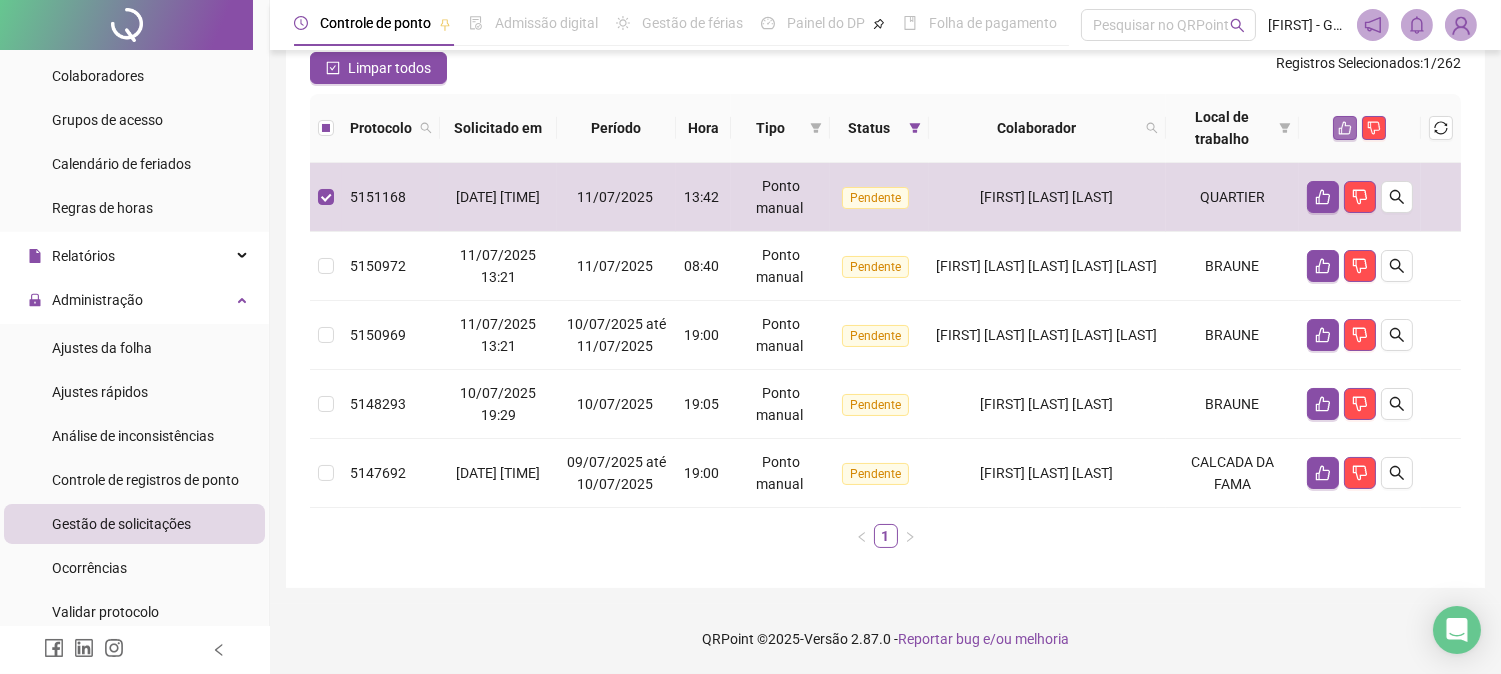 click 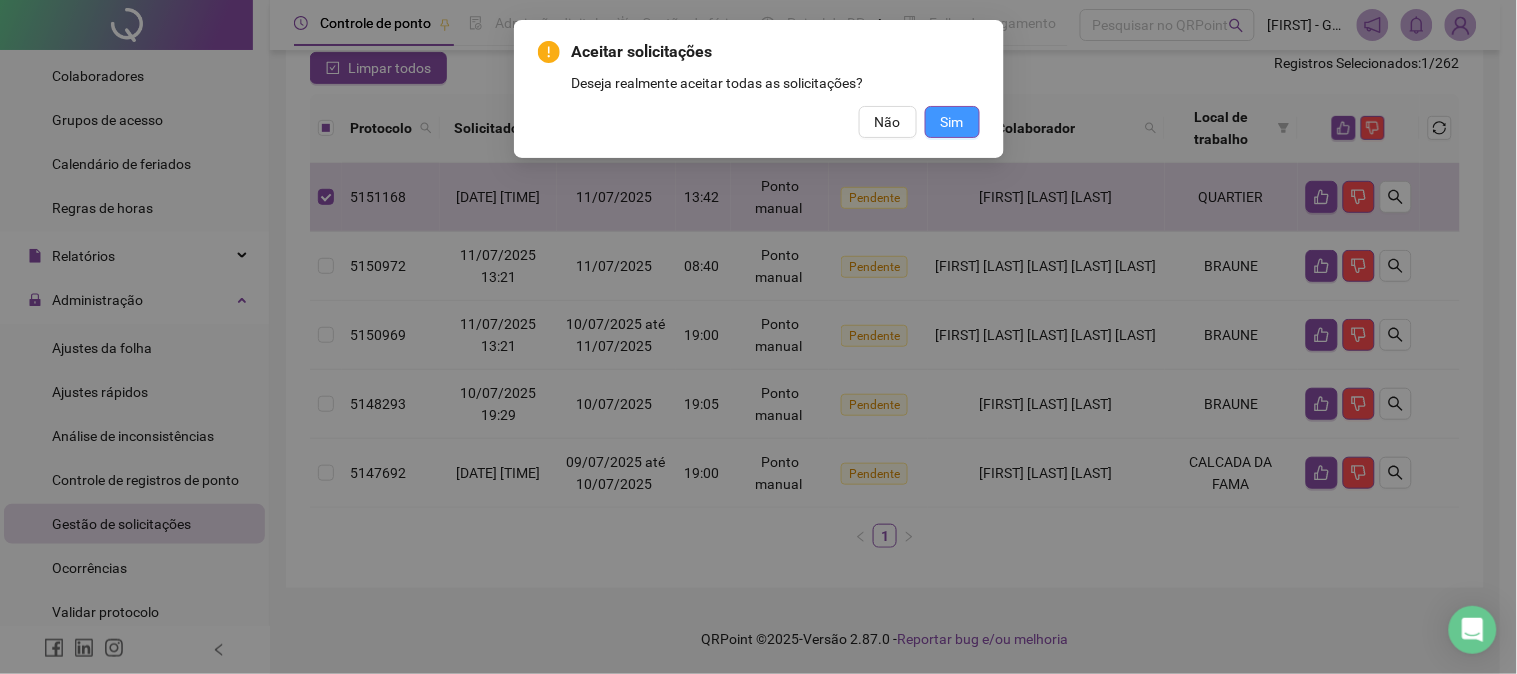 click on "Sim" at bounding box center [952, 122] 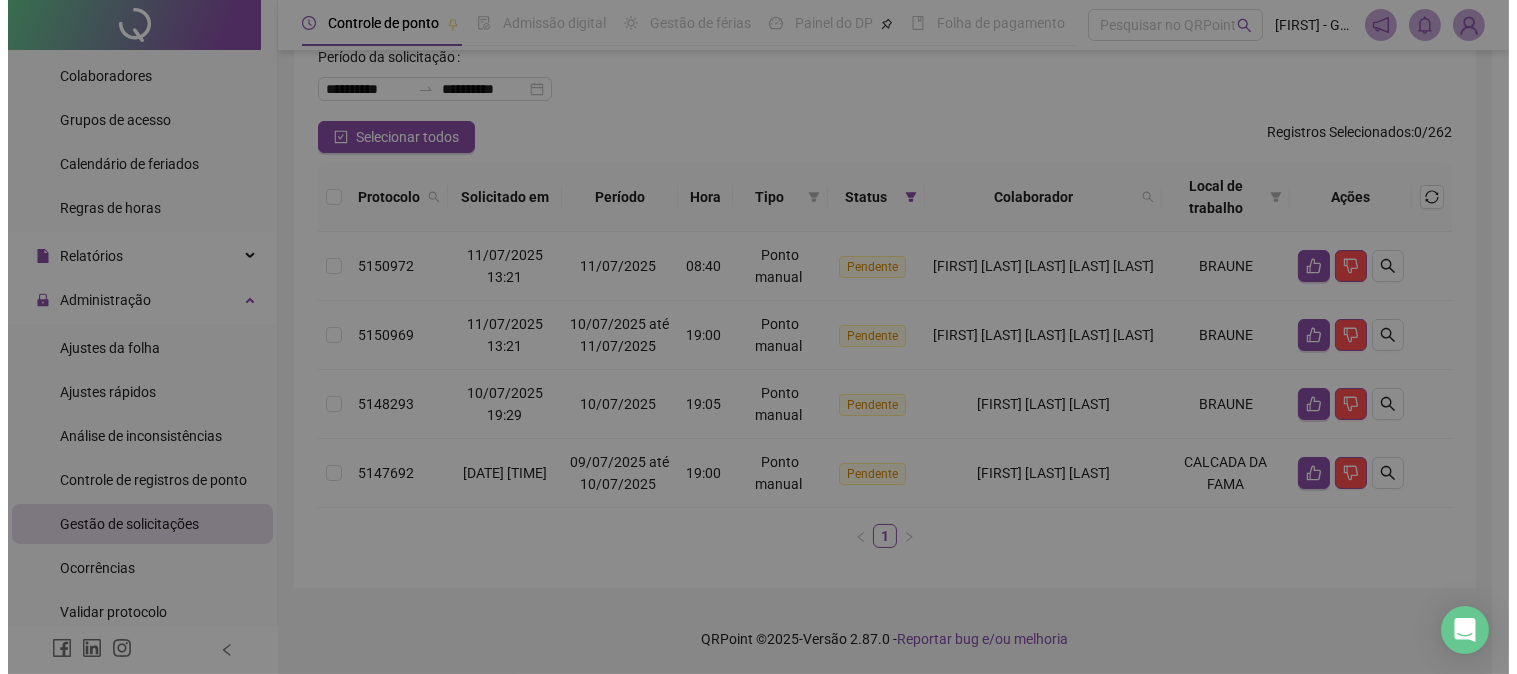 scroll, scrollTop: 111, scrollLeft: 0, axis: vertical 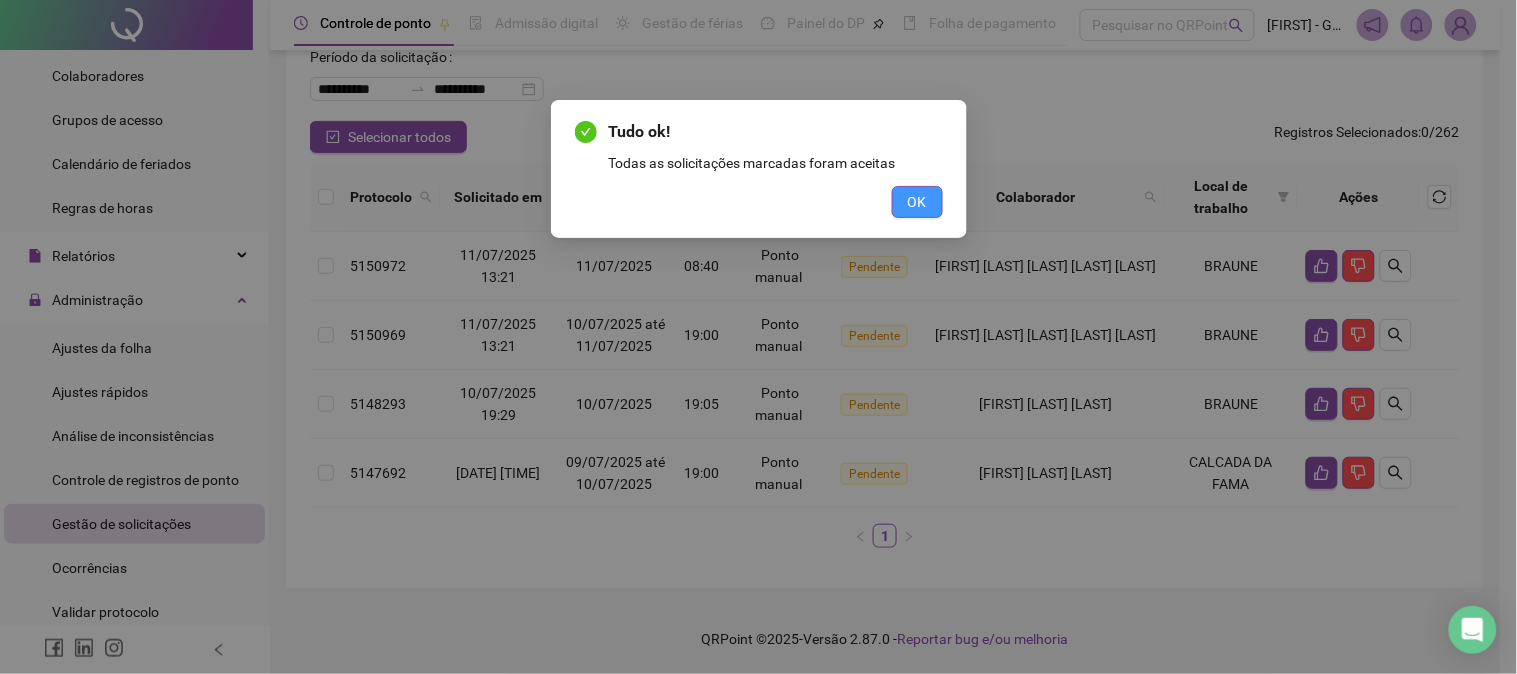 click on "OK" at bounding box center (917, 202) 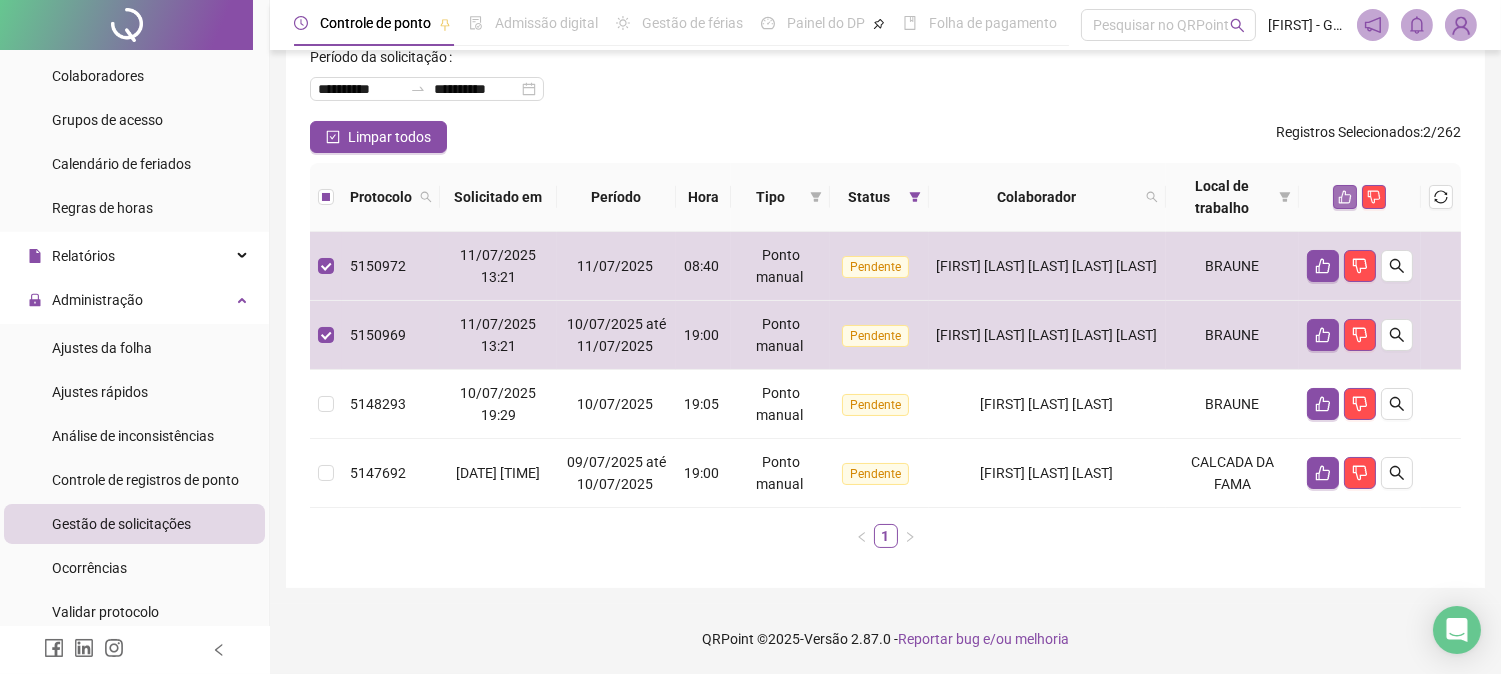 click 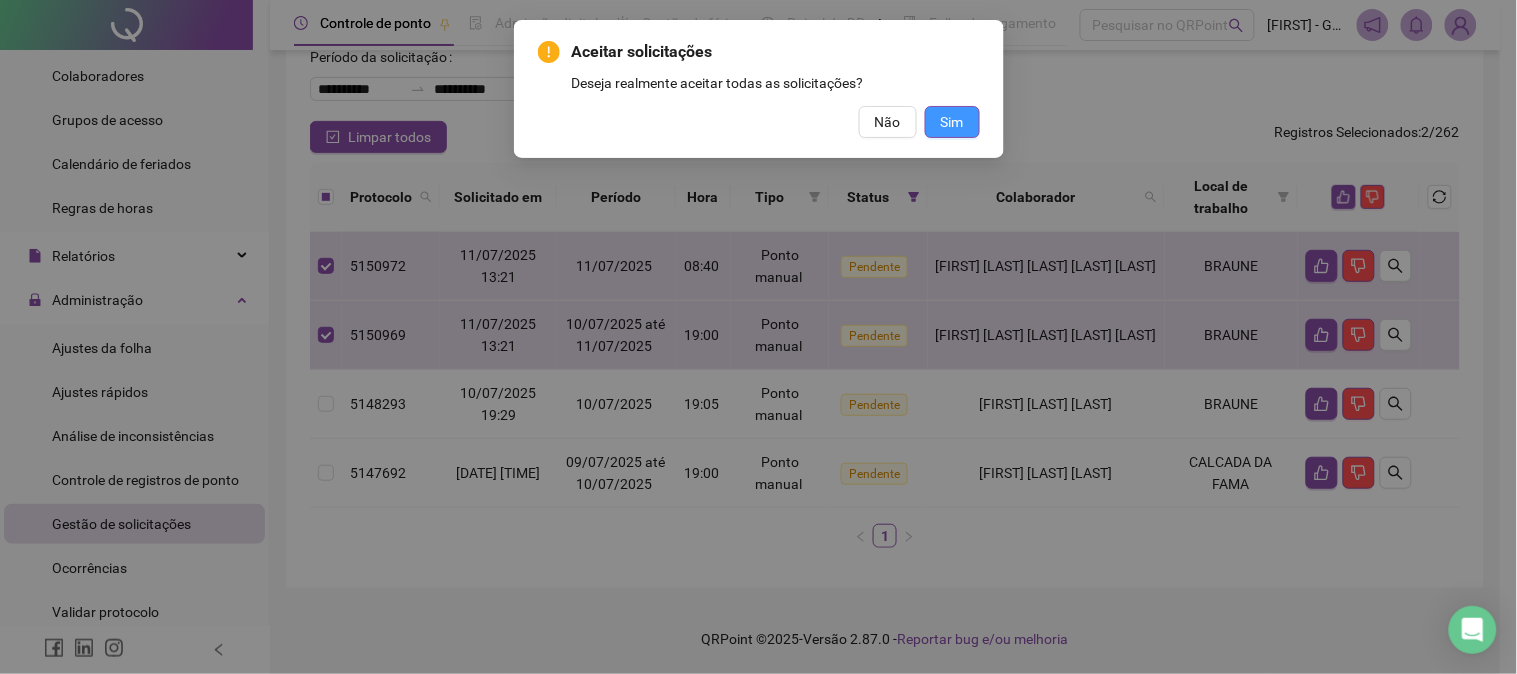 click on "Sim" at bounding box center (952, 122) 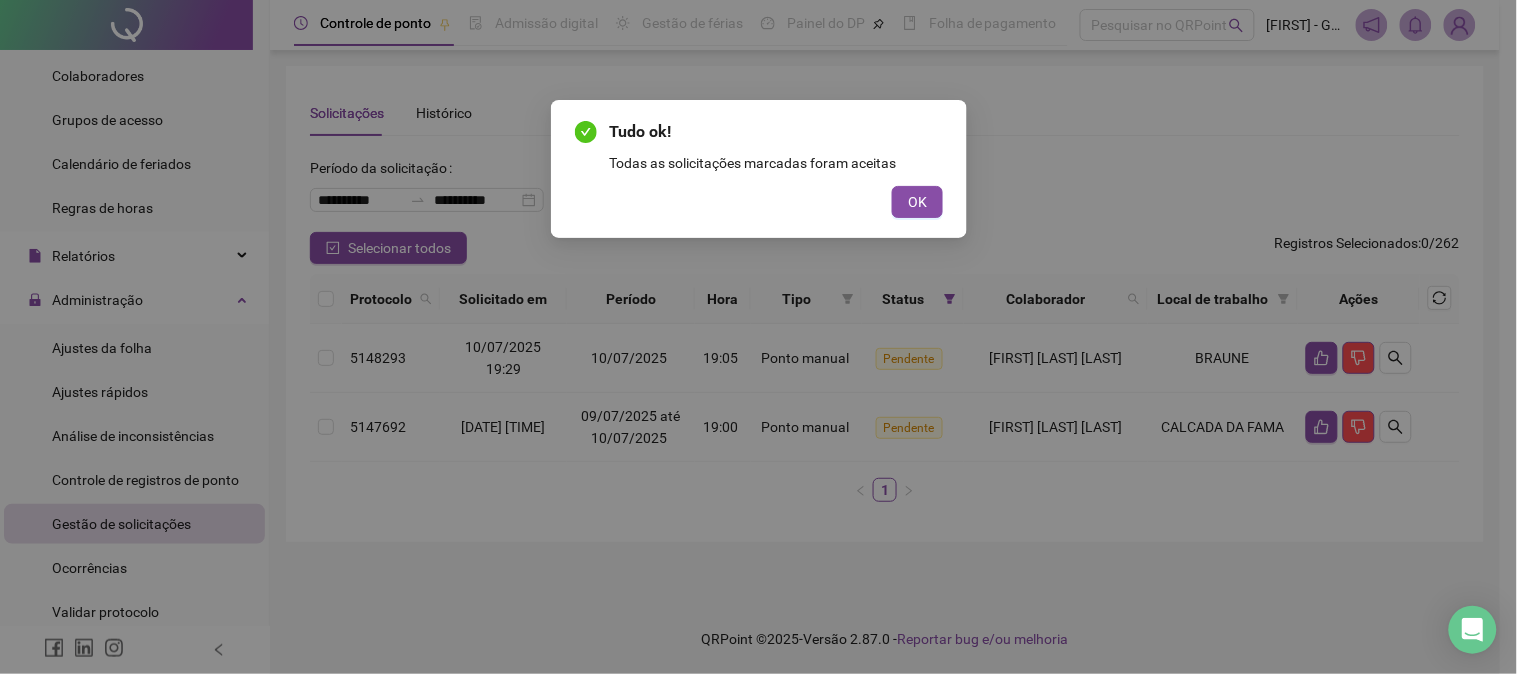 scroll, scrollTop: 0, scrollLeft: 0, axis: both 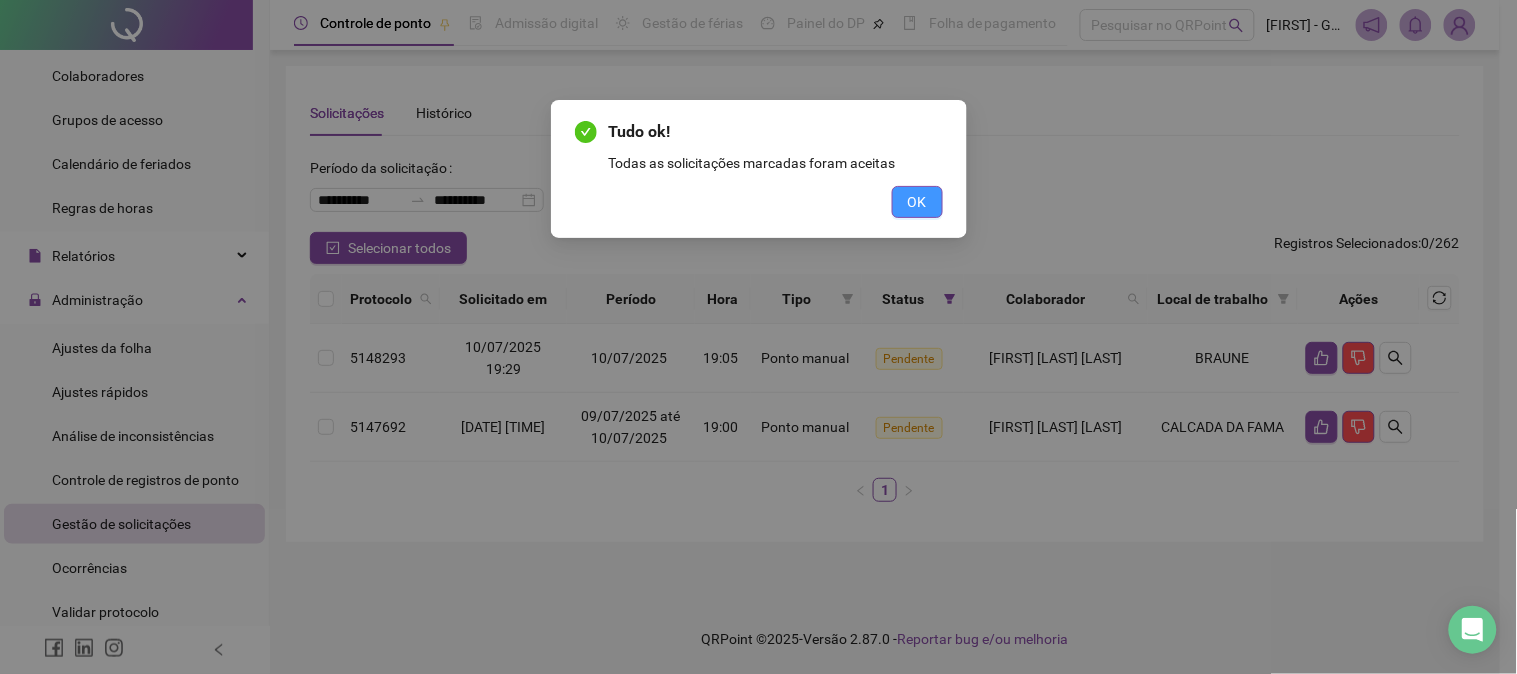 click on "OK" at bounding box center (917, 202) 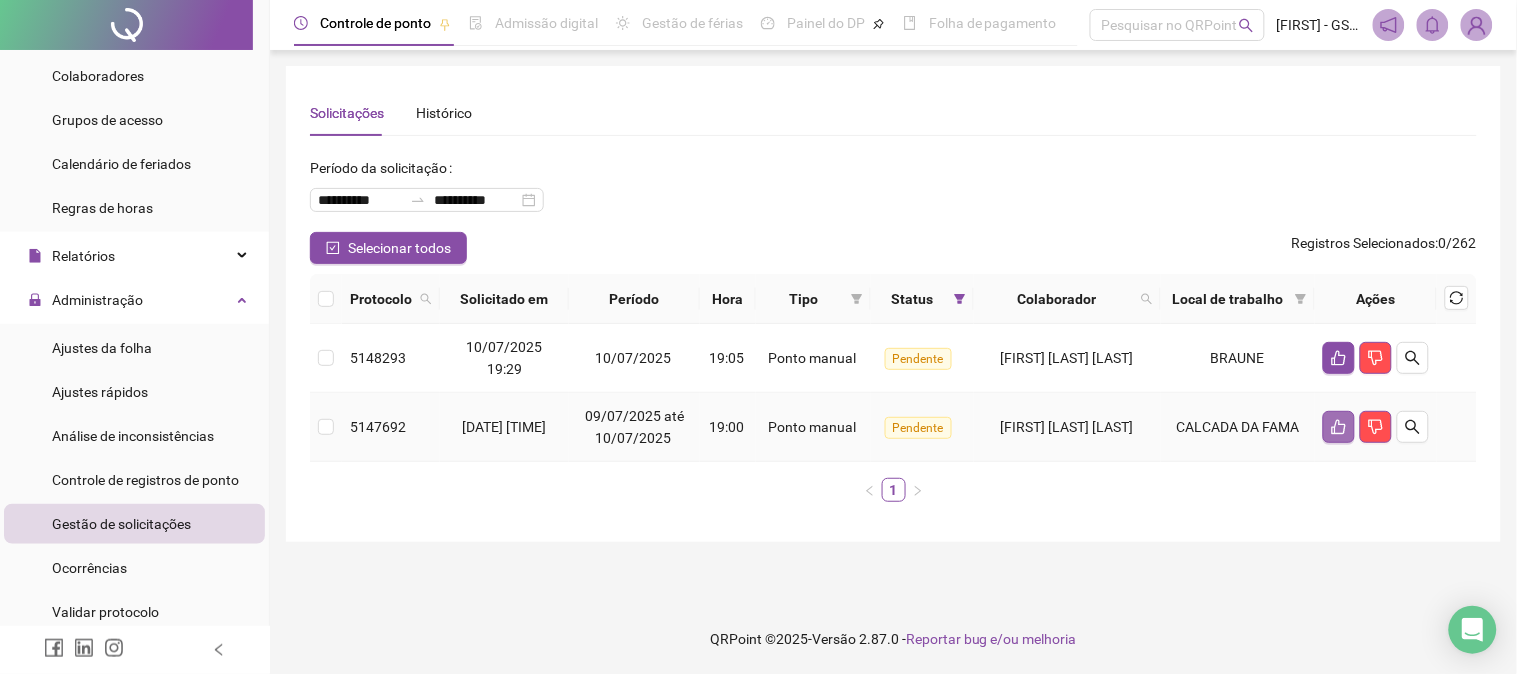click at bounding box center [1339, 427] 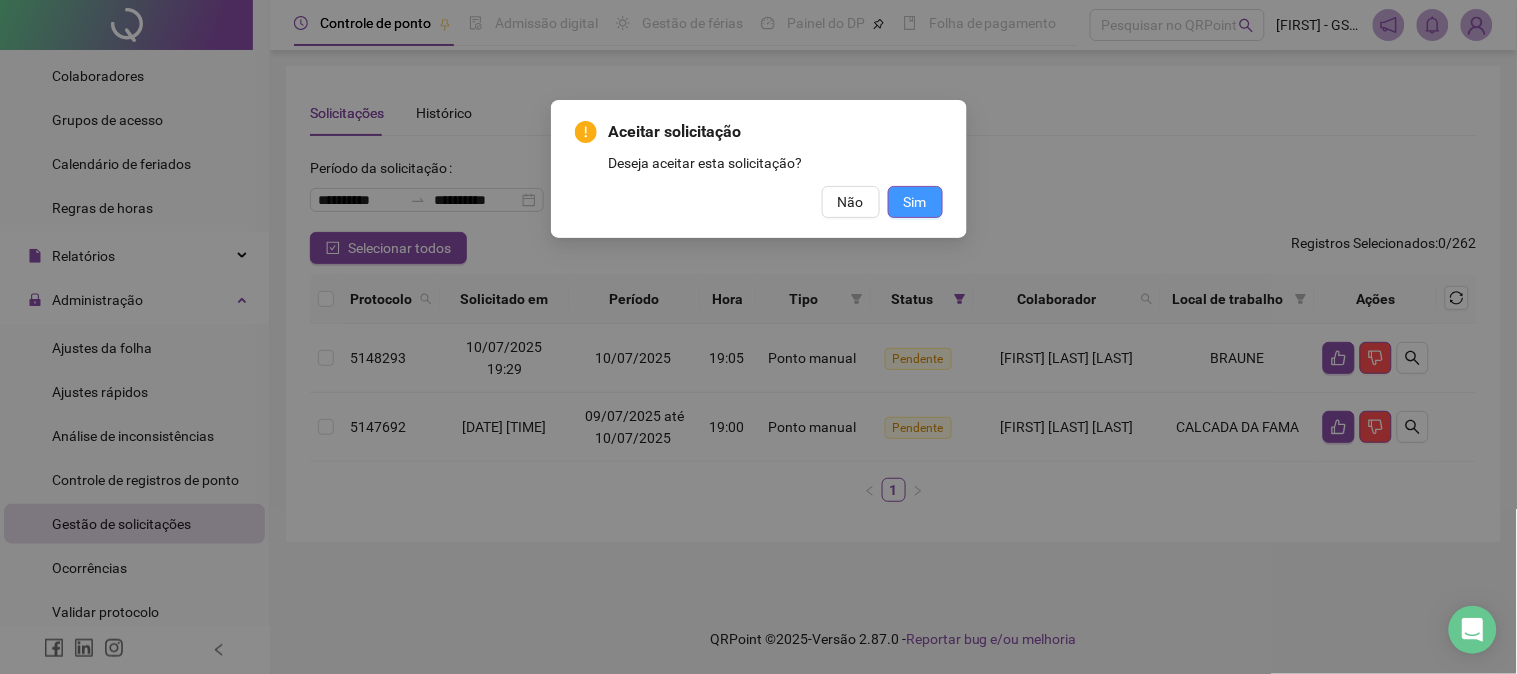 click on "Sim" at bounding box center (915, 202) 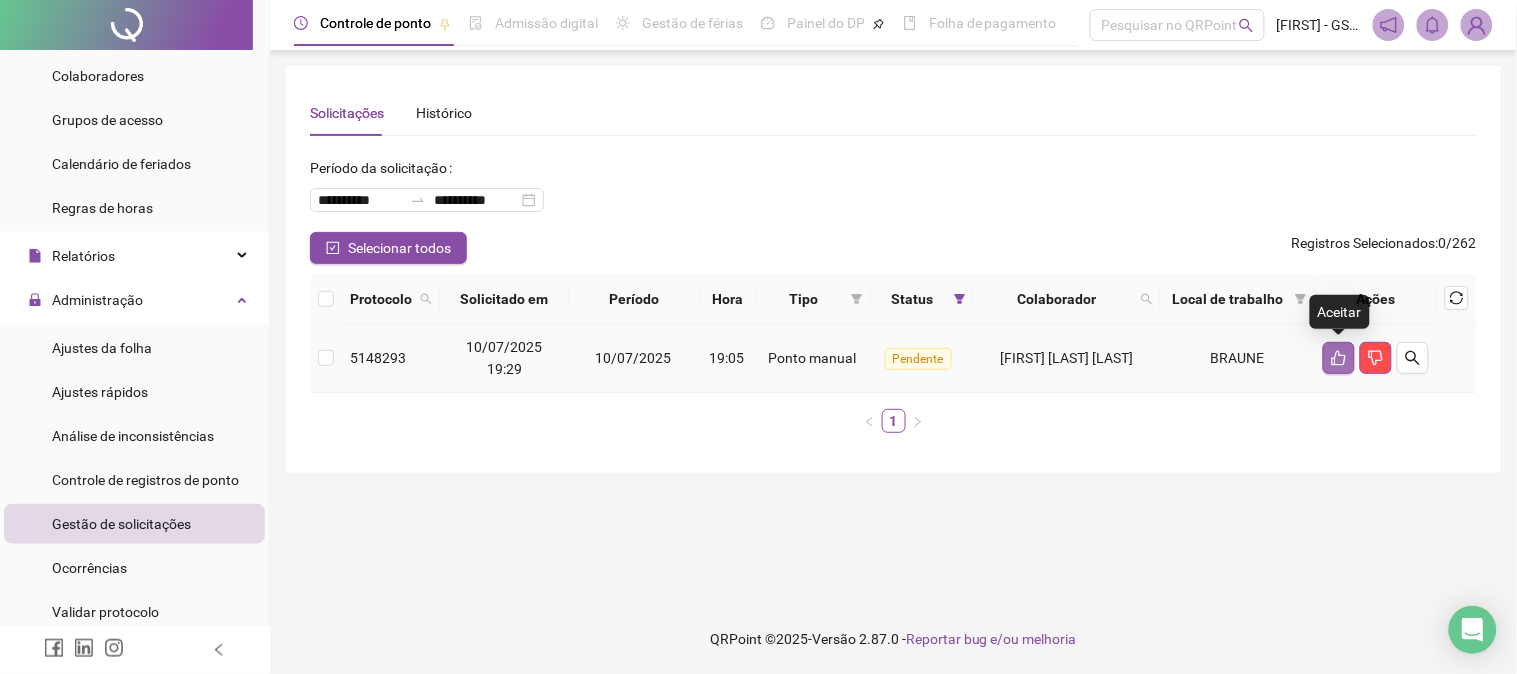 click at bounding box center [1339, 358] 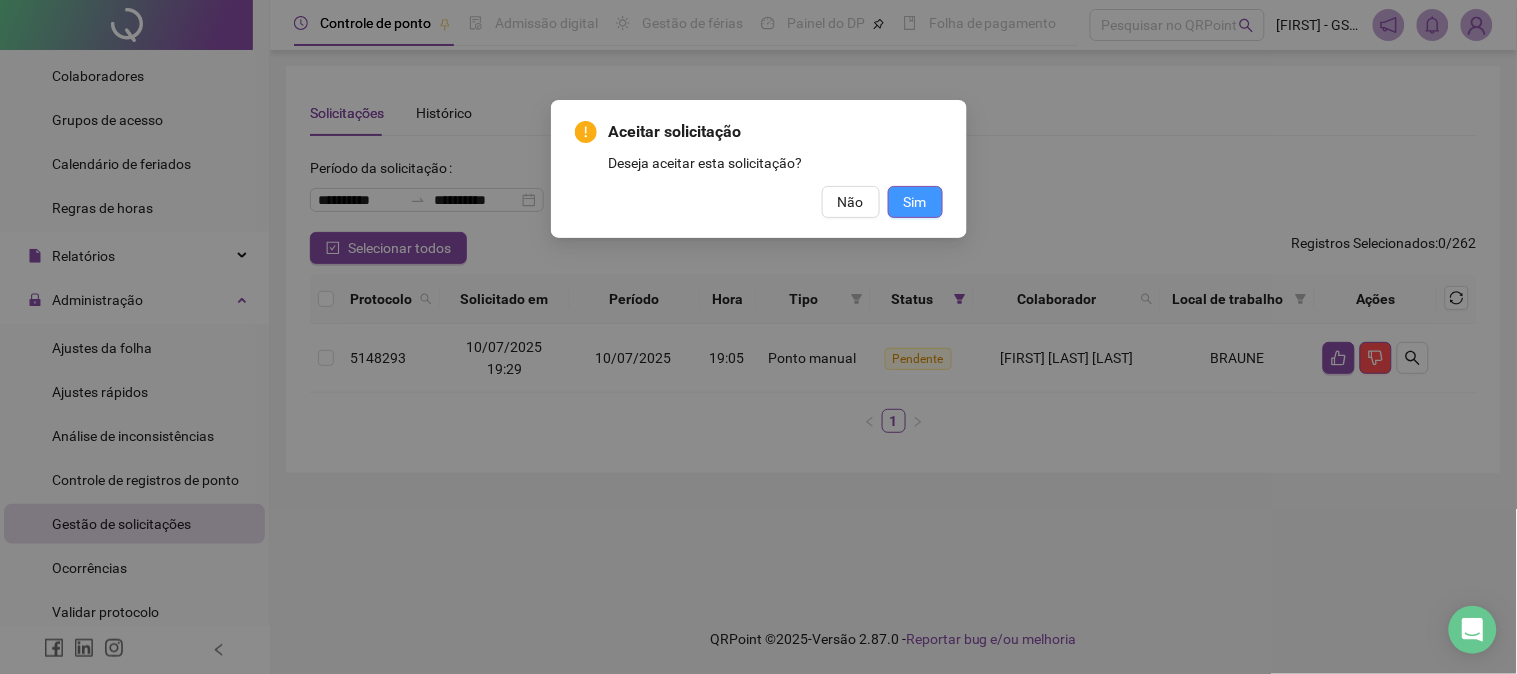 click on "Sim" at bounding box center (915, 202) 